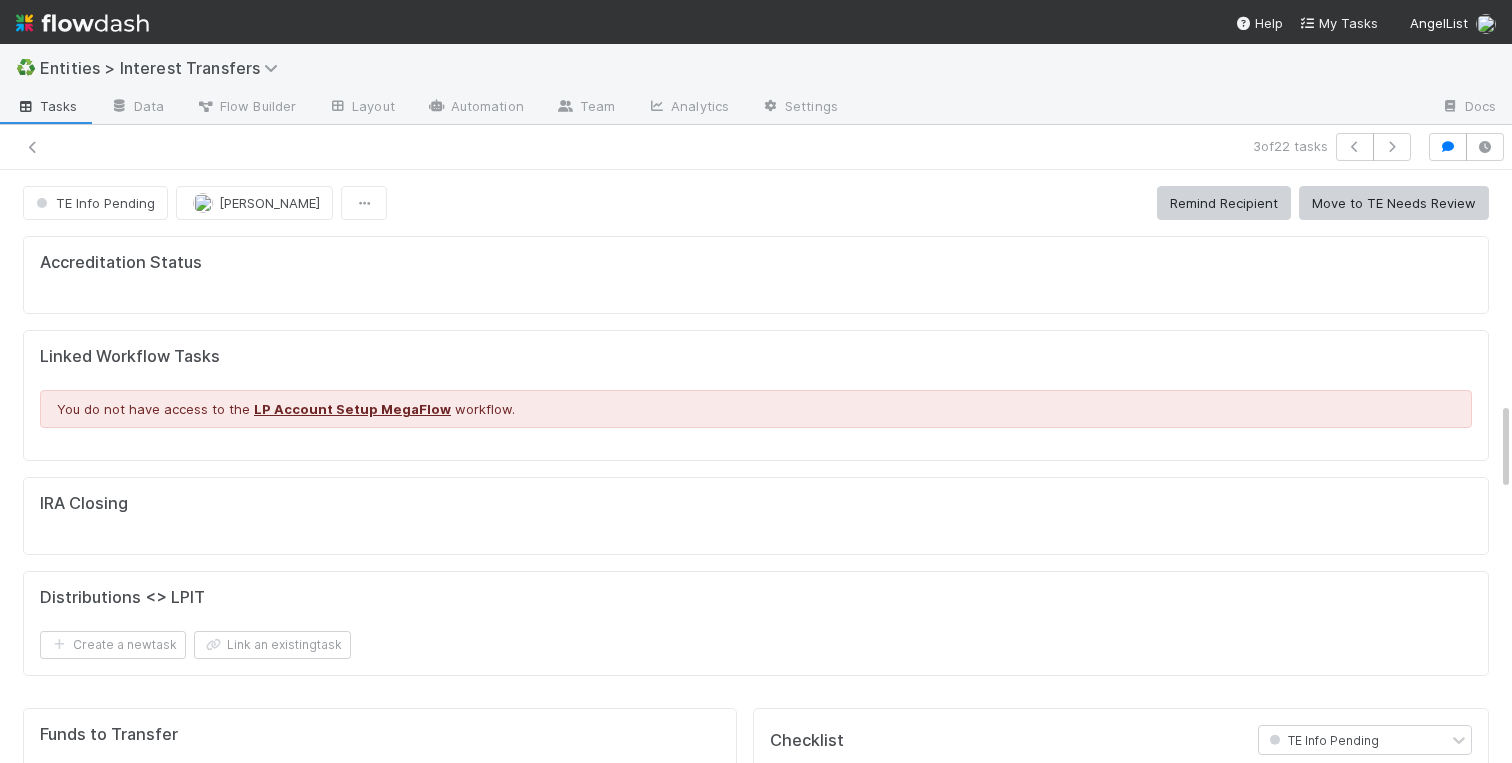 scroll, scrollTop: 0, scrollLeft: 0, axis: both 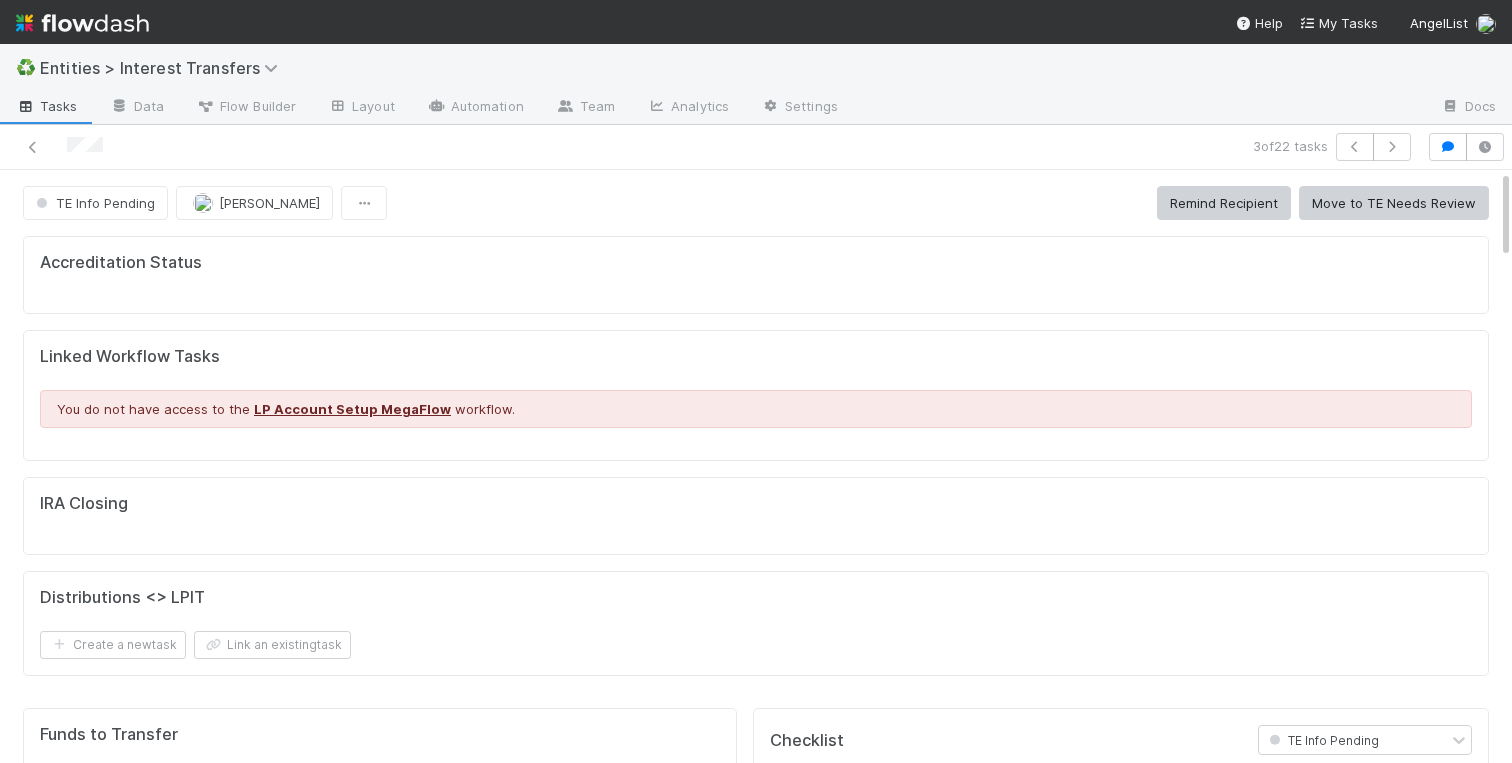 click on "Accreditation Status" at bounding box center (756, 263) 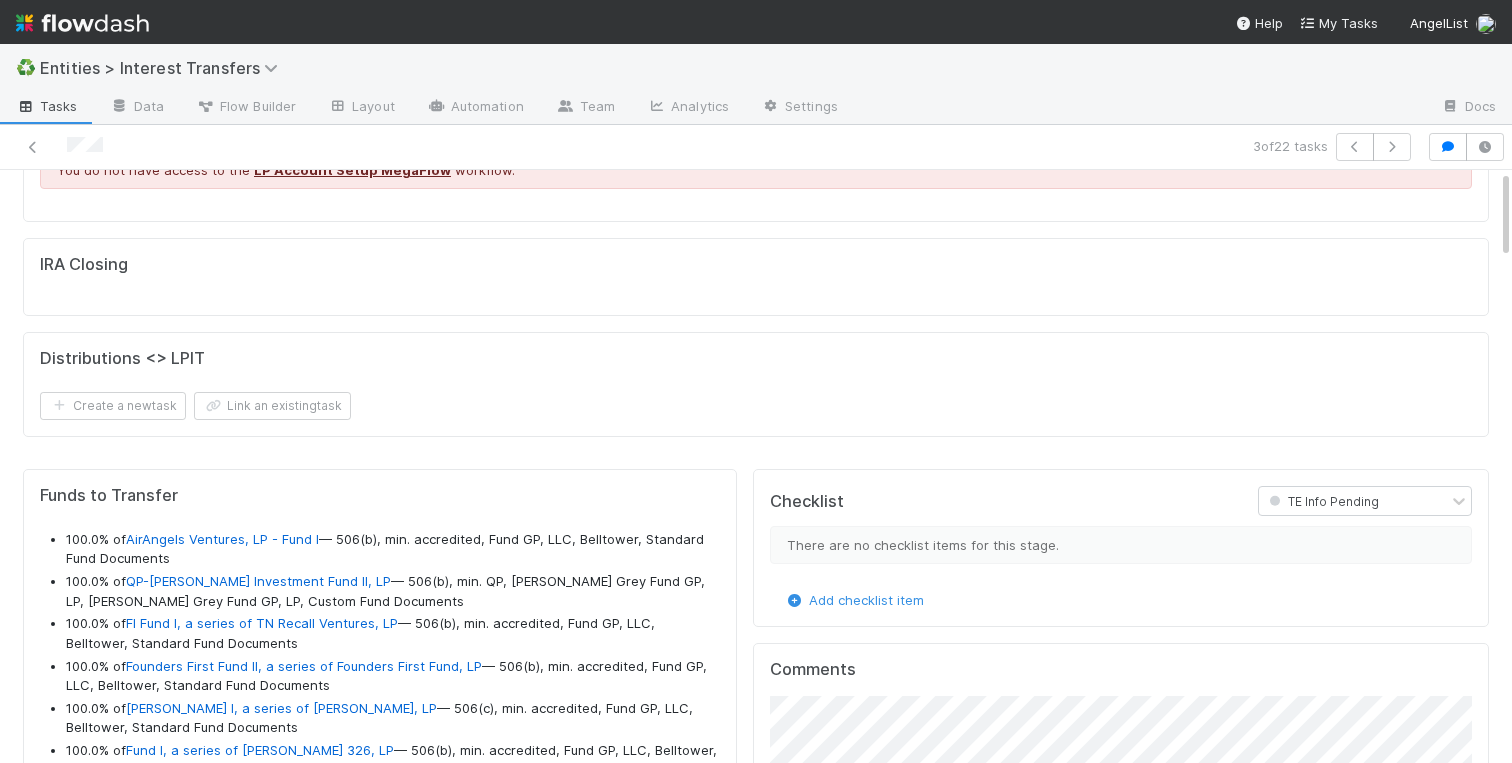 scroll, scrollTop: 0, scrollLeft: 0, axis: both 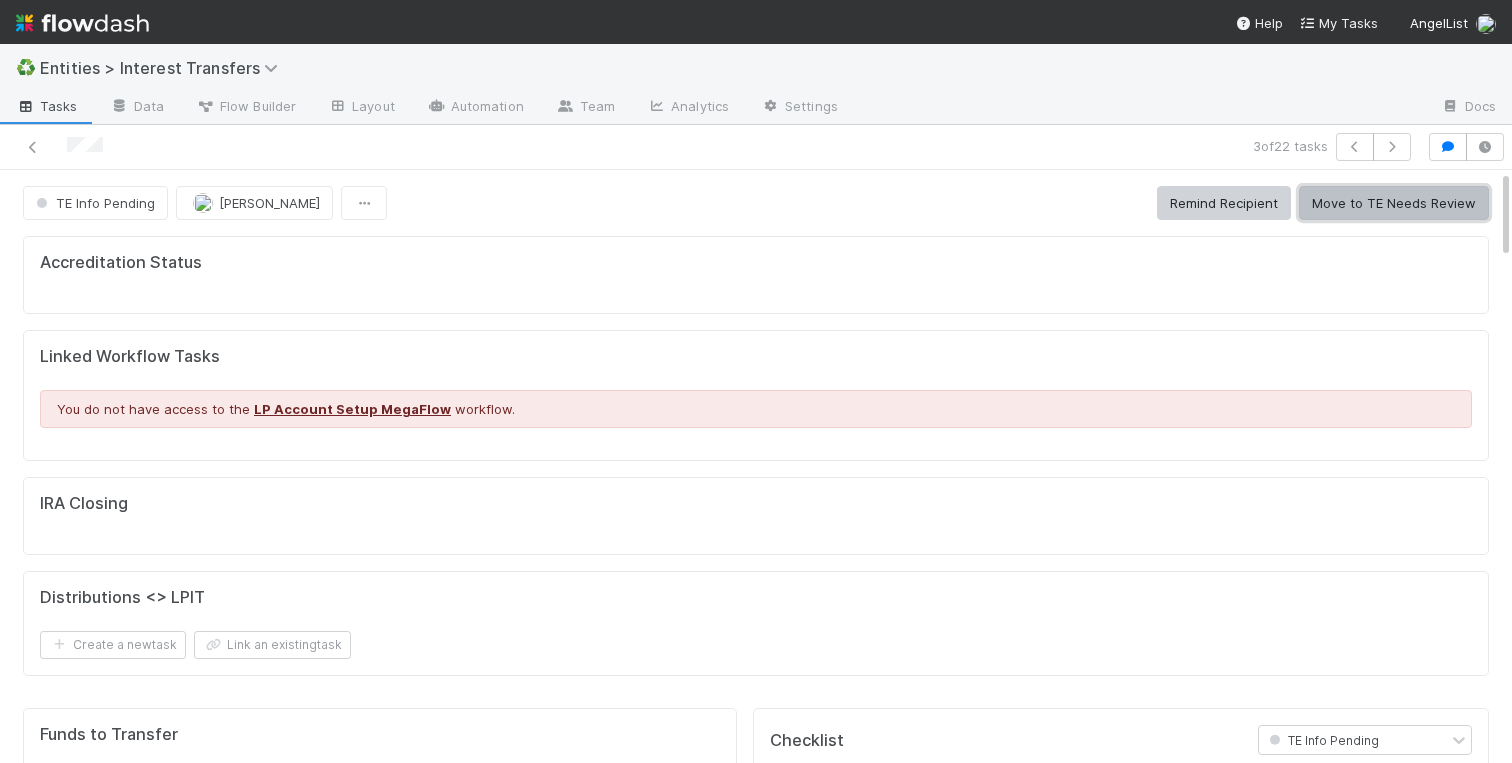 click on "Move to TE Needs Review" at bounding box center [1394, 203] 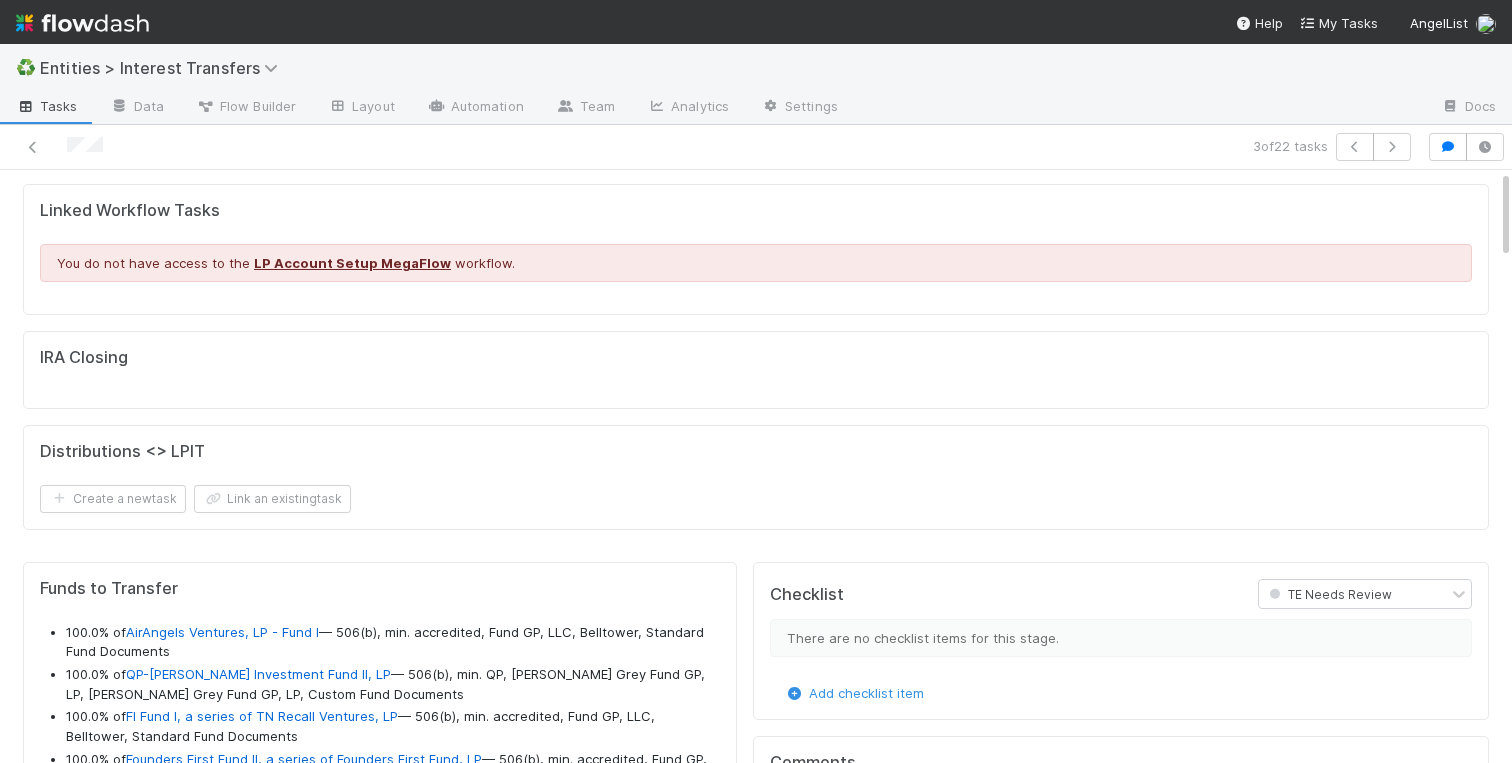 scroll, scrollTop: 0, scrollLeft: 0, axis: both 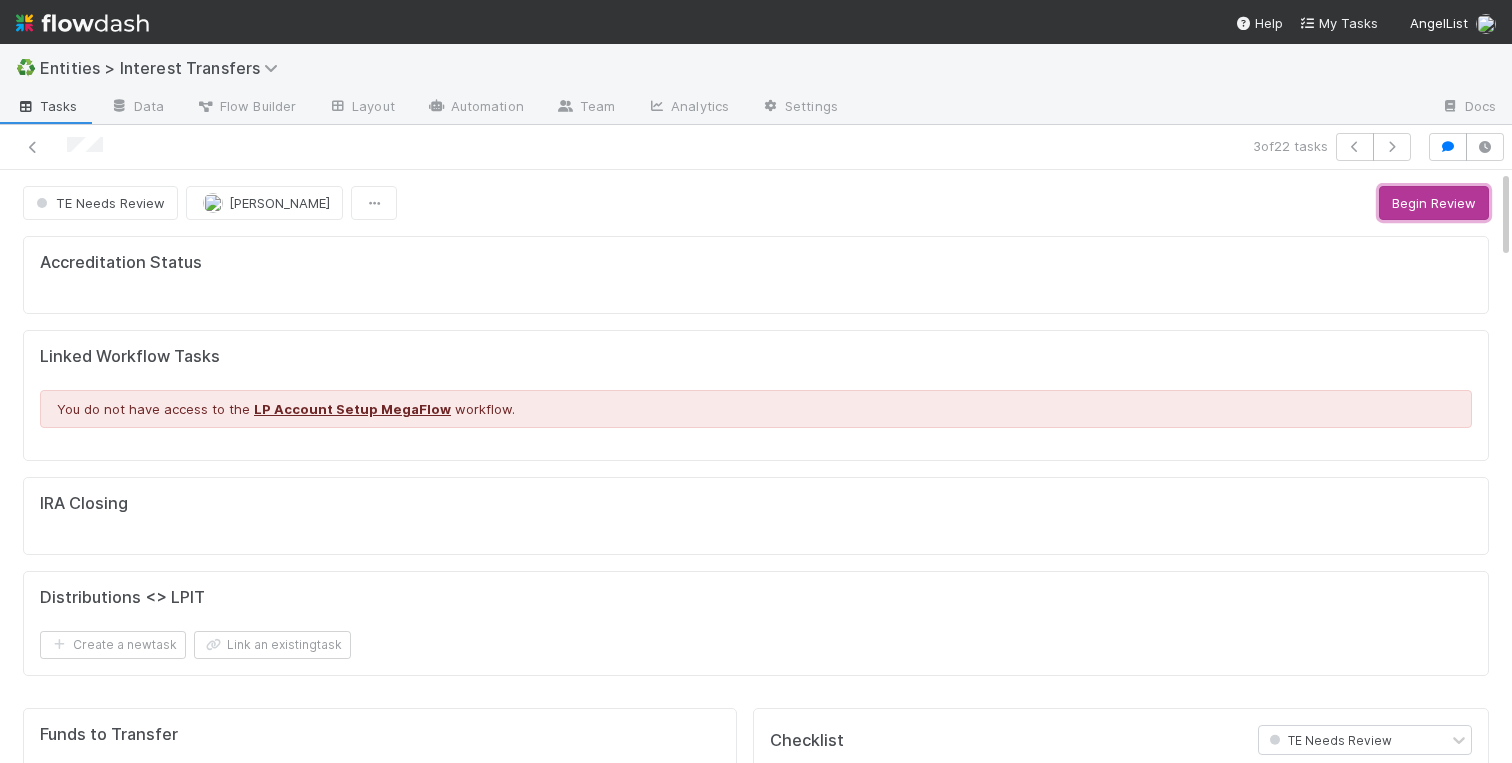 click on "Begin Review" at bounding box center (1434, 203) 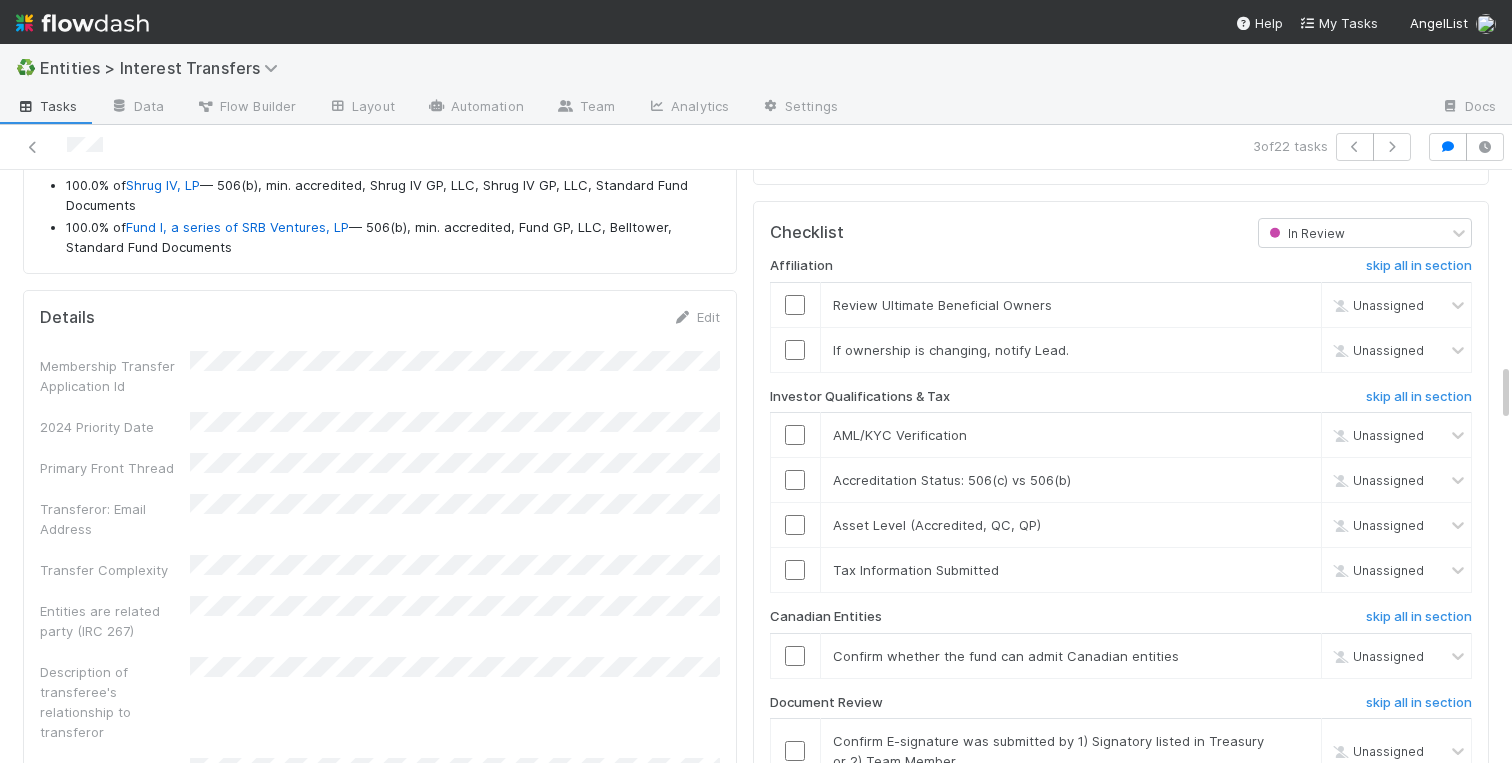 scroll, scrollTop: 2458, scrollLeft: 0, axis: vertical 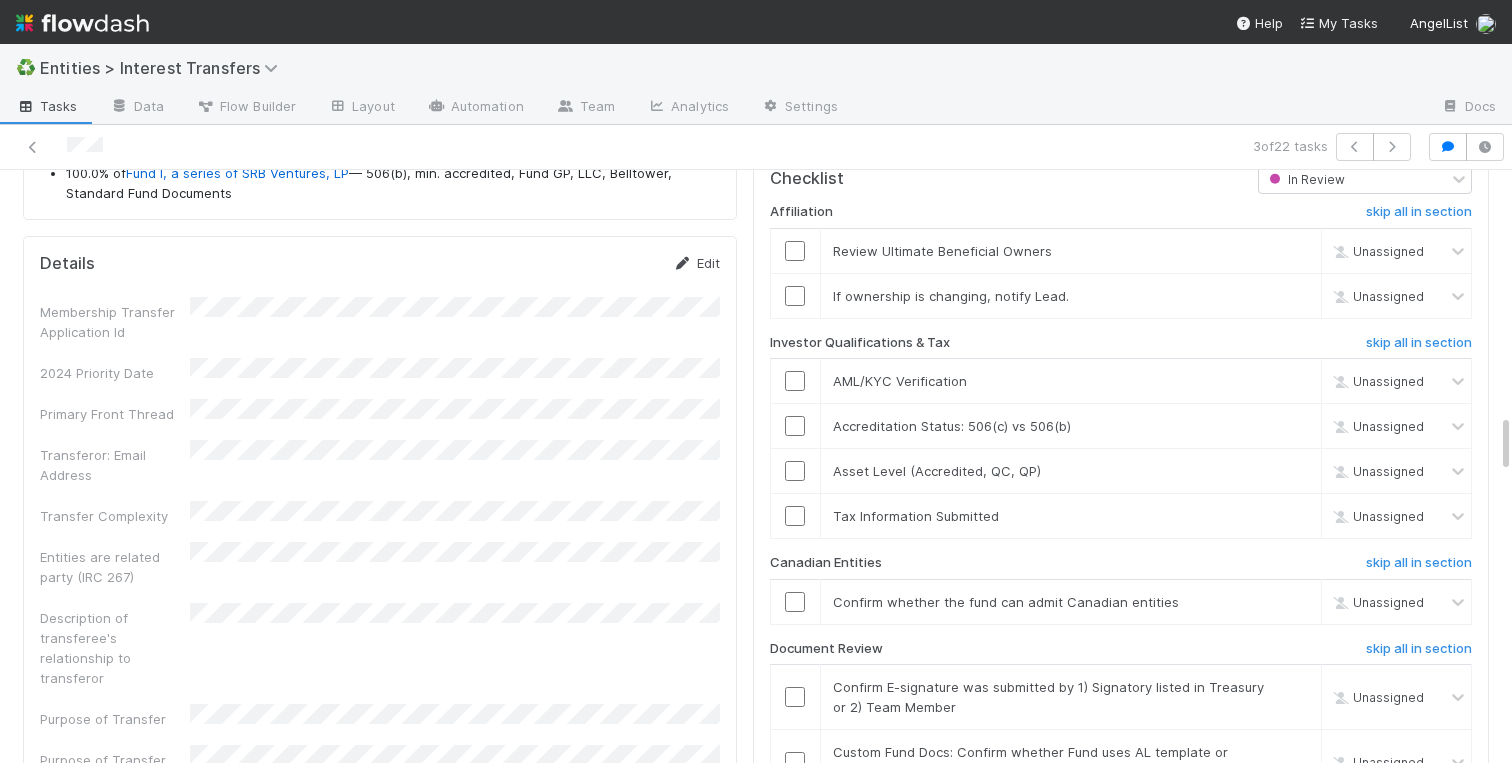 click on "Edit" at bounding box center (696, 263) 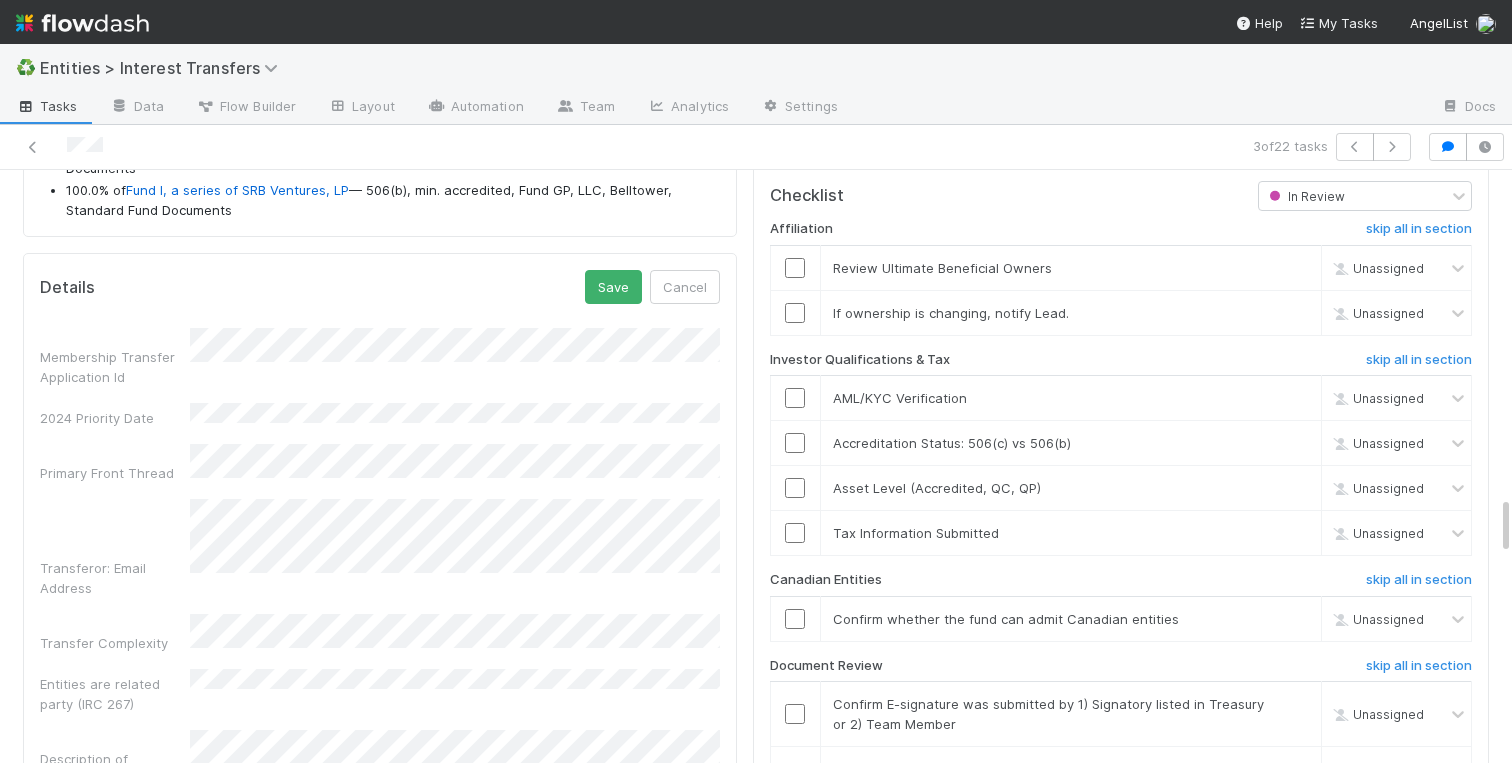 scroll, scrollTop: 2215, scrollLeft: 0, axis: vertical 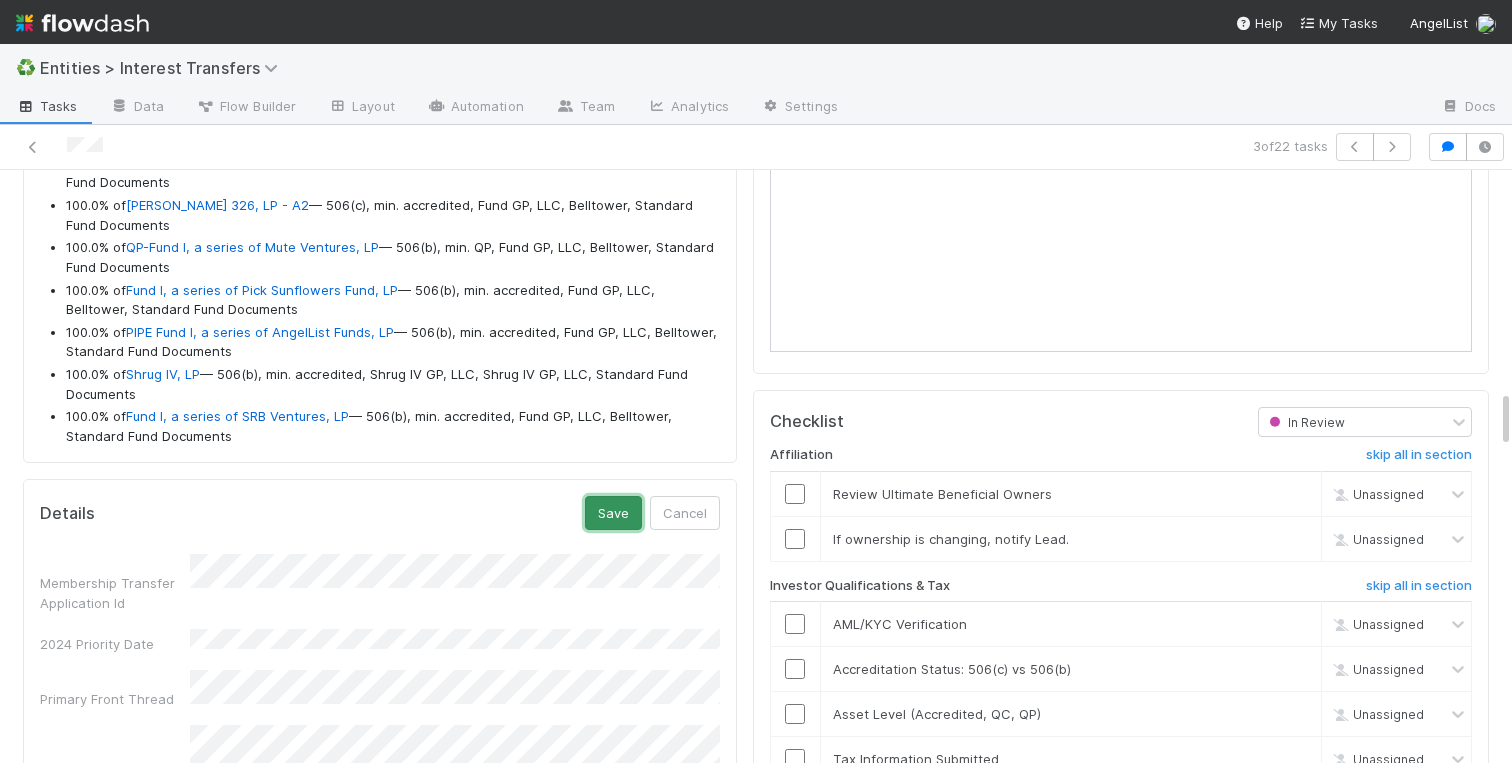 click on "Save" at bounding box center (613, 513) 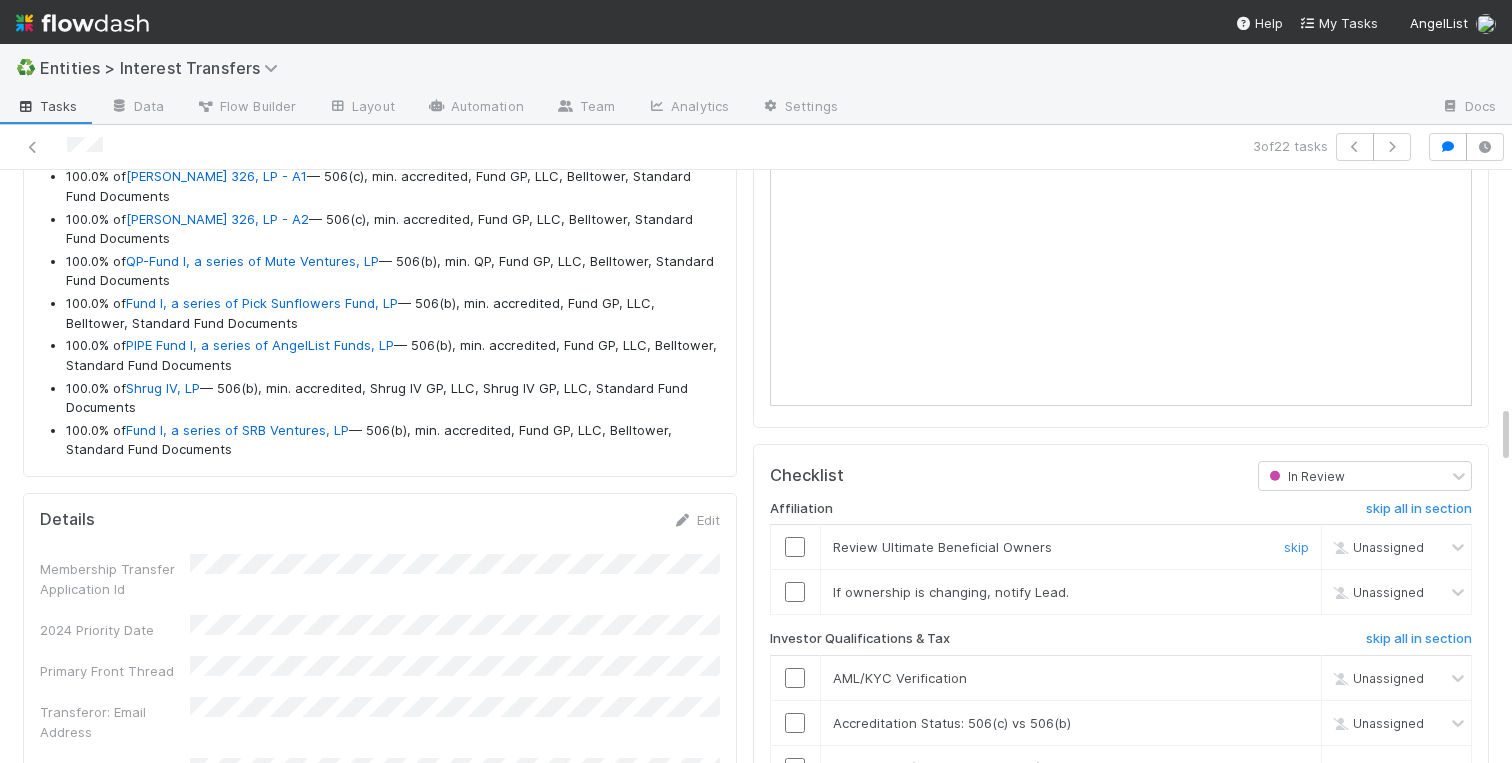 scroll, scrollTop: 2387, scrollLeft: 0, axis: vertical 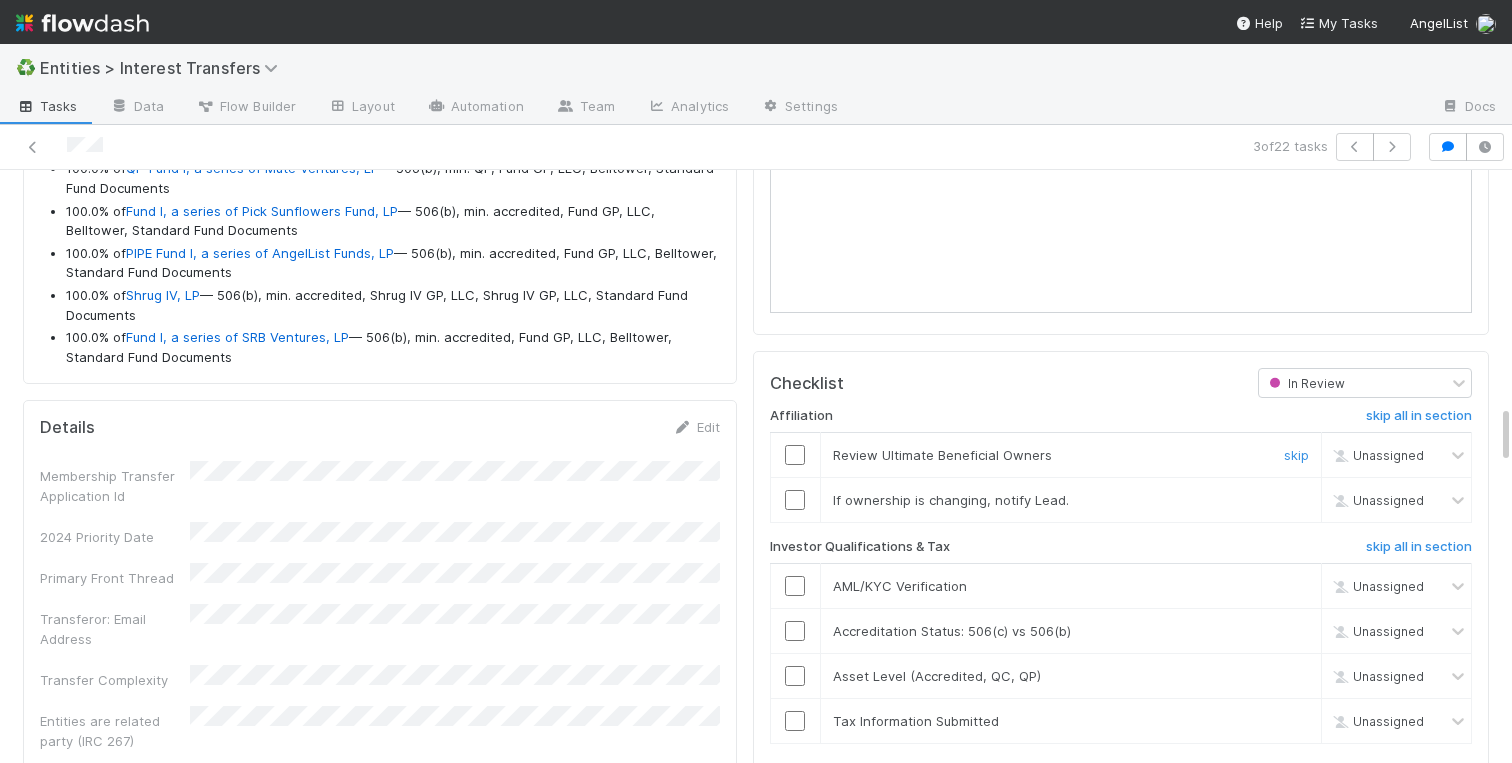 click at bounding box center (795, 455) 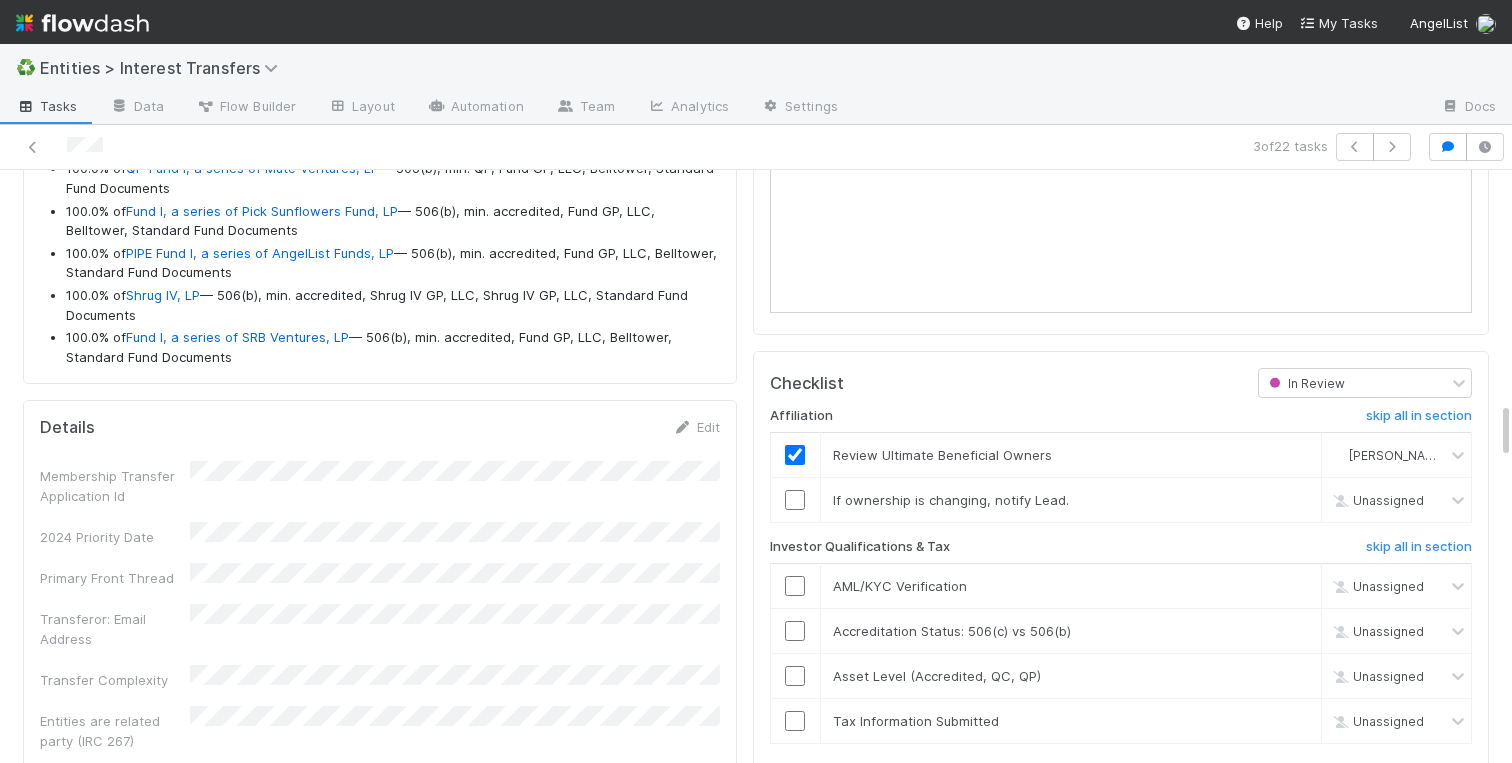 click on "Checklist    In Review Affiliation skip all in section Review Ultimate Beneficial Owners  Charlotte Mas If ownership is changing, notify Lead.  Unassigned Investor Qualifications & Tax skip all in section AML/KYC Verification  Unassigned Accreditation Status: 506(c) vs 506(b) Unassigned Asset Level (Accredited, QC, QP)  Unassigned Tax Information Submitted  Unassigned Canadian Entities  skip all in section Confirm whether the fund can admit Canadian entities  Unassigned Document Review skip all in section Confirm E-signature was submitted by 1) Signatory listed in Treasury or 2) Team Member  Unassigned Custom Fund Docs: Confirm whether Fund uses AL template or custom documents Unassigned Effective Date Change: Note desired effective date and update transfer agreement Unassigned Effective Date Change: Review pending or issued distributions impacted by effective date change Unassigned Update any incorrectly auto-generated Transfer Agreements in the "Transfer Agreements" field  Unassigned Rolling Funds BYOGP" at bounding box center [1121, 1052] 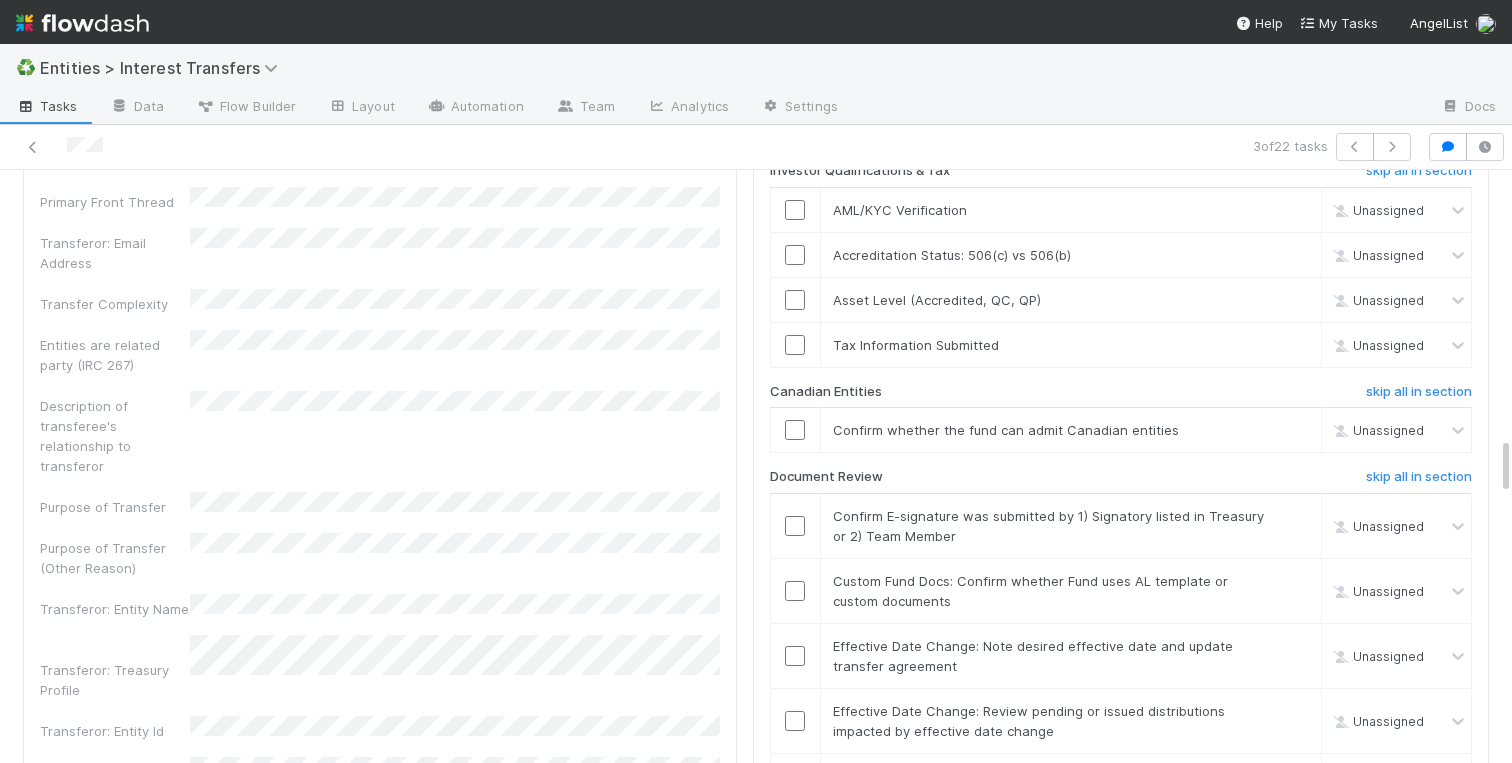 scroll, scrollTop: 2740, scrollLeft: 0, axis: vertical 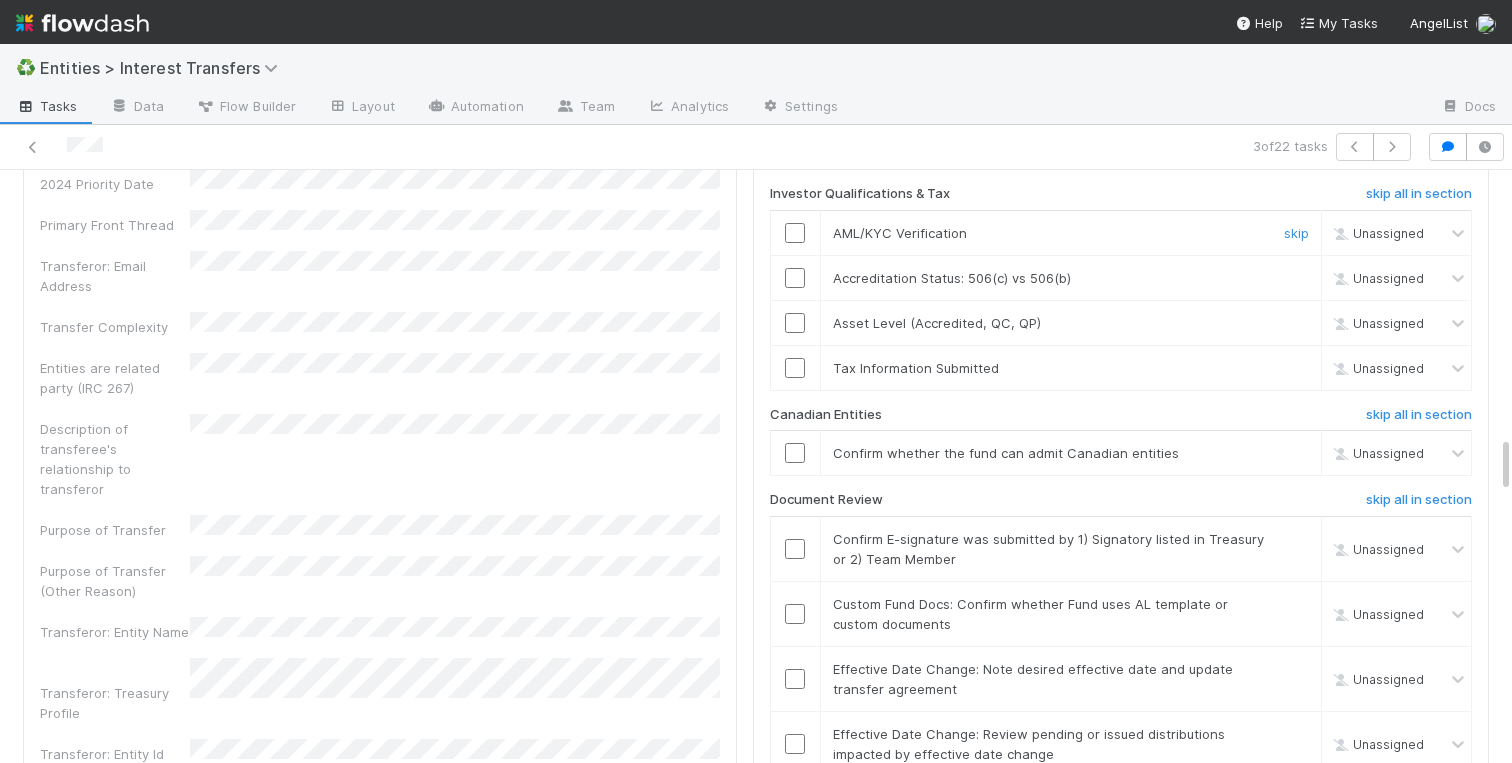 click at bounding box center (795, 233) 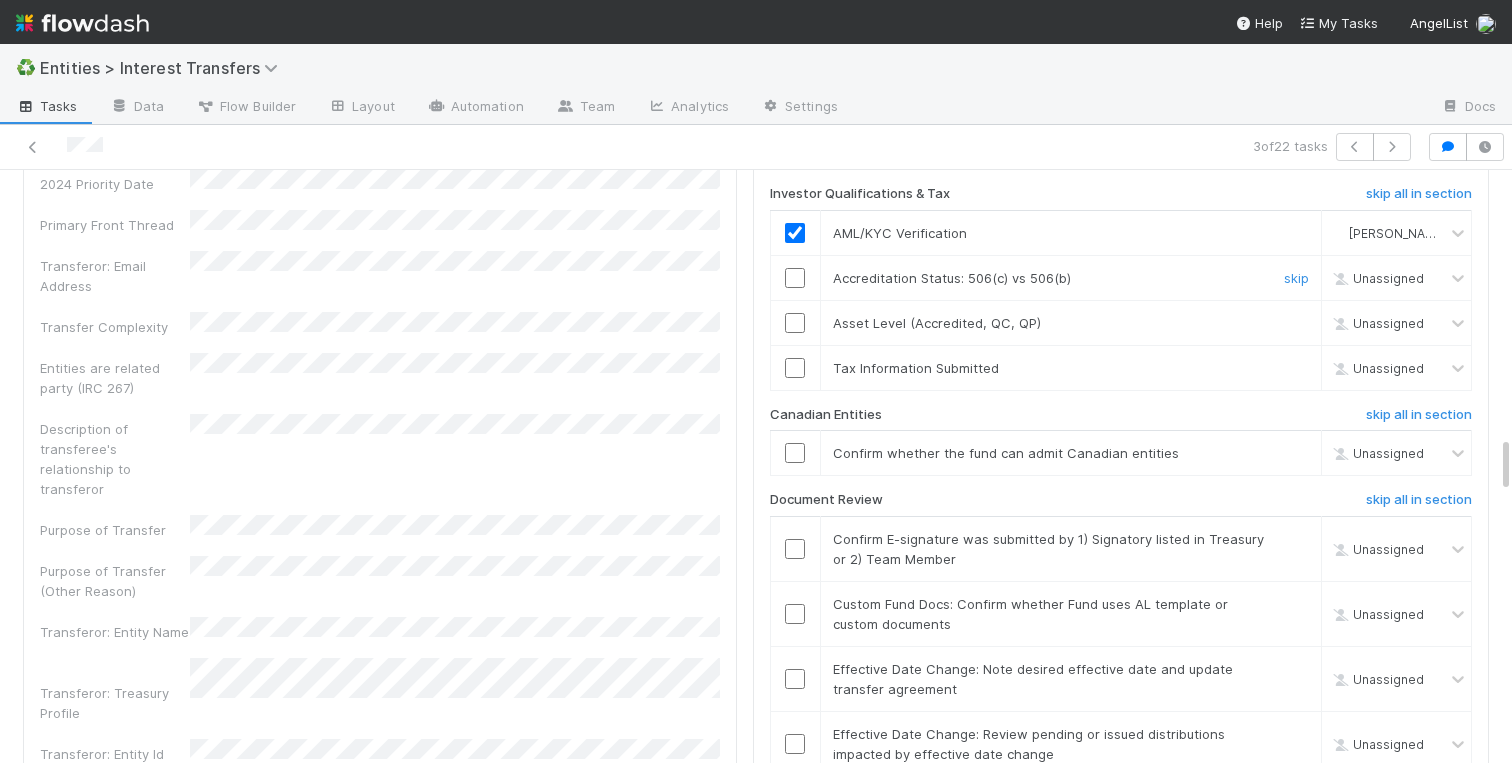 click at bounding box center [795, 278] 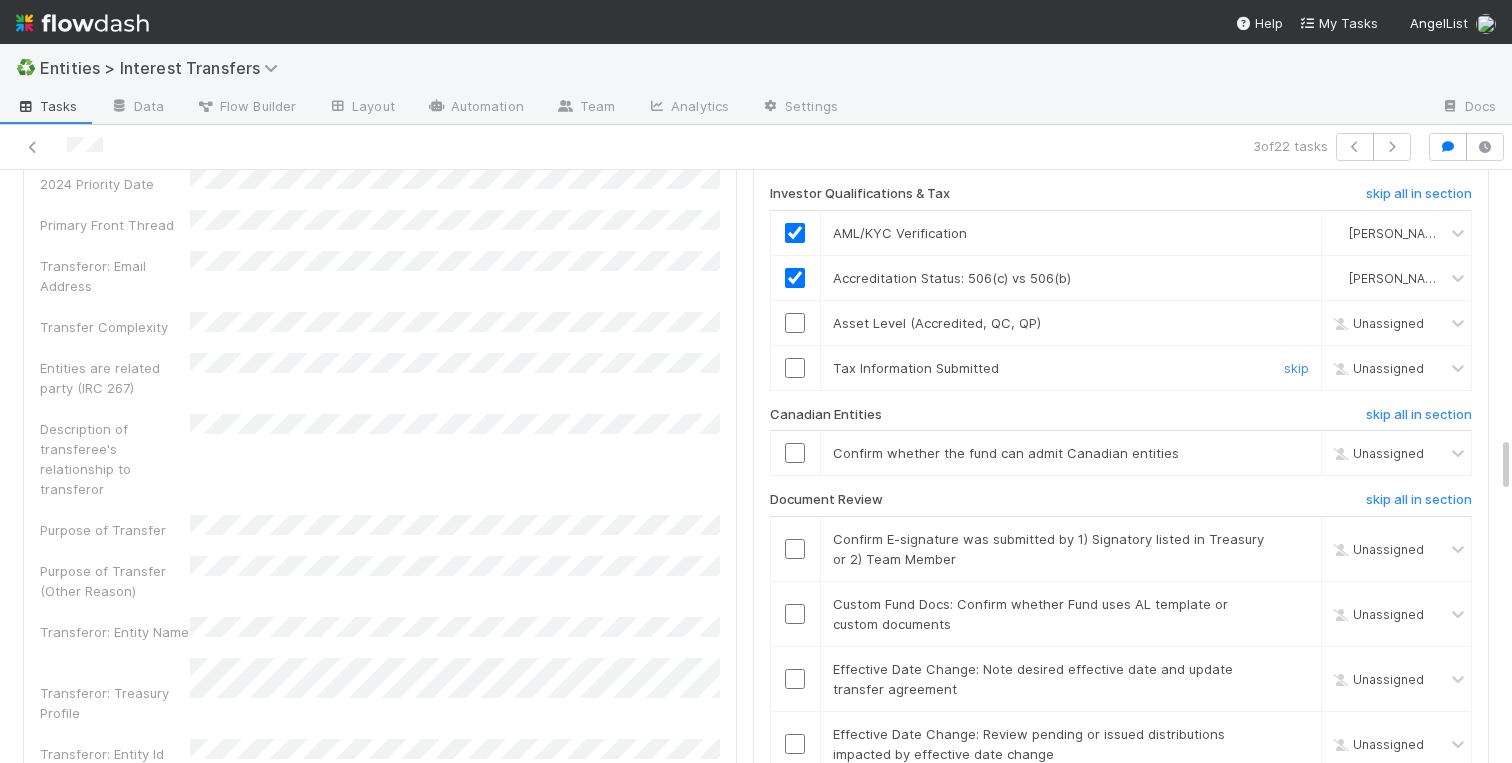 click at bounding box center (795, 368) 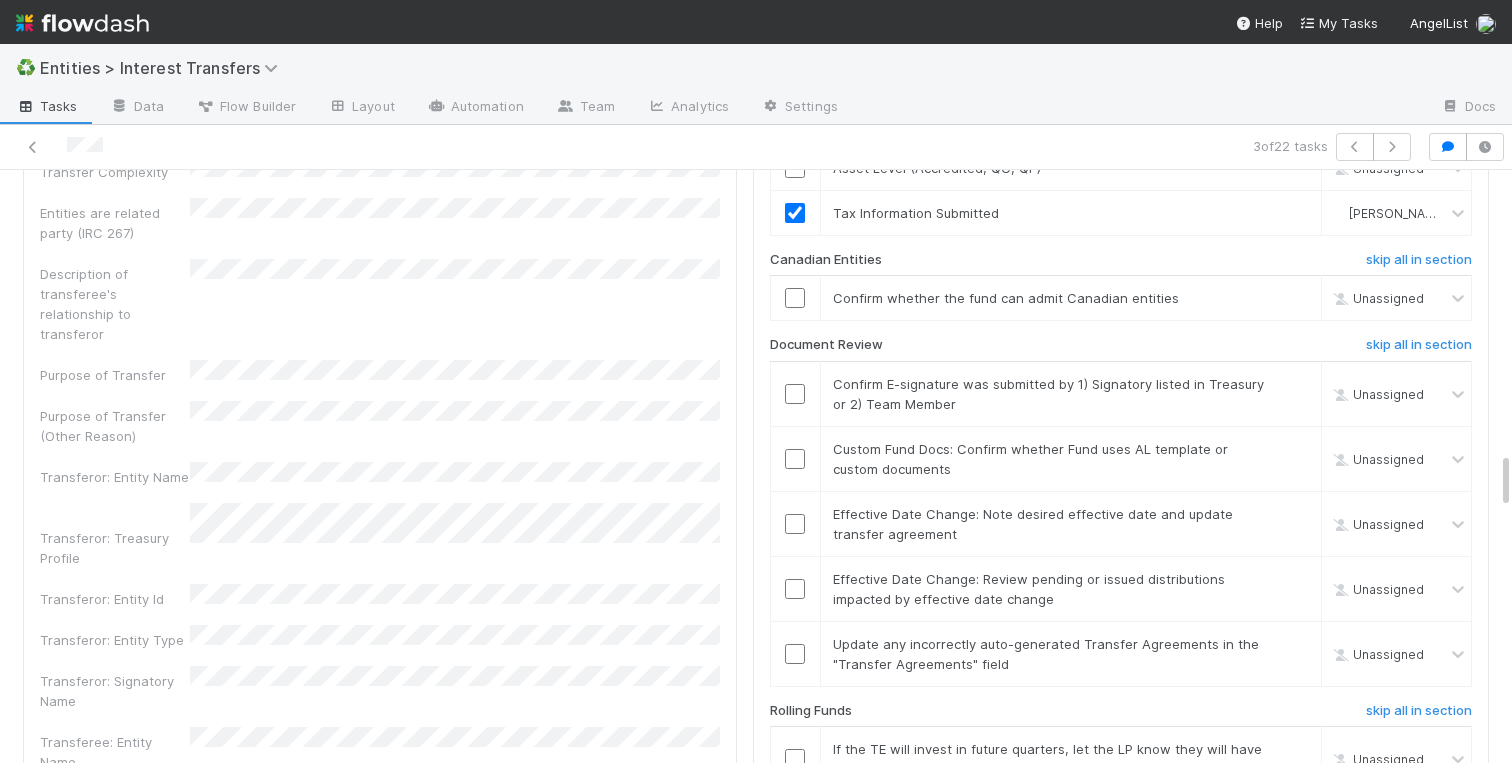 scroll, scrollTop: 2902, scrollLeft: 0, axis: vertical 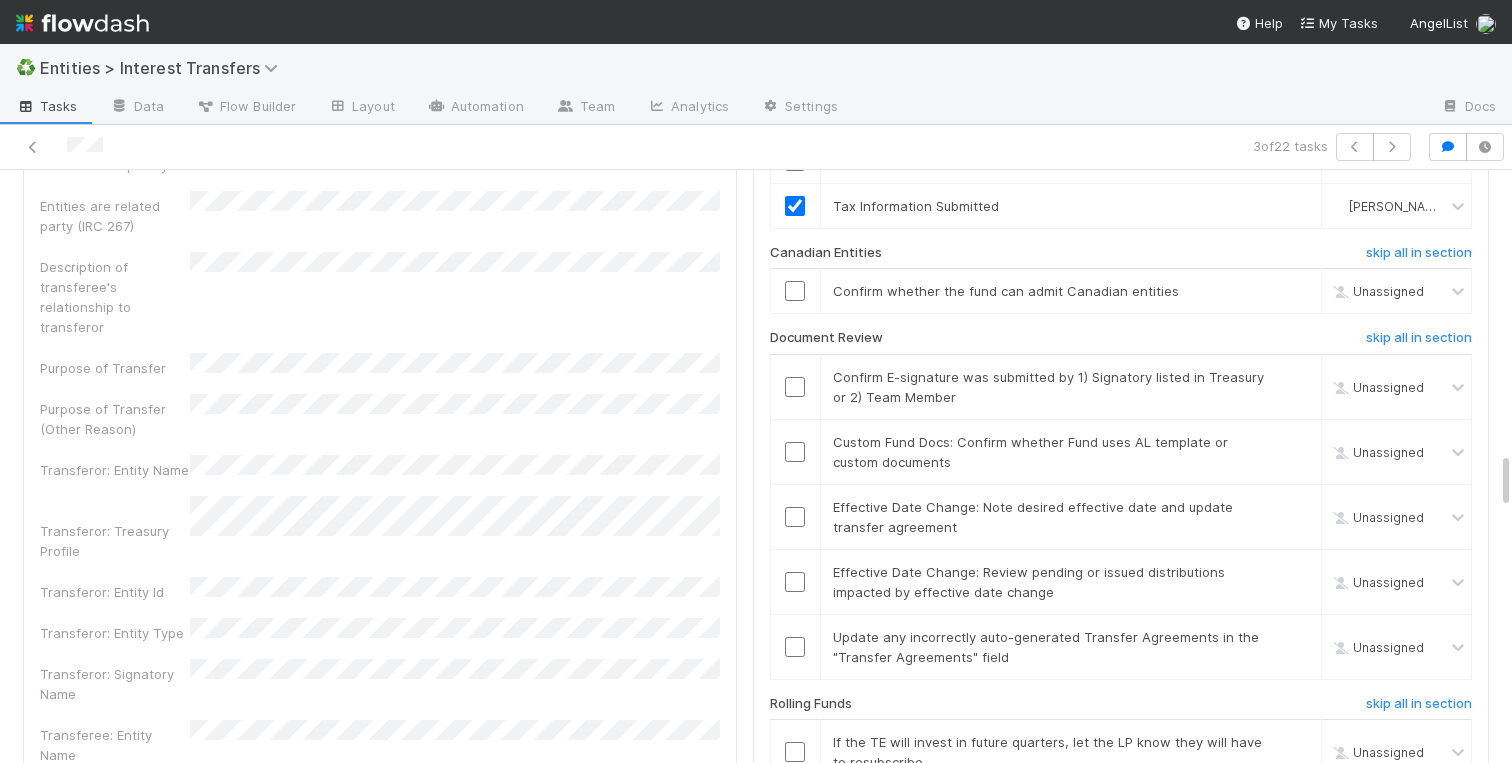 click on "Membership Transfer Application Id  2024 Priority Date  Primary Front Thread  Transferor: Email Address  Transfer Complexity    Entities are related party (IRC 267)  Description of transferee's relationship to transferor  Purpose of Transfer  Purpose of Transfer (Other Reason)  Transferor: Entity Name  Transferor: Treasury Profile  Transferor: Entity Id  Transferor: Entity Type  Transferor: Signatory Name  Transferee: Entity Name  Transferee: Signatory Name  Transferee: Entity Id  Transferee: Treasury Profile  Transferee: Email Address  Transferee Invited At  Transferee Invitation Link  Lead(s) Invited At  Requested Transfer Effective Date   Transfer Agreements  BYOD - Template  DocuSign URL  Signed Agreements  Other Supporting Documentation  Link to Comptroller  Standard Transfer  Fractional %  # of Follow Ups  Created On Updated On Legal Launchpad Ticket  Tax Consult Ticket   OC Ticket   Transferor: Funds to Transfer  Original Owner (OOO)  Membership Transfer Request Id  Finance Ticket  DD" at bounding box center (380, 1429) 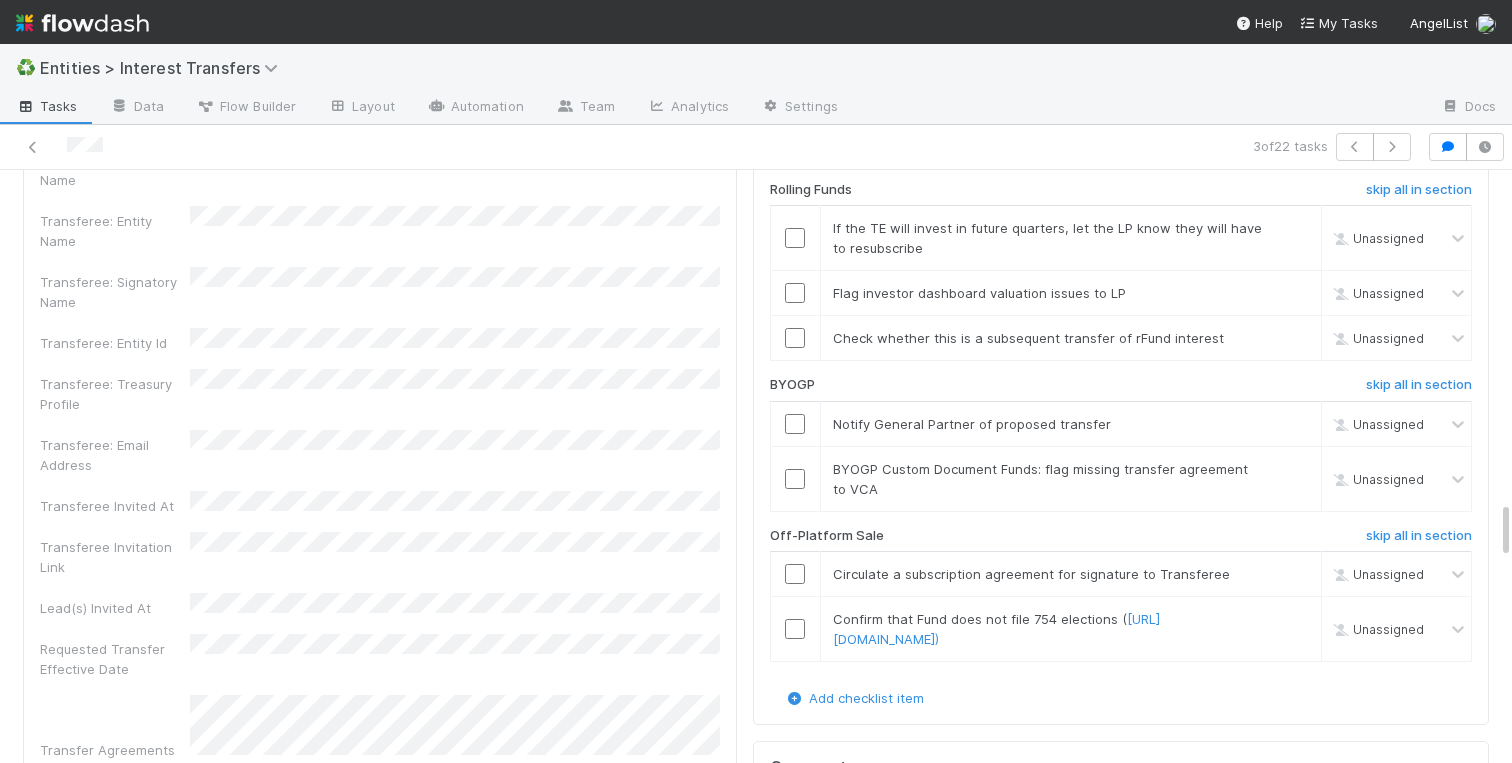 scroll, scrollTop: 3466, scrollLeft: 0, axis: vertical 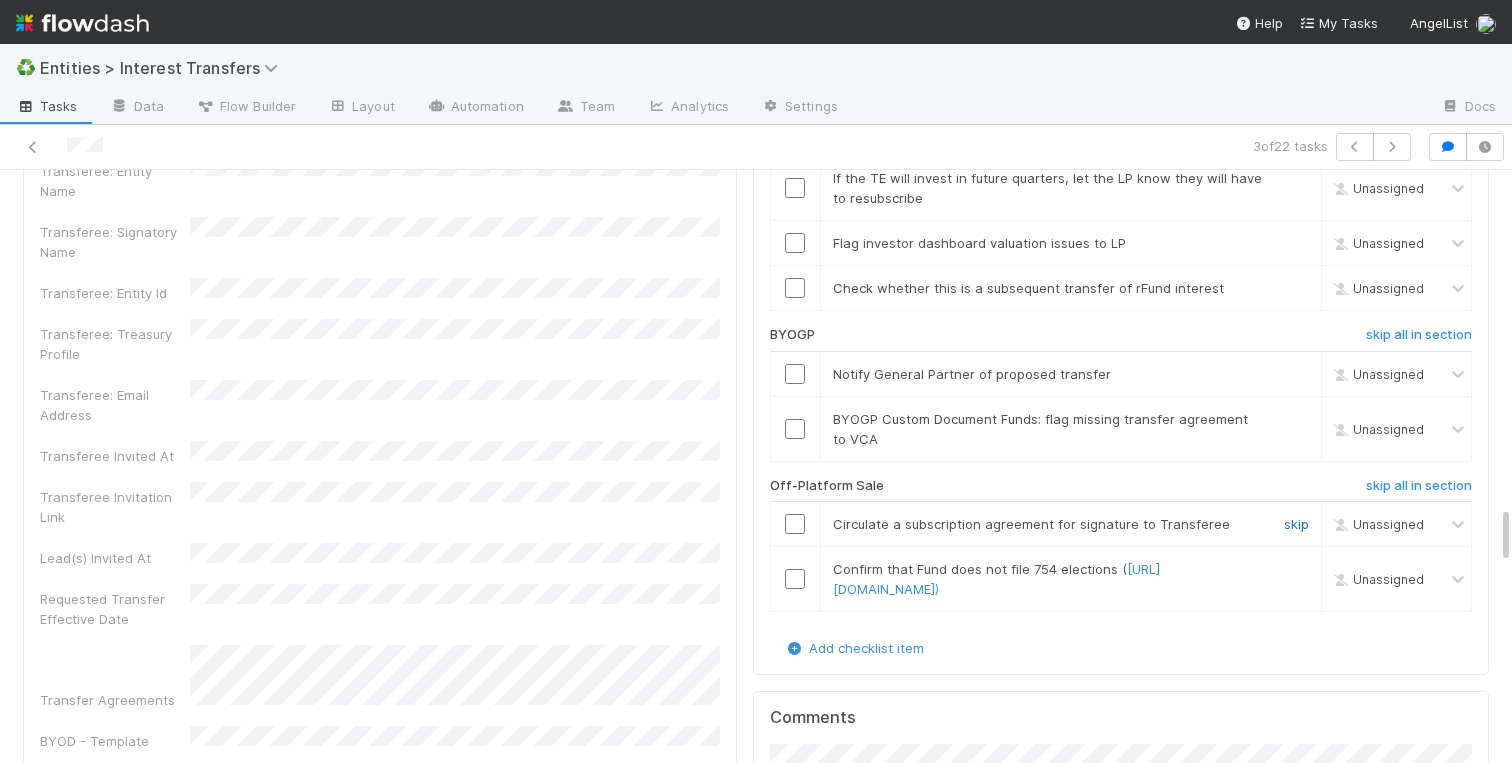 click on "skip" at bounding box center [1296, 524] 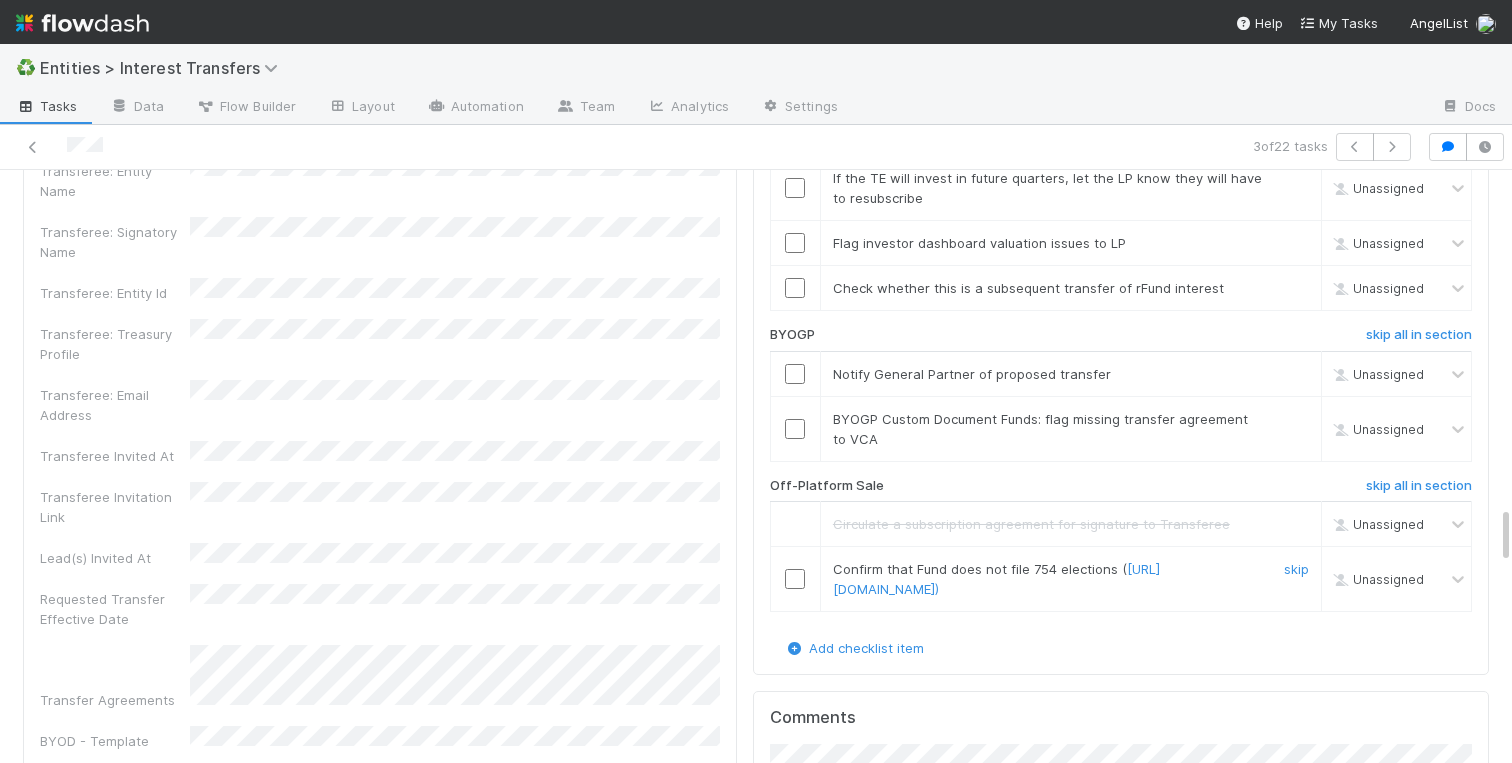 click at bounding box center [795, 579] 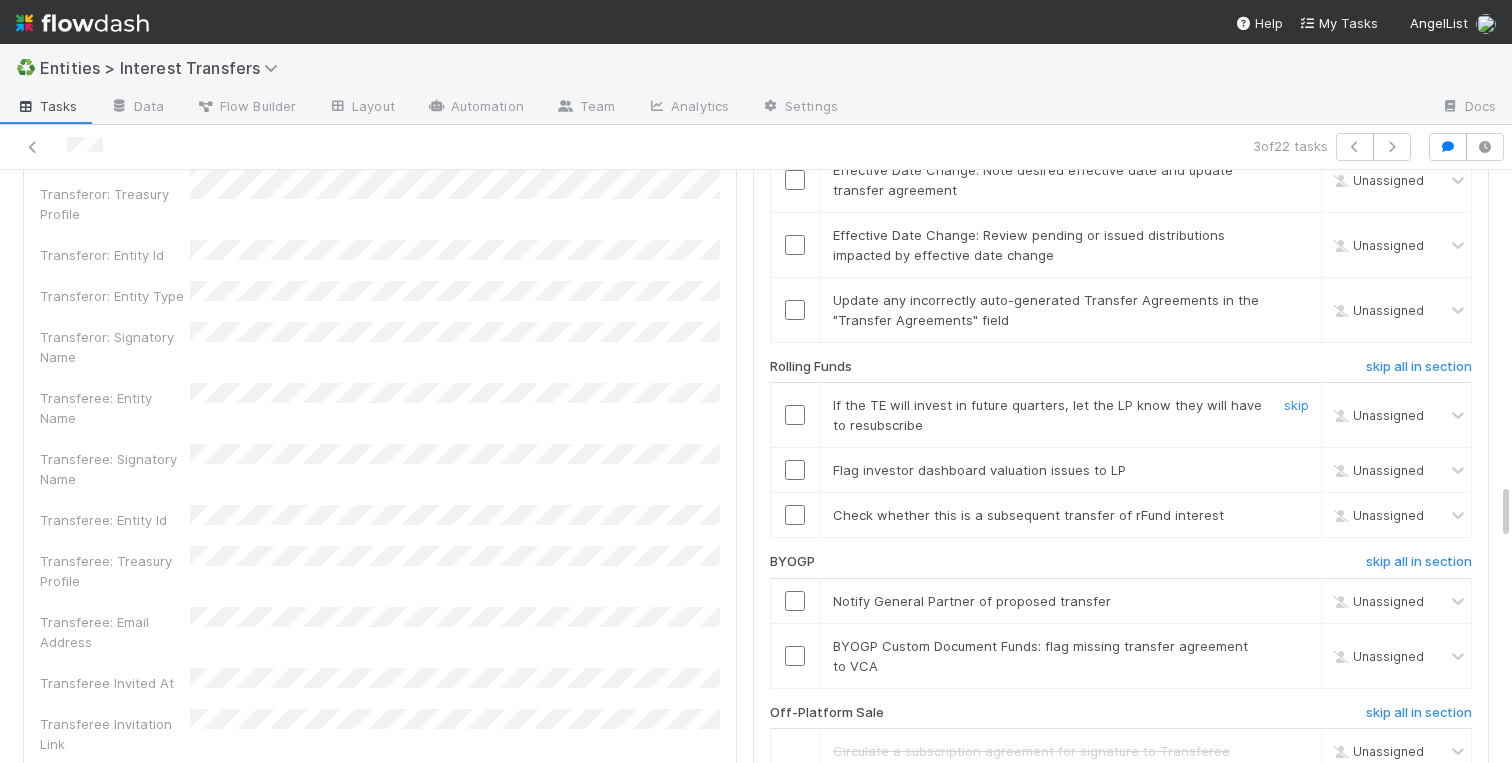scroll, scrollTop: 3198, scrollLeft: 0, axis: vertical 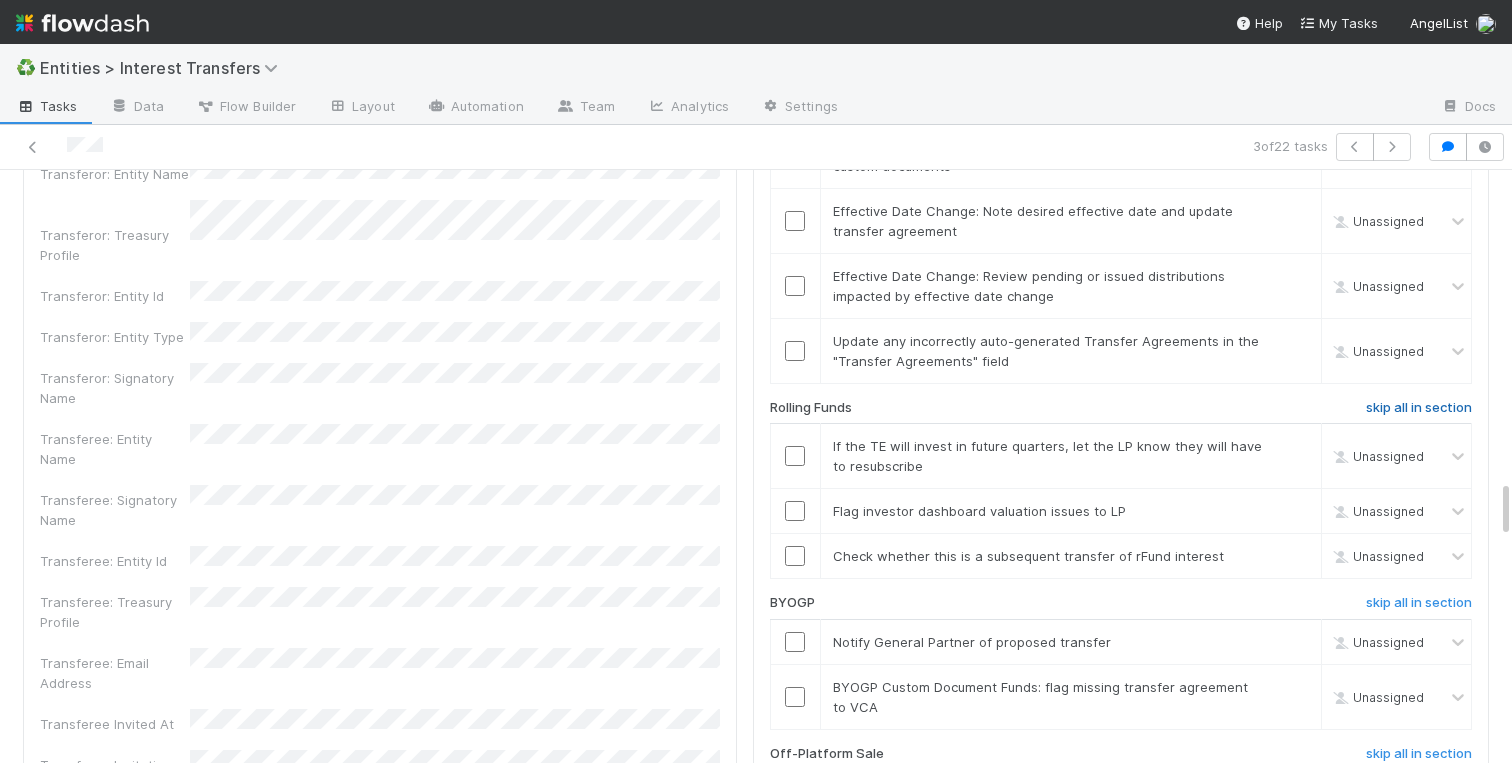 click on "skip all in section" at bounding box center (1419, 408) 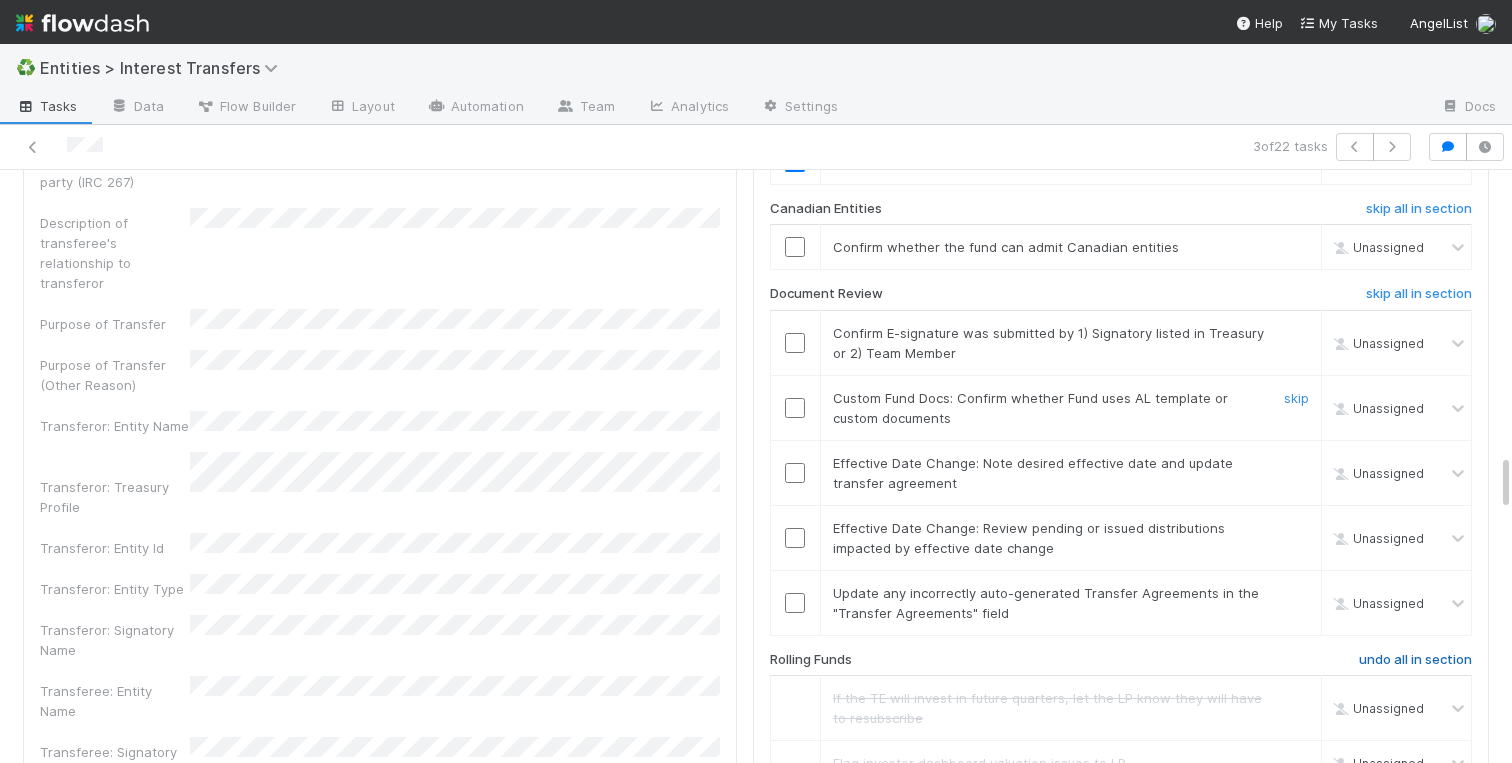 scroll, scrollTop: 2915, scrollLeft: 0, axis: vertical 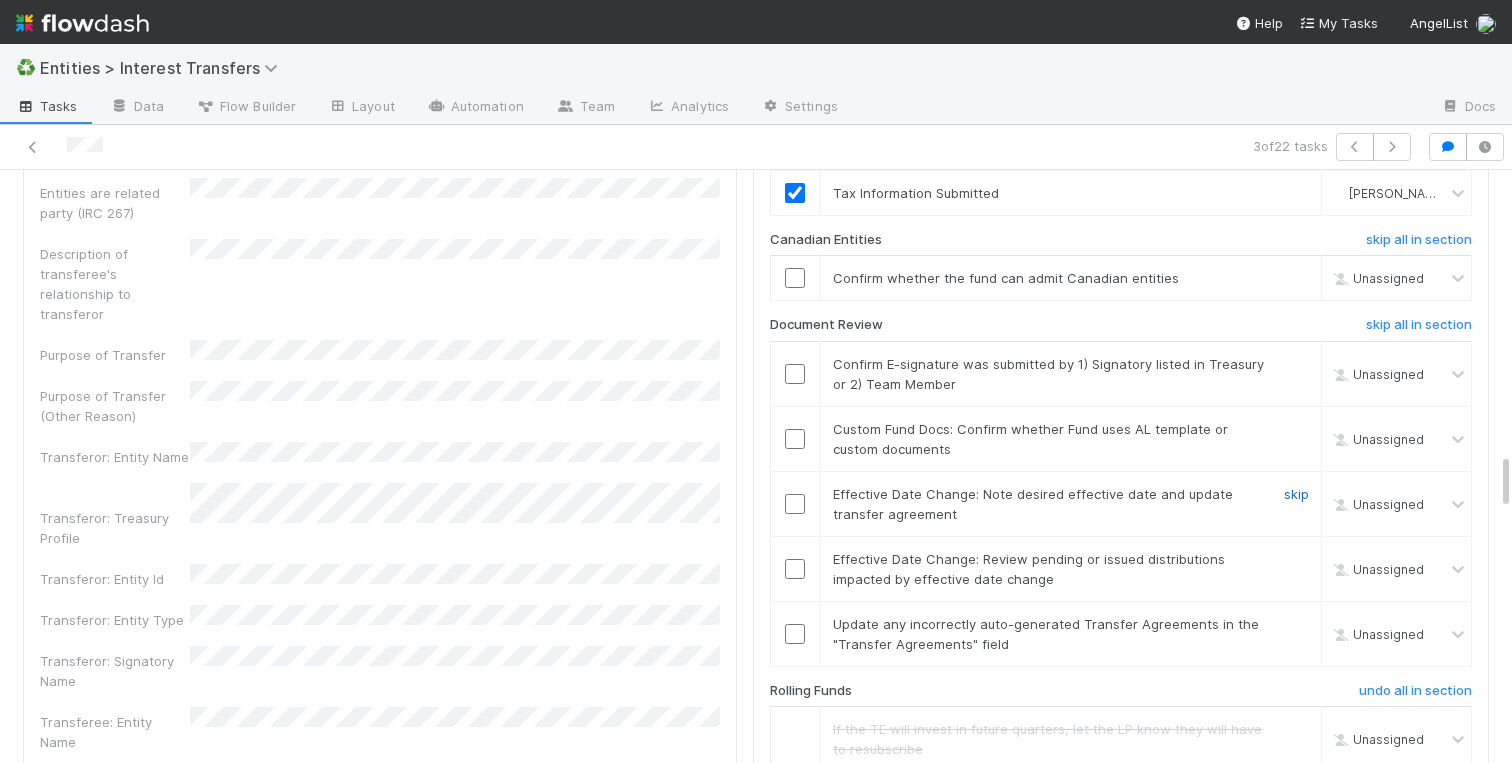 click on "skip" at bounding box center (1296, 494) 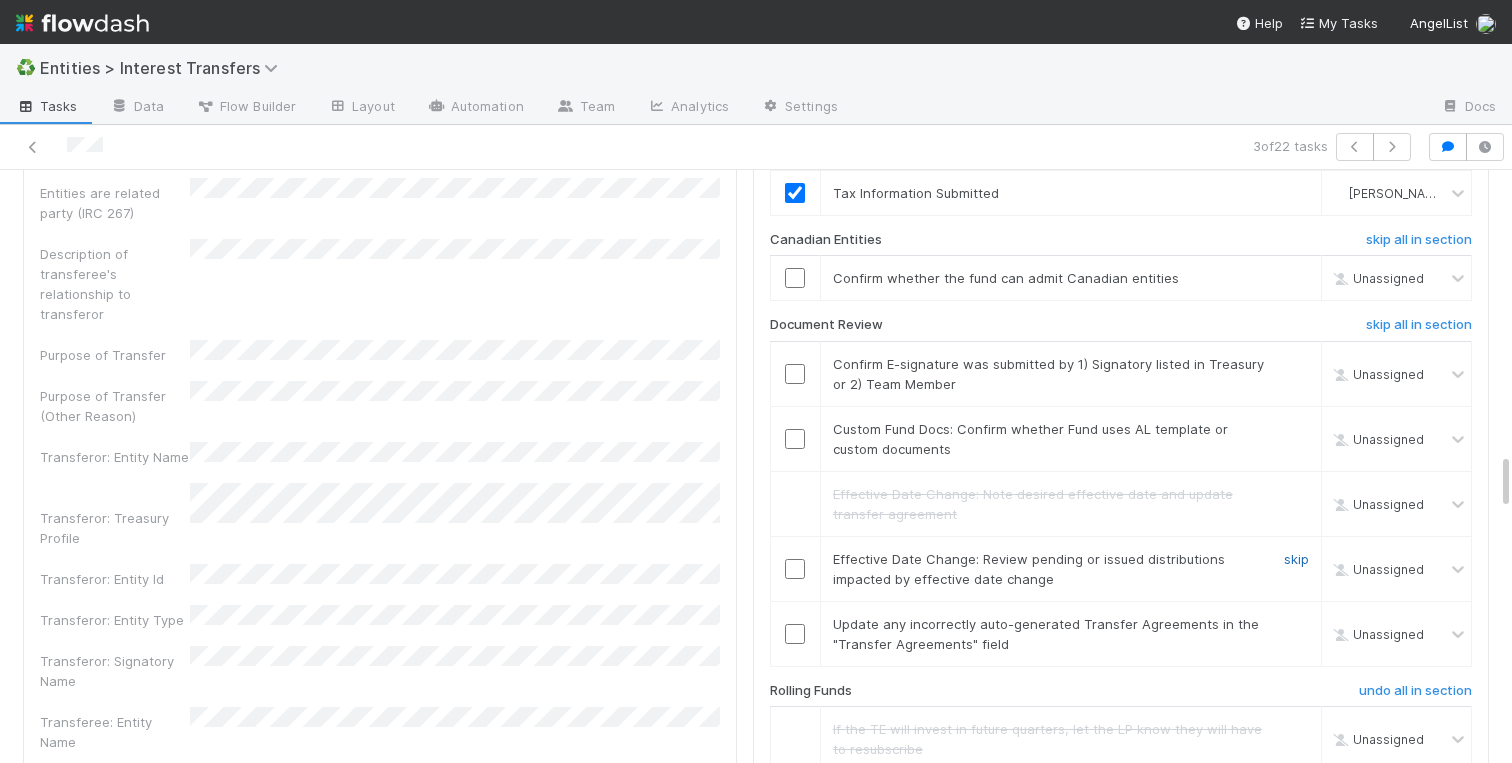 click on "skip" at bounding box center (1296, 559) 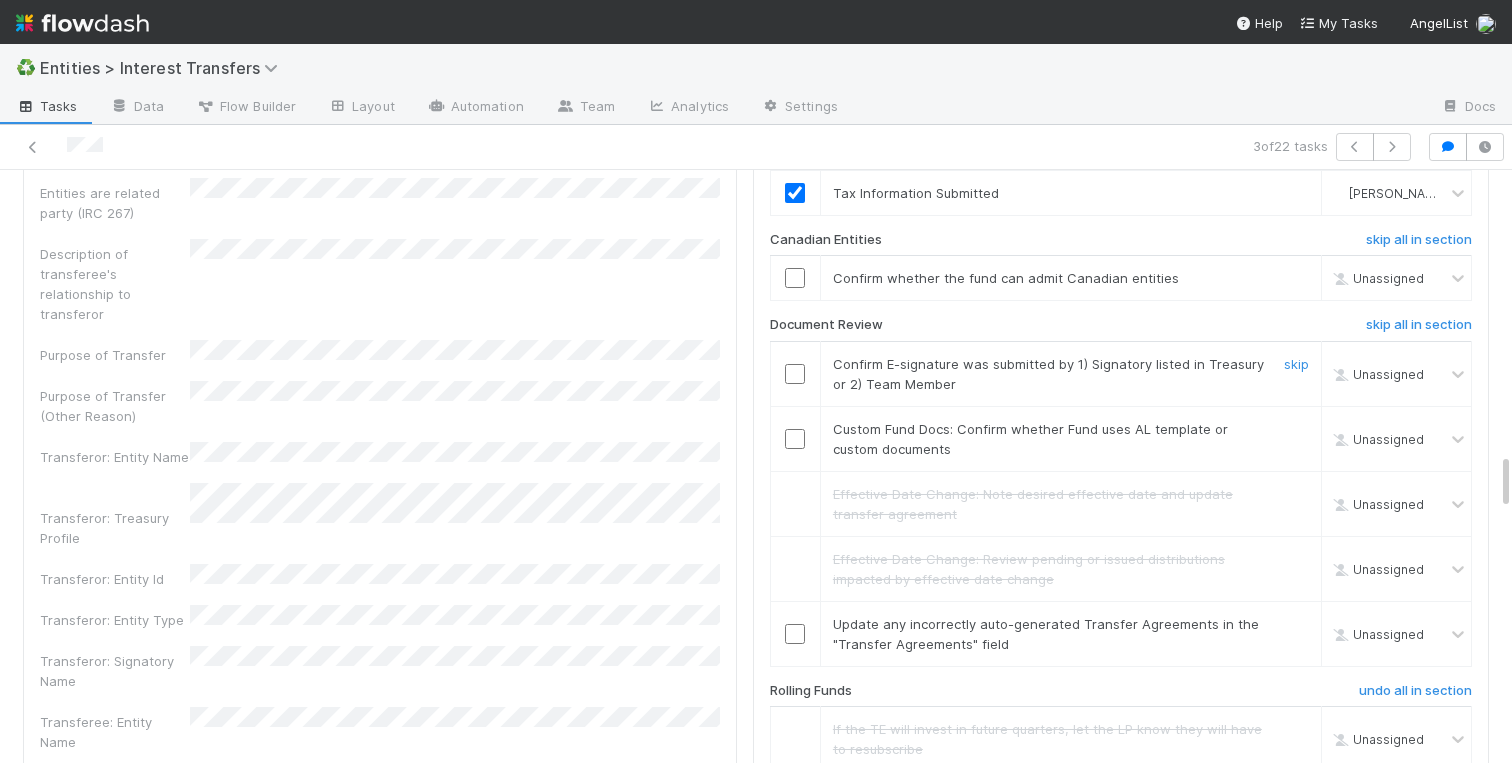 click at bounding box center [795, 374] 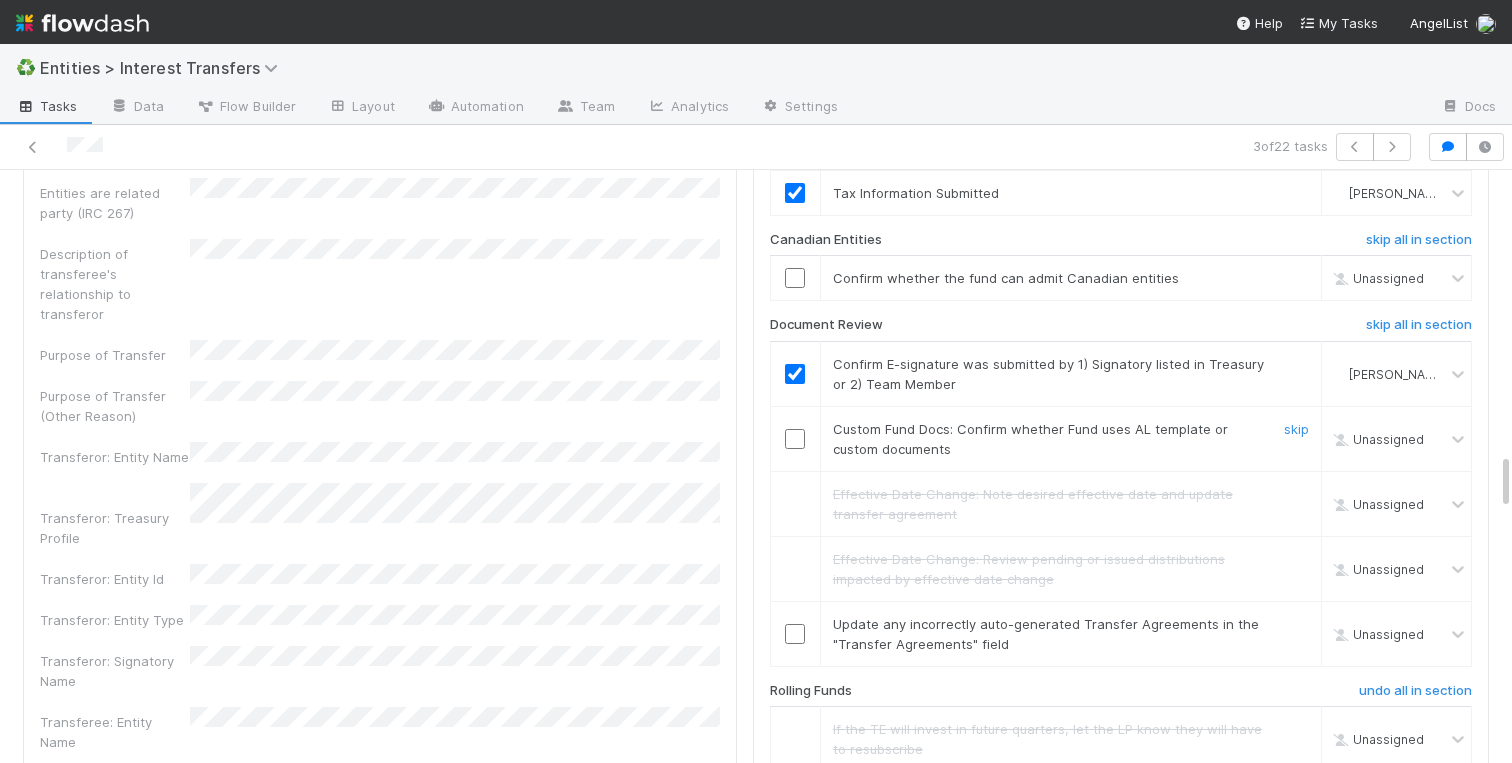 click at bounding box center [795, 439] 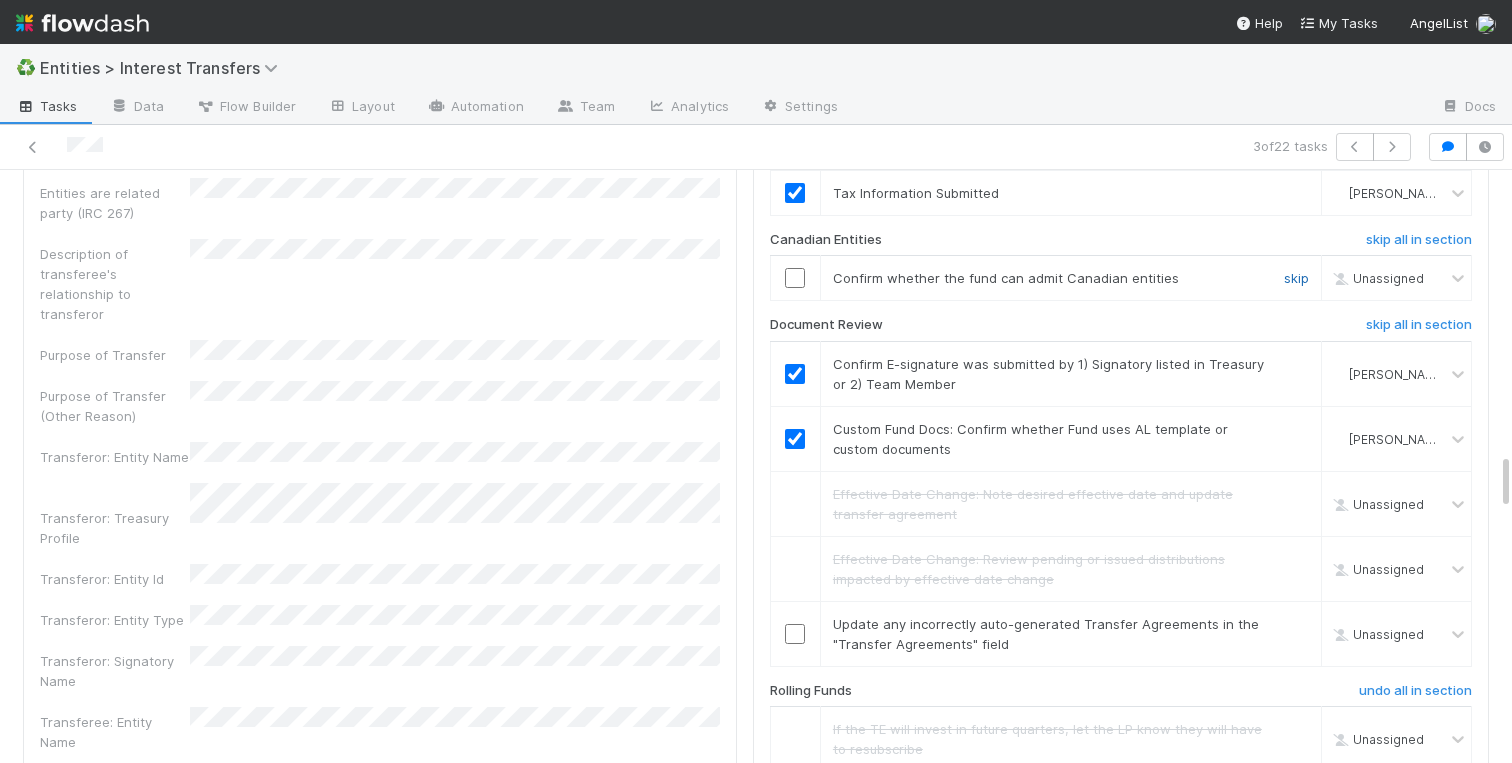 click on "skip" at bounding box center [1296, 278] 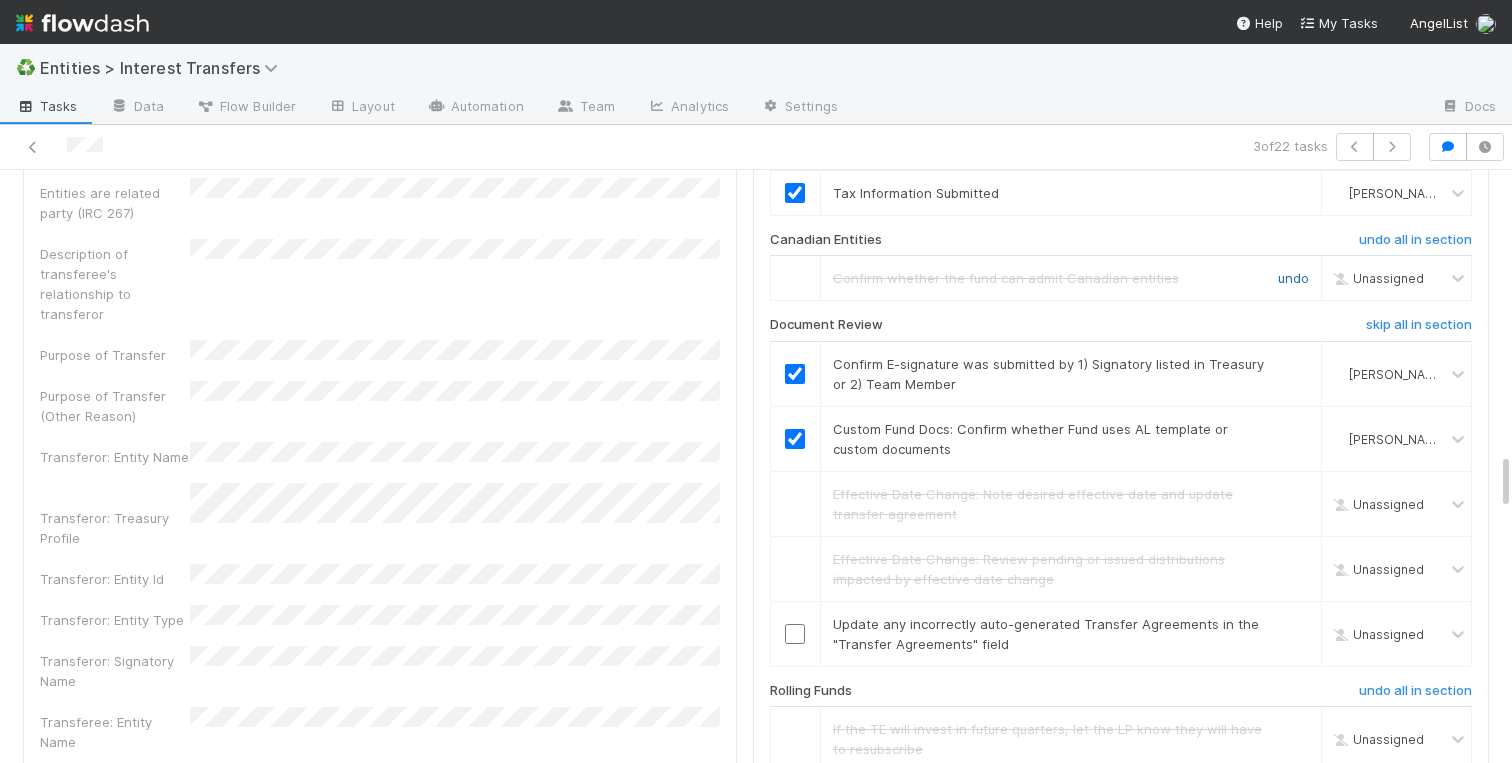 click on "undo" at bounding box center (1293, 278) 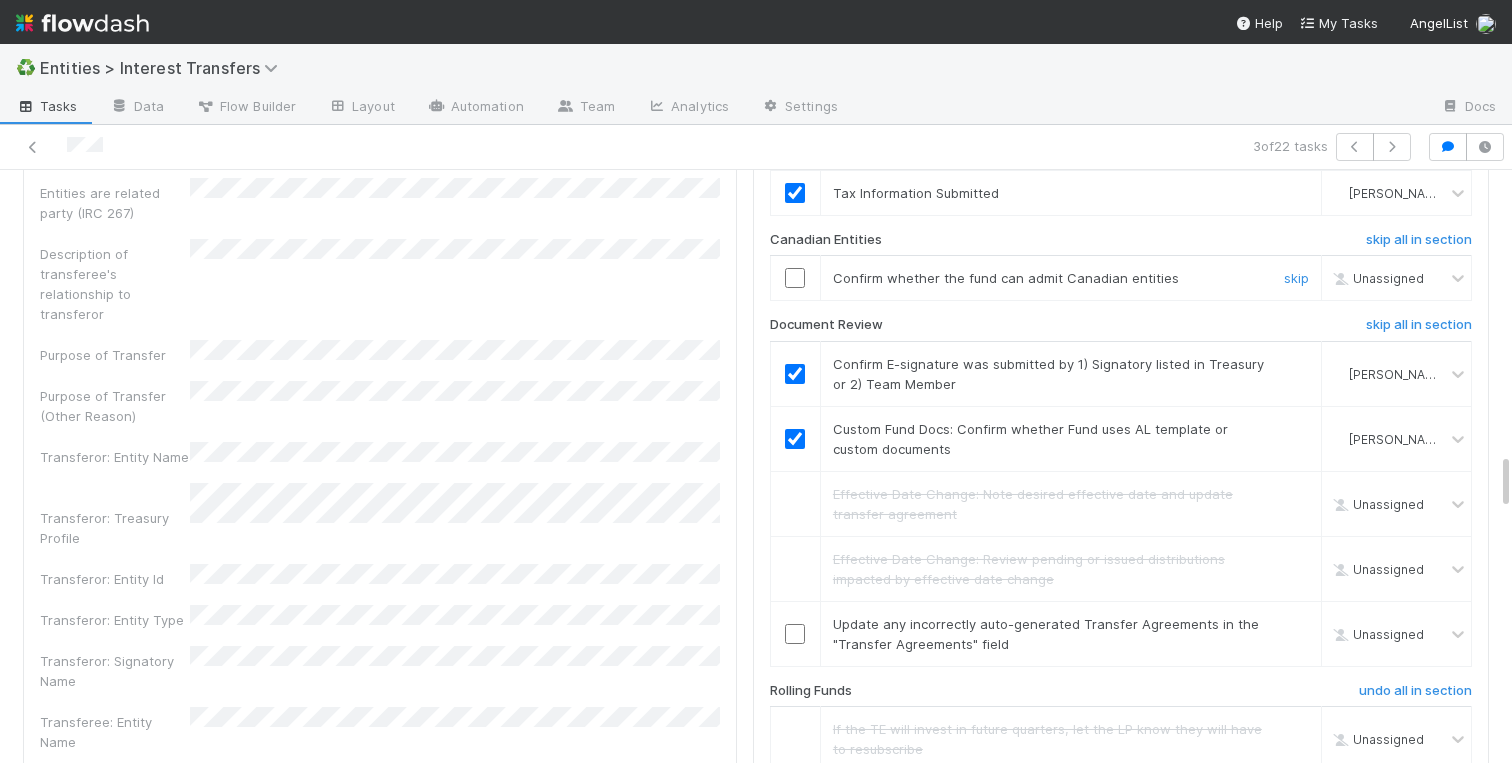 click at bounding box center (795, 278) 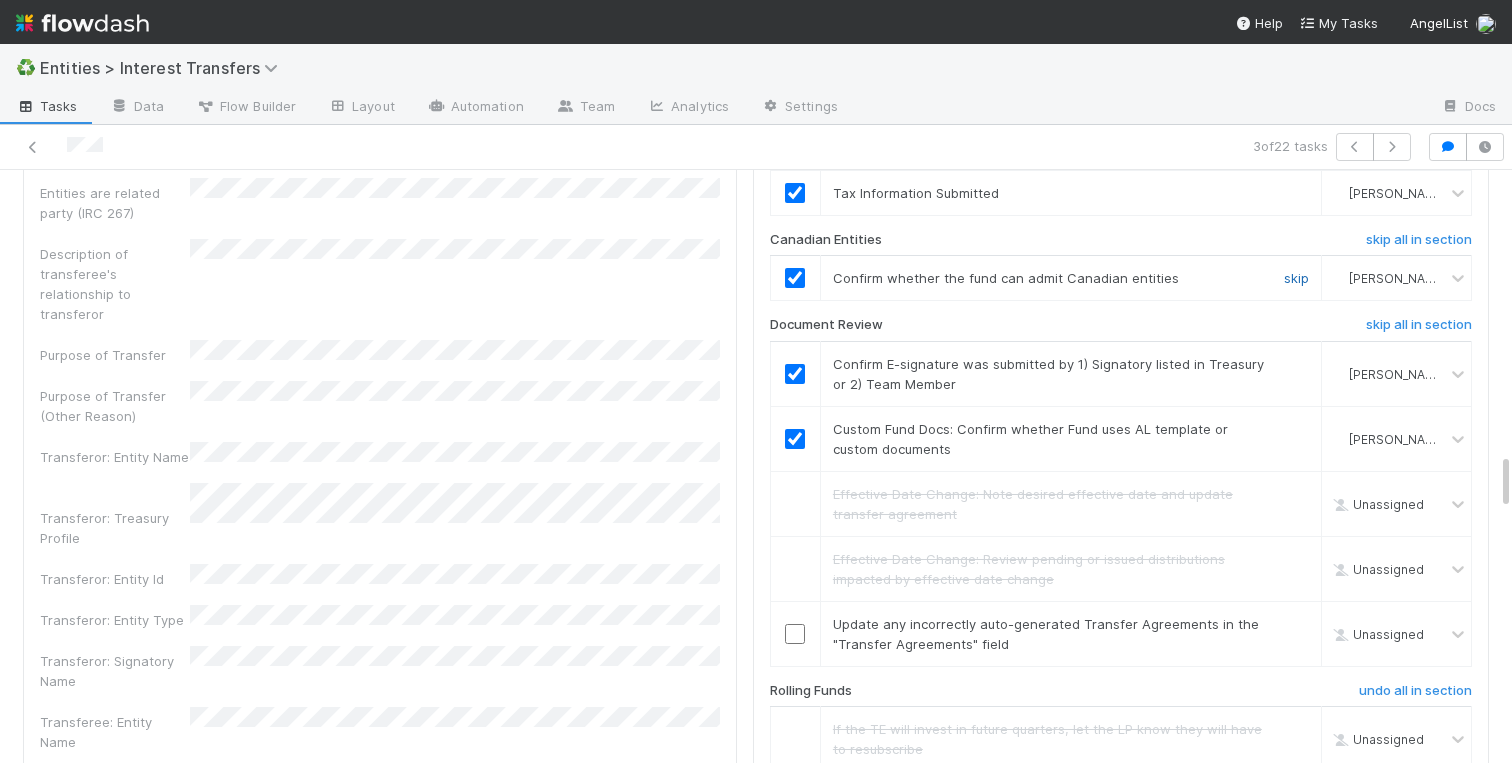 click on "skip" at bounding box center (1296, 278) 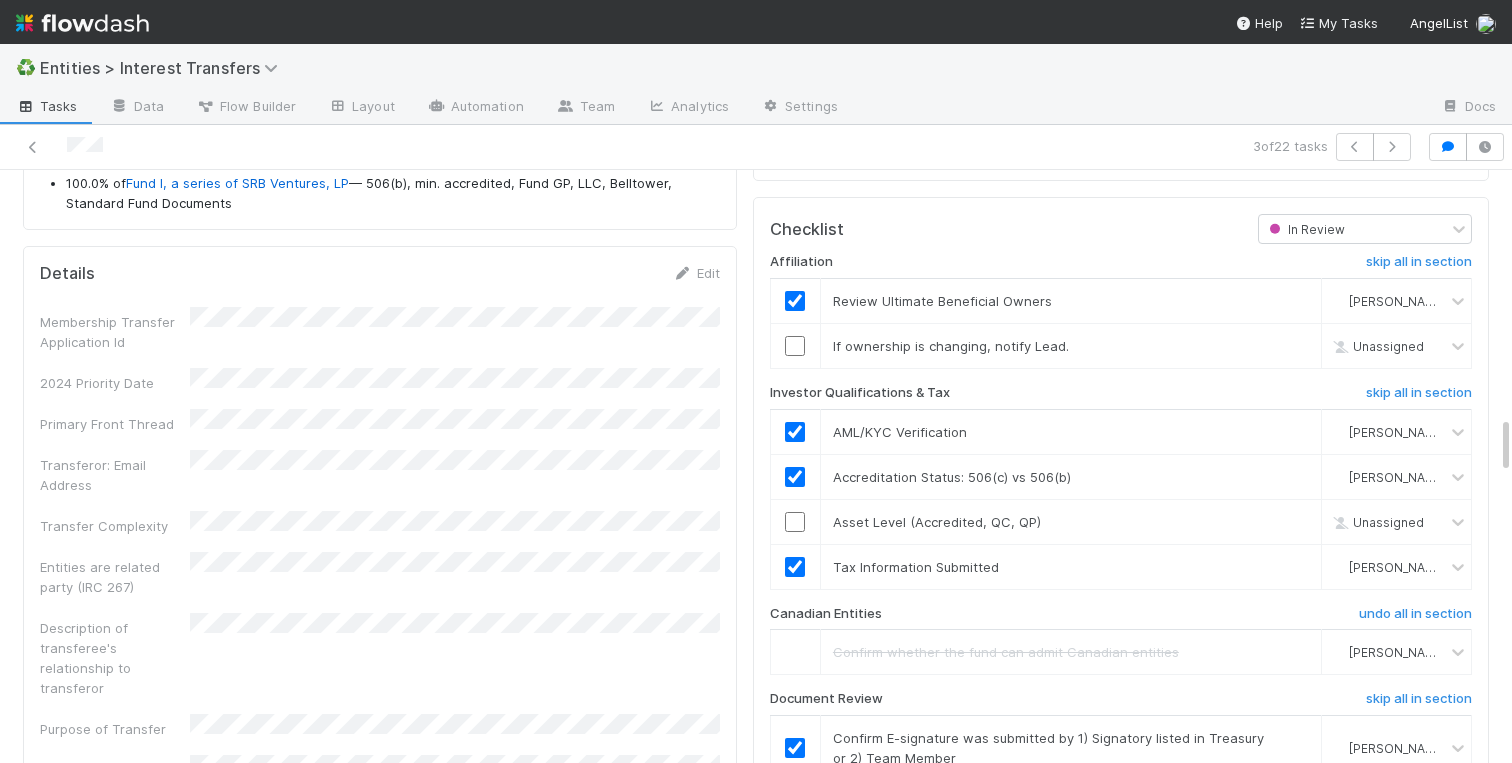click on "Transferee Doc Review Tracker  Checklist    In Review Affiliation skip all in section Review Ultimate Beneficial Owners  Charlotte Mas If ownership is changing, notify Lead.  Unassigned Investor Qualifications & Tax skip all in section AML/KYC Verification  Charlotte Mas Accreditation Status: 506(c) vs 506(b) Charlotte Mas Asset Level (Accredited, QC, QP)  Unassigned Tax Information Submitted  Charlotte Mas Canadian Entities  undo all in section Confirm whether the fund can admit Canadian entities  Charlotte Mas Document Review skip all in section Confirm E-signature was submitted by 1) Signatory listed in Treasury or 2) Team Member  Charlotte Mas Custom Fund Docs: Confirm whether Fund uses AL template or custom documents Charlotte Mas Effective Date Change: Note desired effective date and update transfer agreement Unassigned Effective Date Change: Review pending or issued distributions impacted by effective date change Unassigned Unassigned Rolling Funds undo all in section Unassigned Unassigned Unassigned" at bounding box center (1121, 1374) 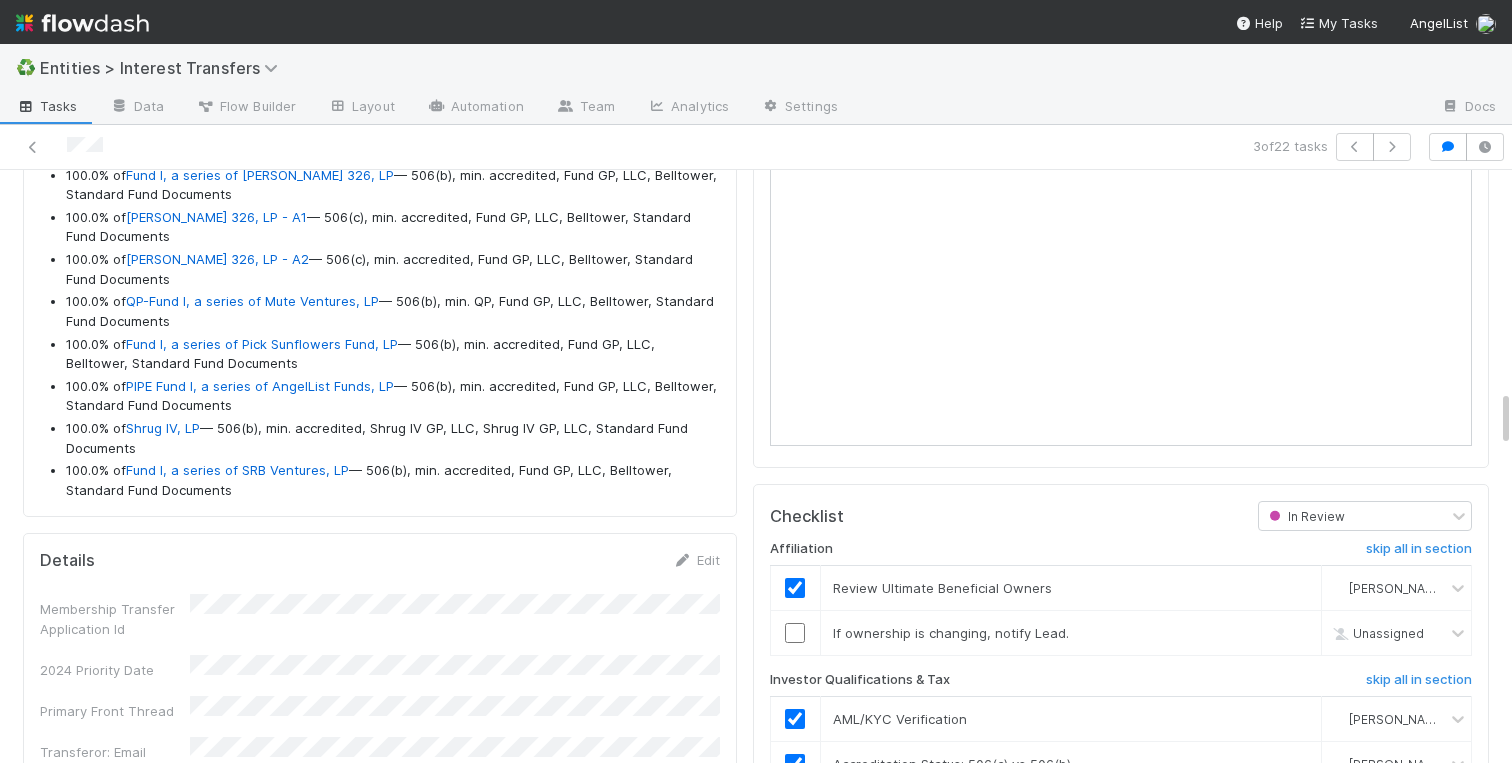 scroll, scrollTop: 2271, scrollLeft: 0, axis: vertical 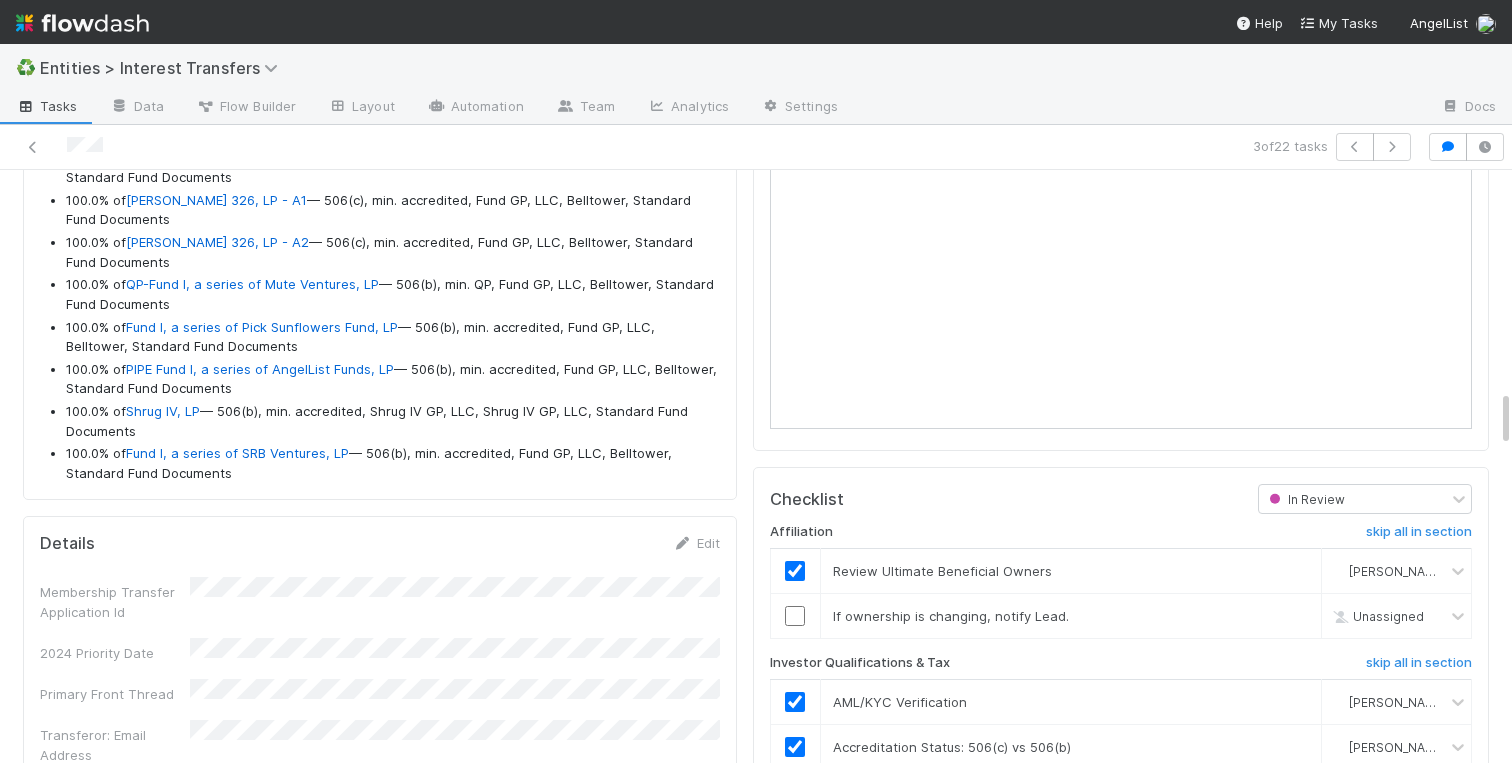click on "KYC Status   Assigned To Stage Name Id All Pending Investments Special Email Rules Updated On Treasury URL Entity Id Customer Account UUID Compliance Ticket Pending Distribution Email Array Fund Lead FC ID Email Type Time Sensitive FD URL LP Relations VIP / Offline Close Ported Fund Possible AL-created Management Company US RUV Creator Shrug ONLY - relying on Cooley KYC Checked for Duplicates Fee Recipient Transact? Interest Transfer? Unverified Closing RIA Entity Prohibited Jurisdiction Warning Prohibited Jurisdiction Potential Unsupported Entity Type Indian Investment Comptroller Advisor ID VCA Auto Email Subject Auto Email Body LT Auto Email Body RT Auto Pretty Email Body Auto Follow-Up Email Body LP First Name Assignee First Name Standard - Send Email Trigger Fields Set Safeguard Front Contact ID Front Conversation ID Front API Conversation URL Front Link ID Assignee Front ID Follow-Ups Sent Max Follow-Ups Disable Automated Follow-Ups Response Received Other Response Received Email Automation Uniform ID" at bounding box center (756, 983) 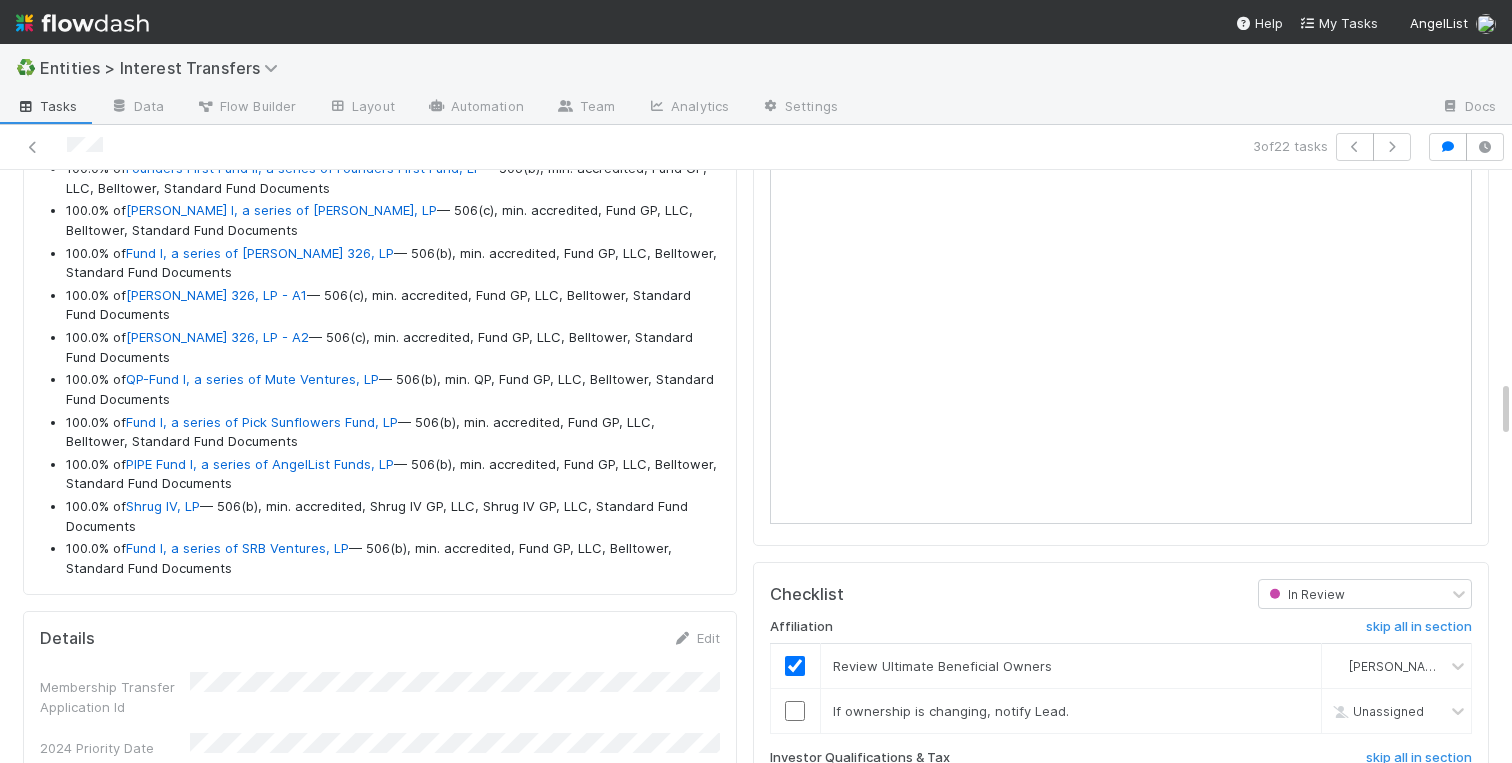 scroll, scrollTop: 2166, scrollLeft: 0, axis: vertical 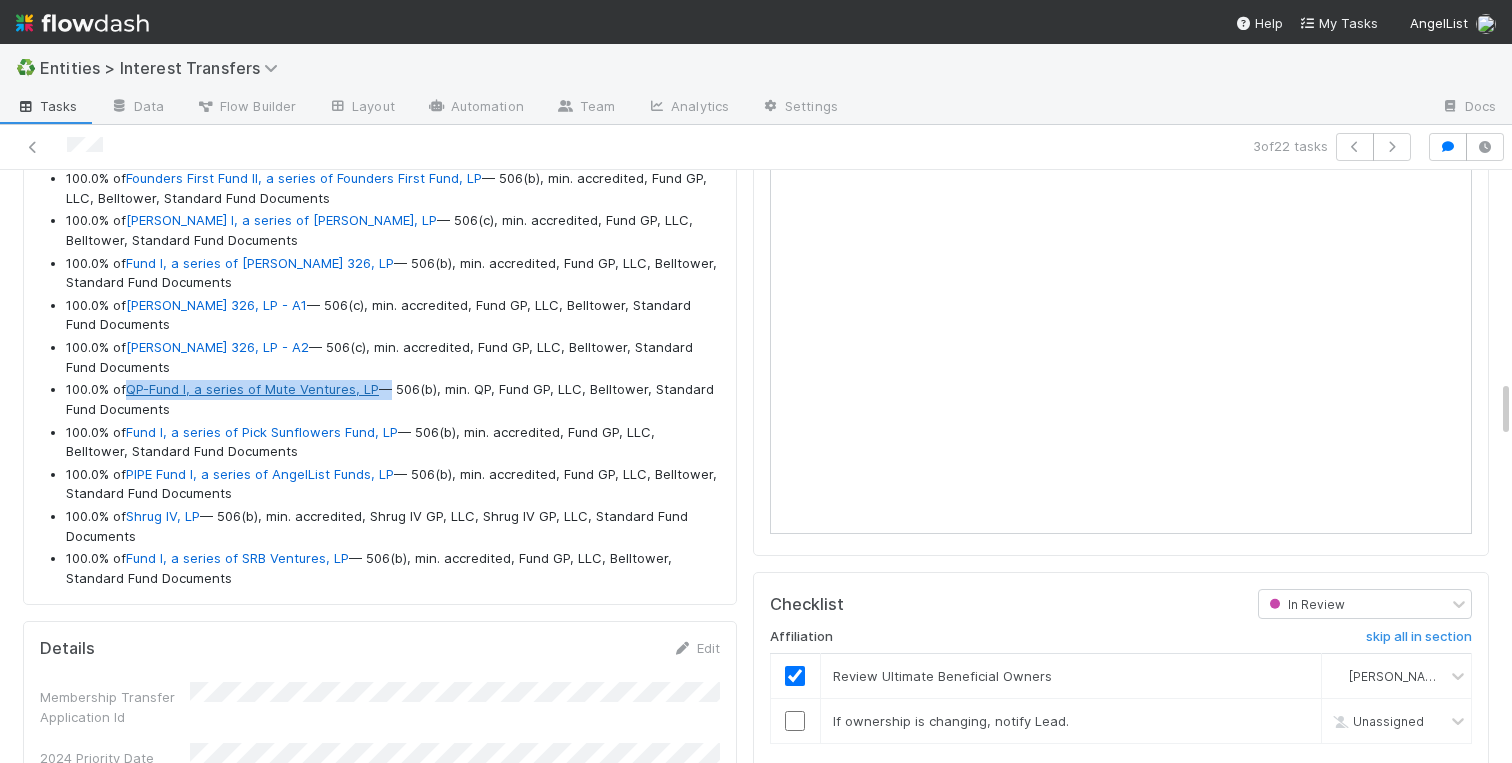 drag, startPoint x: 381, startPoint y: 393, endPoint x: 132, endPoint y: 396, distance: 249.01807 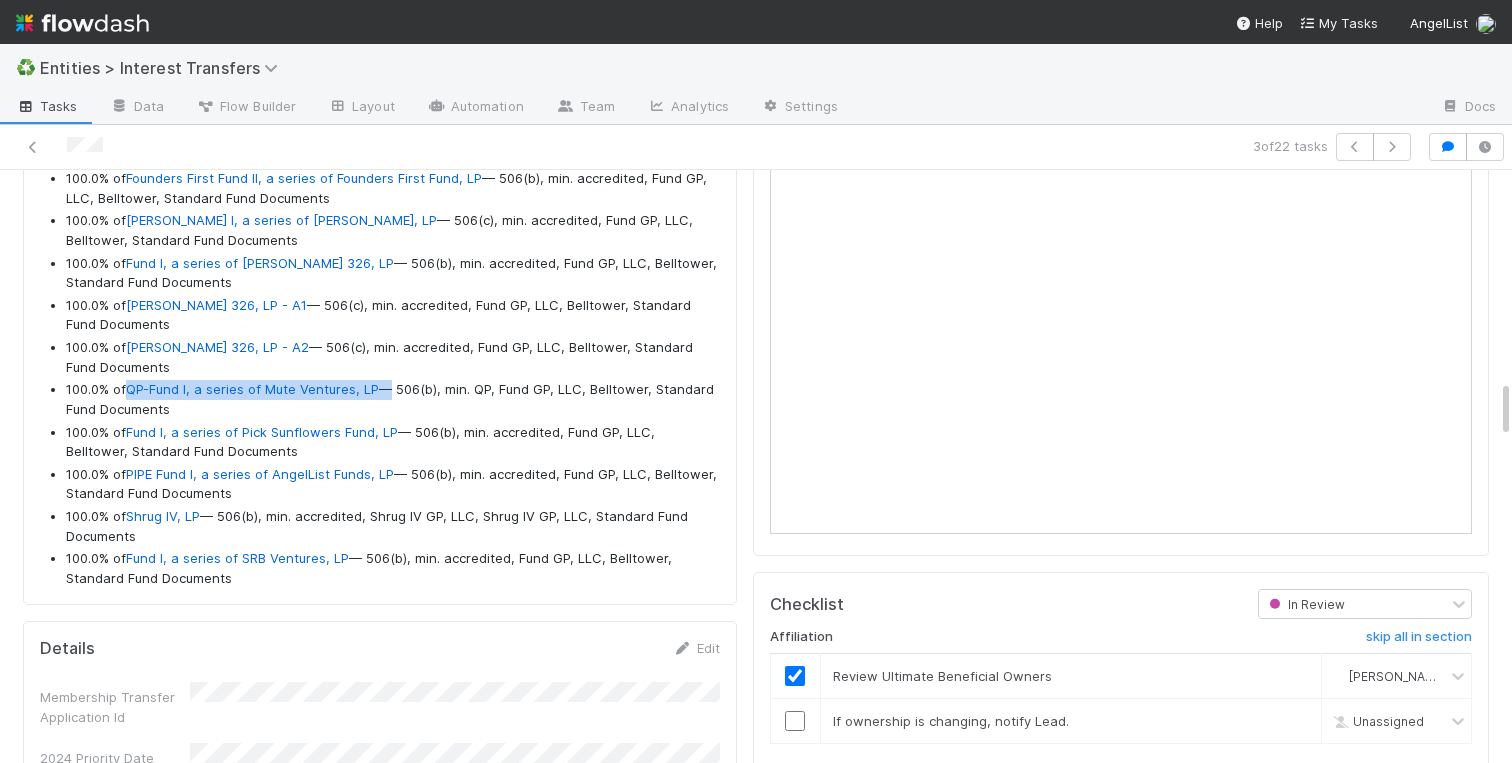 copy on "QP-Fund I, a series of Mute Ventures, LP" 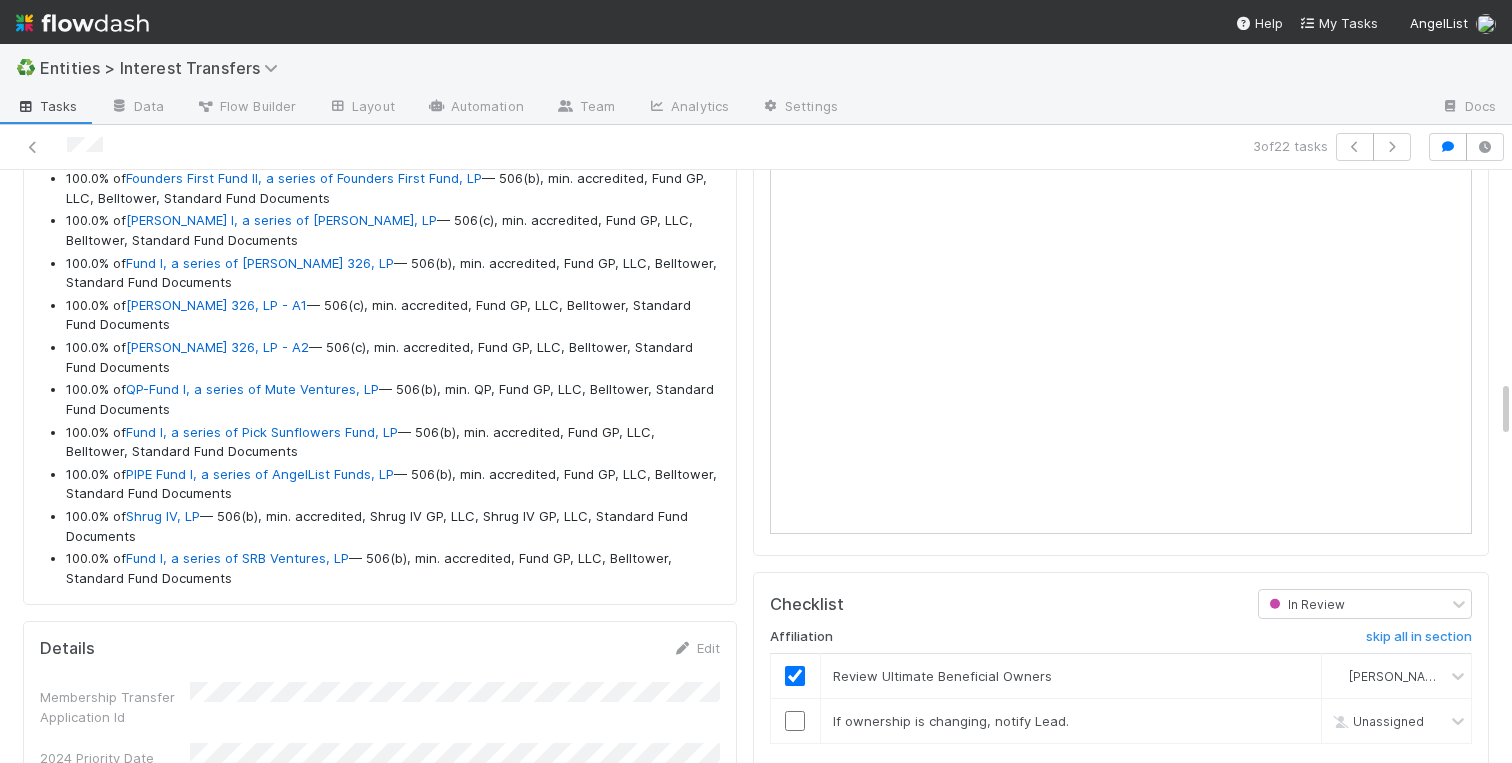 click on "Transferee Doc Review Tracker  Checklist    In Review Affiliation skip all in section Review Ultimate Beneficial Owners  Charlotte Mas If ownership is changing, notify Lead.  Unassigned Investor Qualifications & Tax skip all in section AML/KYC Verification  Charlotte Mas Accreditation Status: 506(c) vs 506(b) Charlotte Mas Asset Level (Accredited, QC, QP)  Unassigned Tax Information Submitted  Charlotte Mas Canadian Entities  undo all in section Confirm whether the fund can admit Canadian entities  Charlotte Mas Document Review skip all in section Confirm E-signature was submitted by 1) Signatory listed in Treasury or 2) Team Member  Charlotte Mas Custom Fund Docs: Confirm whether Fund uses AL template or custom documents Charlotte Mas Effective Date Change: Note desired effective date and update transfer agreement Unassigned Effective Date Change: Review pending or issued distributions impacted by effective date change Unassigned Unassigned Rolling Funds undo all in section Unassigned Unassigned Unassigned" at bounding box center (1121, 1749) 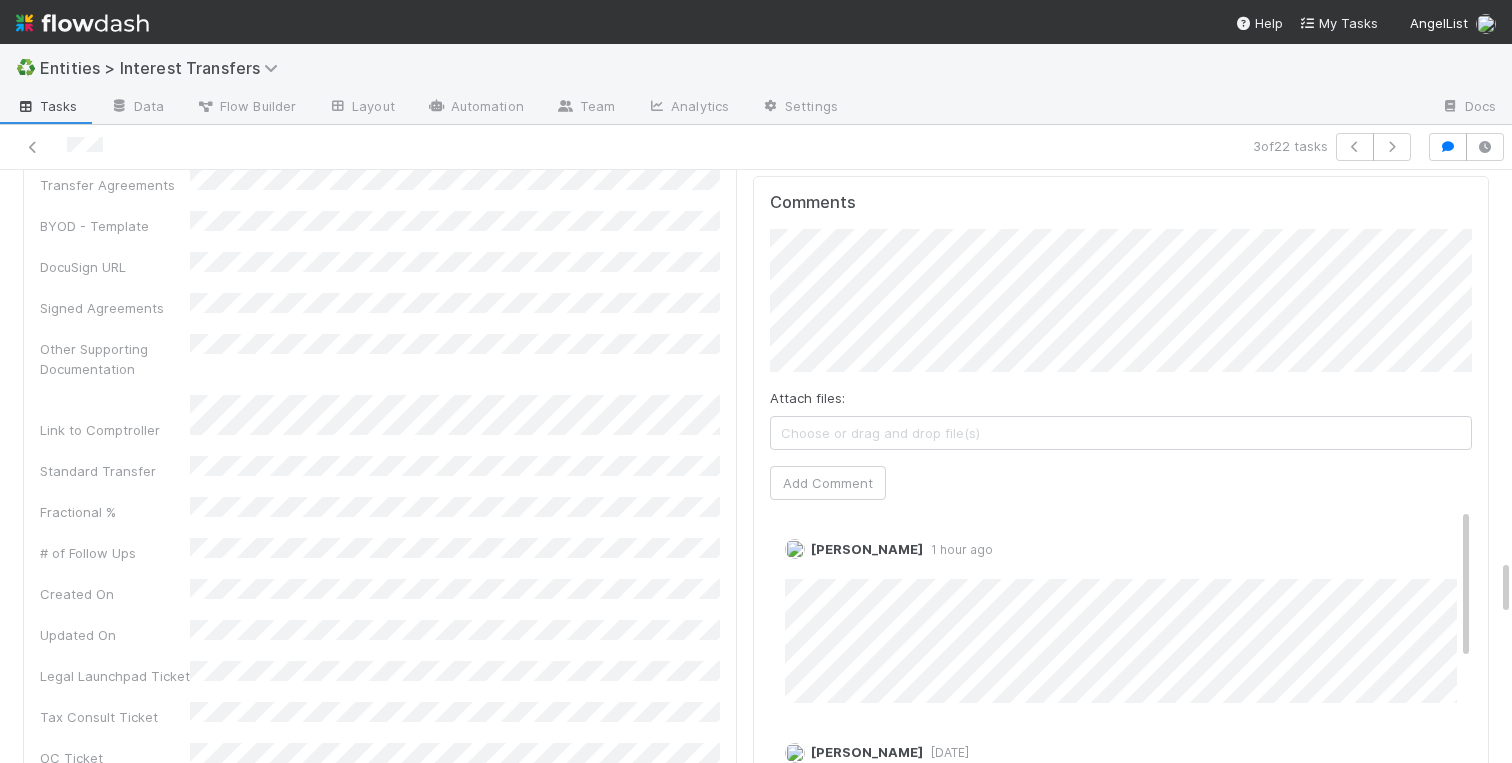 scroll, scrollTop: 3983, scrollLeft: 0, axis: vertical 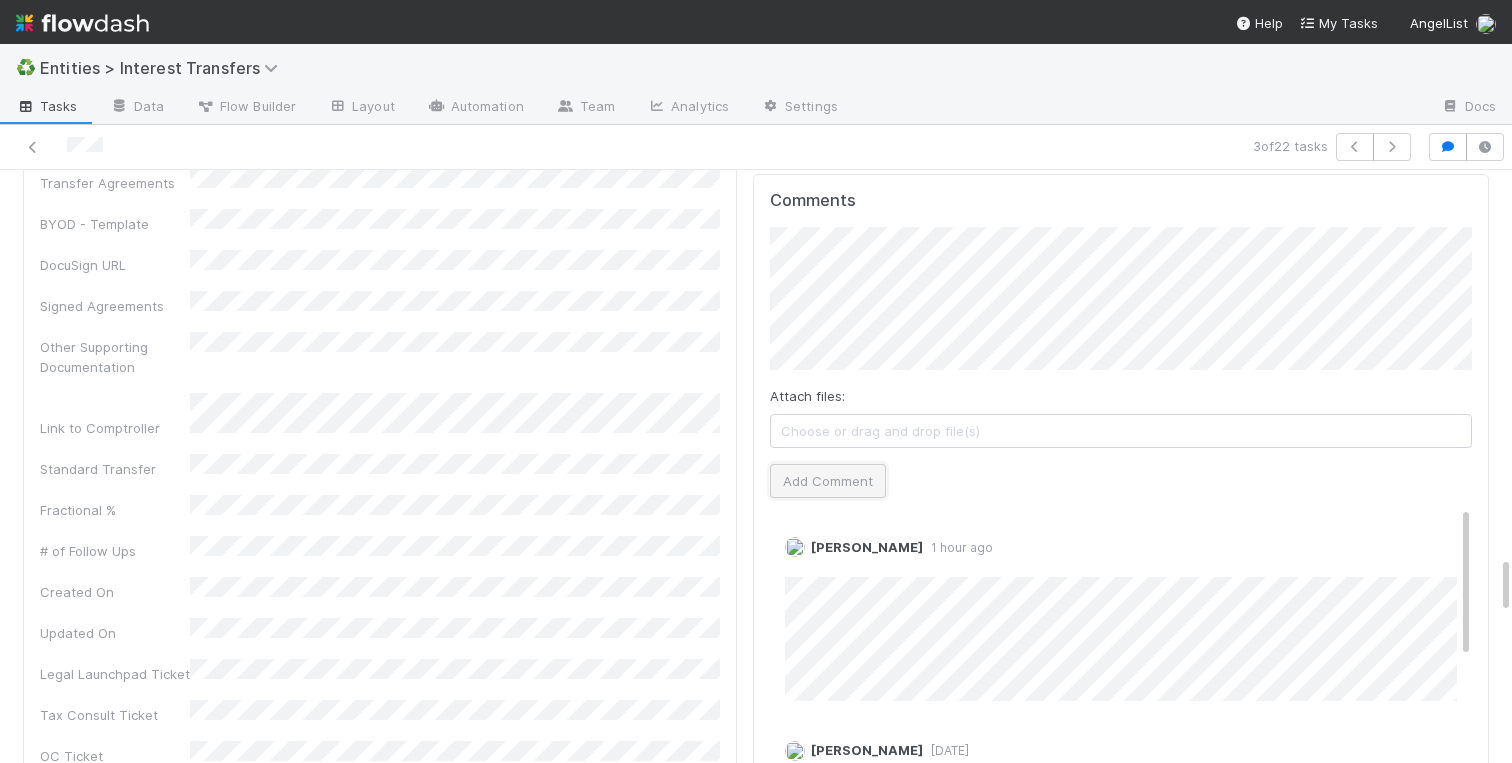 click on "Add Comment" at bounding box center (828, 481) 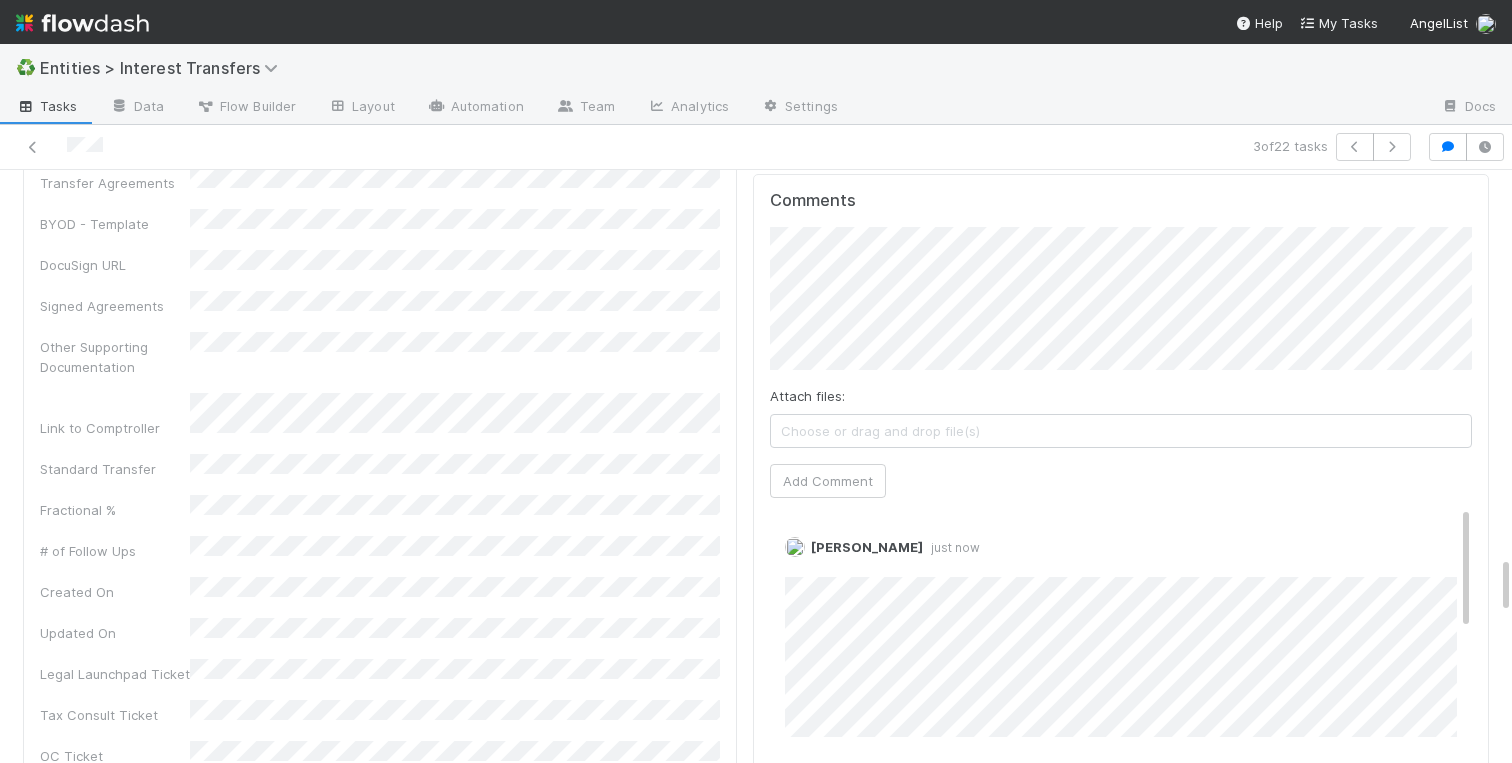 click on "Transferee Doc Review Tracker  Checklist    In Review Affiliation skip all in section Review Ultimate Beneficial Owners  Charlotte Mas If ownership is changing, notify Lead.  Unassigned Investor Qualifications & Tax skip all in section AML/KYC Verification  Charlotte Mas Accreditation Status: 506(c) vs 506(b) Charlotte Mas Asset Level (Accredited, QC, QP)  Unassigned Tax Information Submitted  Charlotte Mas Canadian Entities  undo all in section Confirm whether the fund can admit Canadian entities  Charlotte Mas Document Review skip all in section Confirm E-signature was submitted by 1) Signatory listed in Treasury or 2) Team Member  Charlotte Mas Custom Fund Docs: Confirm whether Fund uses AL template or custom documents Charlotte Mas Effective Date Change: Note desired effective date and update transfer agreement Unassigned Effective Date Change: Review pending or issued distributions impacted by effective date change Unassigned Unassigned Rolling Funds undo all in section Unassigned Unassigned Unassigned" at bounding box center (1121, -68) 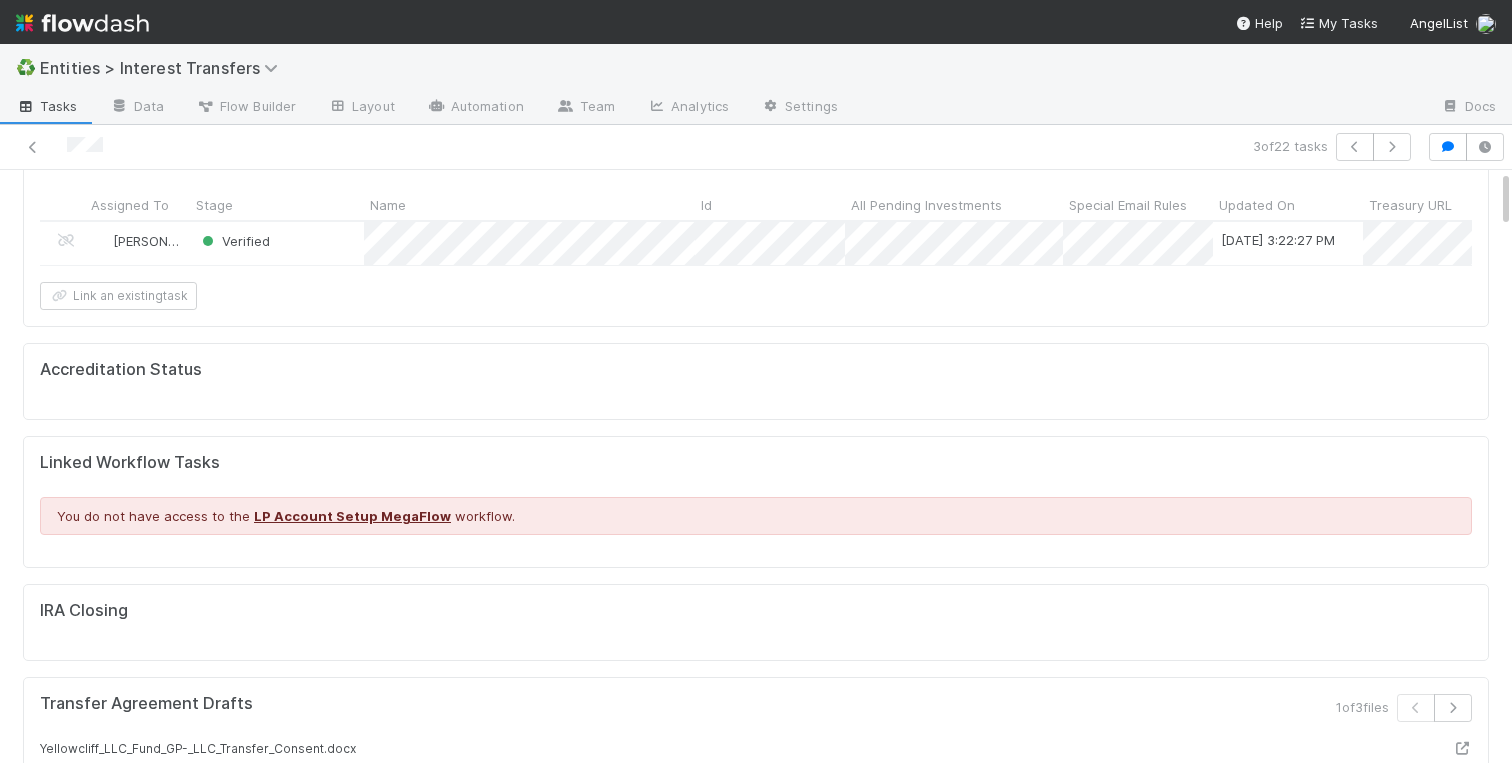 scroll, scrollTop: 0, scrollLeft: 0, axis: both 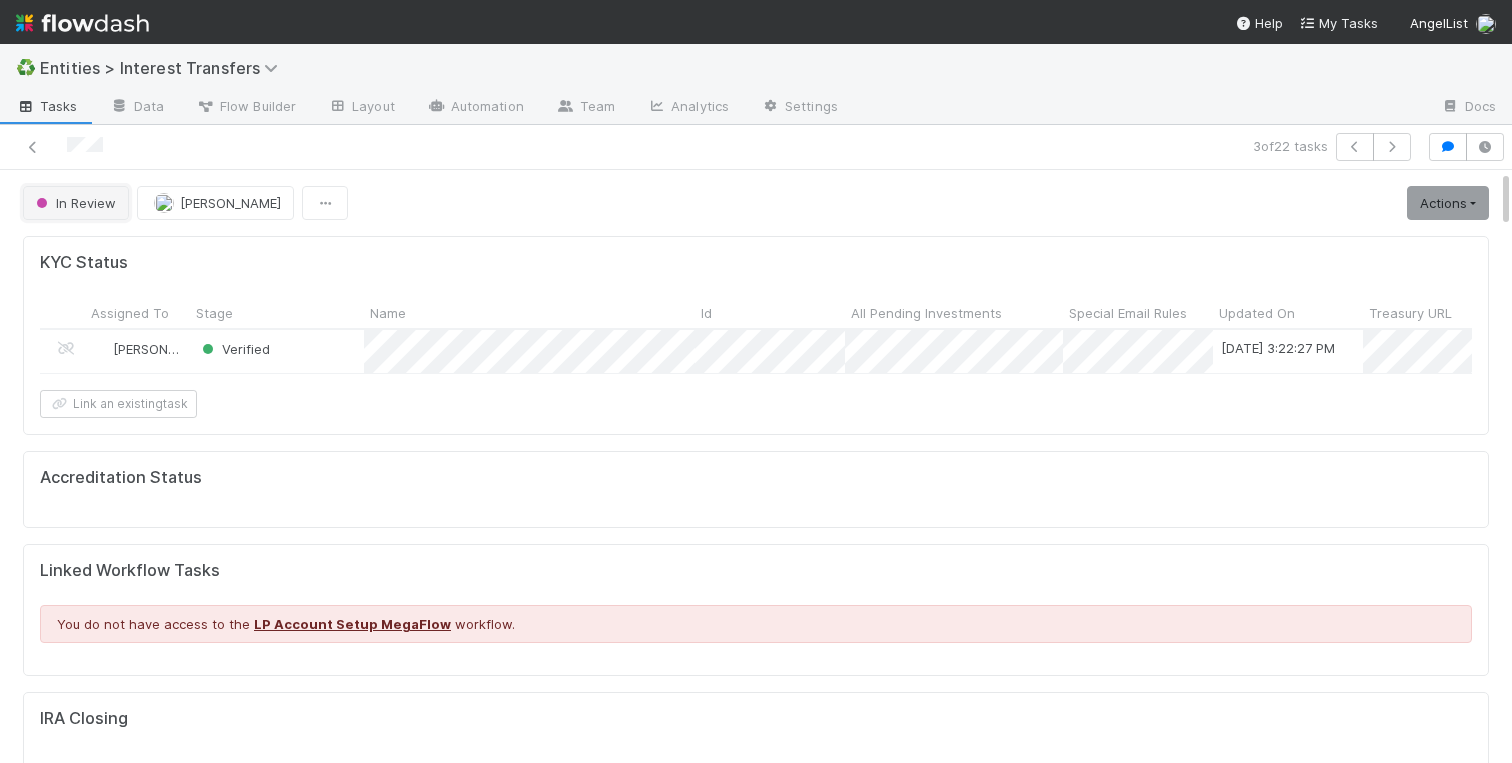 click on "In Review" at bounding box center [76, 203] 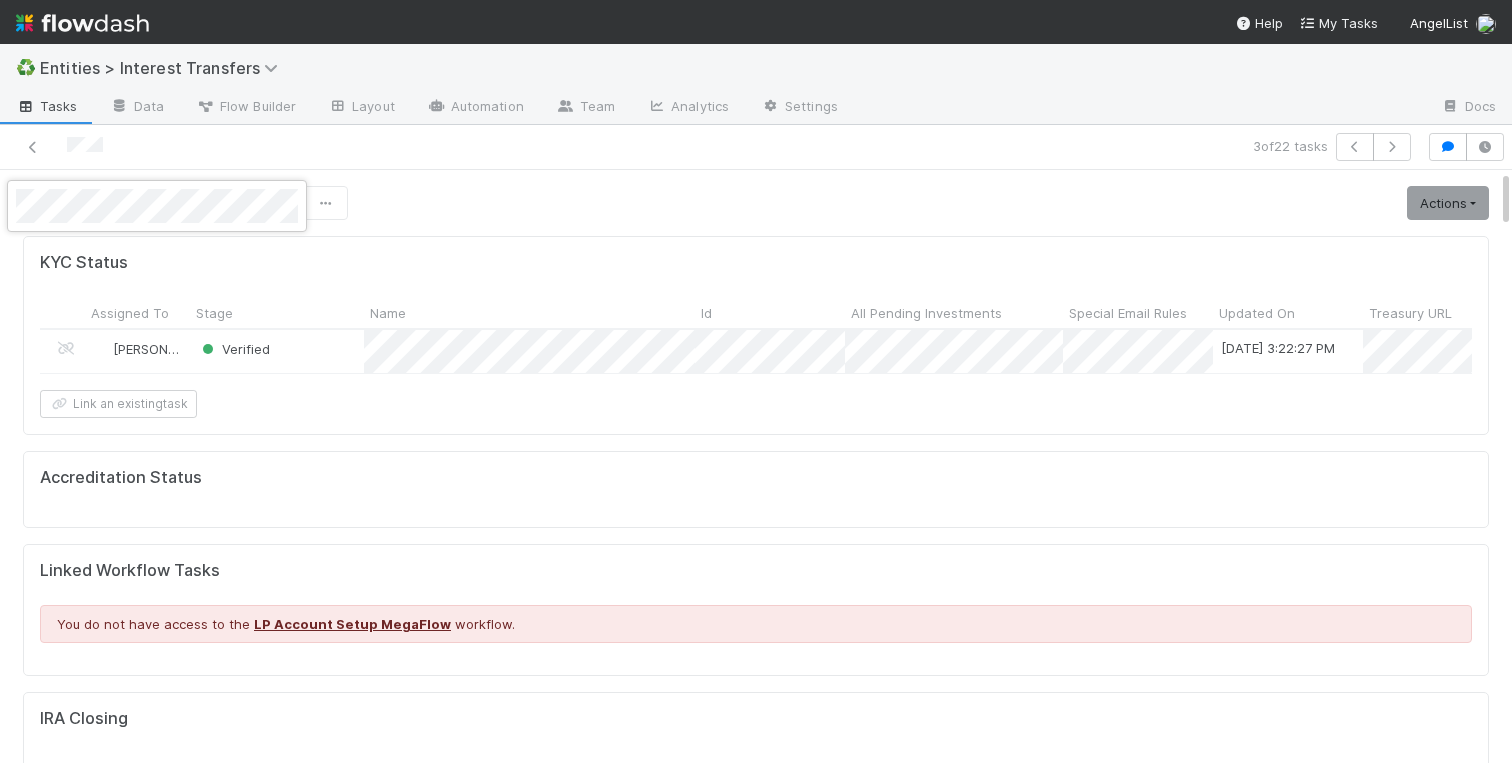click at bounding box center [756, 381] 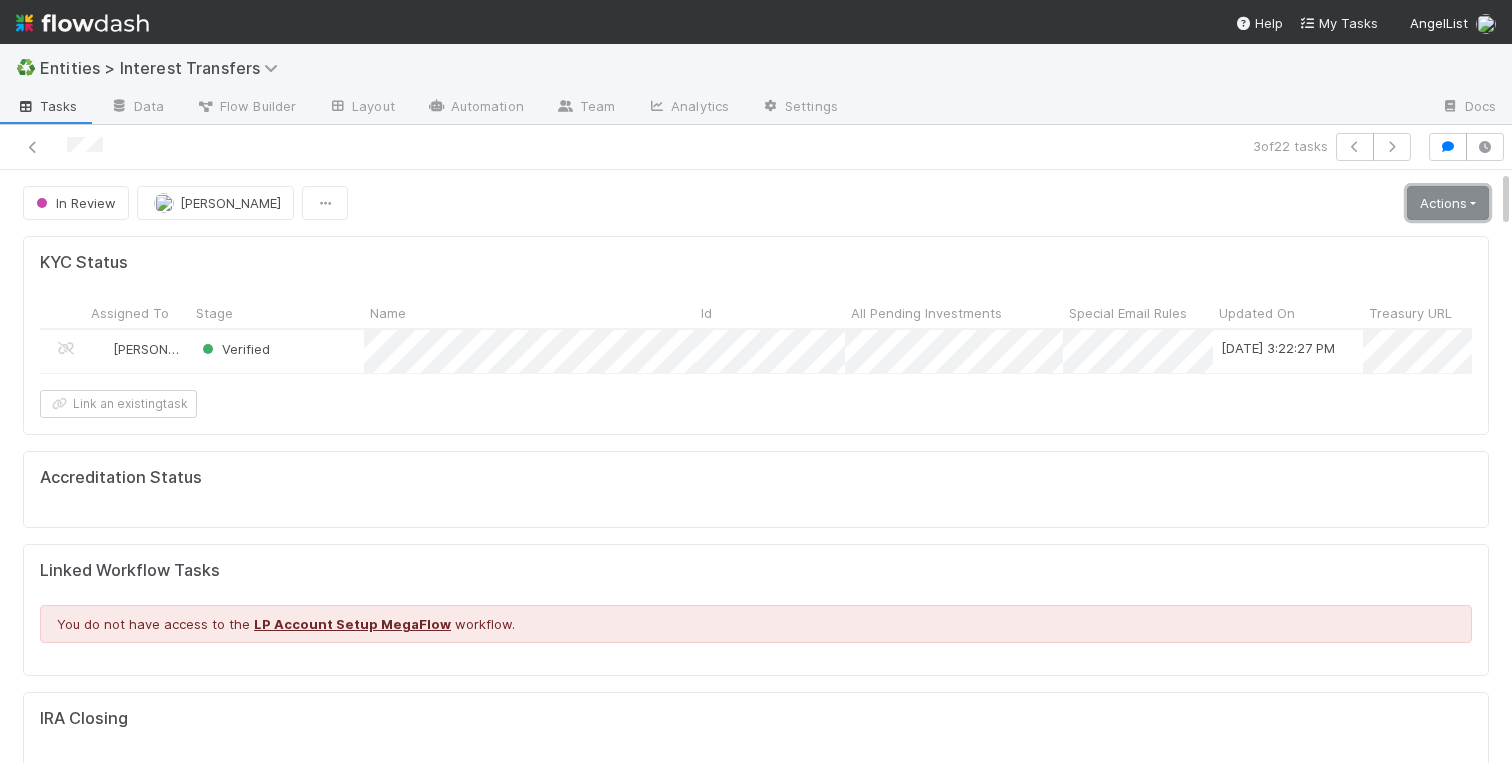 click on "Actions" at bounding box center (1448, 203) 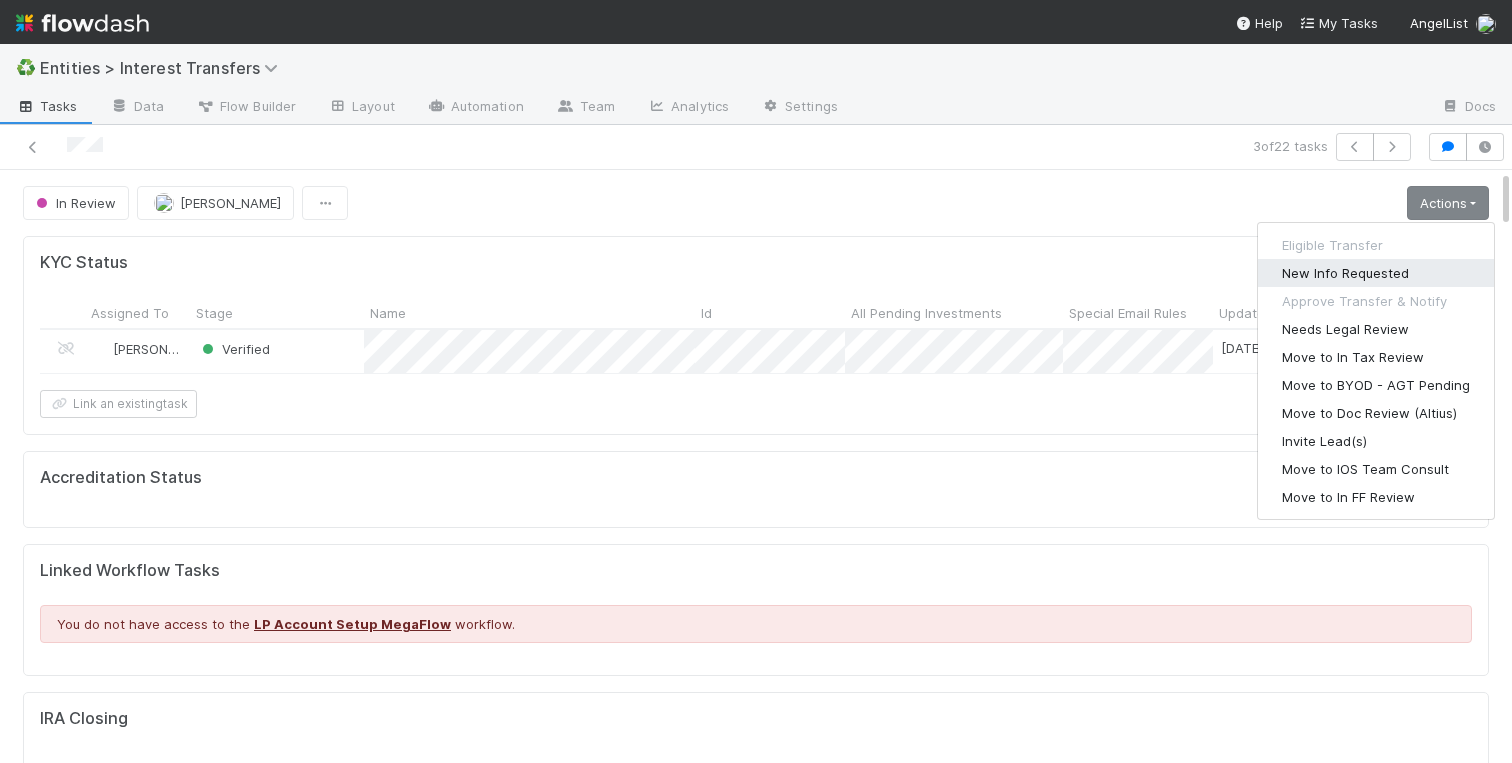 click on "New Info Requested" at bounding box center (1376, 273) 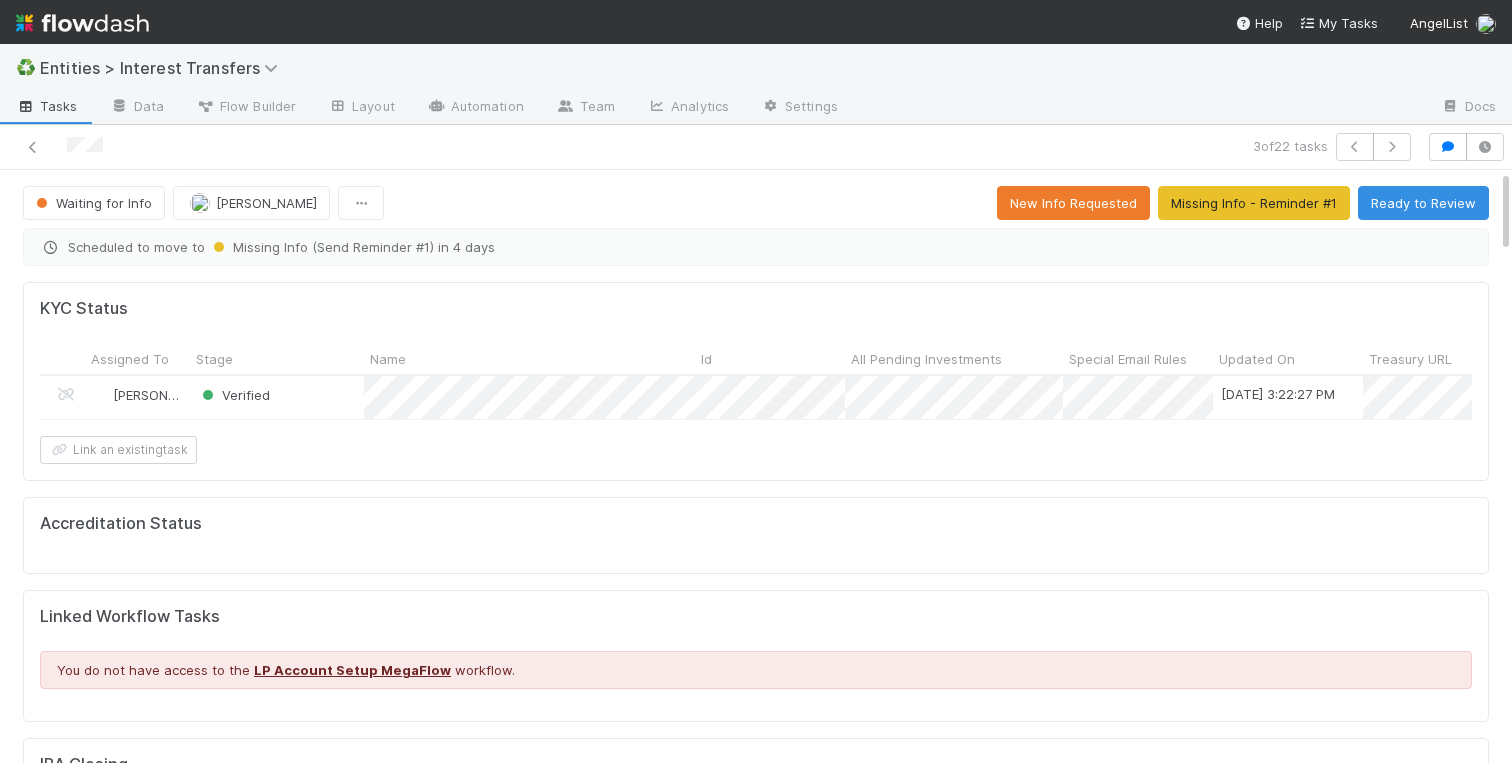 click on "Scheduled to move to     Missing Info (Send Reminder #1)   in   4 days" at bounding box center (756, 243) 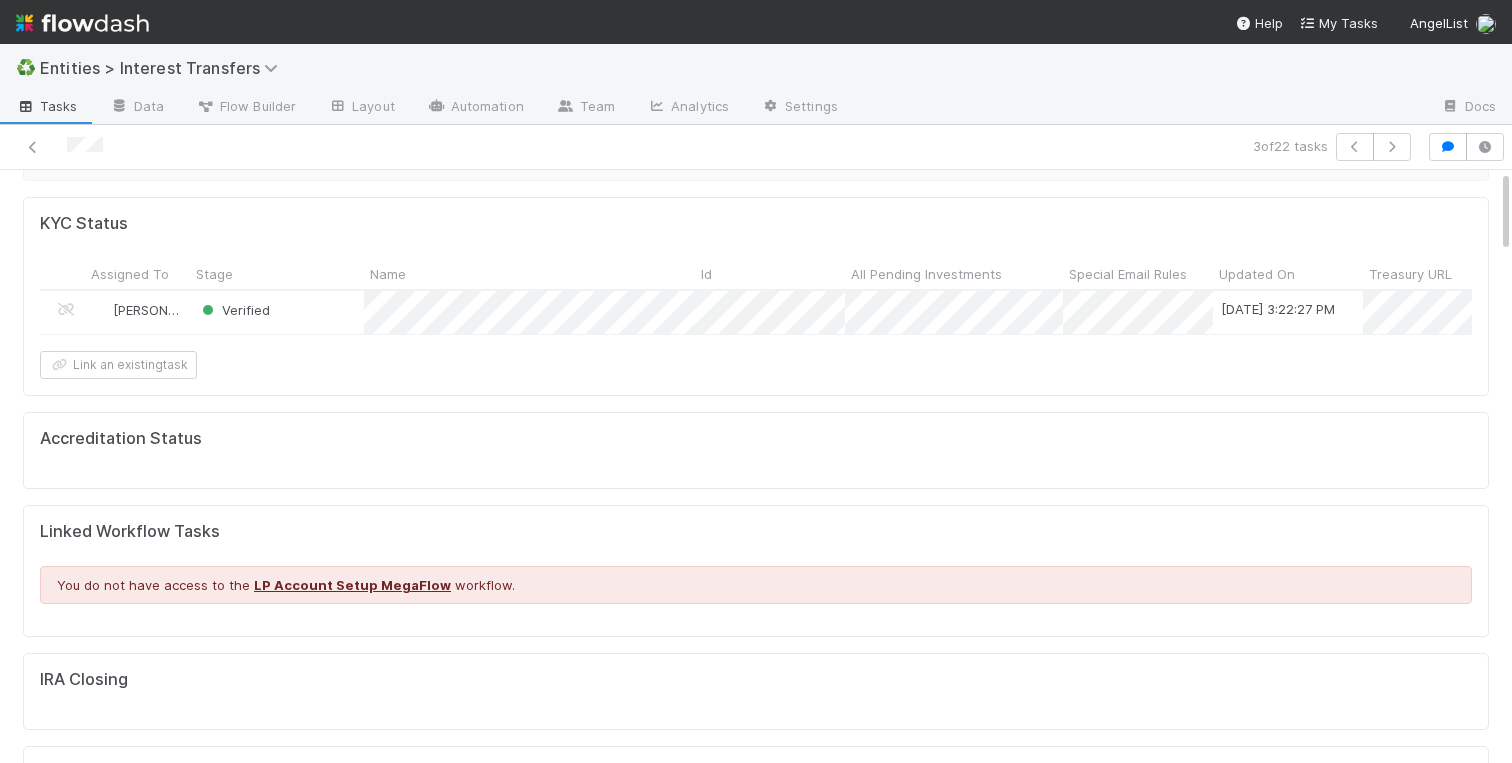 scroll, scrollTop: 0, scrollLeft: 0, axis: both 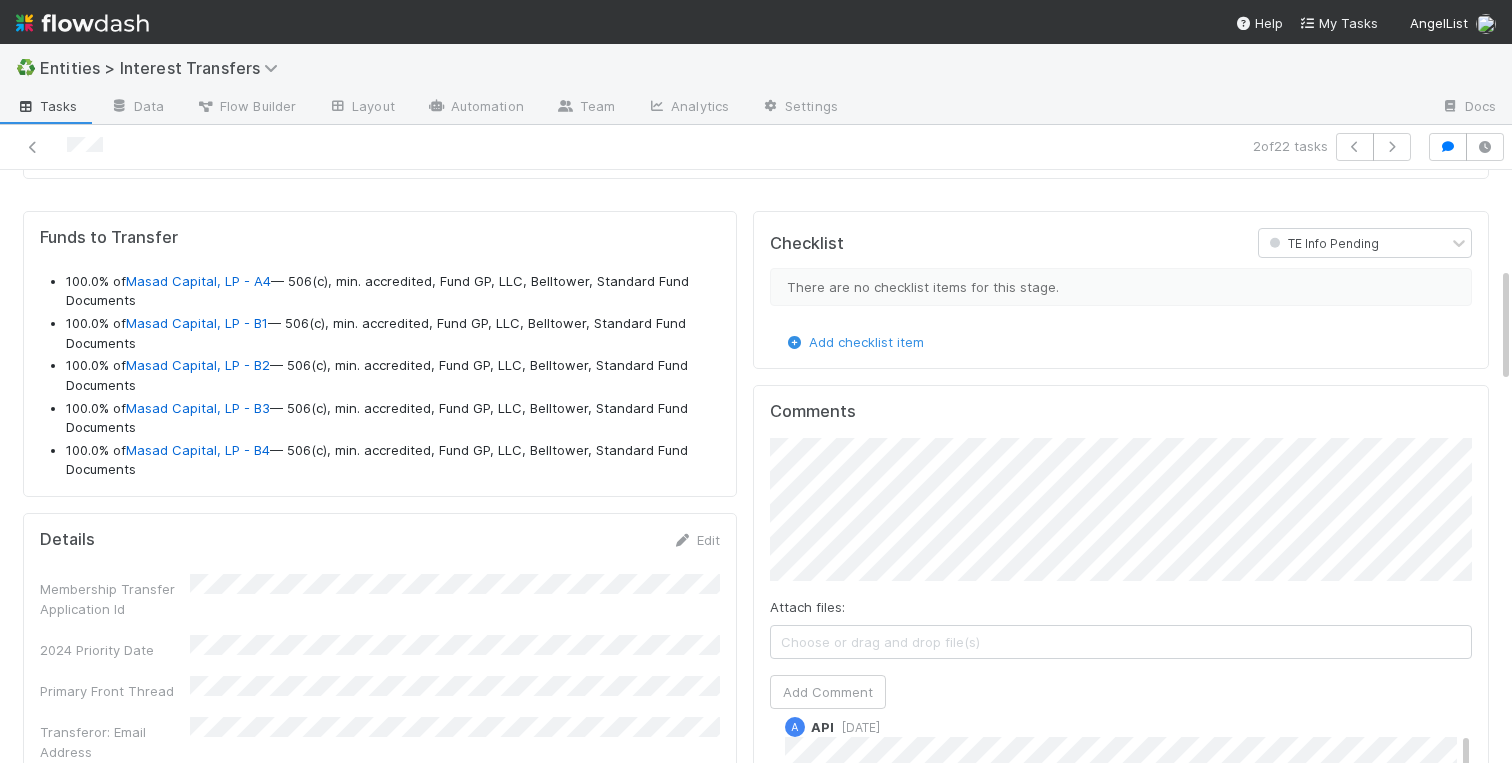 click on "Accreditation Status   Linked Workflow Tasks You do not have access to the   LP Account Setup MegaFlow   workflow. IRA Closing   Distributions <> LPIT   Create a new  task Link an existing  task Funds to Transfer
100.0% of  Masad Capital, LP - A4  — 506(c), min. accredited, Fund GP, LLC, Belltower, Standard Fund Documents
100.0% of  Masad Capital, LP - B1  — 506(c), min. accredited, Fund GP, LLC, Belltower, Standard Fund Documents
100.0% of  Masad Capital, LP - B2  — 506(c), min. accredited, Fund GP, LLC, Belltower, Standard Fund Documents
100.0% of  Masad Capital, LP - B3  — 506(c), min. accredited, Fund GP, LLC, Belltower, Standard Fund Documents
100.0% of  Masad Capital, LP - B4  — 506(c), min. accredited, Fund GP, LLC, Belltower, Standard Fund Documents
Details Edit Membership Transfer Application Id  2024 Priority Date  Primary Front Thread  Transferor: Email Address  Transfer Complexity    Entities are related party (IRC 267)  Description of transferee's relationship to transferor" at bounding box center (756, 1366) 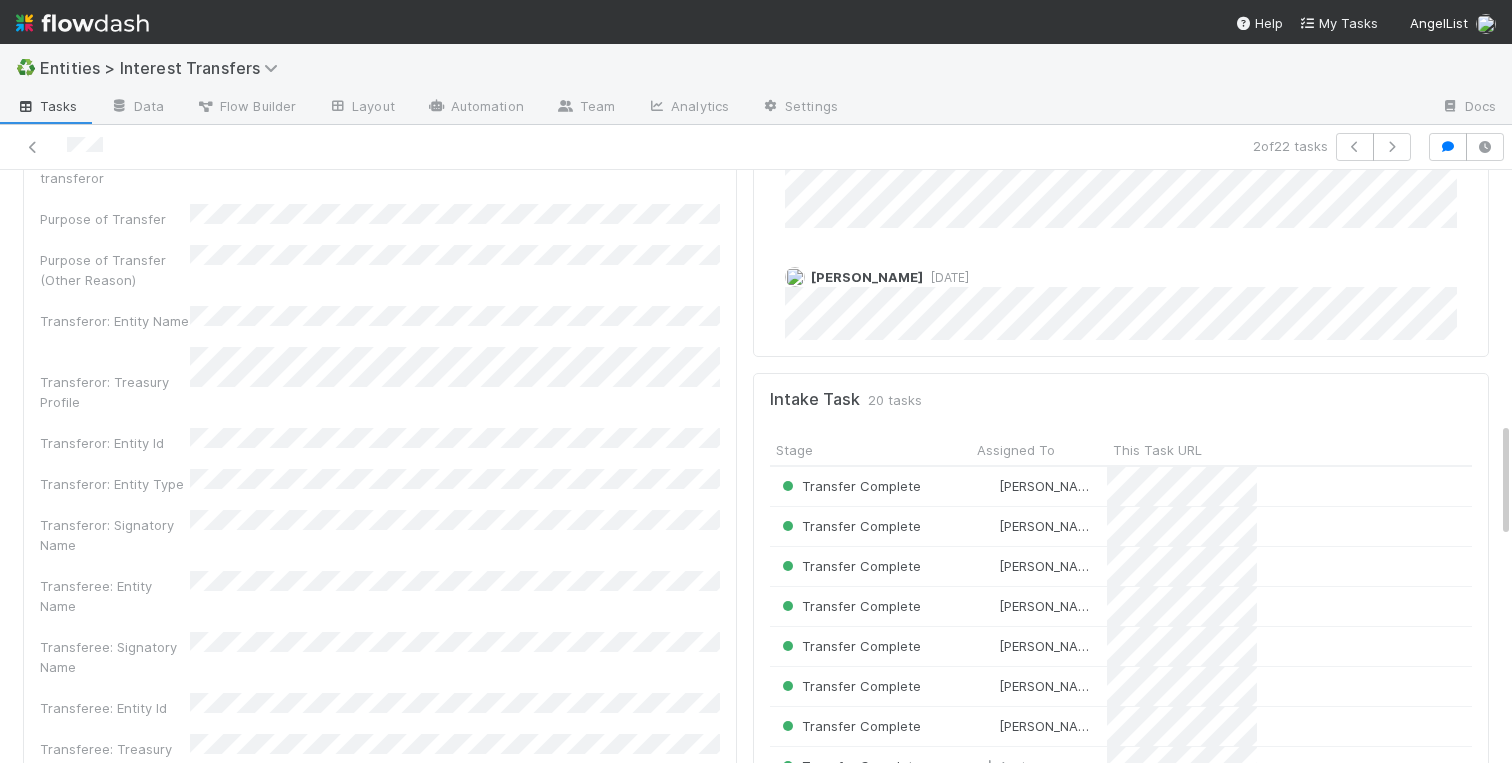 scroll, scrollTop: 1250, scrollLeft: 0, axis: vertical 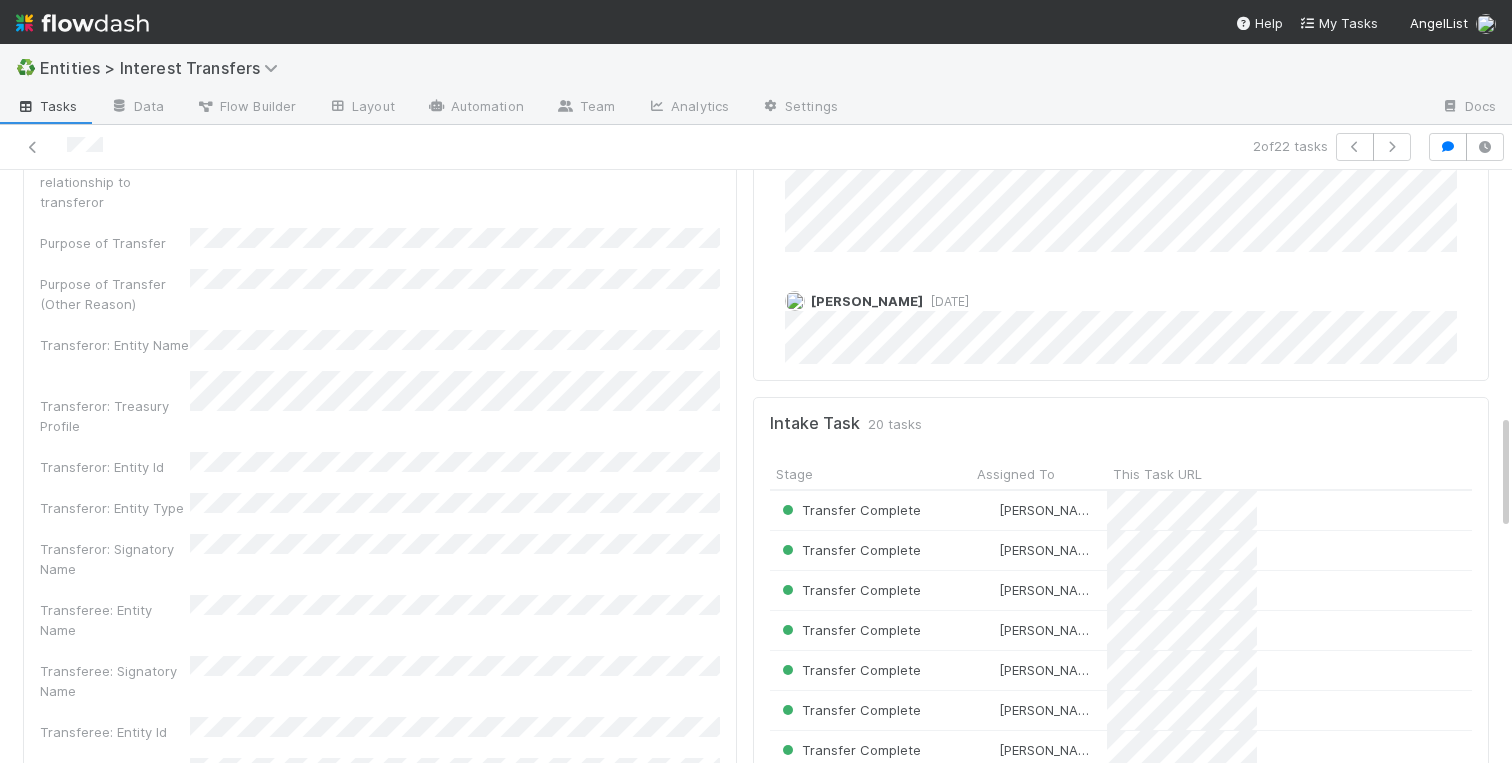 click on "Accreditation Status   Linked Workflow Tasks You do not have access to the   LP Account Setup MegaFlow   workflow. IRA Closing   Distributions <> LPIT   Create a new  task Link an existing  task Funds to Transfer
100.0% of  Masad Capital, LP - A4  — 506(c), min. accredited, Fund GP, LLC, Belltower, Standard Fund Documents
100.0% of  Masad Capital, LP - B1  — 506(c), min. accredited, Fund GP, LLC, Belltower, Standard Fund Documents
100.0% of  Masad Capital, LP - B2  — 506(c), min. accredited, Fund GP, LLC, Belltower, Standard Fund Documents
100.0% of  Masad Capital, LP - B3  — 506(c), min. accredited, Fund GP, LLC, Belltower, Standard Fund Documents
100.0% of  Masad Capital, LP - B4  — 506(c), min. accredited, Fund GP, LLC, Belltower, Standard Fund Documents
Details Edit Membership Transfer Application Id  2024 Priority Date  Primary Front Thread  Transferor: Email Address  Transfer Complexity    Entities are related party (IRC 267)  Description of transferee's relationship to transferor" at bounding box center [756, 613] 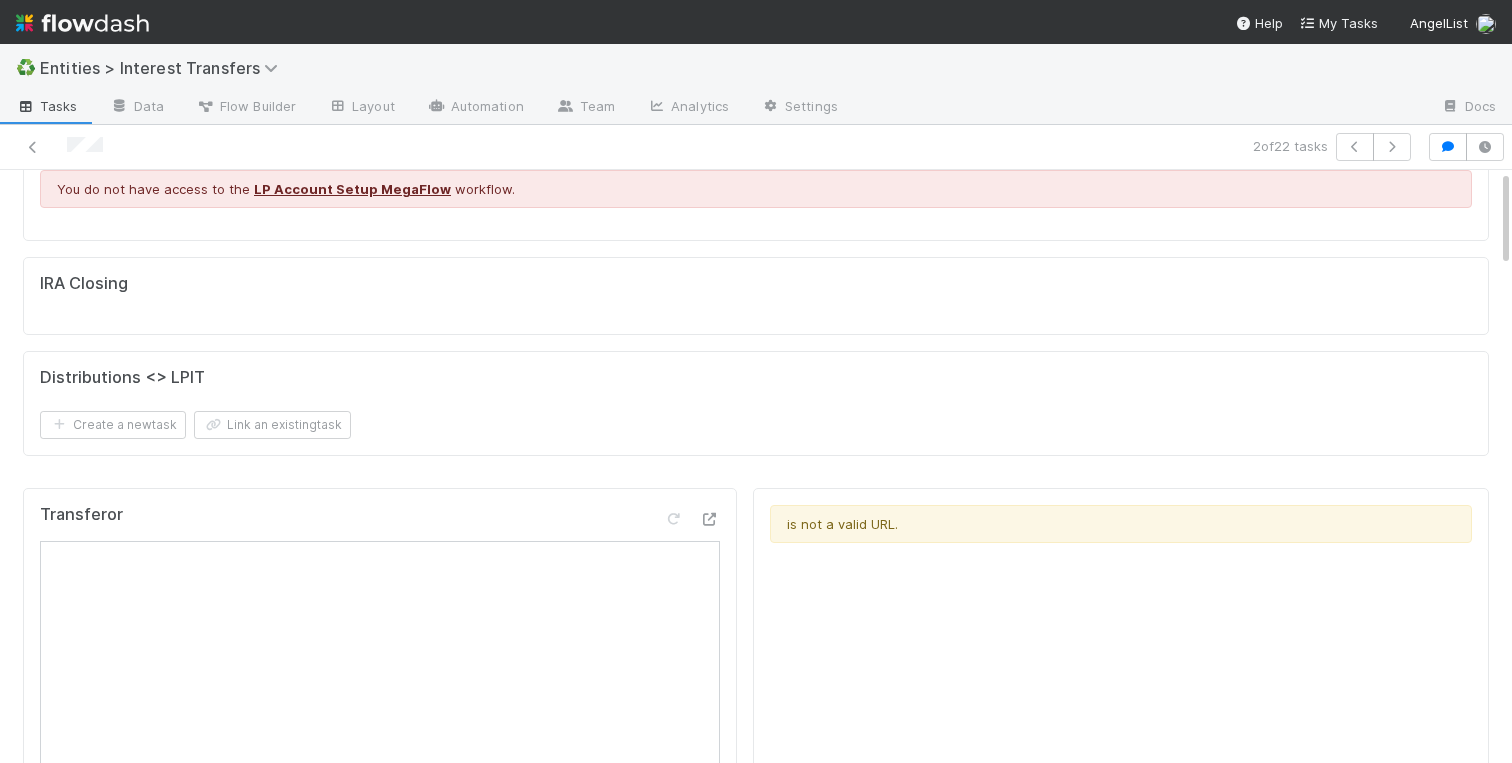 scroll, scrollTop: 0, scrollLeft: 0, axis: both 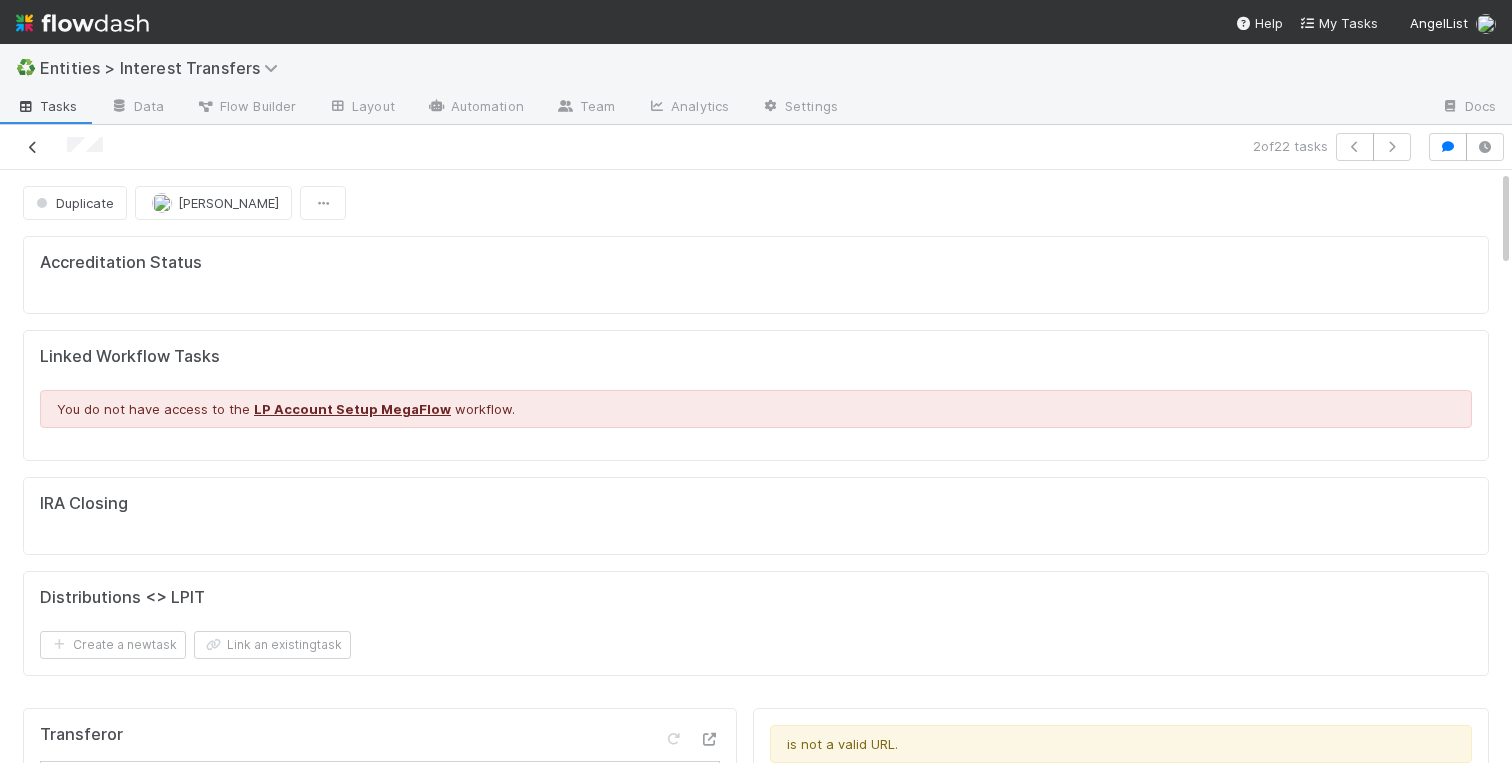 click at bounding box center (33, 147) 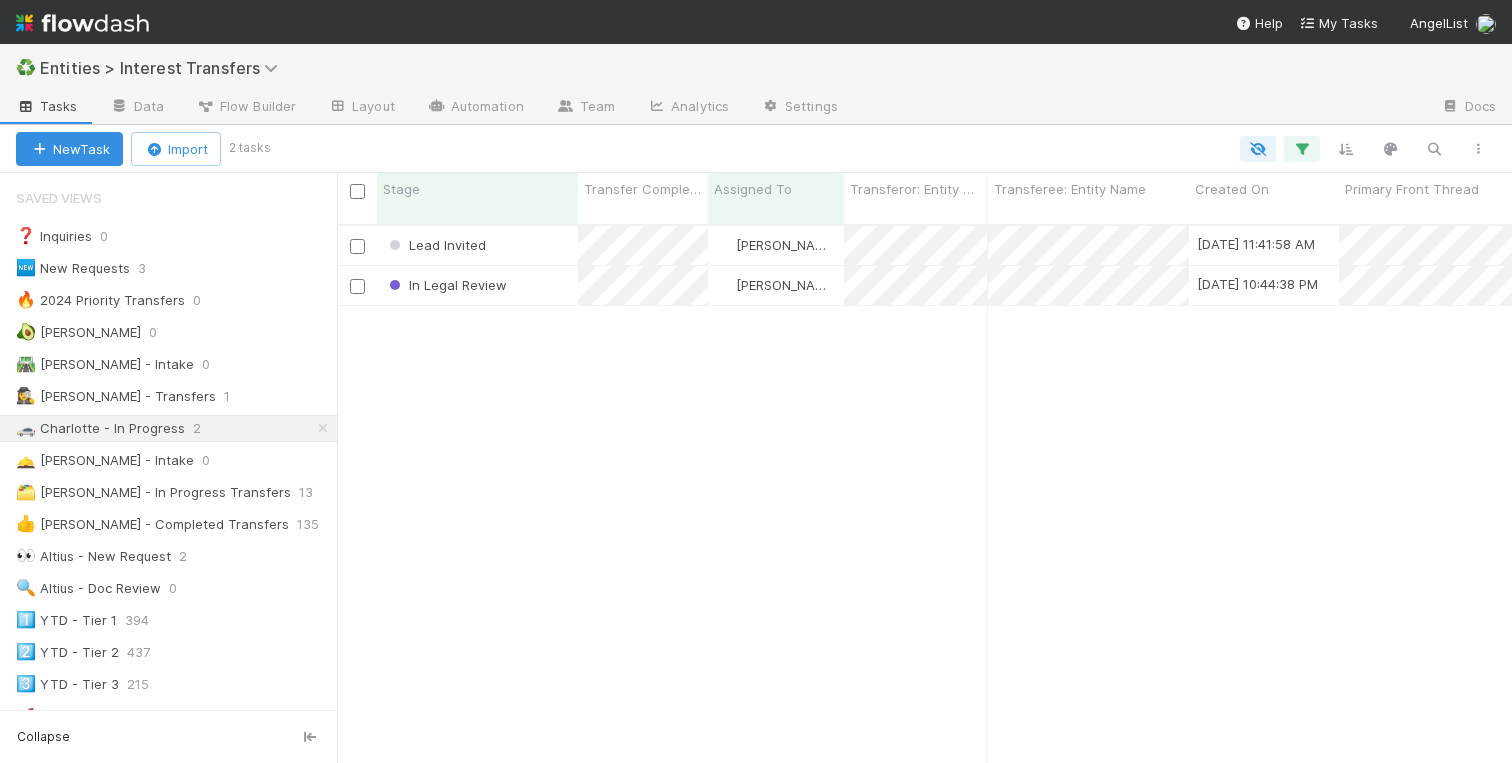 scroll, scrollTop: 554, scrollLeft: 1175, axis: both 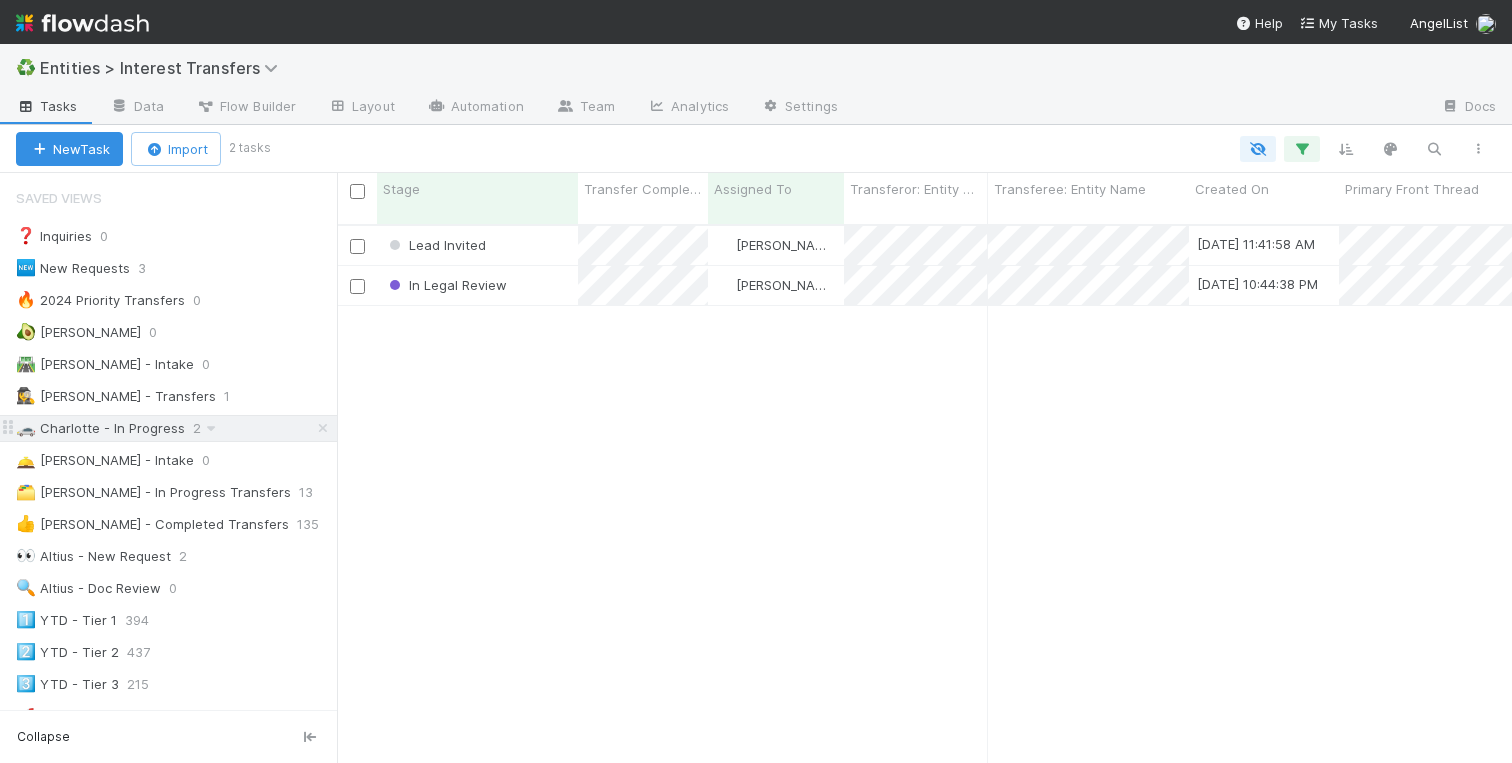 click on "🚗 Charlotte - In Progress" at bounding box center [100, 428] 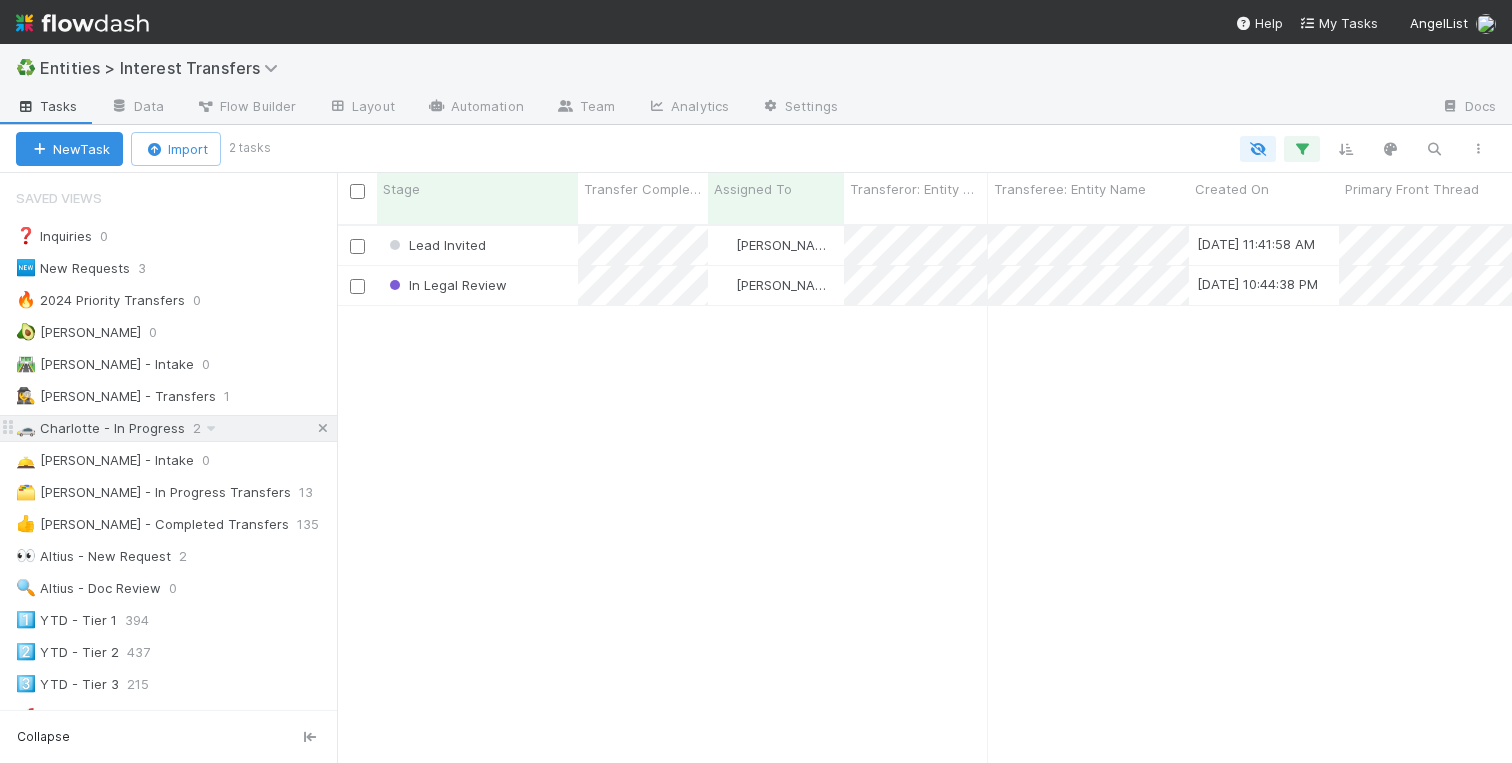 click at bounding box center [323, 428] 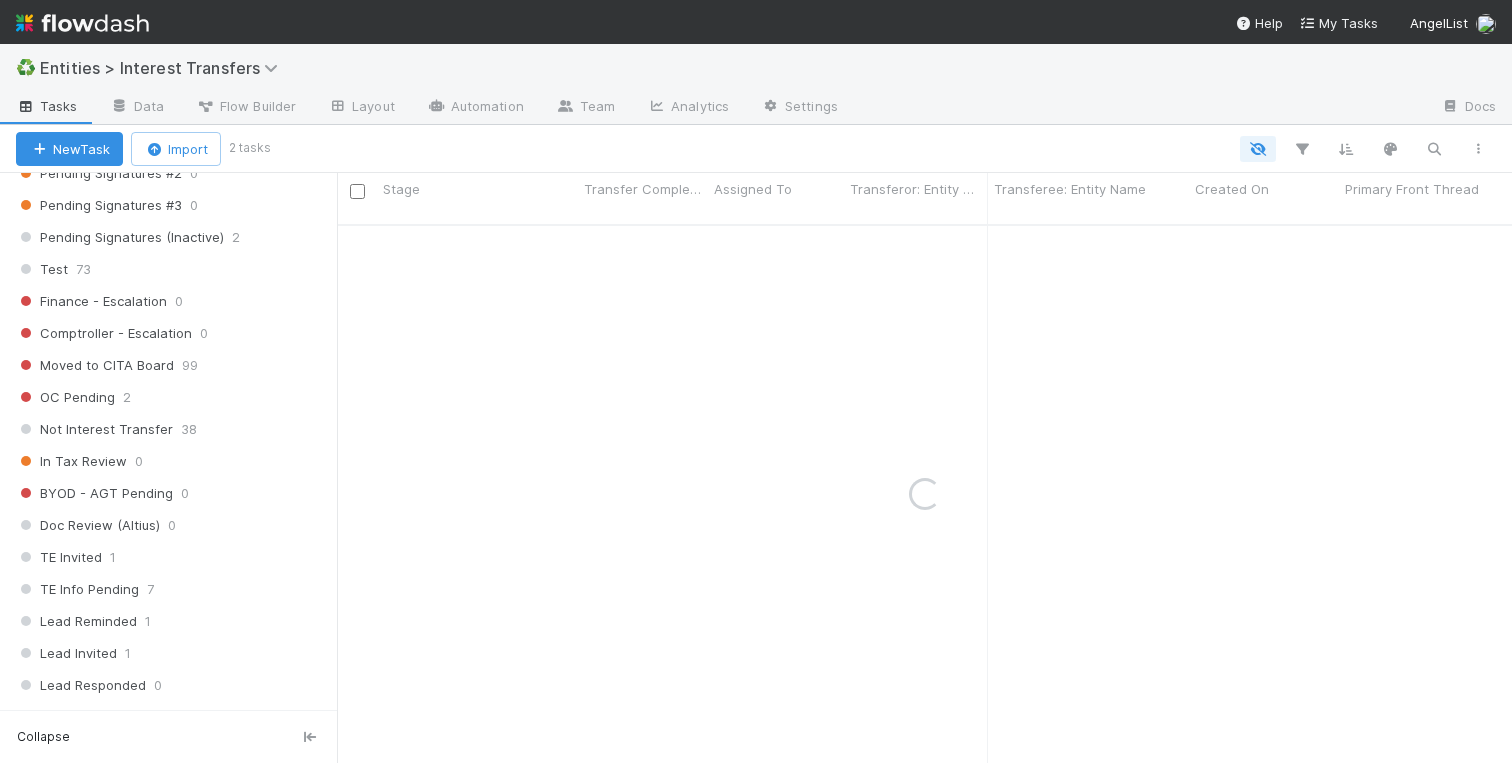 scroll, scrollTop: 2419, scrollLeft: 0, axis: vertical 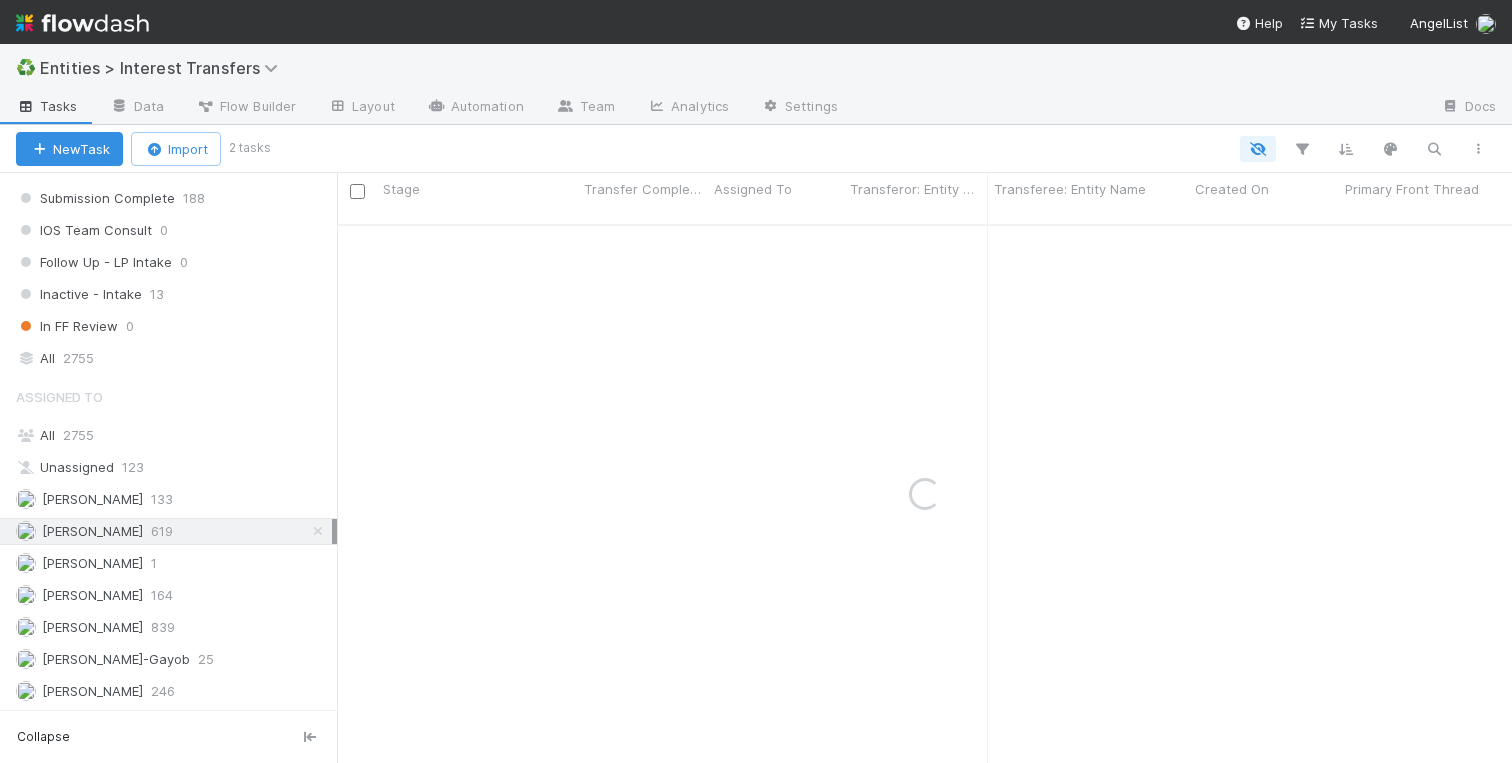 click on "[PERSON_NAME]" at bounding box center [92, 531] 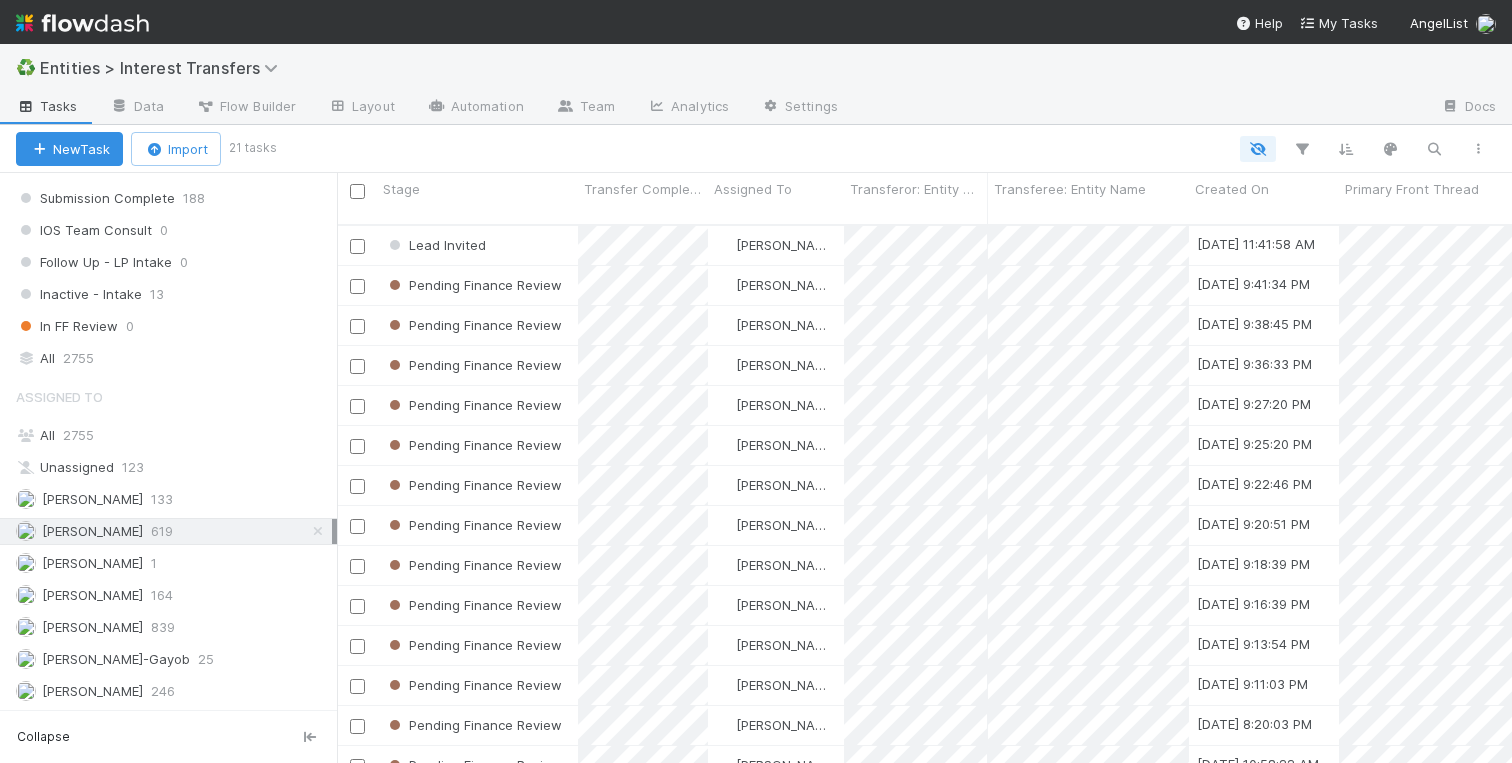 scroll, scrollTop: 0, scrollLeft: 1, axis: horizontal 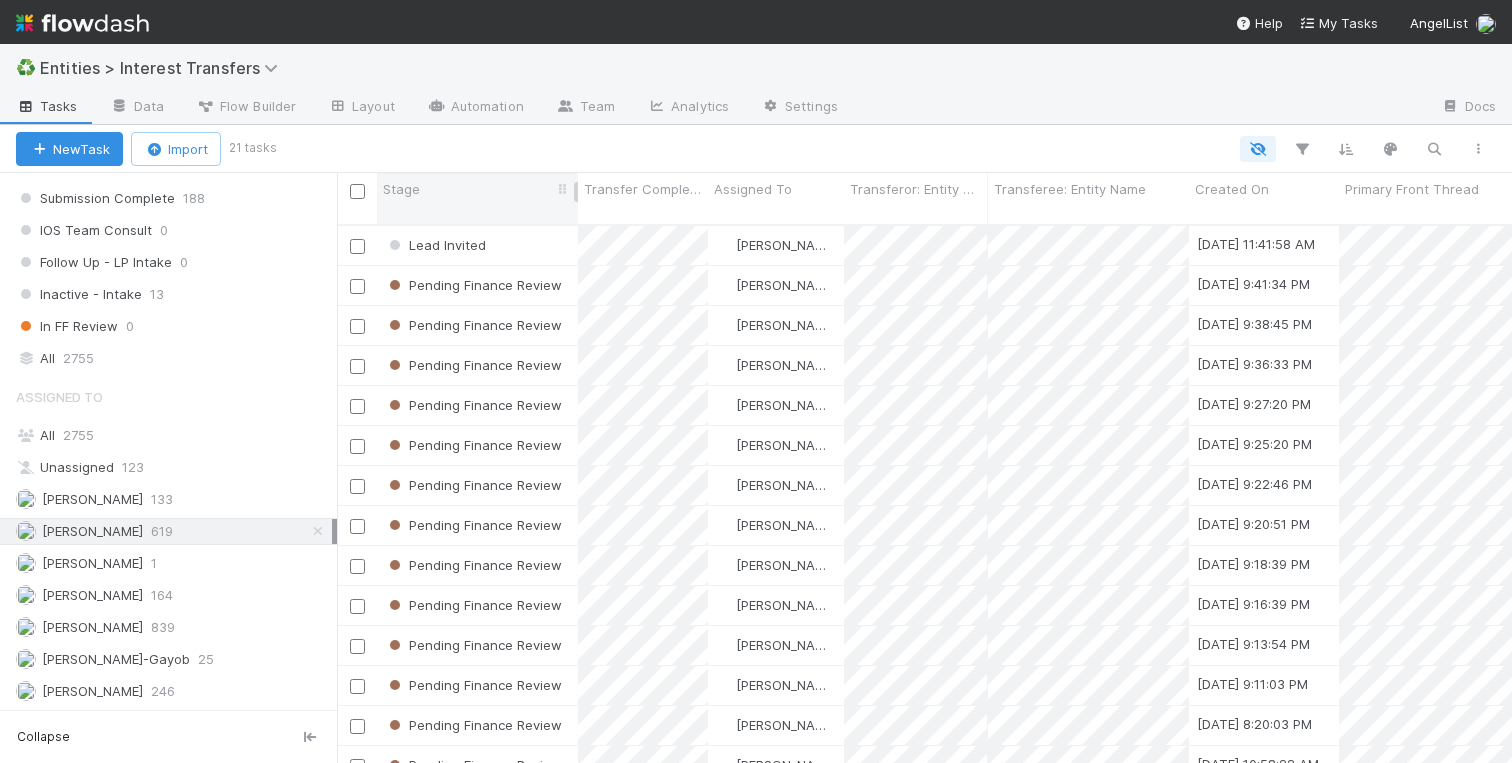 click on "Stage" at bounding box center [478, 189] 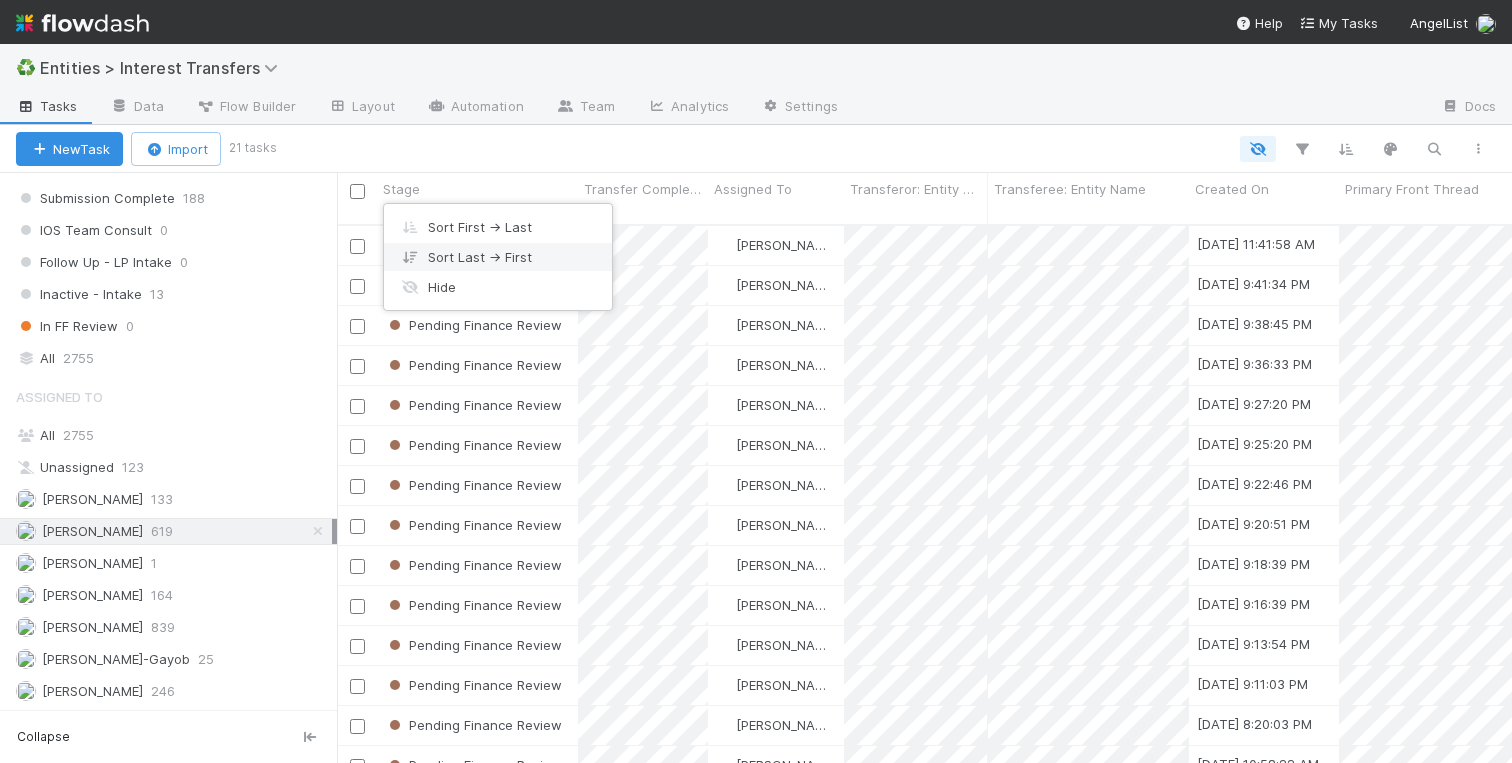 click on "Sort Last → First" at bounding box center [498, 257] 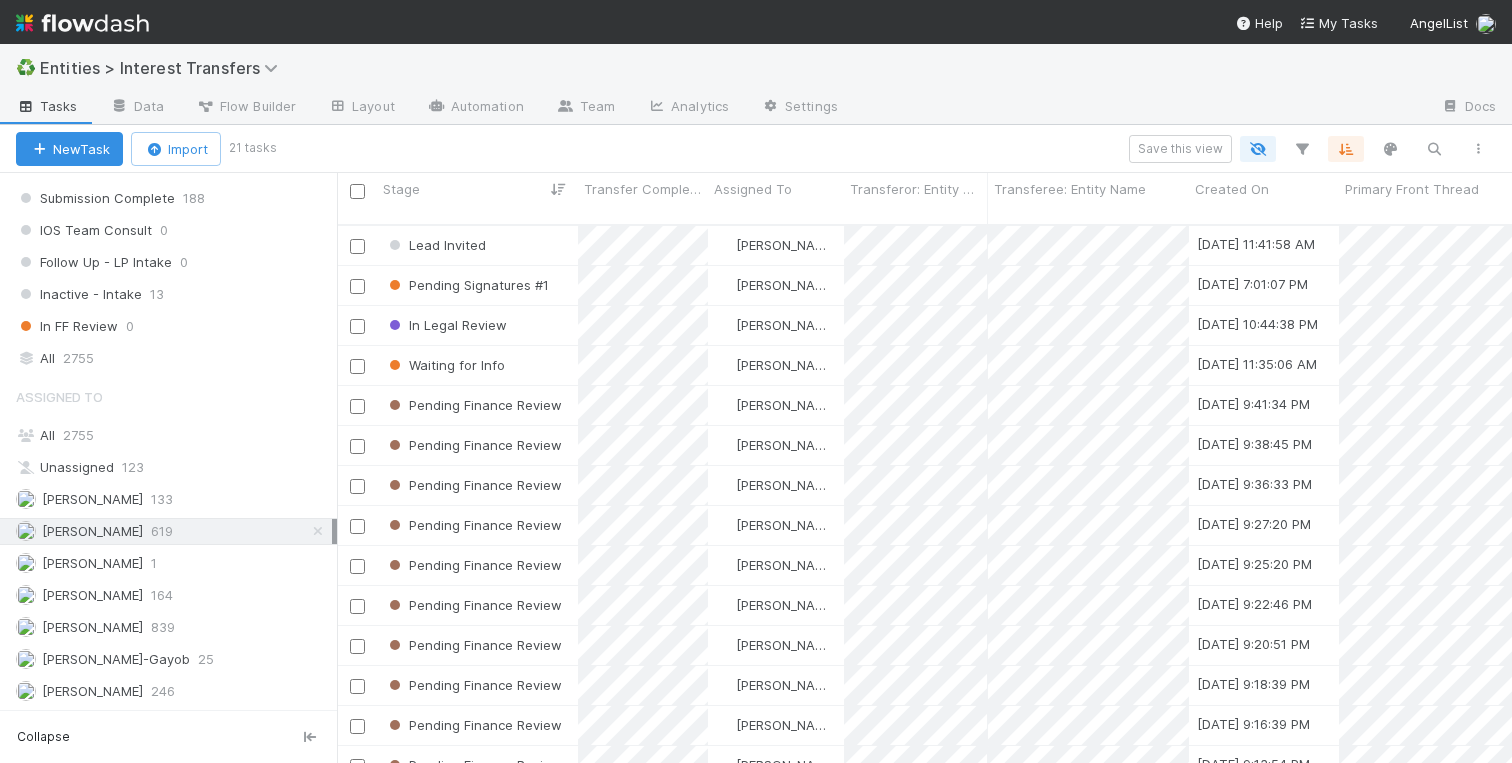 scroll, scrollTop: 0, scrollLeft: 1, axis: horizontal 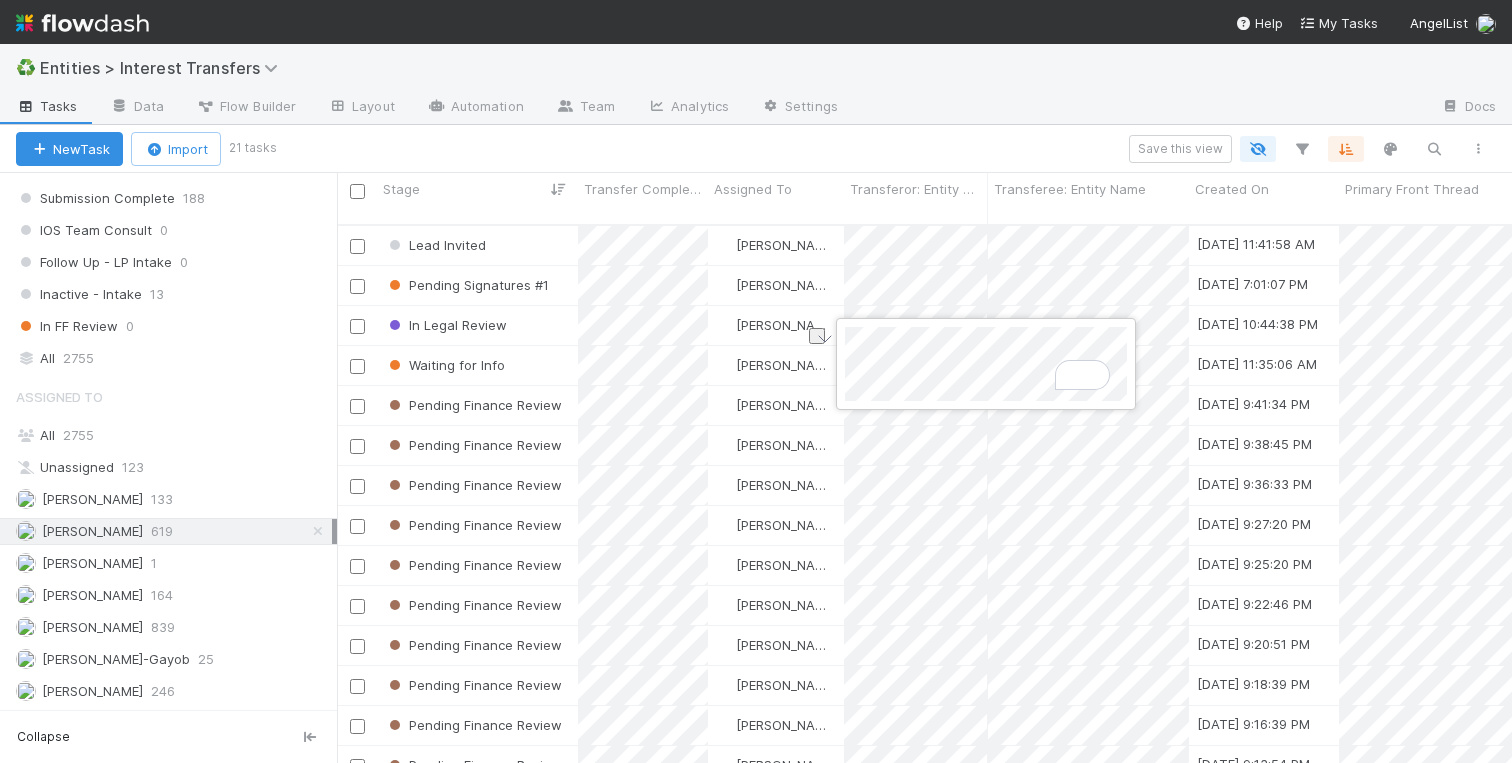 click at bounding box center [756, 381] 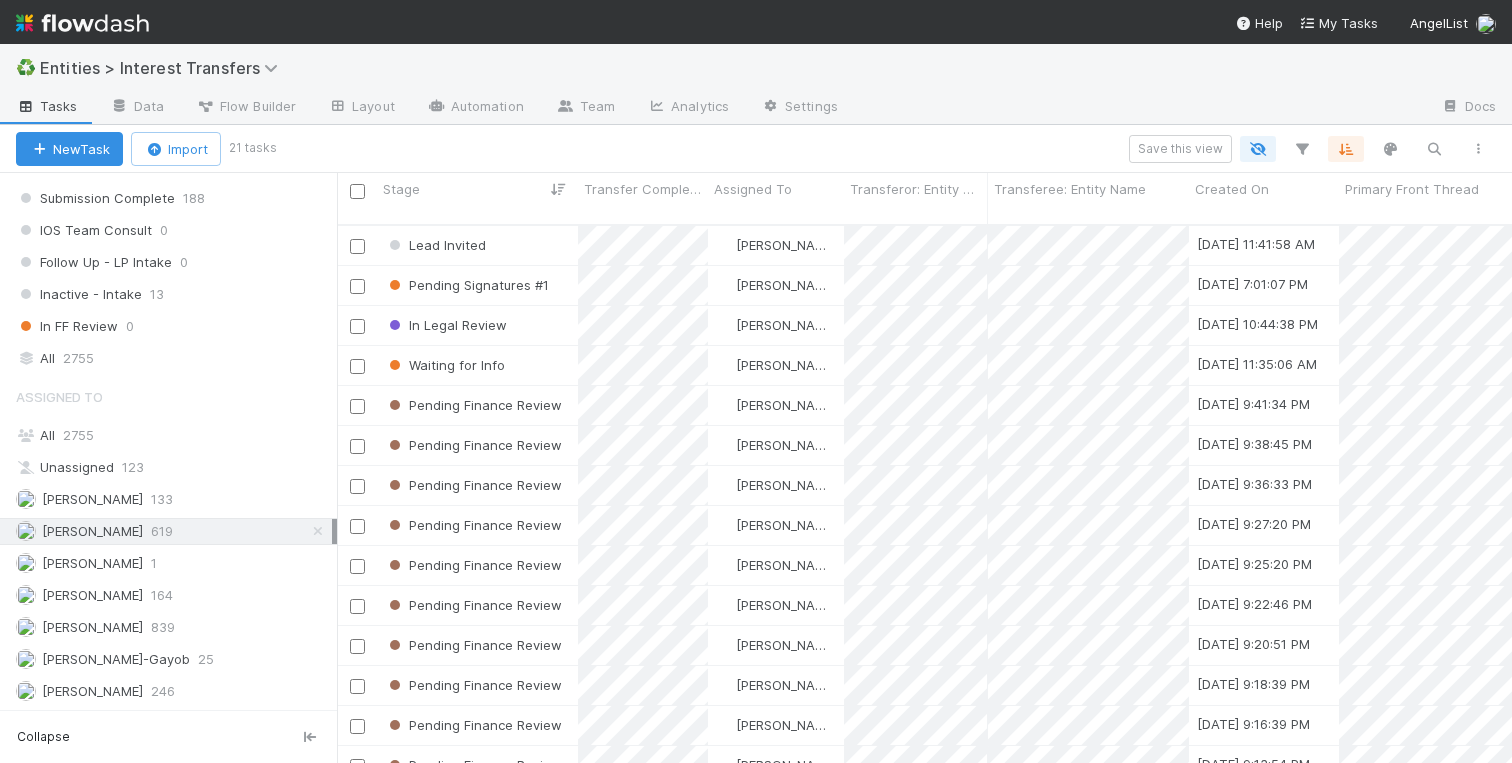 click on "Save this view" at bounding box center (886, 149) 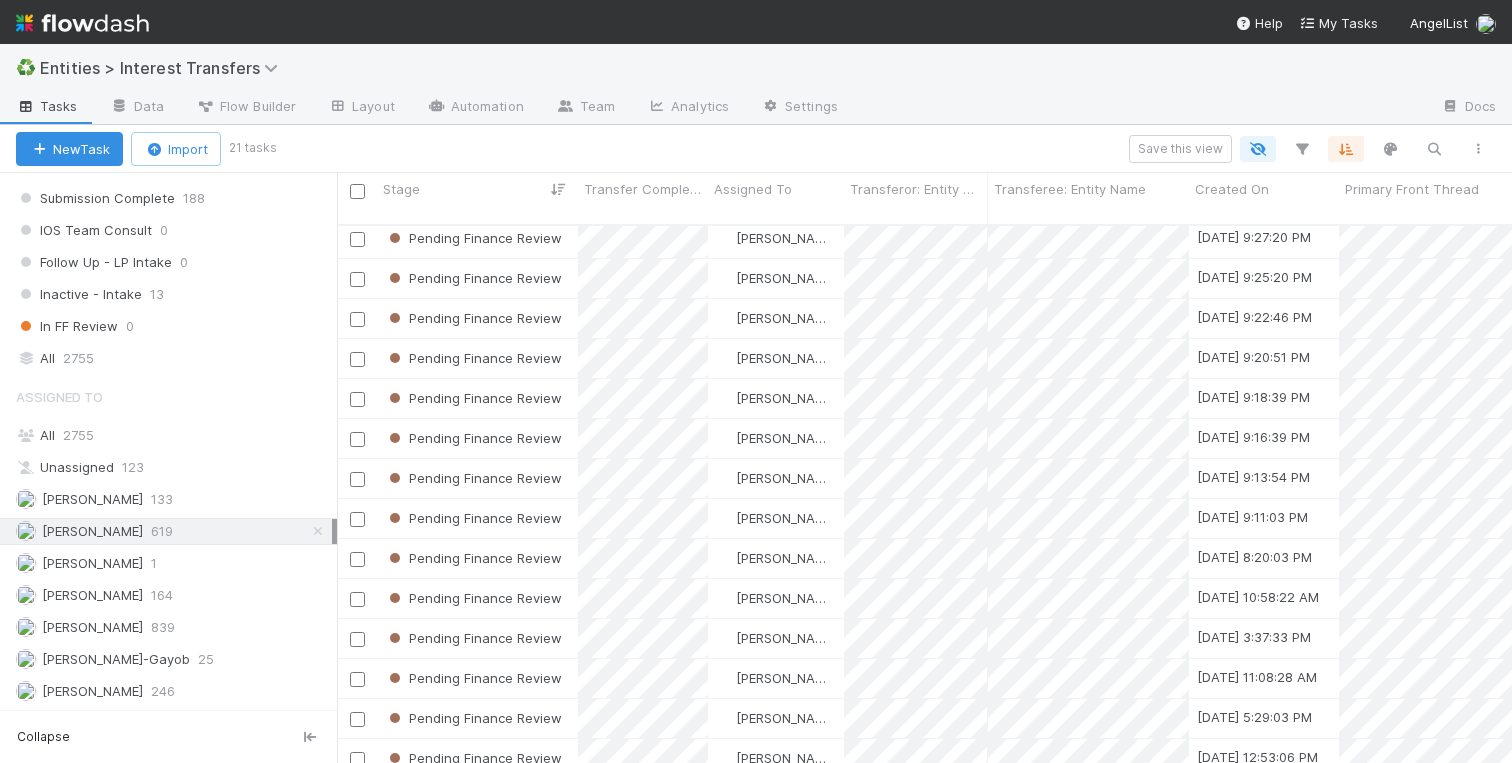 scroll, scrollTop: 0, scrollLeft: 0, axis: both 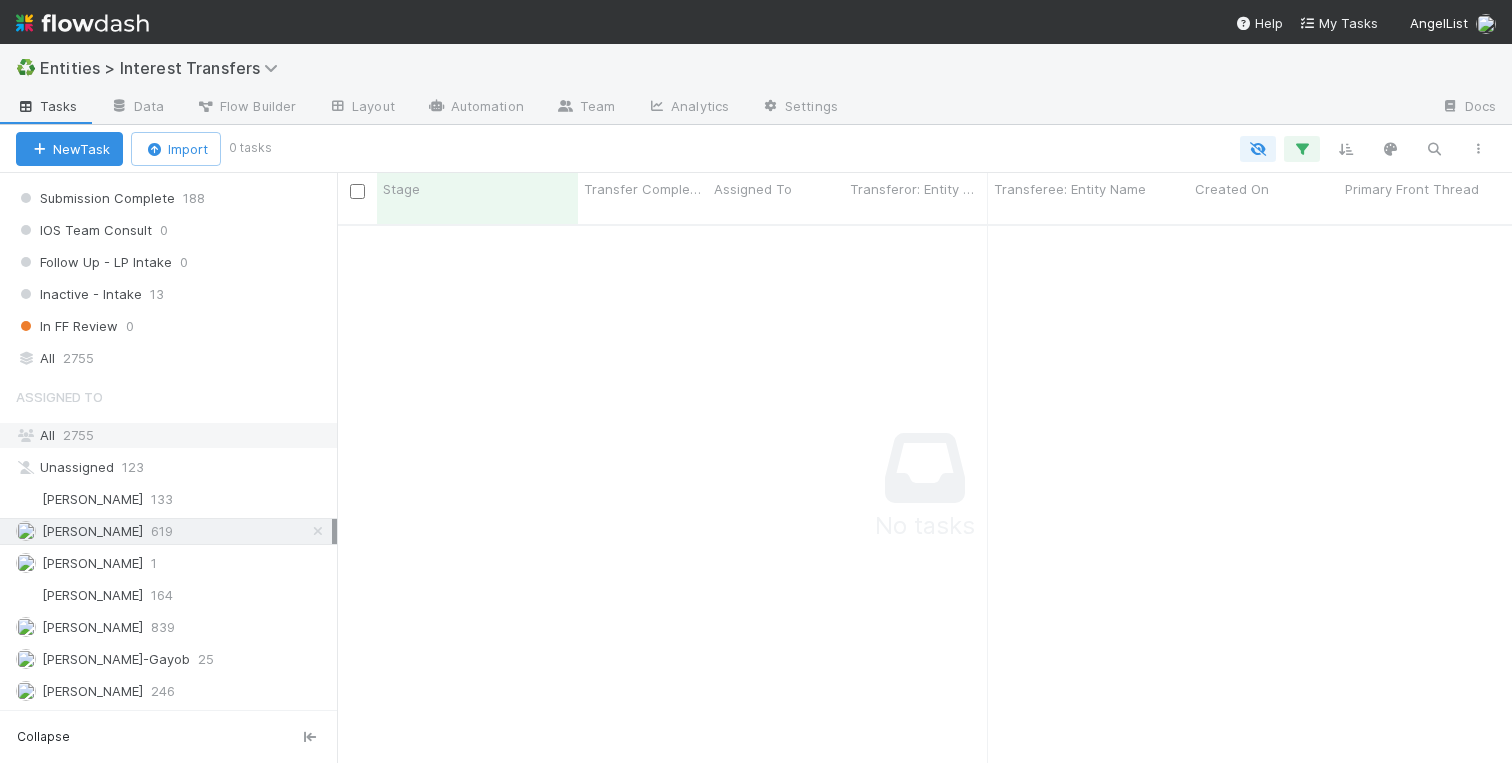 click on "All 2755" at bounding box center (174, 435) 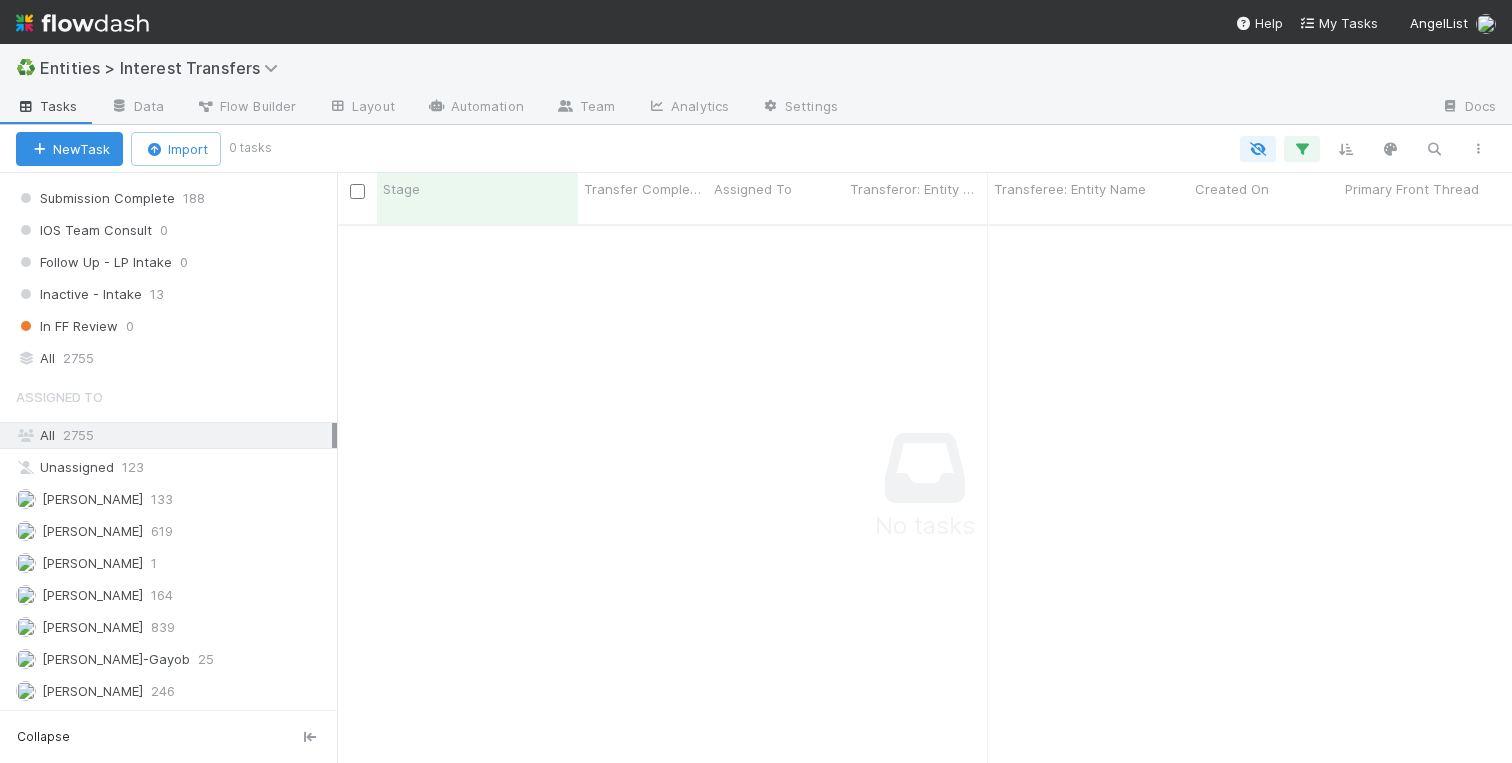 scroll, scrollTop: 0, scrollLeft: 1, axis: horizontal 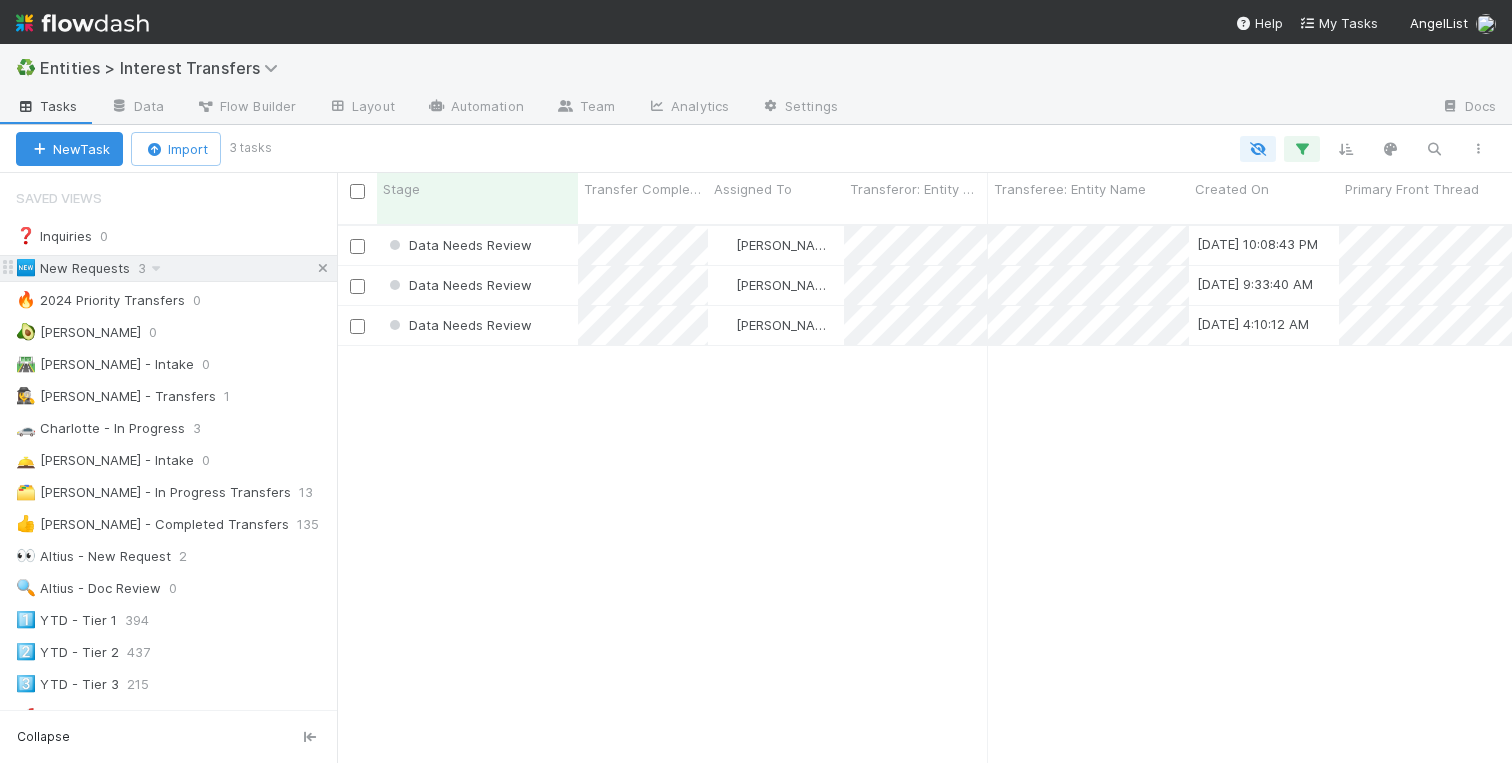 click at bounding box center (323, 268) 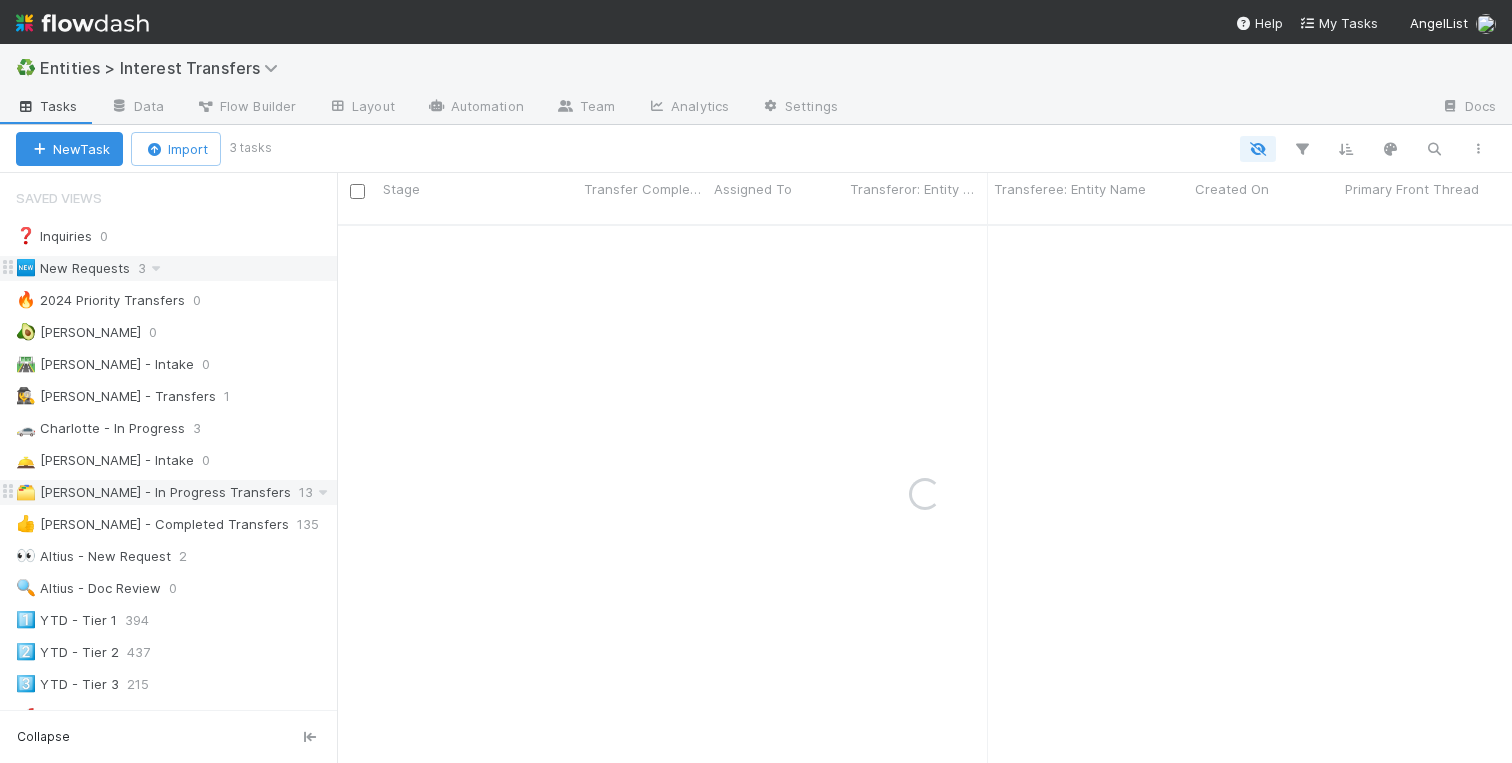 click on "🗂️ [PERSON_NAME] - In Progress Transfers" at bounding box center [153, 492] 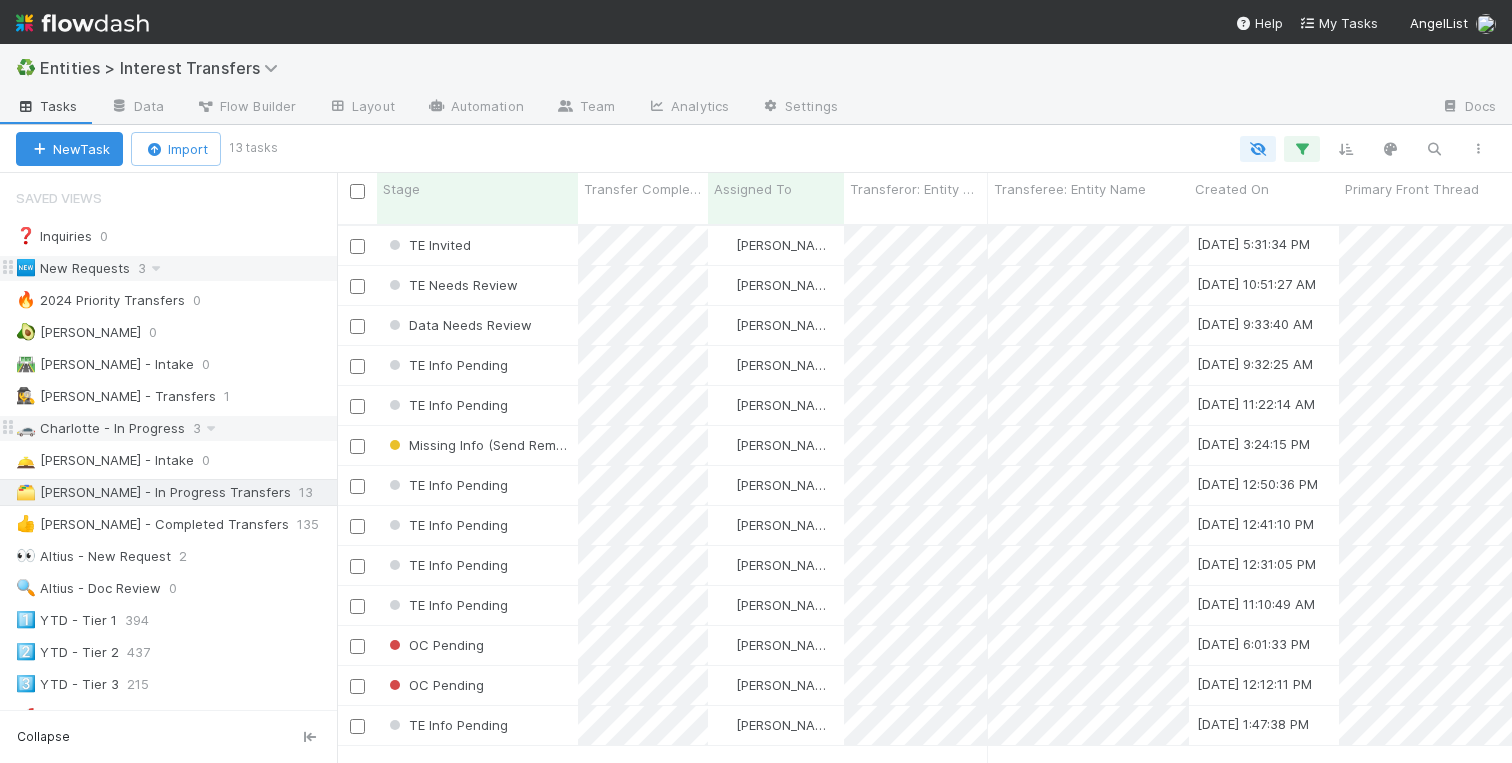 scroll, scrollTop: 0, scrollLeft: 1, axis: horizontal 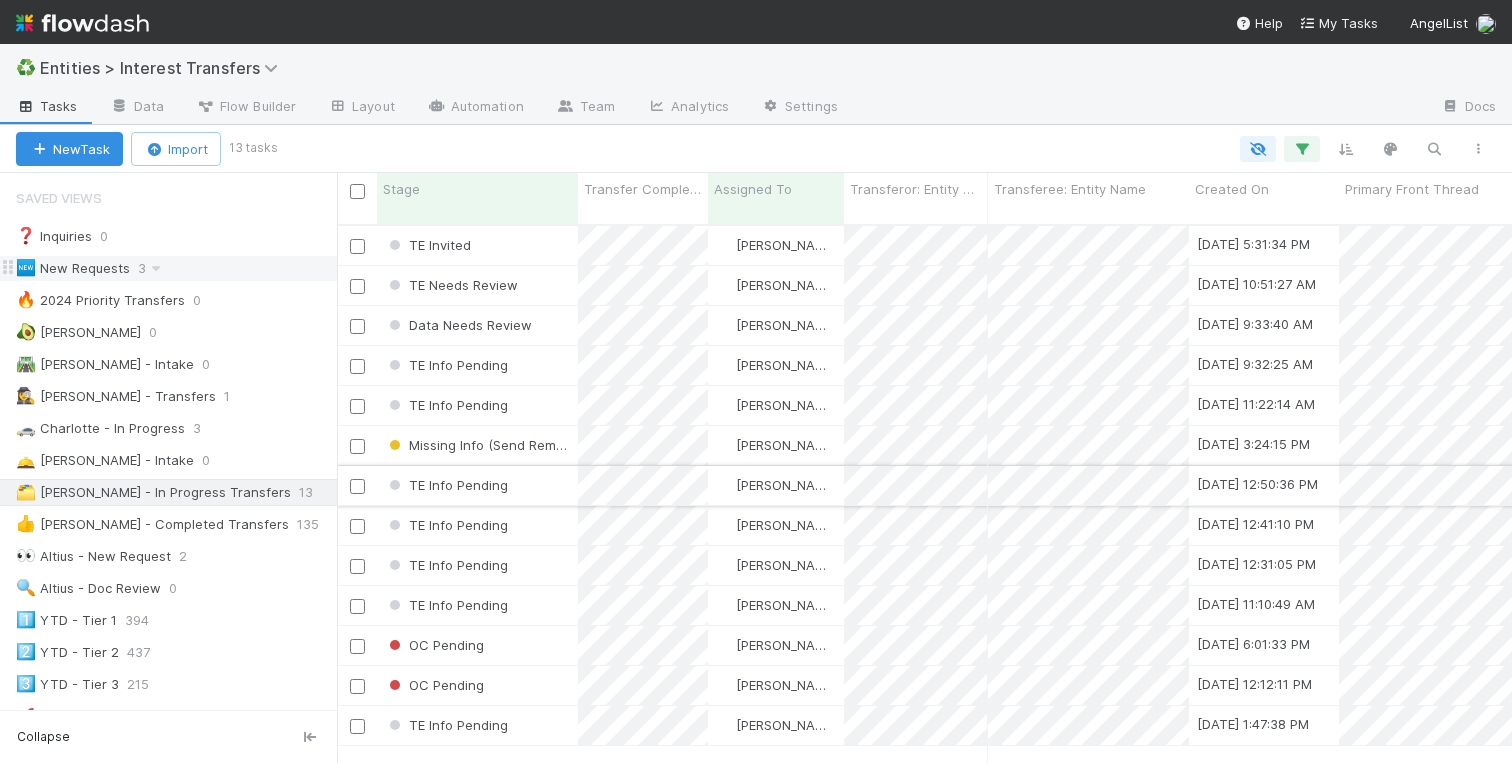 click on "TE Info Pending" at bounding box center [477, 485] 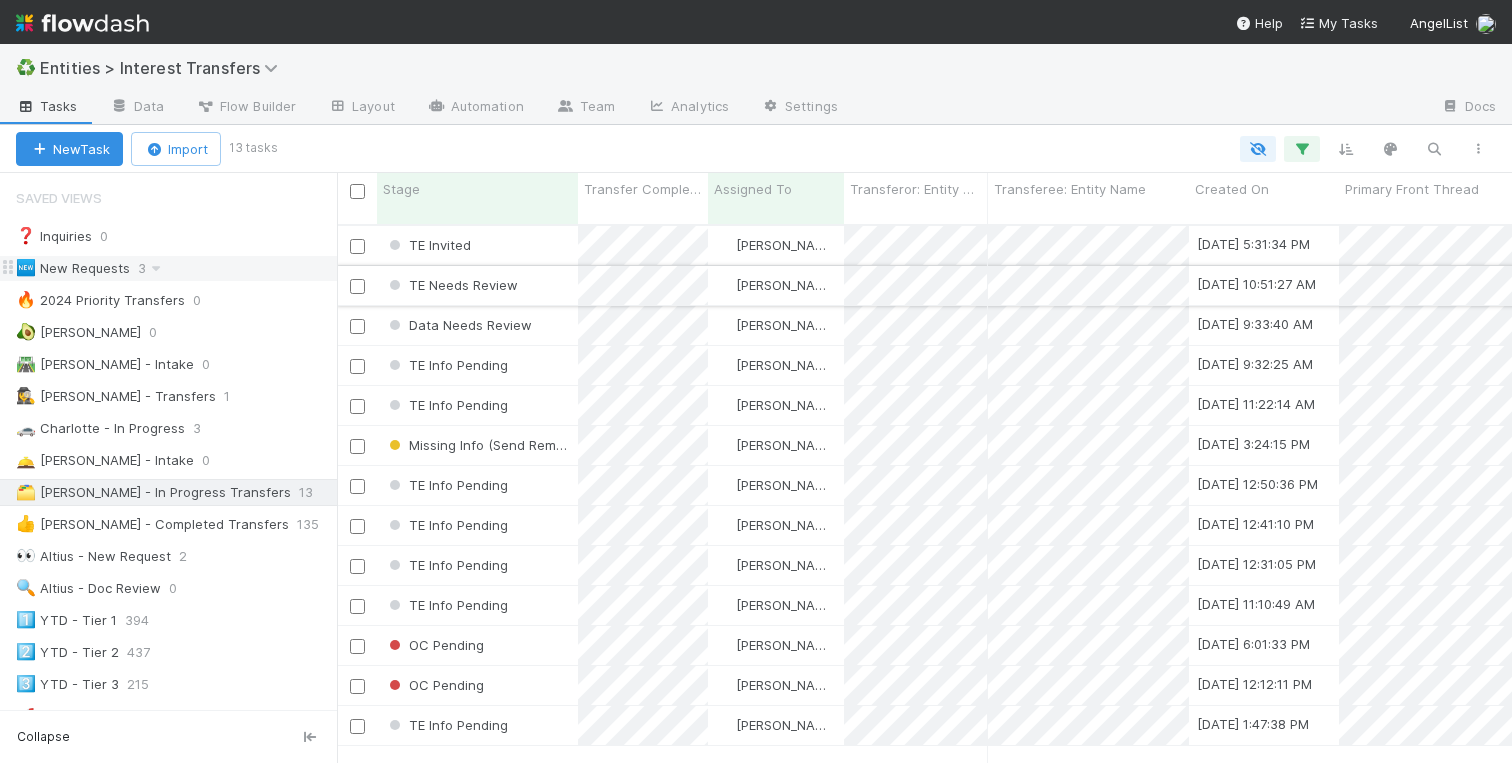 click on "TE Needs Review" at bounding box center (477, 285) 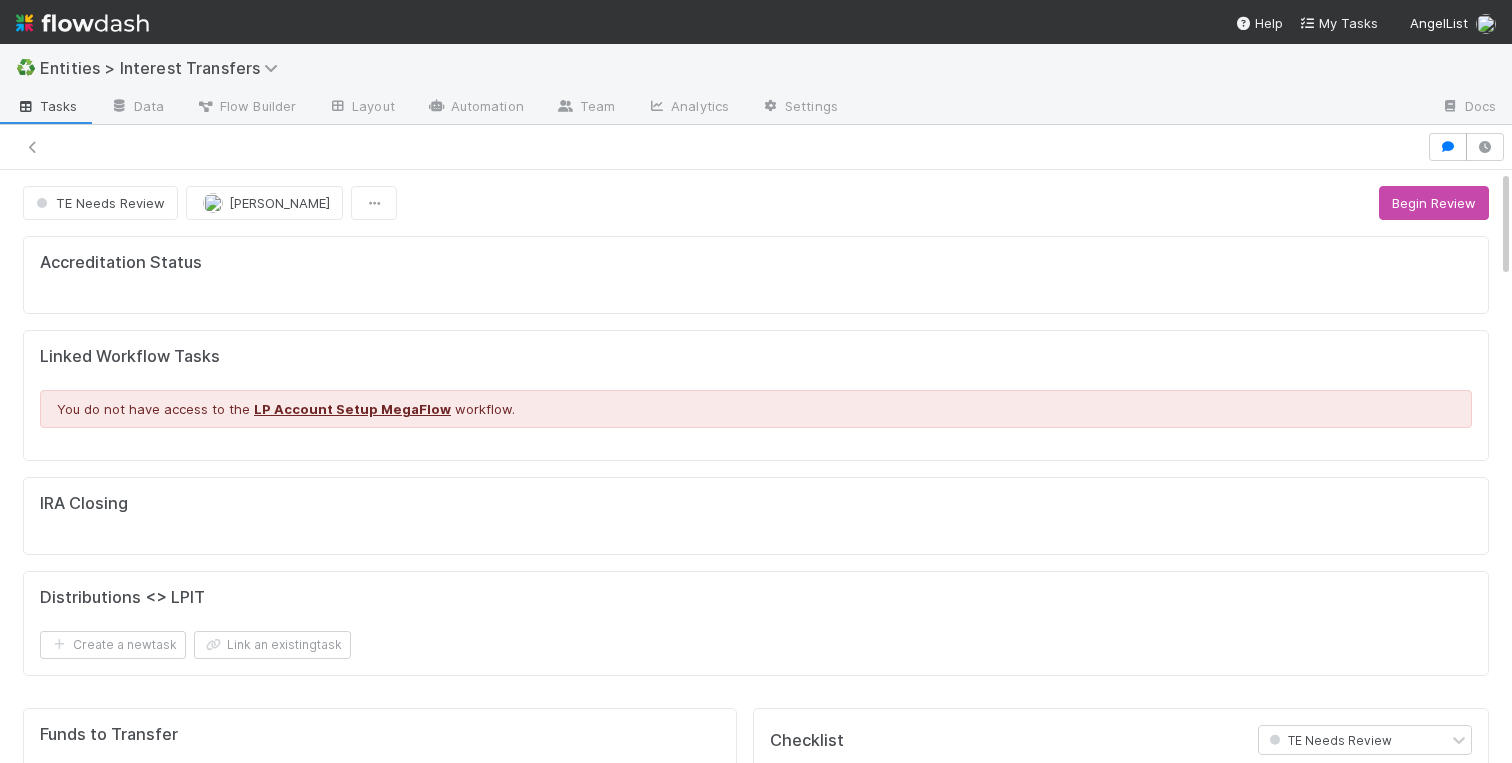 scroll, scrollTop: 0, scrollLeft: 0, axis: both 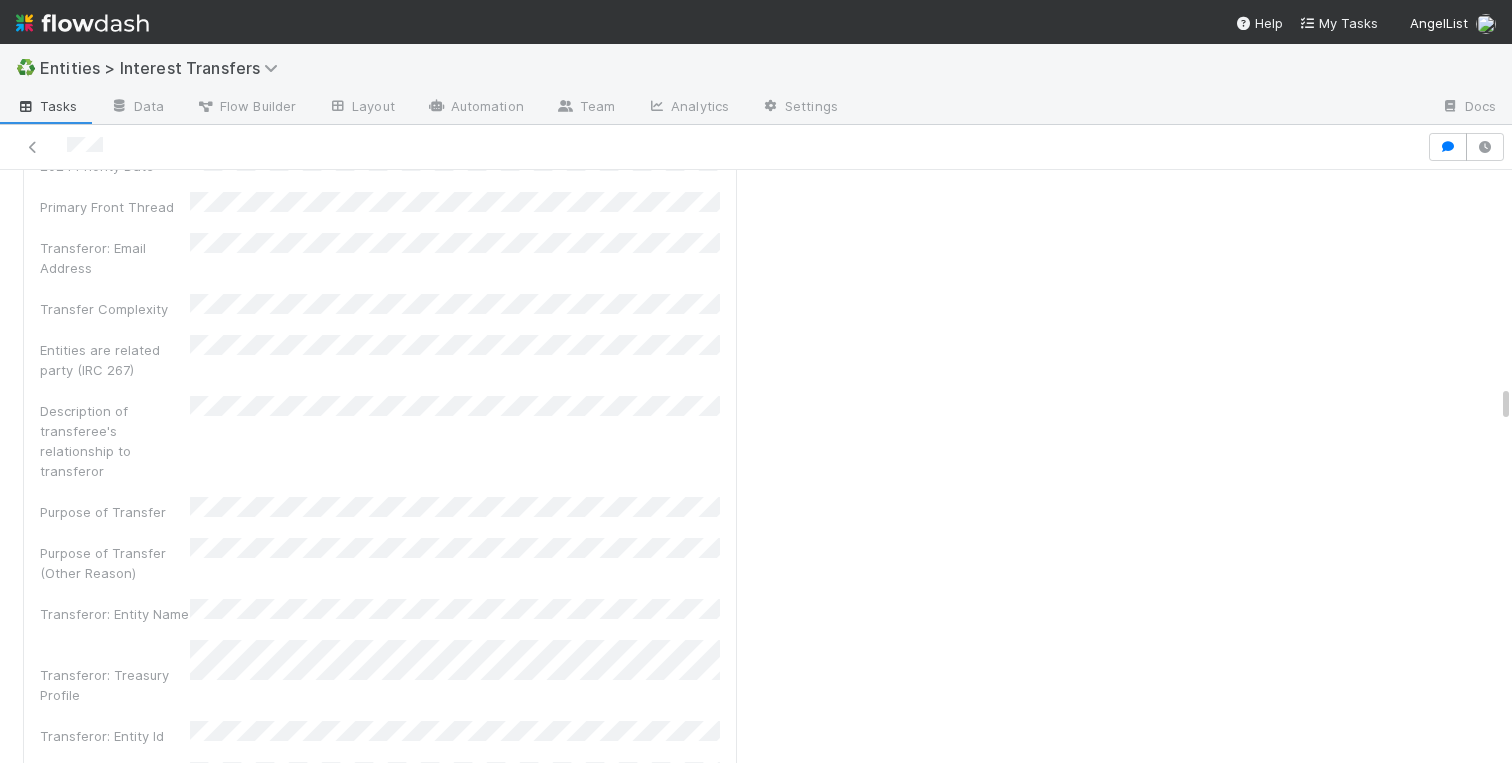 click on "Membership Transfer Application Id  2024 Priority Date  Primary Front Thread  Transferor: Email Address  Transfer Complexity    Entities are related party (IRC 267)  Description of transferee's relationship to transferor  Purpose of Transfer  Purpose of Transfer (Other Reason)  Transferor: Entity Name  Transferor: Treasury Profile  Transferor: Entity Id  Transferor: Entity Type  Transferor: Signatory Name  Transferee: Entity Name  Transferee: Signatory Name  Transferee: Entity Id  Transferee: Treasury Profile  Transferee: Email Address  Transferee Invited At  Transferee Invitation Link  Lead(s) Invited At  Requested Transfer Effective Date   Transfer Agreements  BYOD - Template  DocuSign URL  Signed Agreements  Other Supporting Documentation  Link to Comptroller  Standard Transfer  Fractional %  # of Follow Ups  Created On Updated On Legal Launchpad Ticket  Tax Consult Ticket   OC Ticket   Transferor: Funds to Transfer  Original Owner (OOO)  Membership Transfer Request Id  Finance Ticket  DD" at bounding box center (380, 3333) 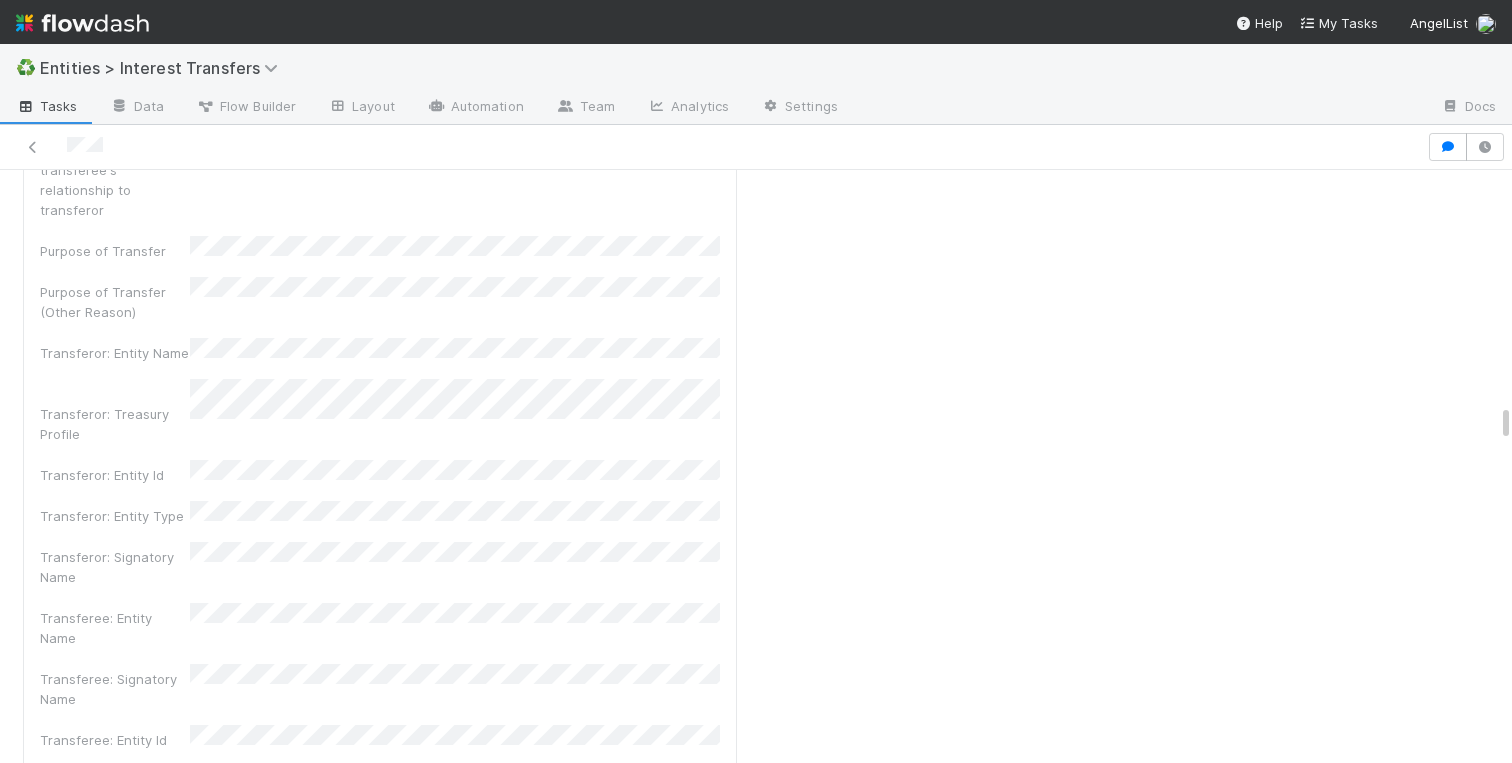 scroll, scrollTop: 3748, scrollLeft: 0, axis: vertical 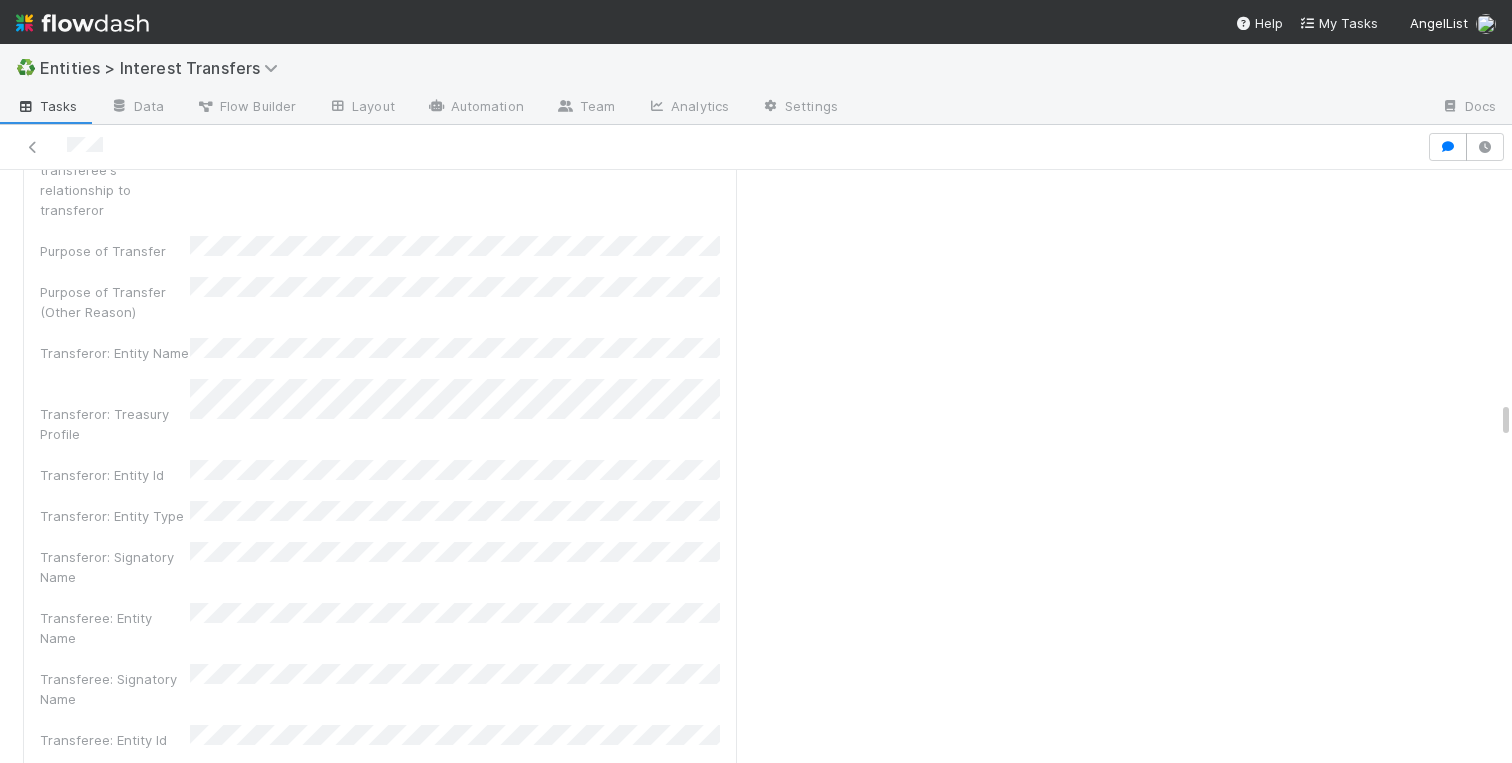 click on "Membership Transfer Application Id  2024 Priority Date  Primary Front Thread  Transferor: Email Address  Transfer Complexity    Entities are related party (IRC 267)  Description of transferee's relationship to transferor  Purpose of Transfer  Purpose of Transfer (Other Reason)  Transferor: Entity Name  Transferor: Treasury Profile  Transferor: Entity Id  Transferor: Entity Type  Transferor: Signatory Name  Transferee: Entity Name  Transferee: Signatory Name  Transferee: Entity Id  Transferee: Treasury Profile  Transferee: Email Address  Transferee Invited At  Transferee Invitation Link  Lead(s) Invited At  Requested Transfer Effective Date   Transfer Agreements  BYOD - Template  DocuSign URL  Signed Agreements  Other Supporting Documentation  Link to Comptroller  Standard Transfer  Fractional %  # of Follow Ups  Created On Updated On Legal Launchpad Ticket  Tax Consult Ticket   OC Ticket   Transferor: Funds to Transfer  Original Owner (OOO)  Membership Transfer Request Id  Finance Ticket  DD" at bounding box center (380, 3072) 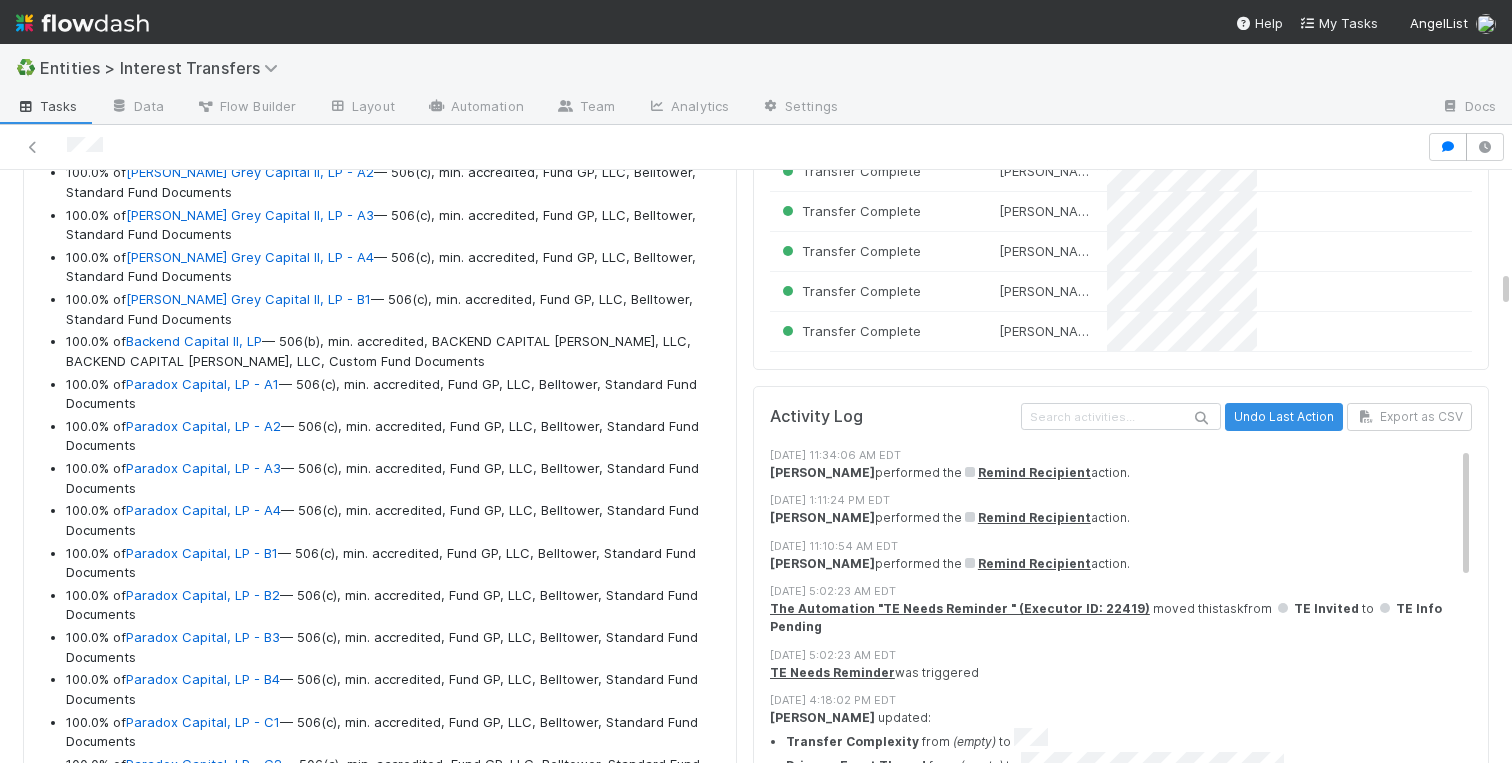 scroll, scrollTop: 1560, scrollLeft: 0, axis: vertical 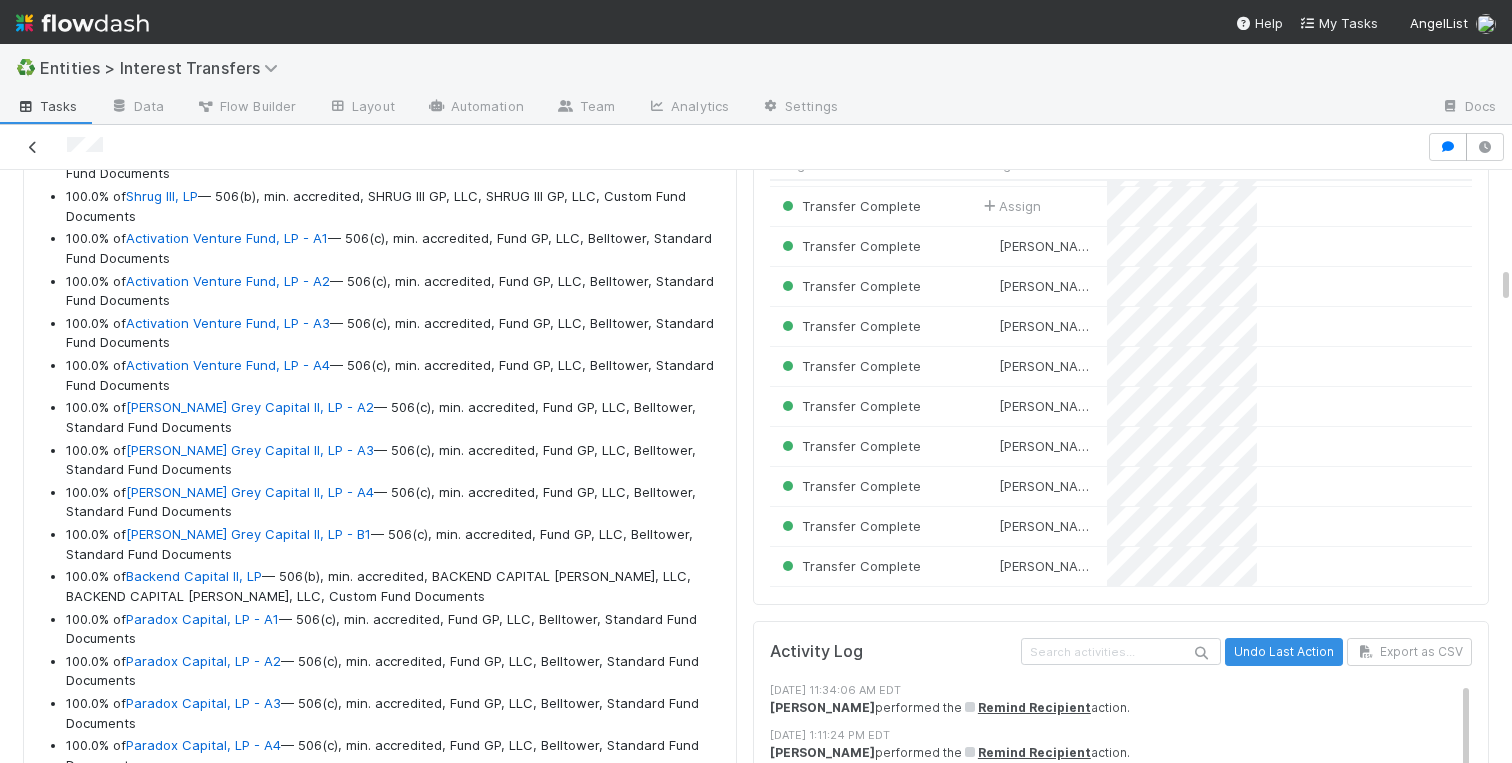 click at bounding box center [33, 147] 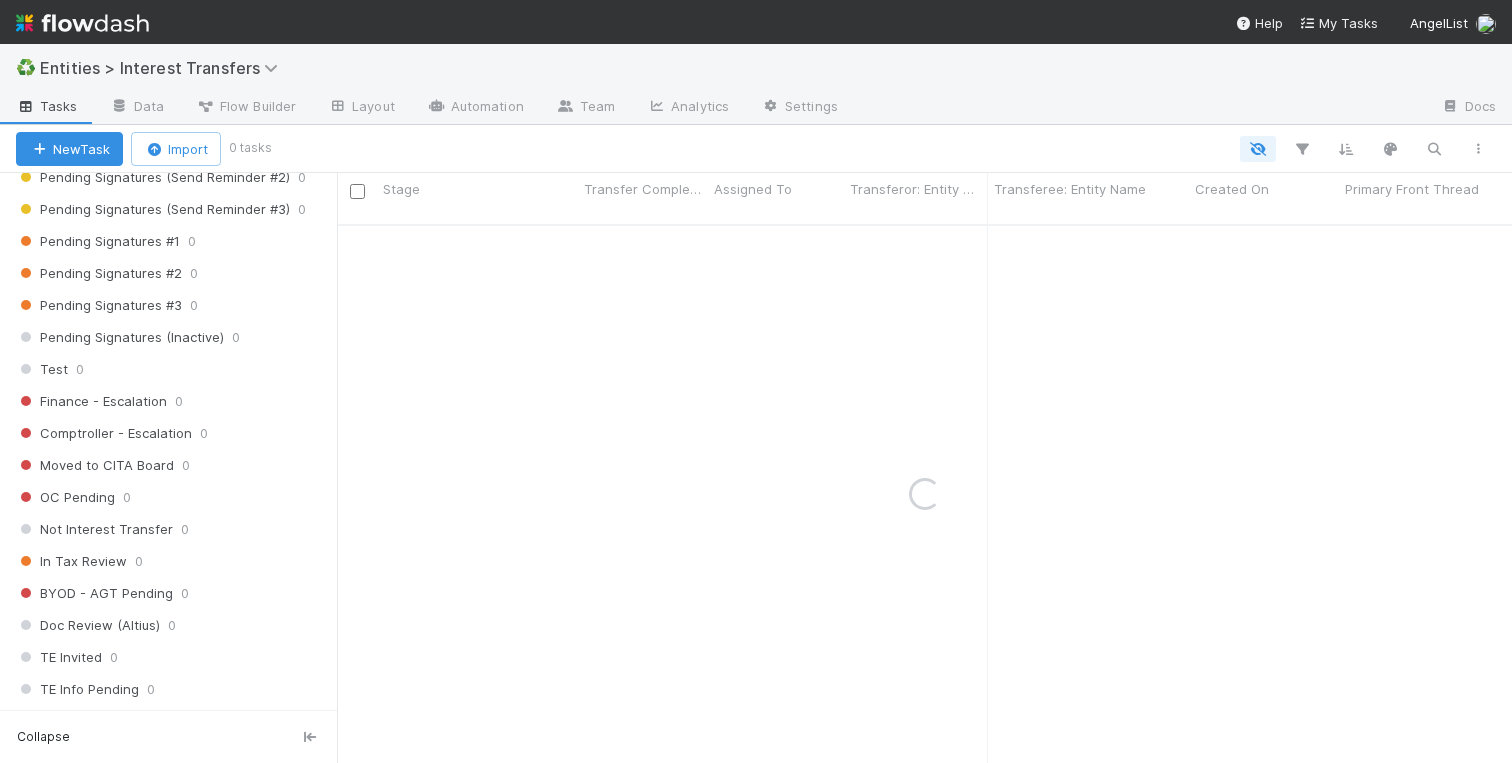 scroll, scrollTop: 2195, scrollLeft: 0, axis: vertical 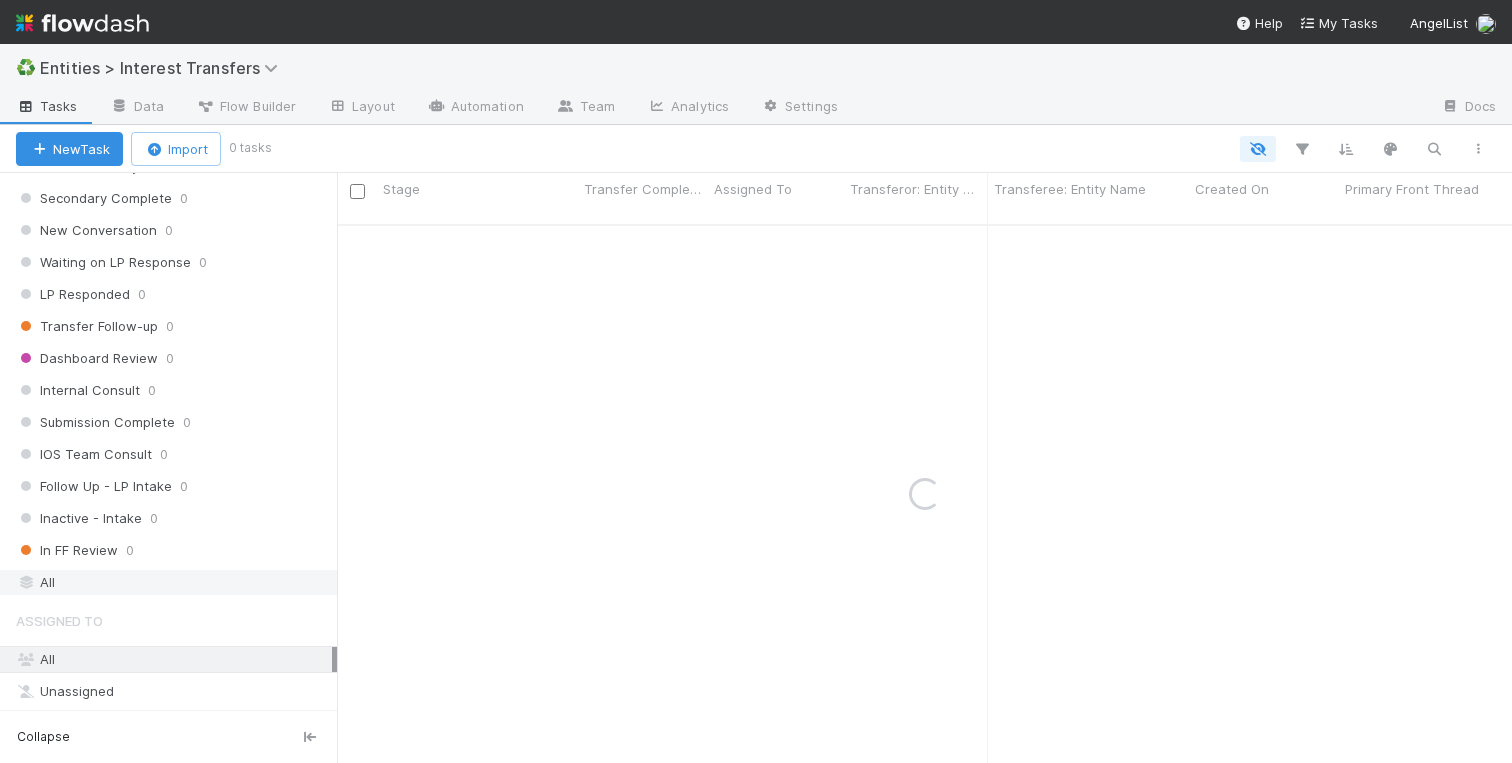 click on "All" at bounding box center [174, 582] 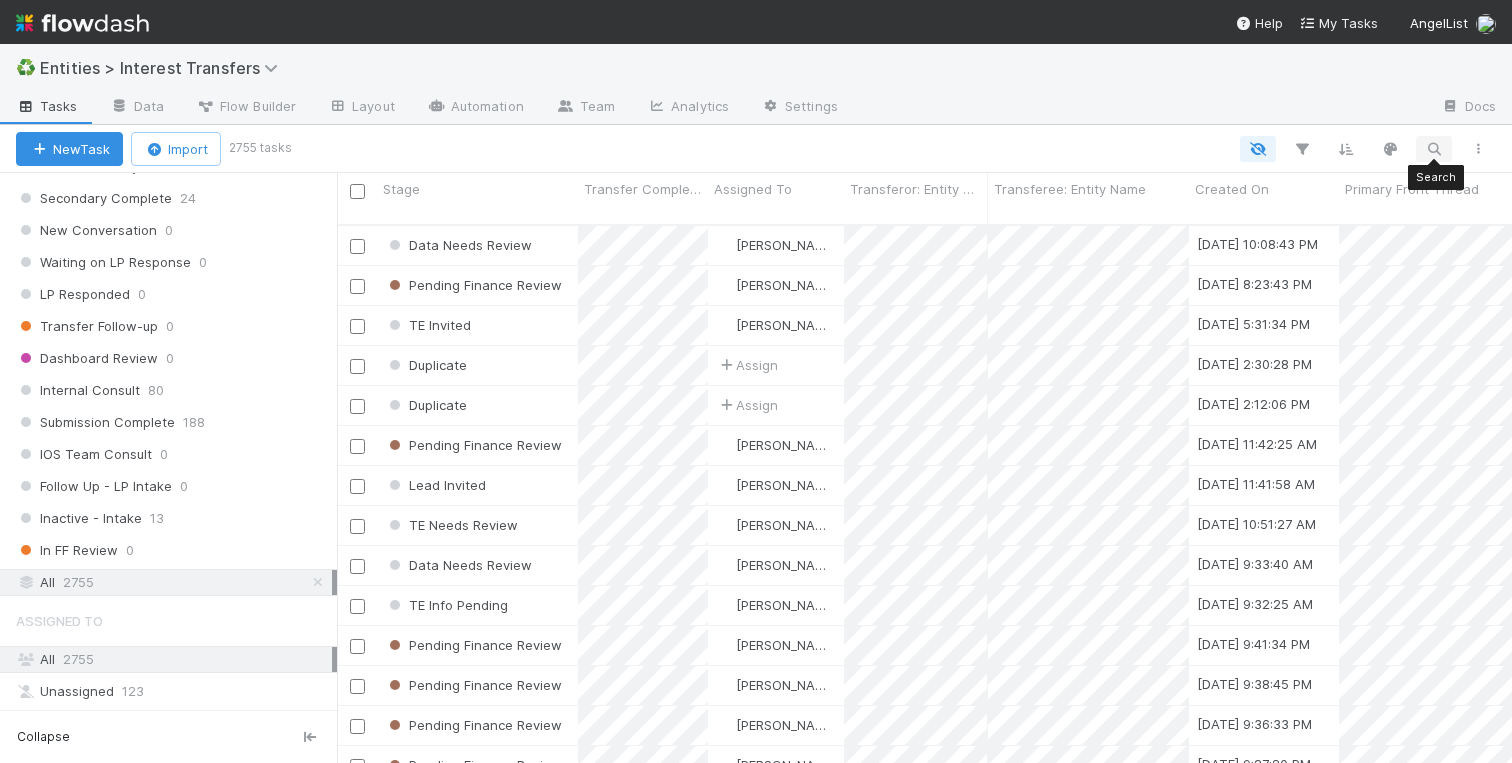 scroll, scrollTop: 0, scrollLeft: 1, axis: horizontal 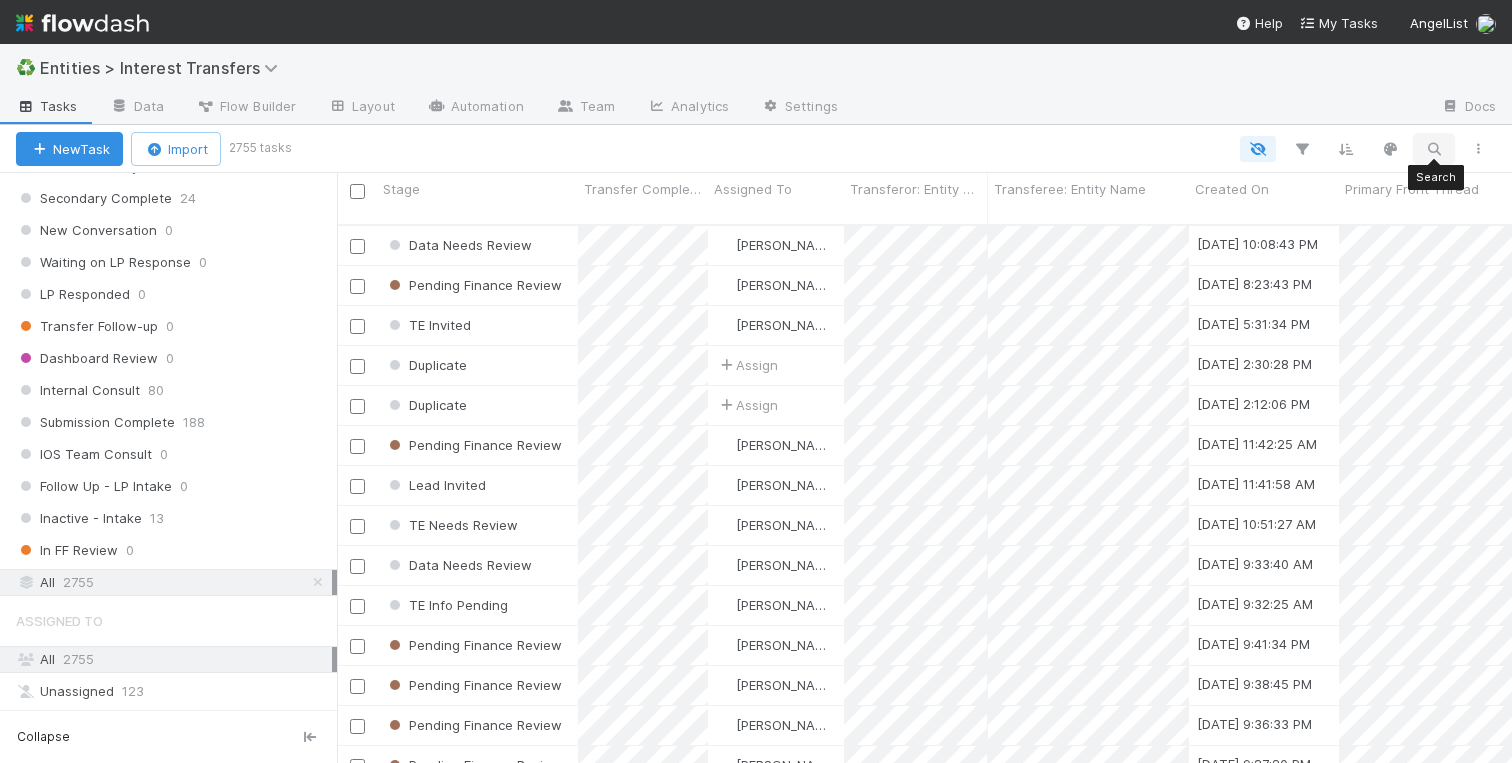 click at bounding box center (1434, 149) 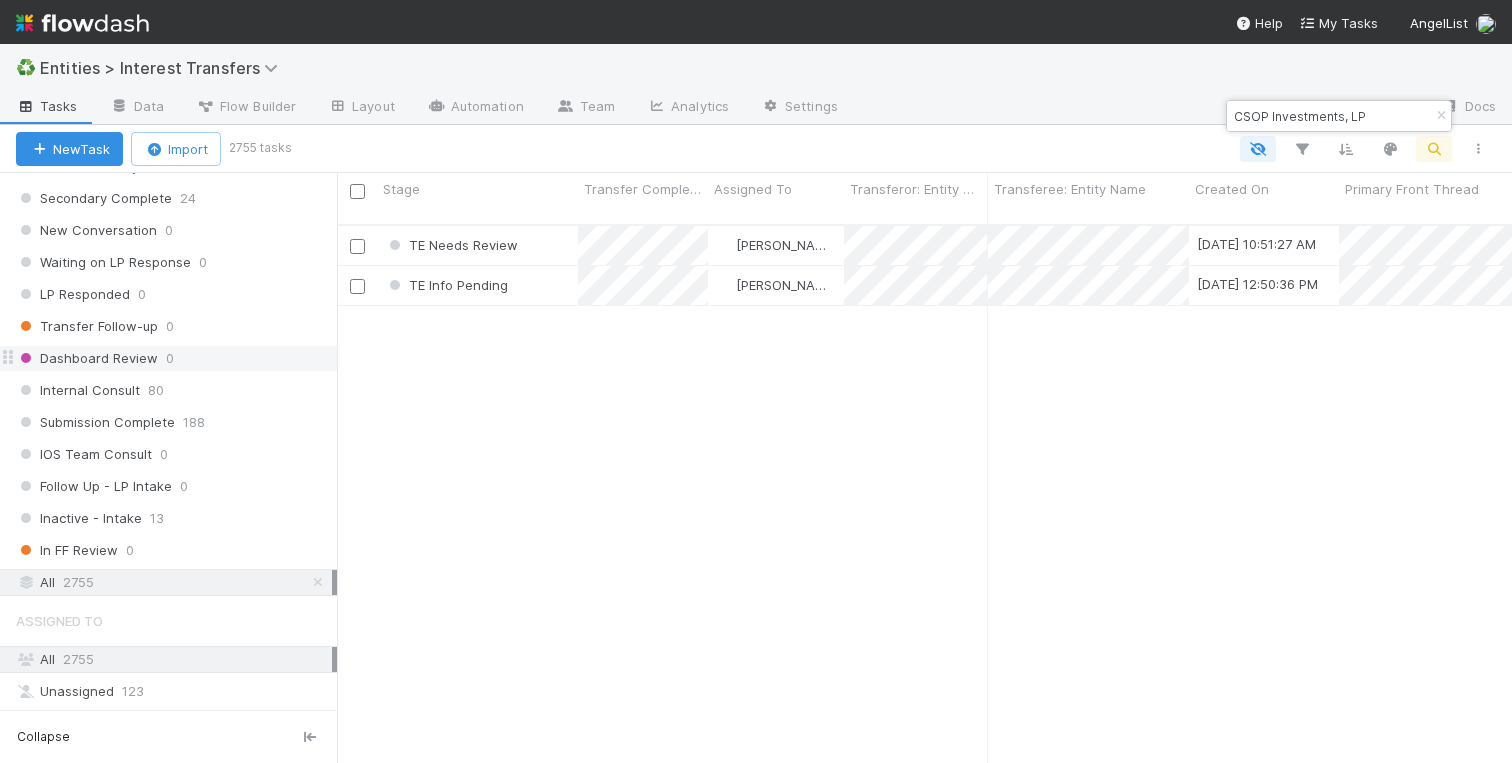scroll, scrollTop: 0, scrollLeft: 1, axis: horizontal 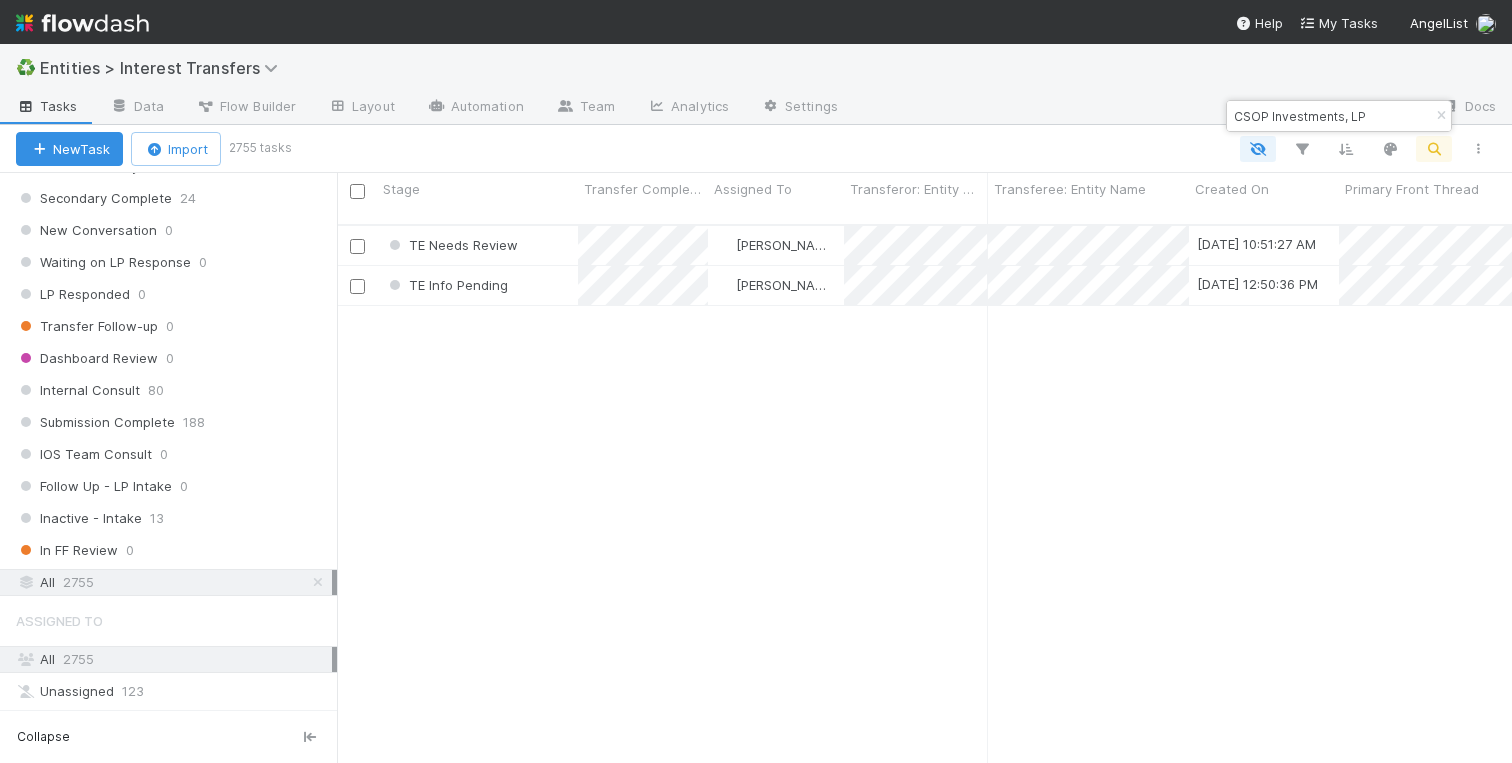 type on "CSOP Investments, LP" 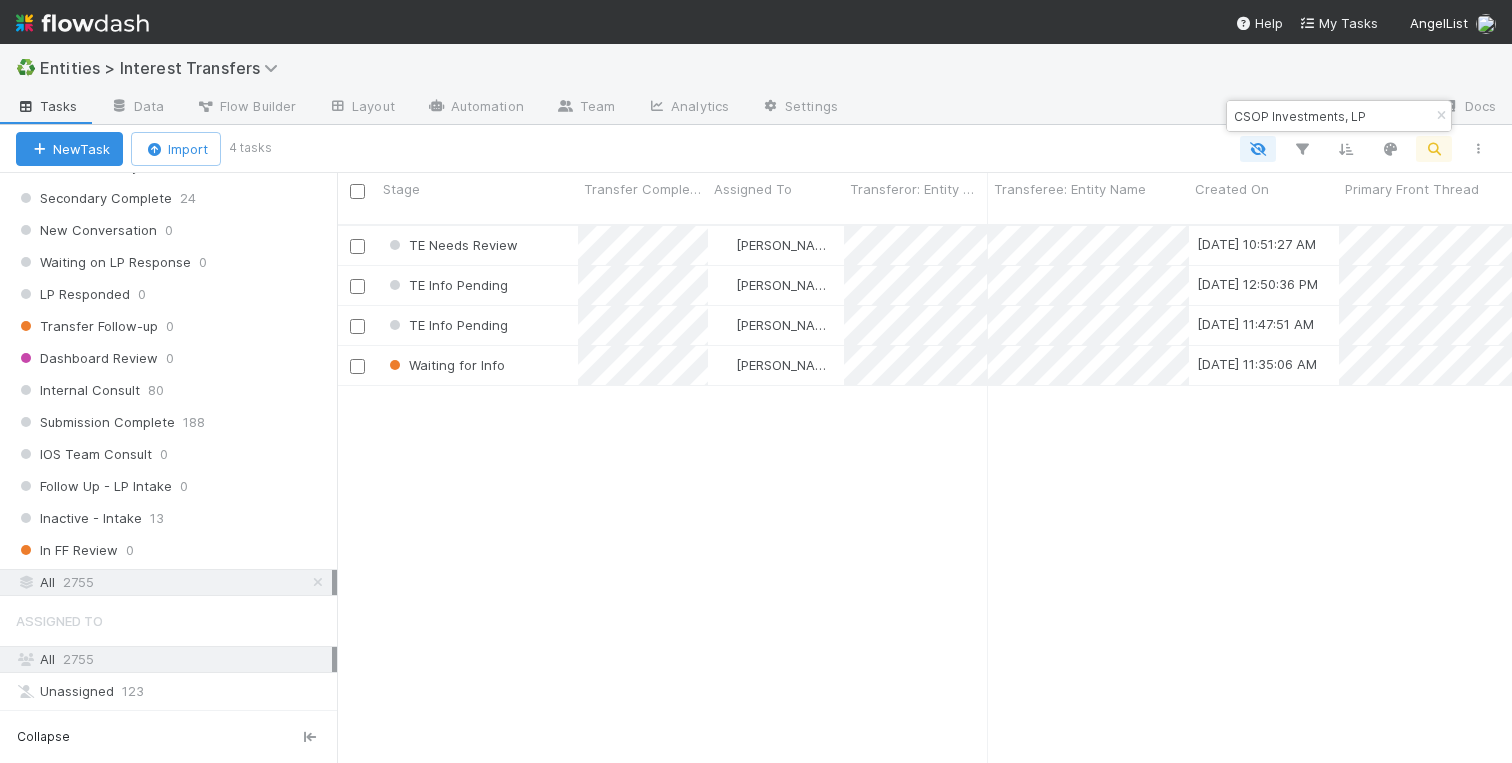 click on "TE Needs Review Roger Jennette  7/9/25, 10:51:27 AM 7/9/25, 3:21:05 PM 2 0 0 0   TE Info Pending   Roger Jennette  6/20/25, 12:50:36 PM 6/23/25, 5:02:23 AM 0 0 0 0   TE Info Pending   Charlotte Mas 4/29/25, 11:47:51 AM 5/2/25, 5:00:20 AM 0 0 0 0   Waiting for Info Charlotte Mas 4/28/25, 11:35:06 AM 7/11/25, 1:06:05 PM 1 0 0 0" at bounding box center [924, 502] 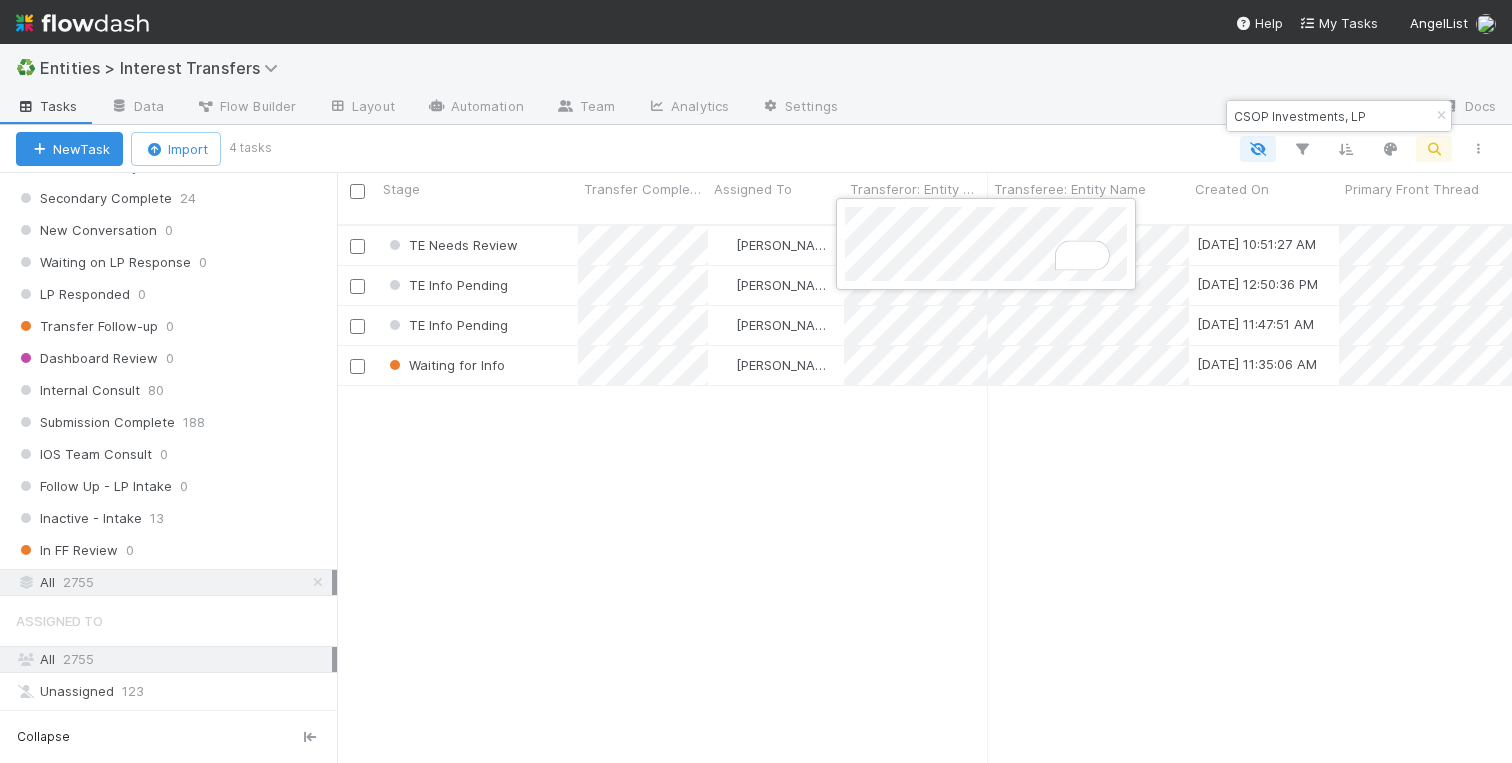click at bounding box center (756, 381) 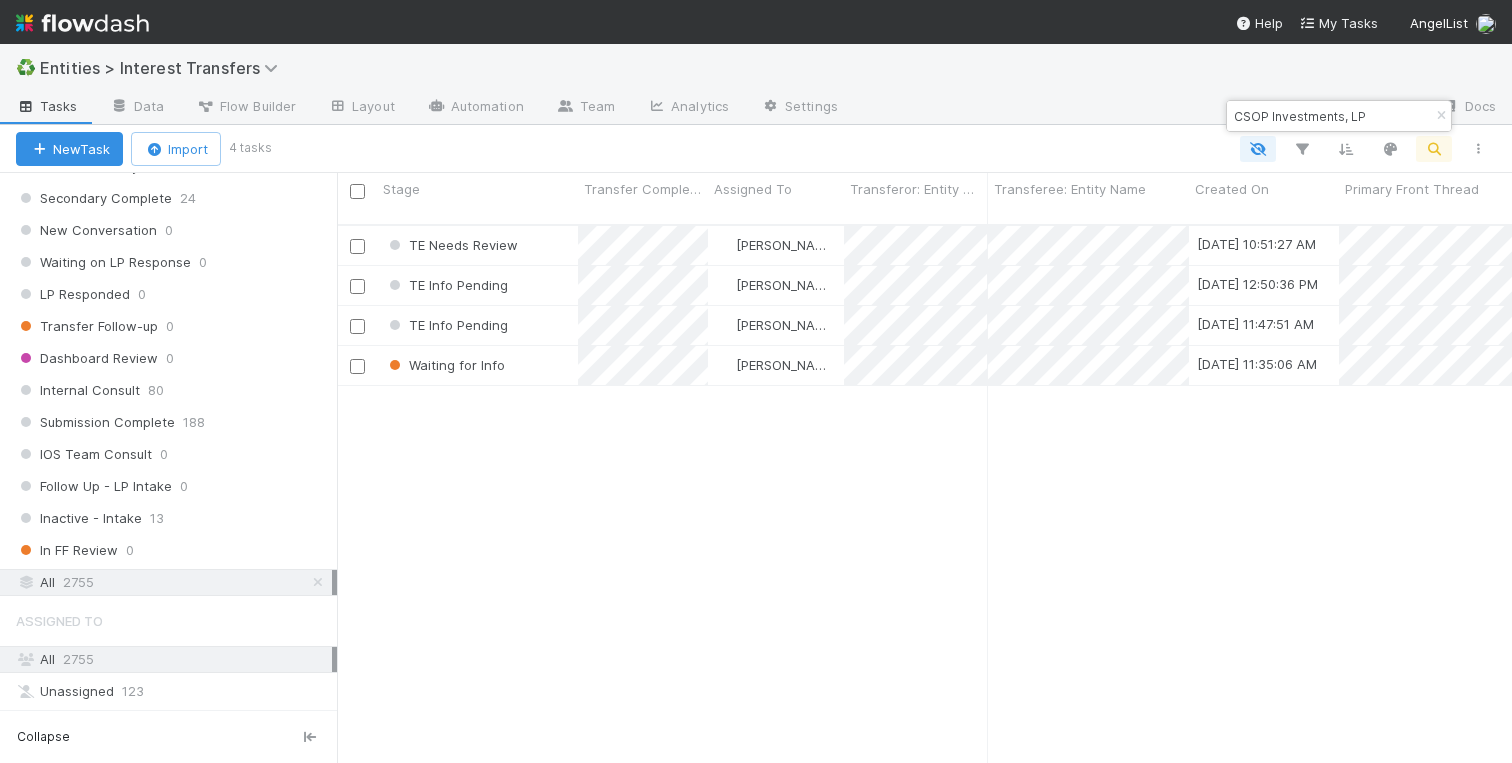 drag, startPoint x: 1374, startPoint y: 119, endPoint x: 1295, endPoint y: 112, distance: 79.30952 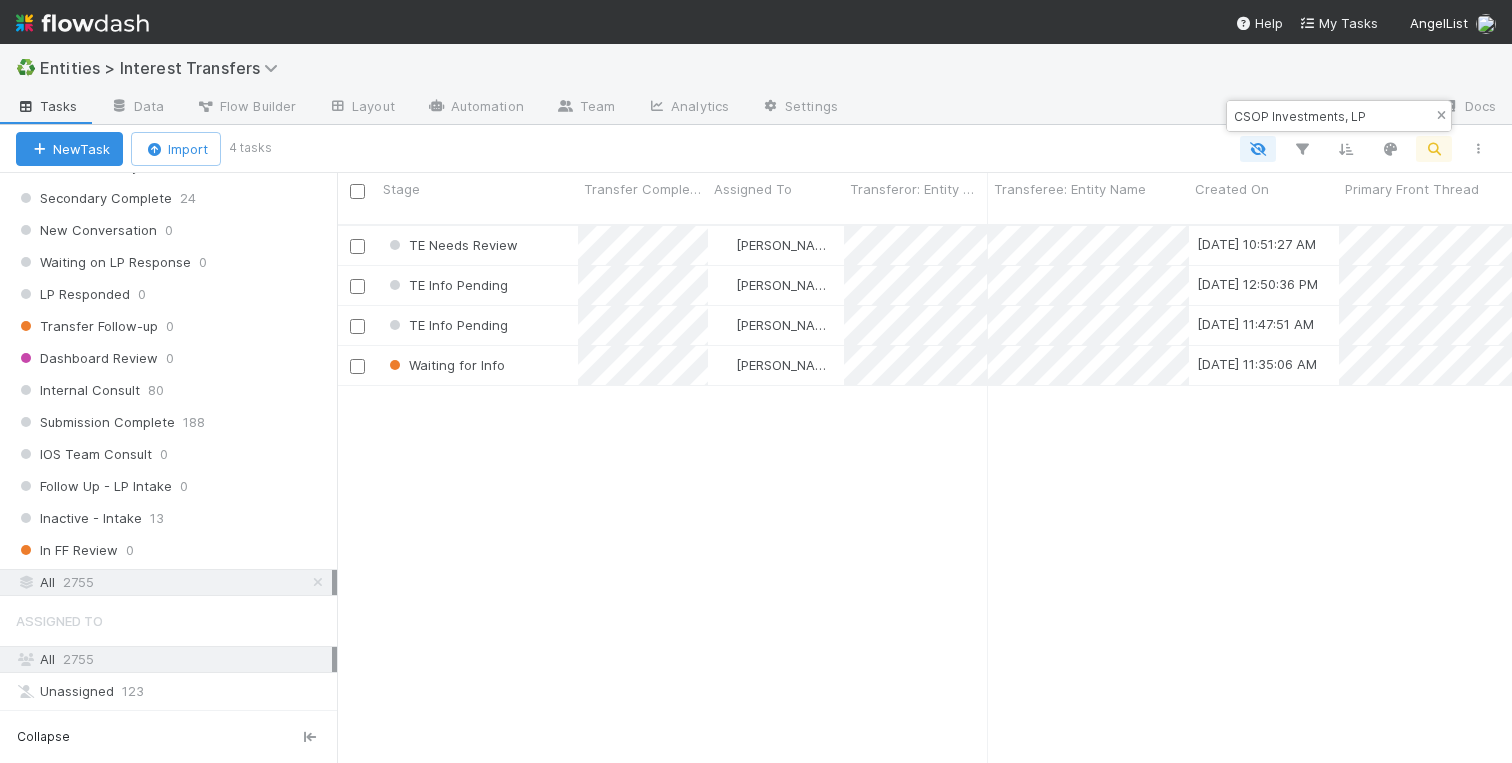 click at bounding box center [1441, 116] 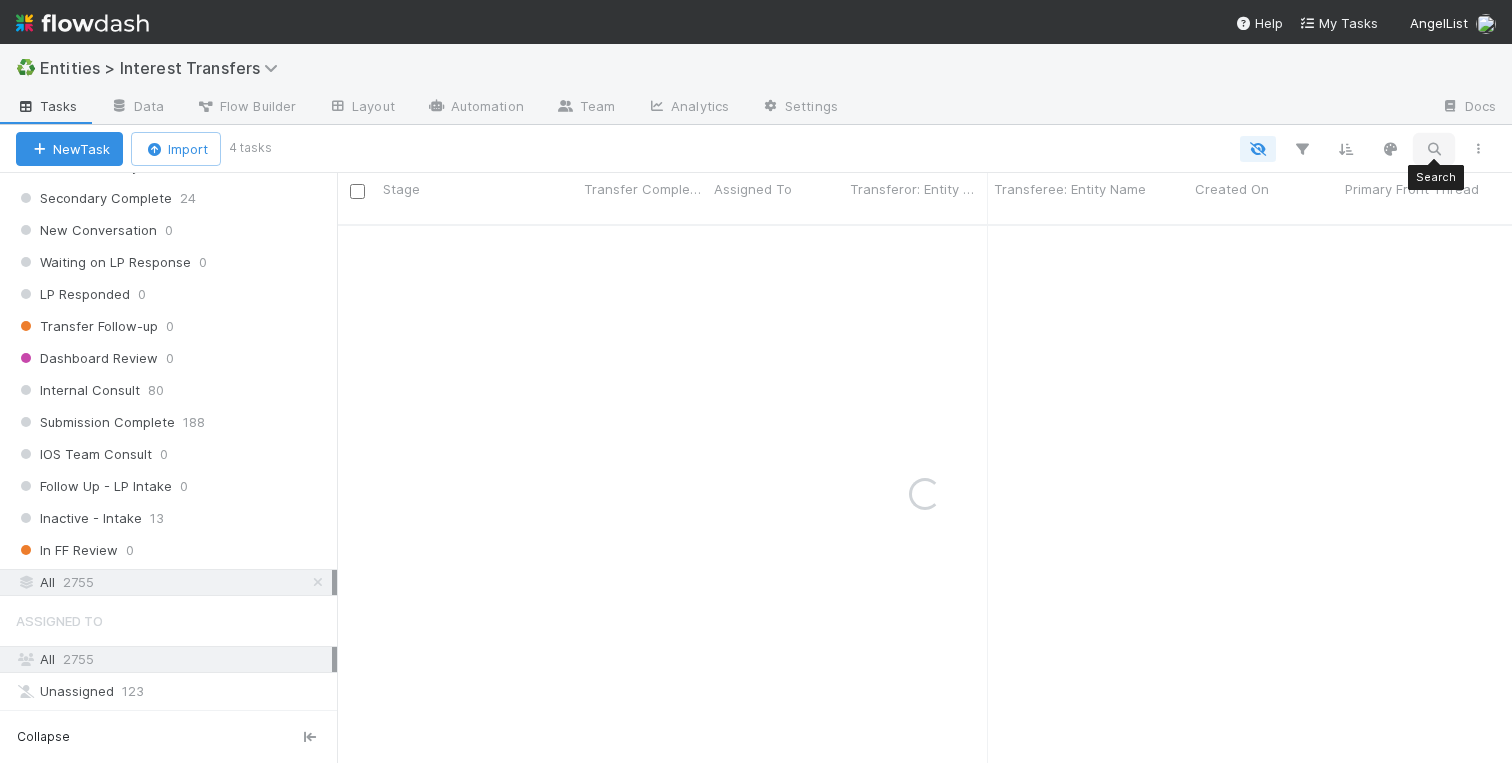 click at bounding box center (1434, 149) 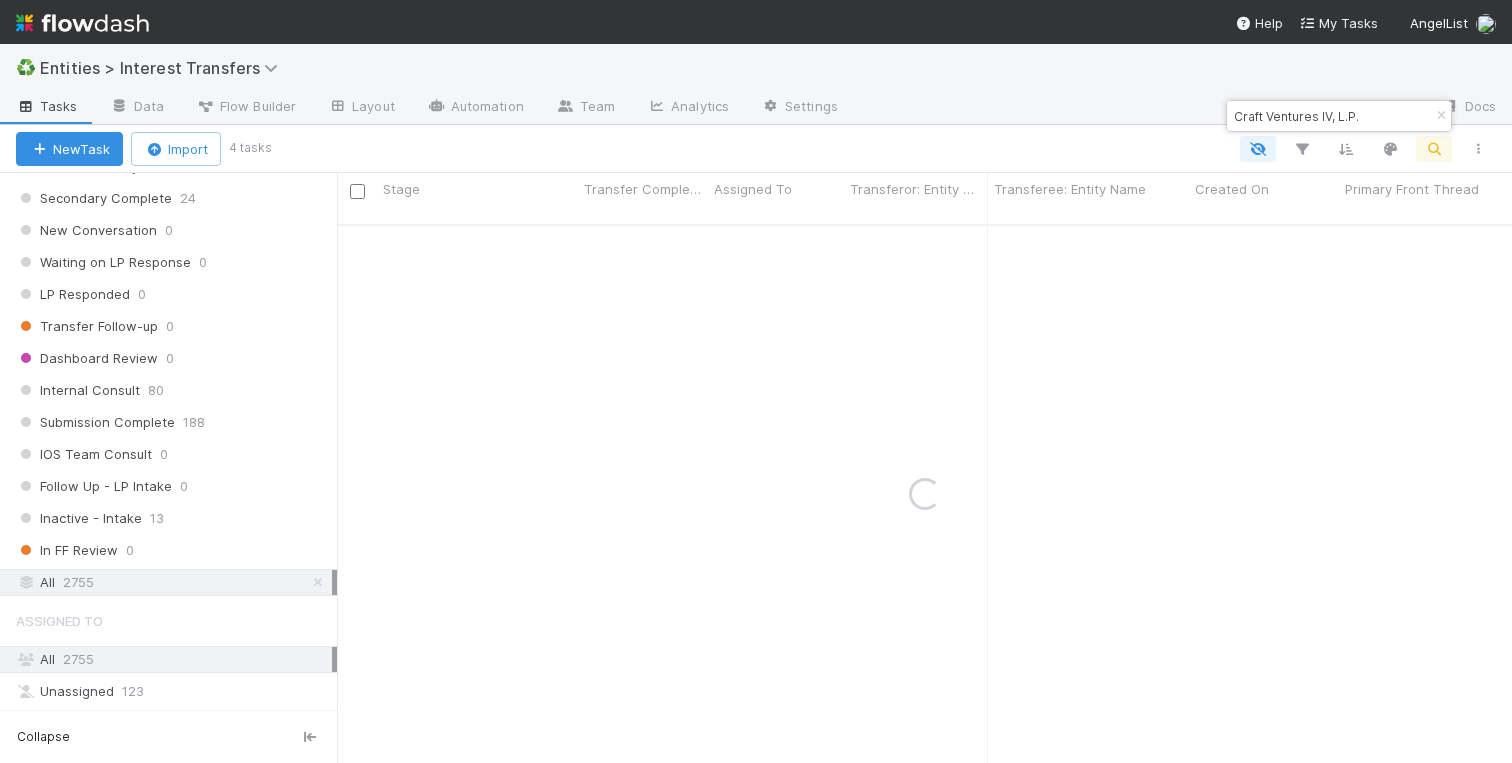 type on "Craft Ventures IV, L.P." 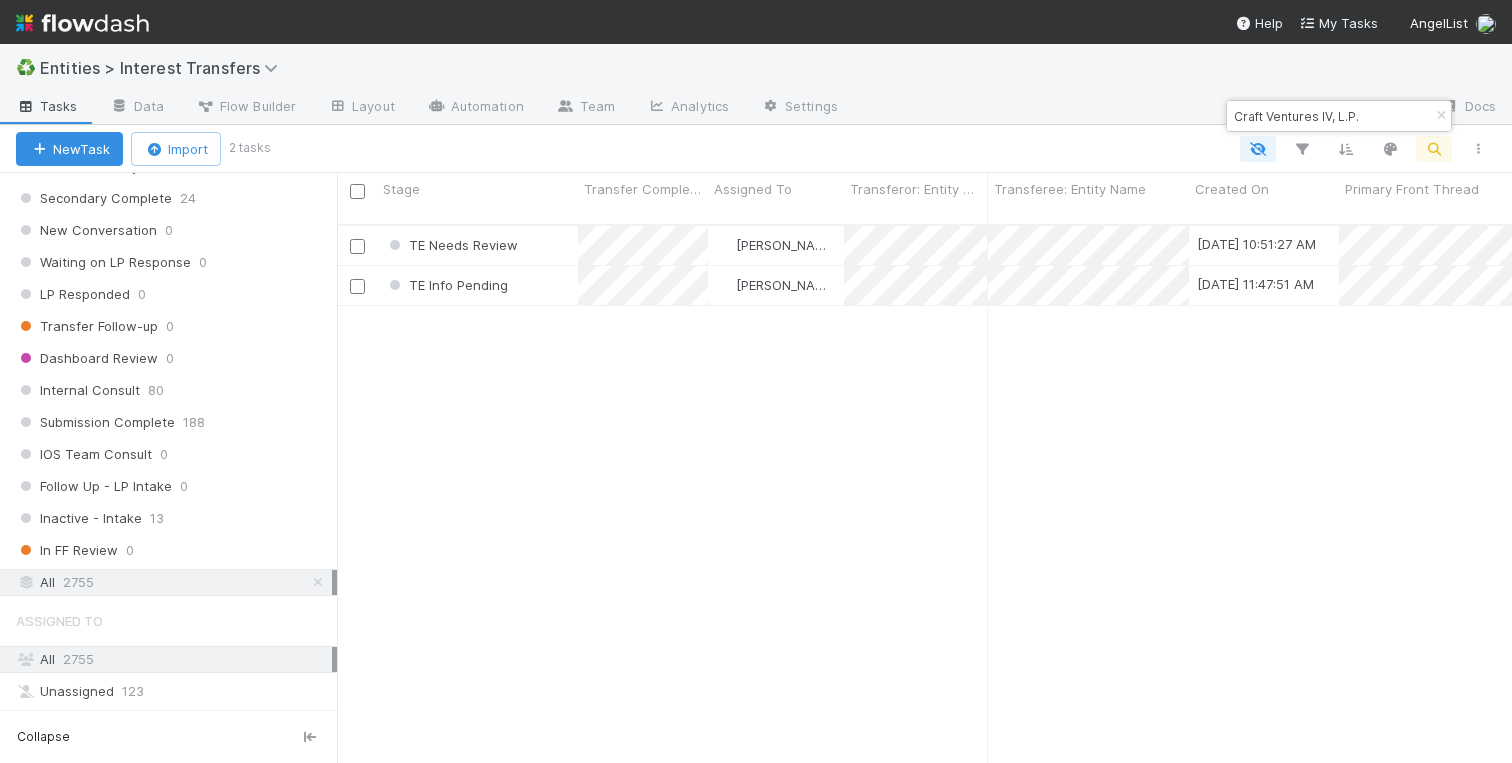 scroll, scrollTop: 0, scrollLeft: 1, axis: horizontal 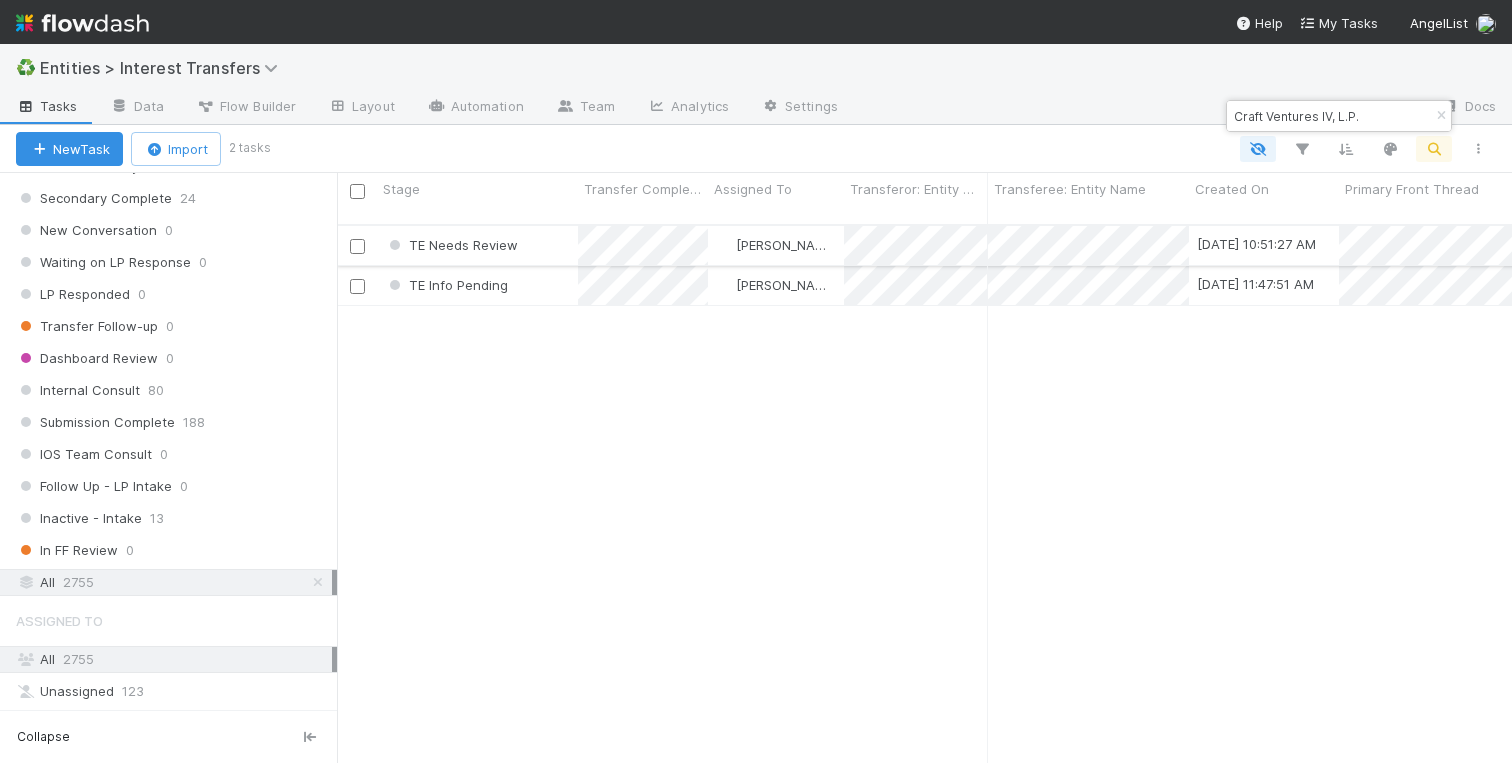 click on "TE Needs Review" at bounding box center (477, 245) 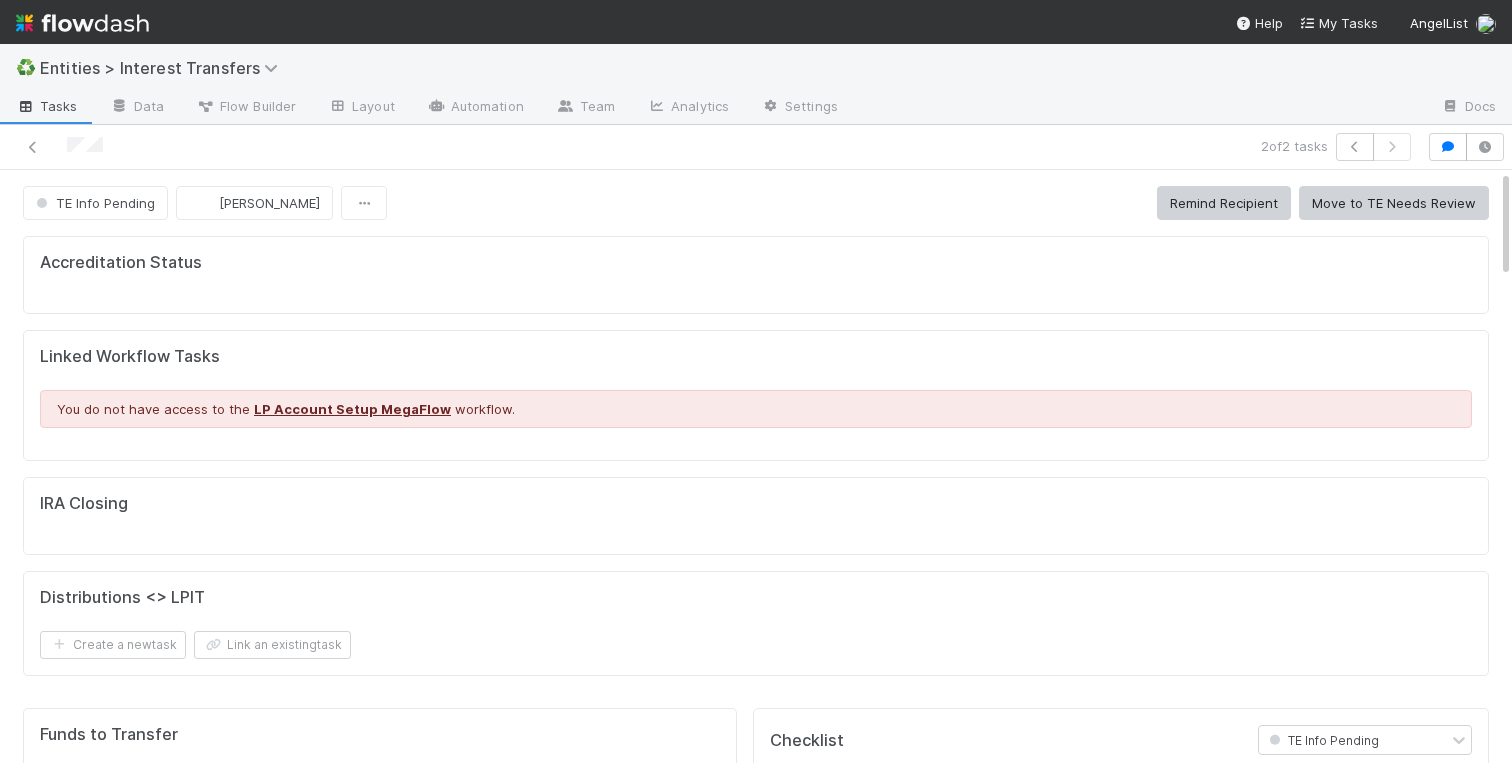 scroll, scrollTop: 406, scrollLeft: 702, axis: both 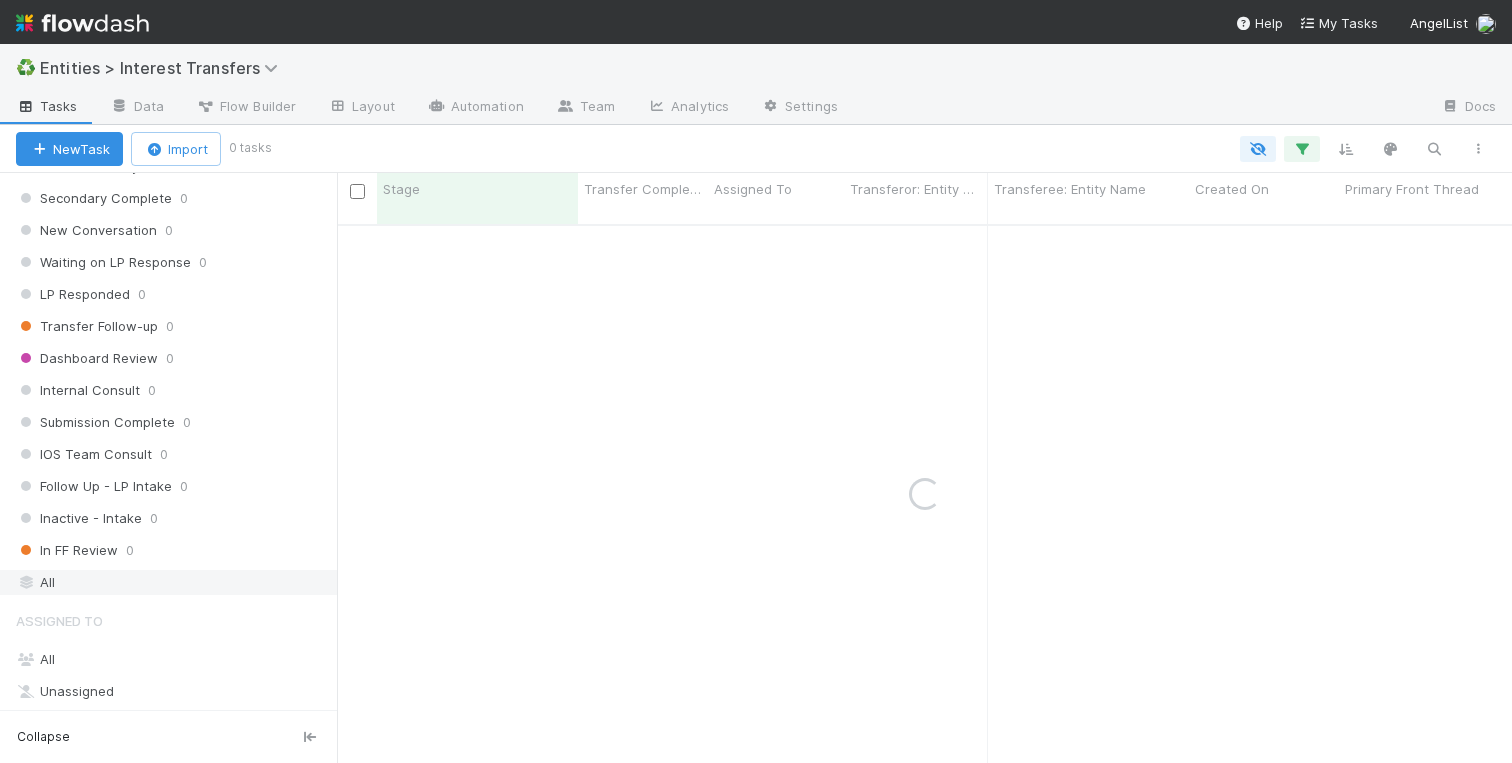 click on "All" at bounding box center (174, 582) 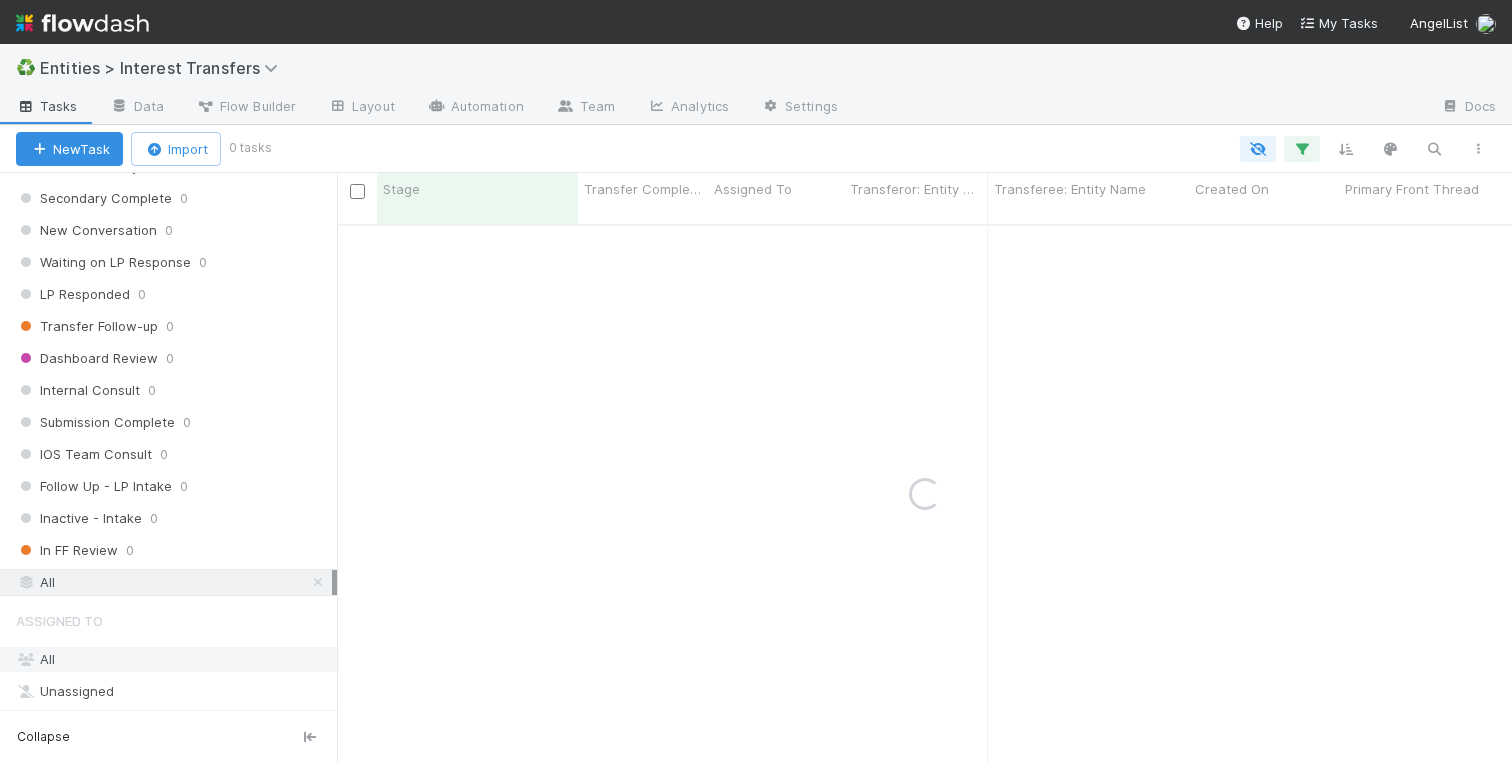 click on "All" at bounding box center [174, 659] 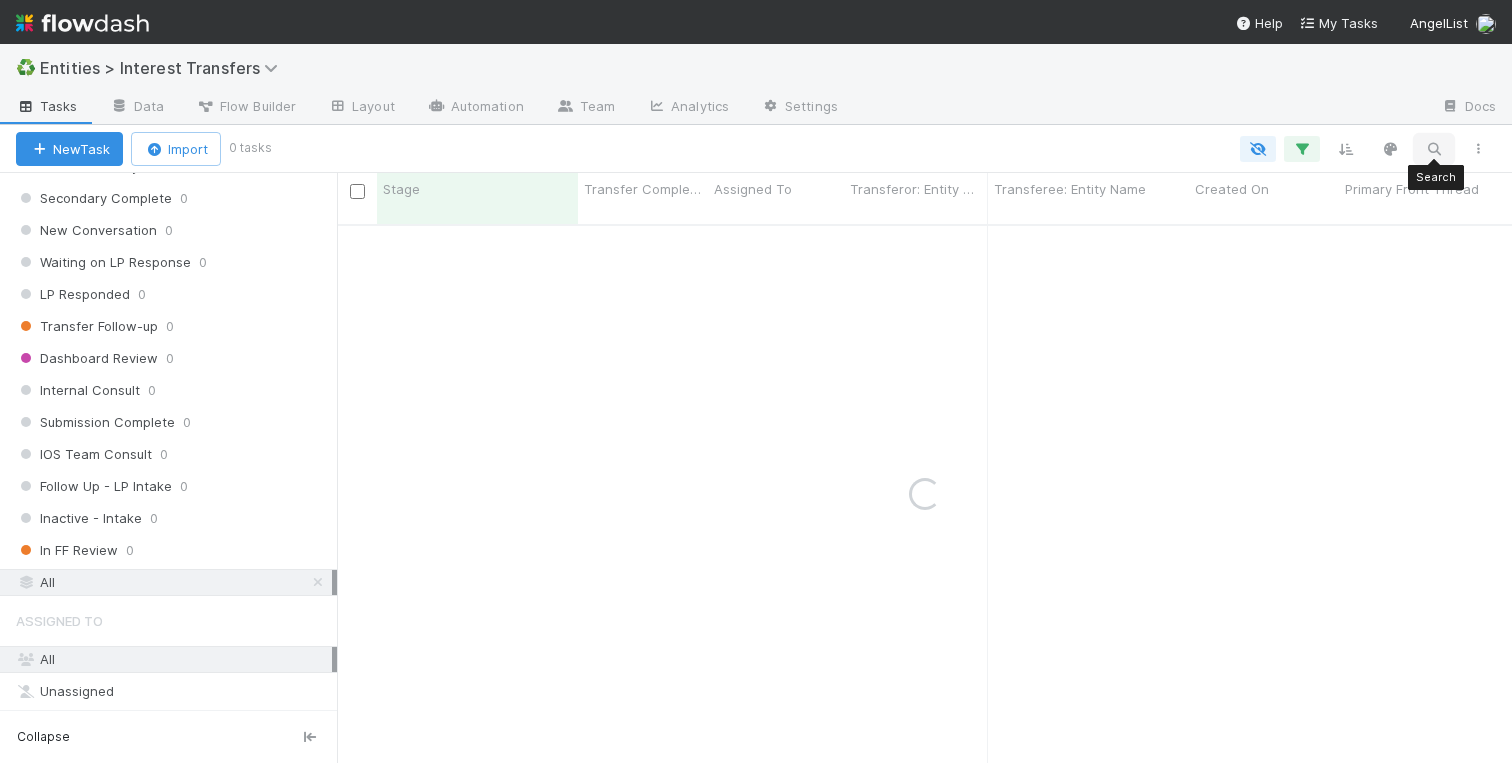 click at bounding box center [1434, 149] 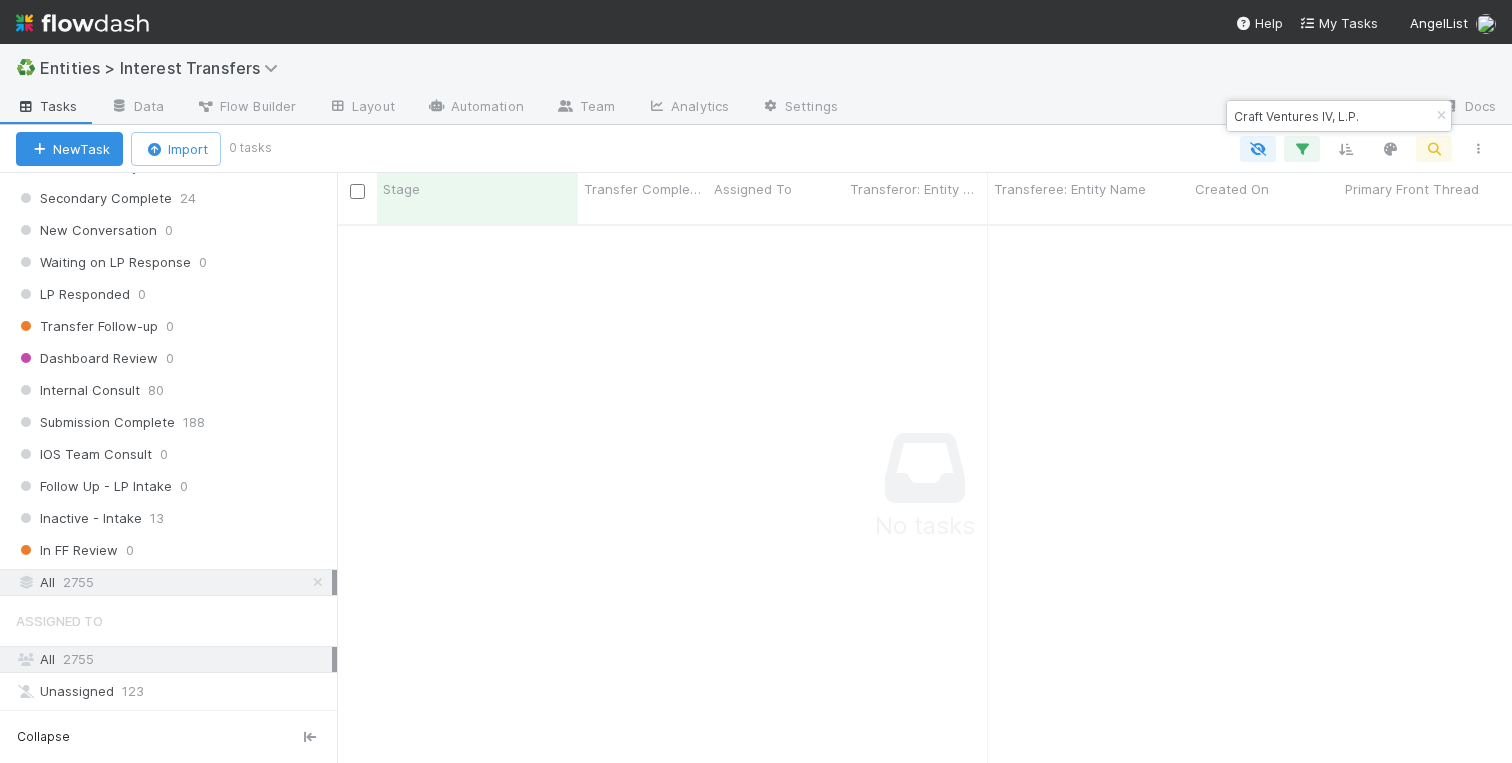 scroll, scrollTop: 0, scrollLeft: 1, axis: horizontal 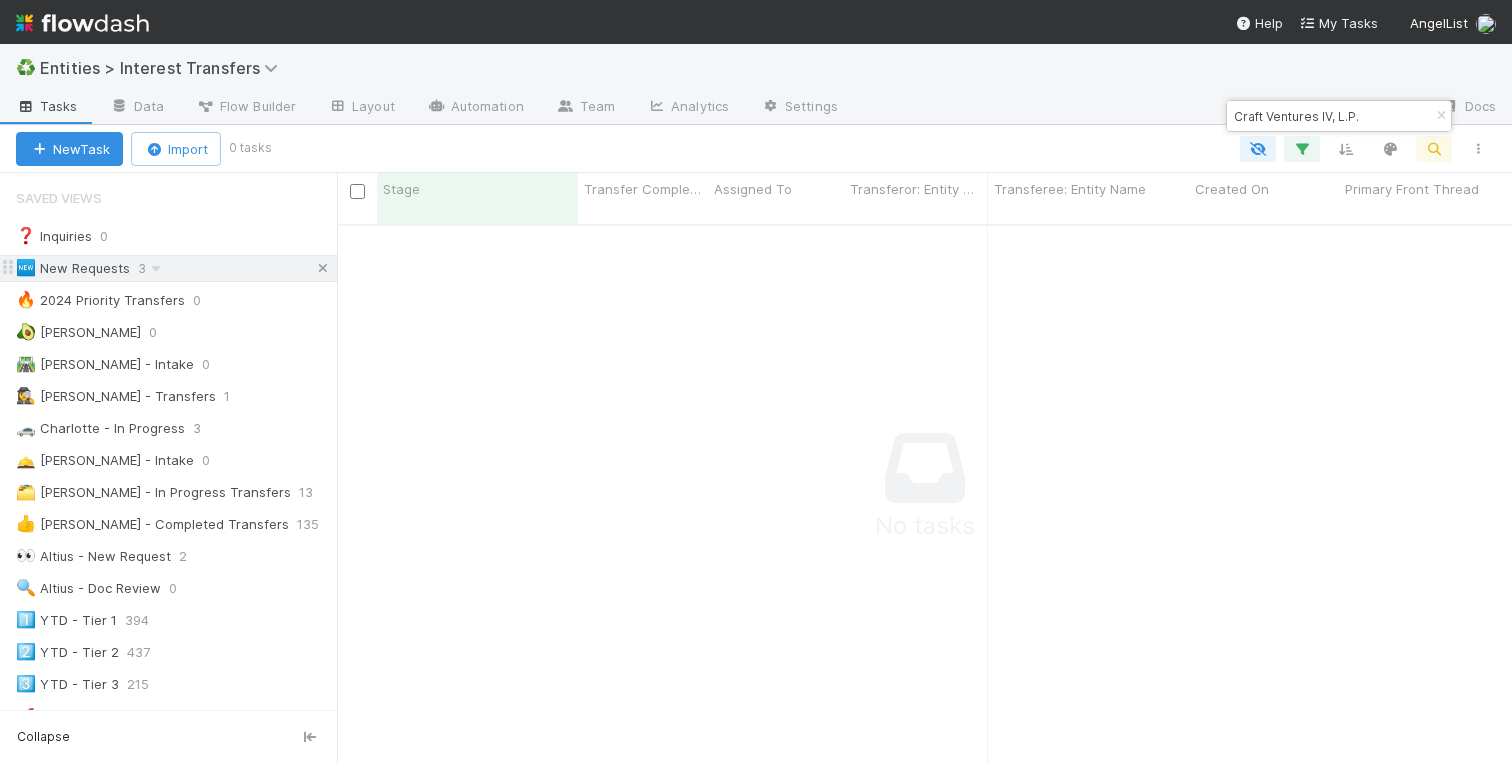 type on "Craft Ventures IV, L.P." 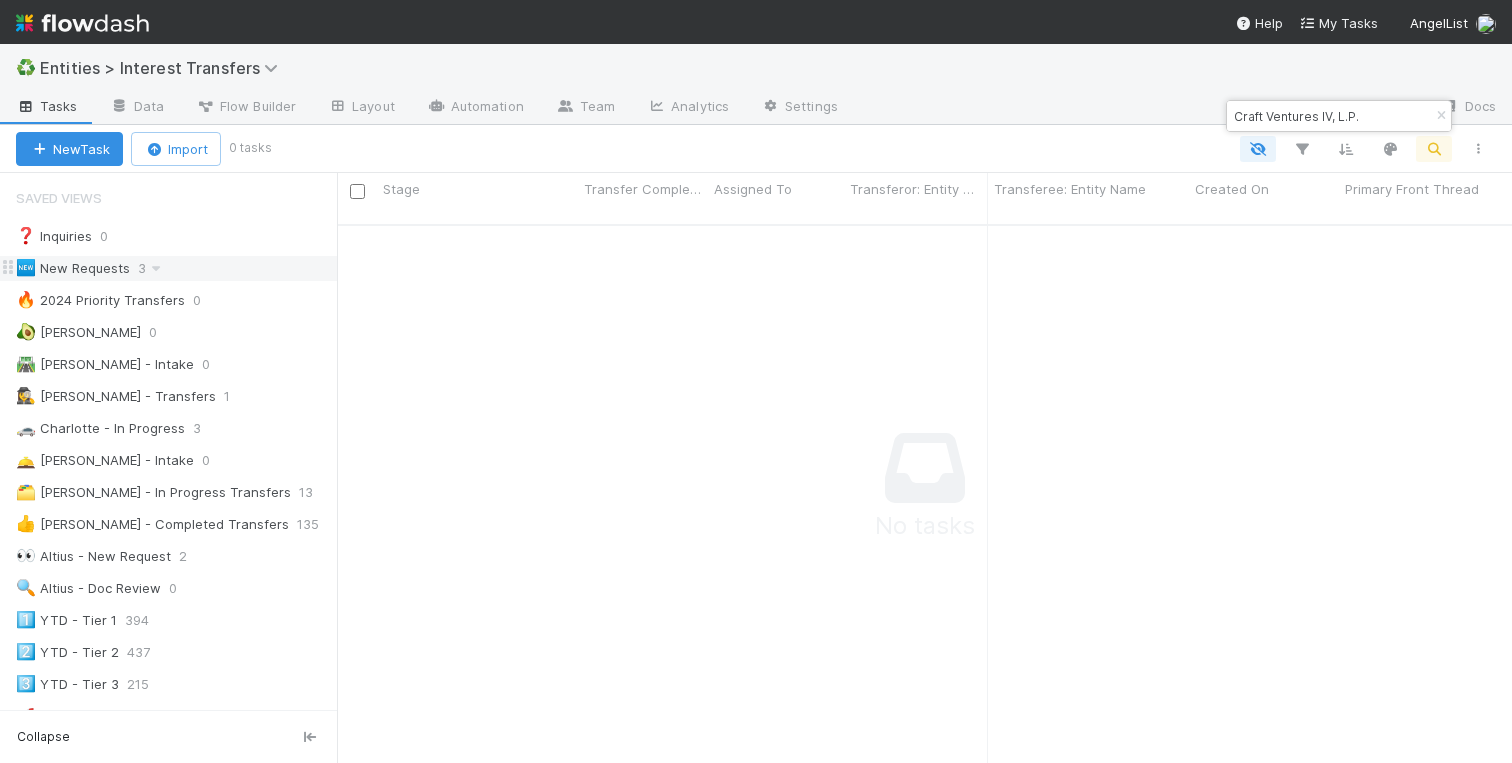 scroll, scrollTop: 0, scrollLeft: 1, axis: horizontal 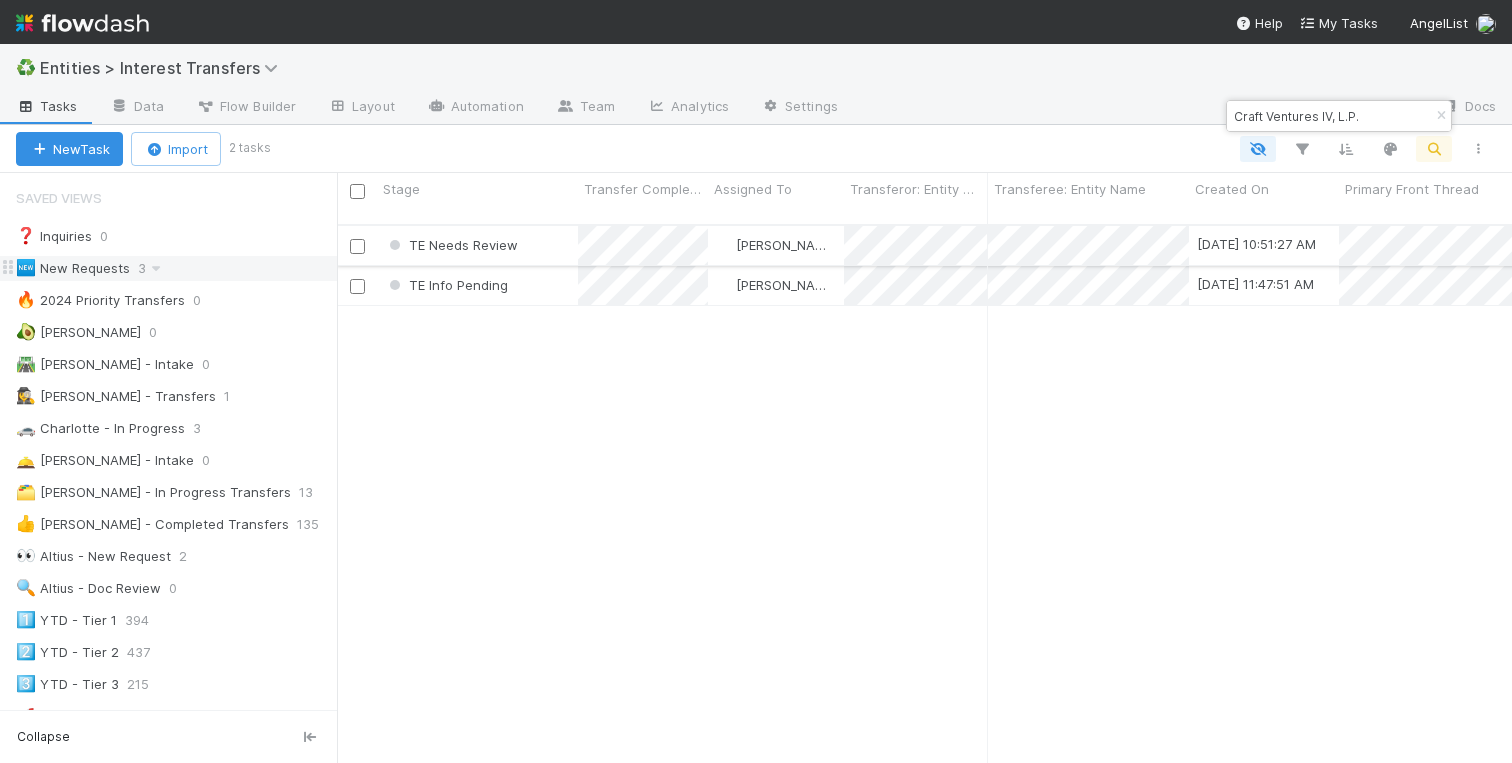 click on "TE Needs Review" at bounding box center [477, 245] 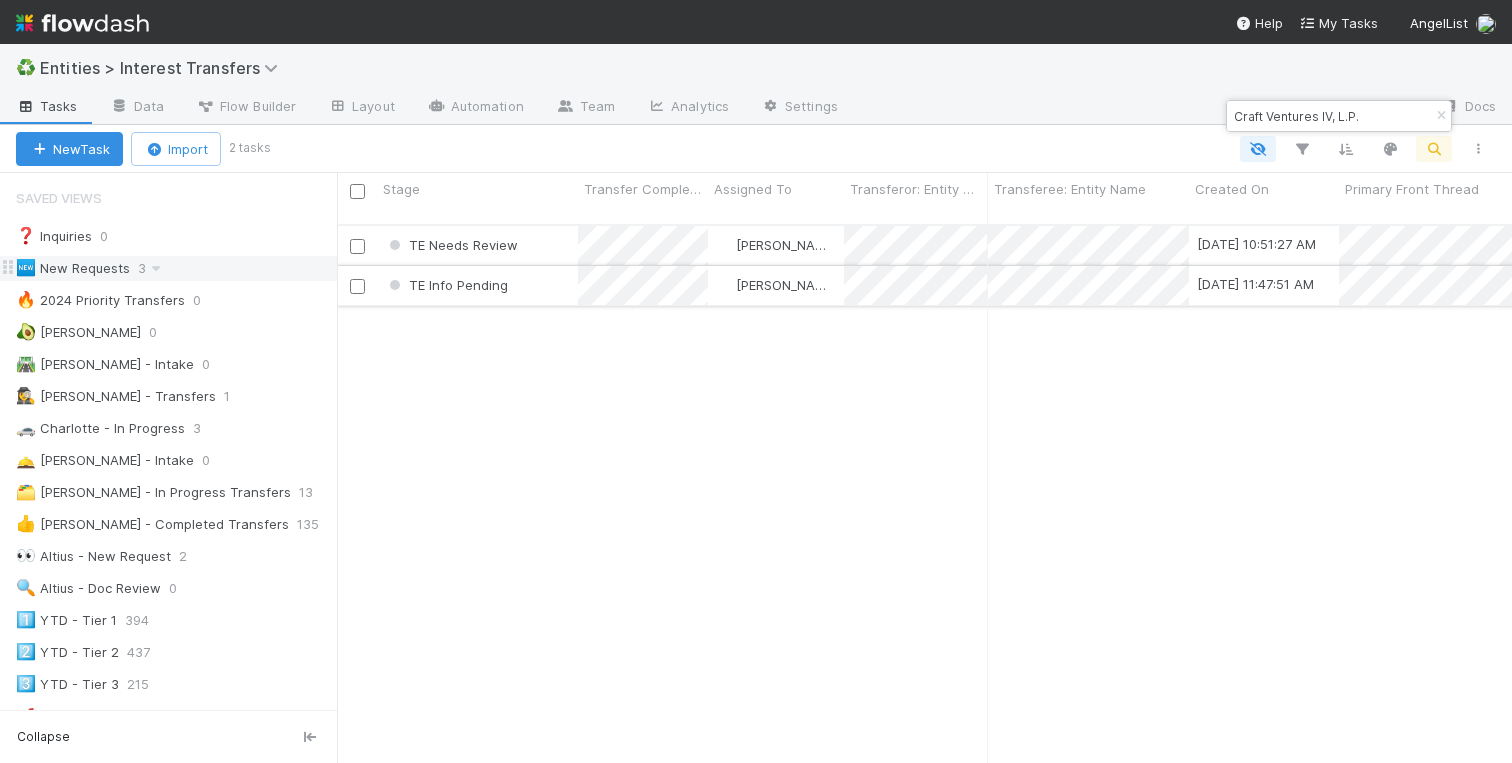 click on "TE Info Pending" at bounding box center (477, 285) 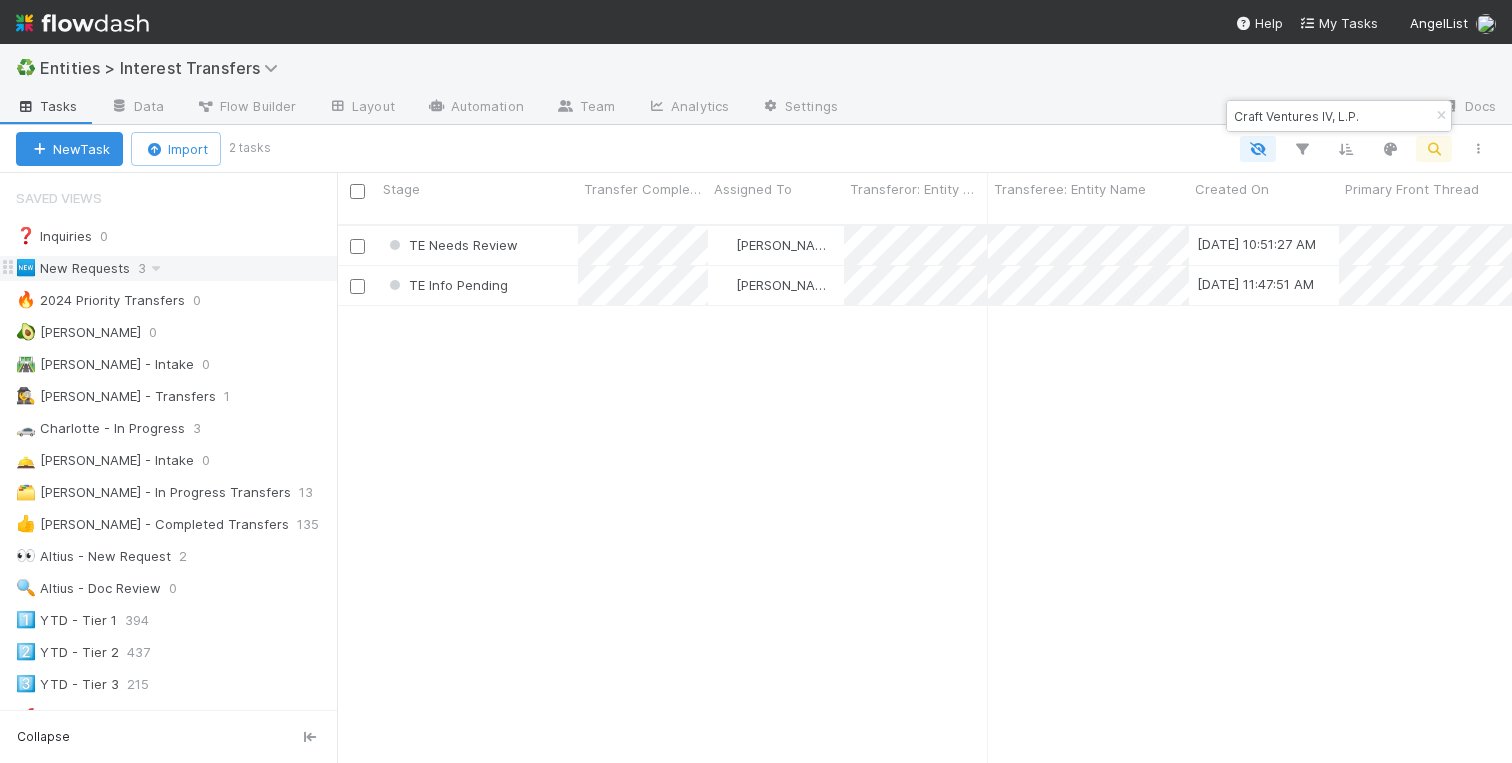 click on "TE Needs Review Roger Jennette  7/9/25, 10:51:27 AM 7/9/25, 3:21:05 PM 2 0 0 0   TE Info Pending   Charlotte Mas 4/29/25, 11:47:51 AM 5/2/25, 5:00:20 AM 0 0 0 0" at bounding box center [924, 502] 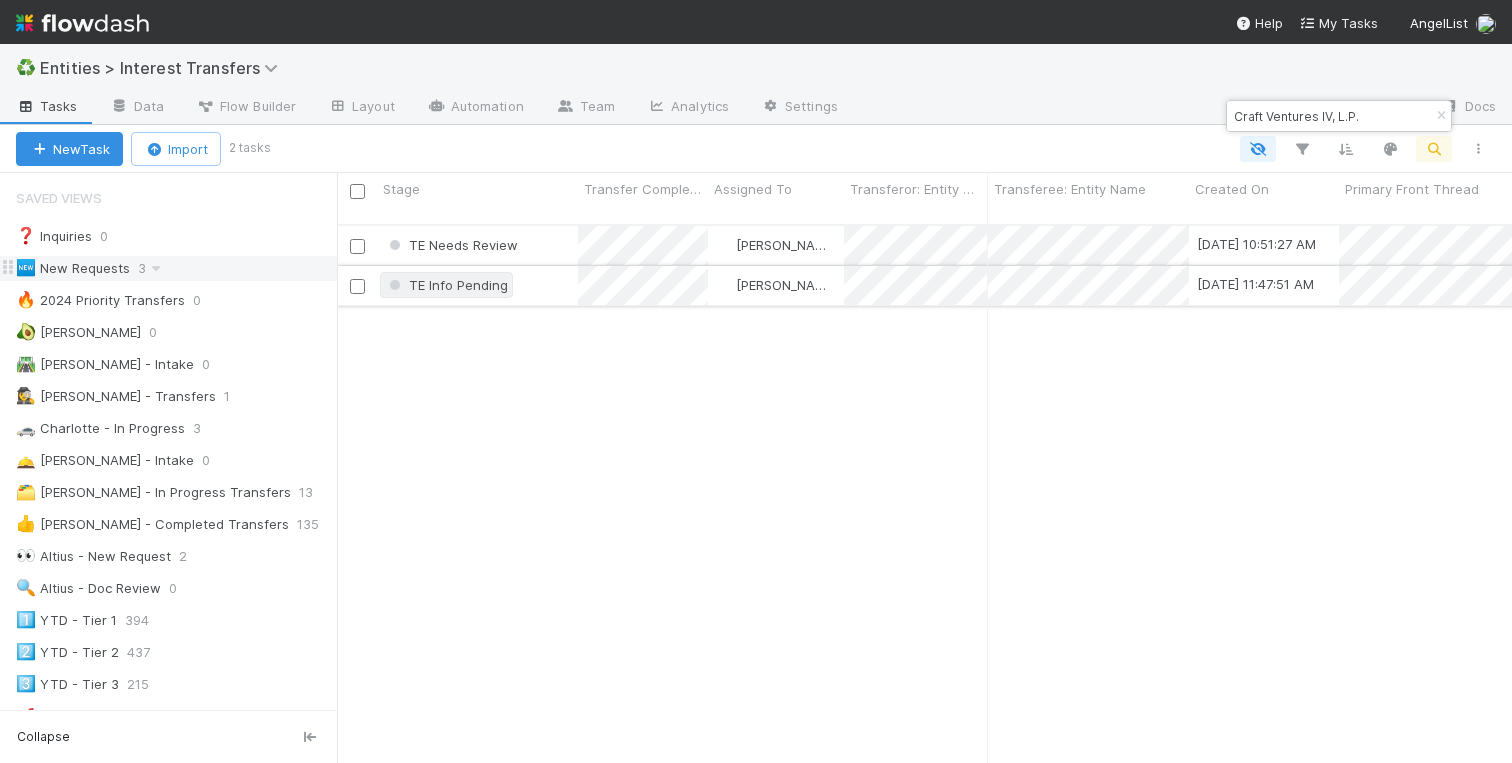 click on "TE Info Pending" at bounding box center [458, 285] 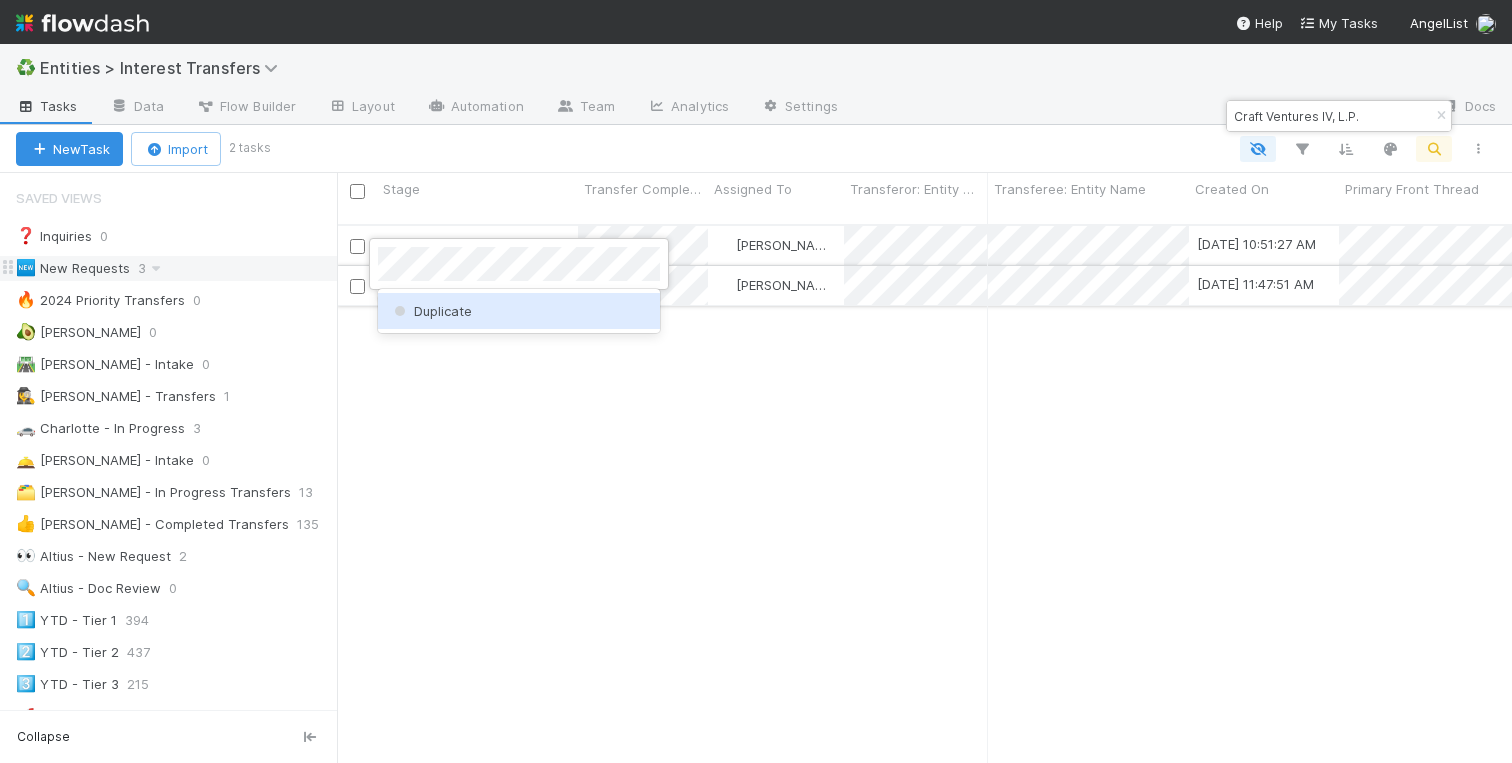 scroll, scrollTop: 0, scrollLeft: 0, axis: both 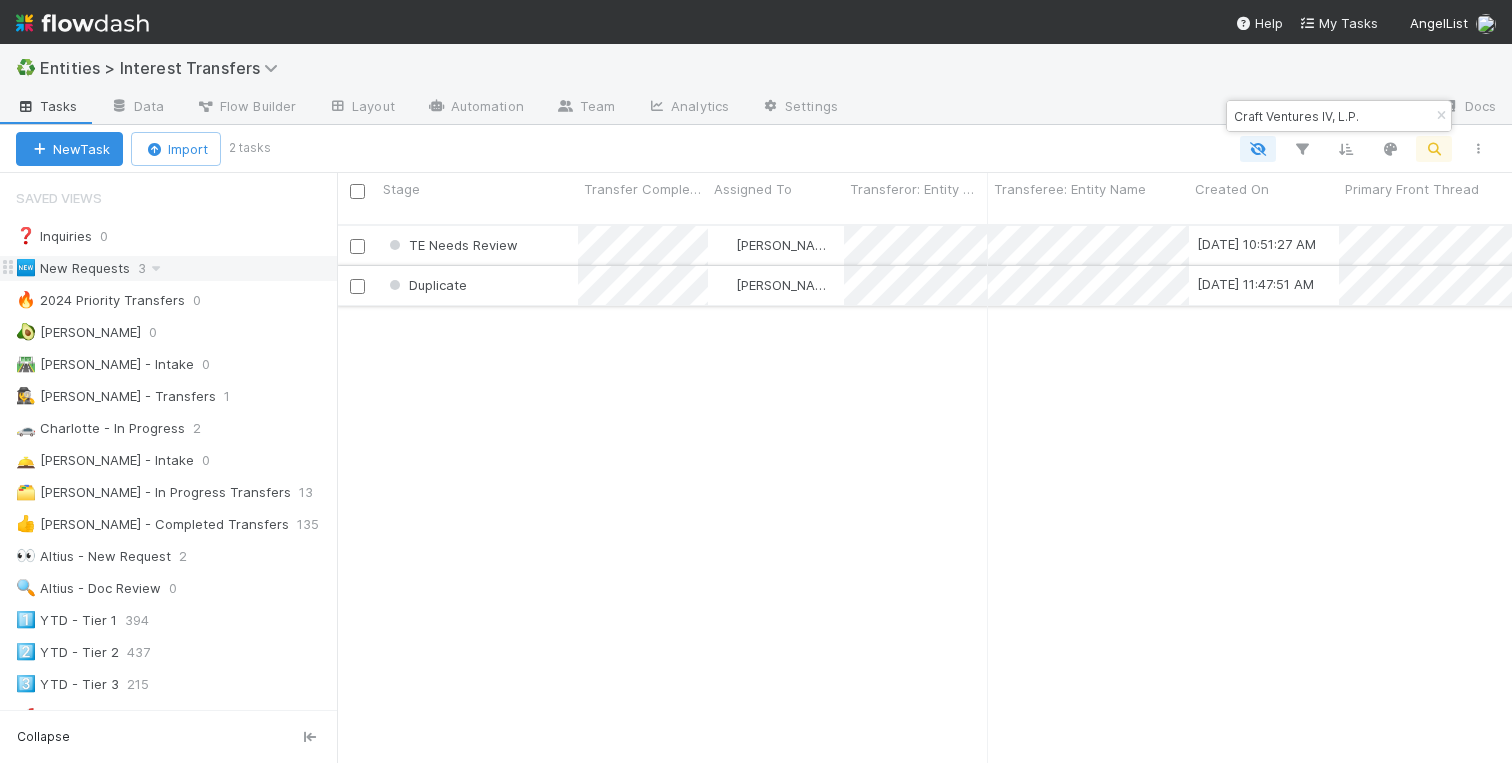 click on "Duplicate" at bounding box center (477, 285) 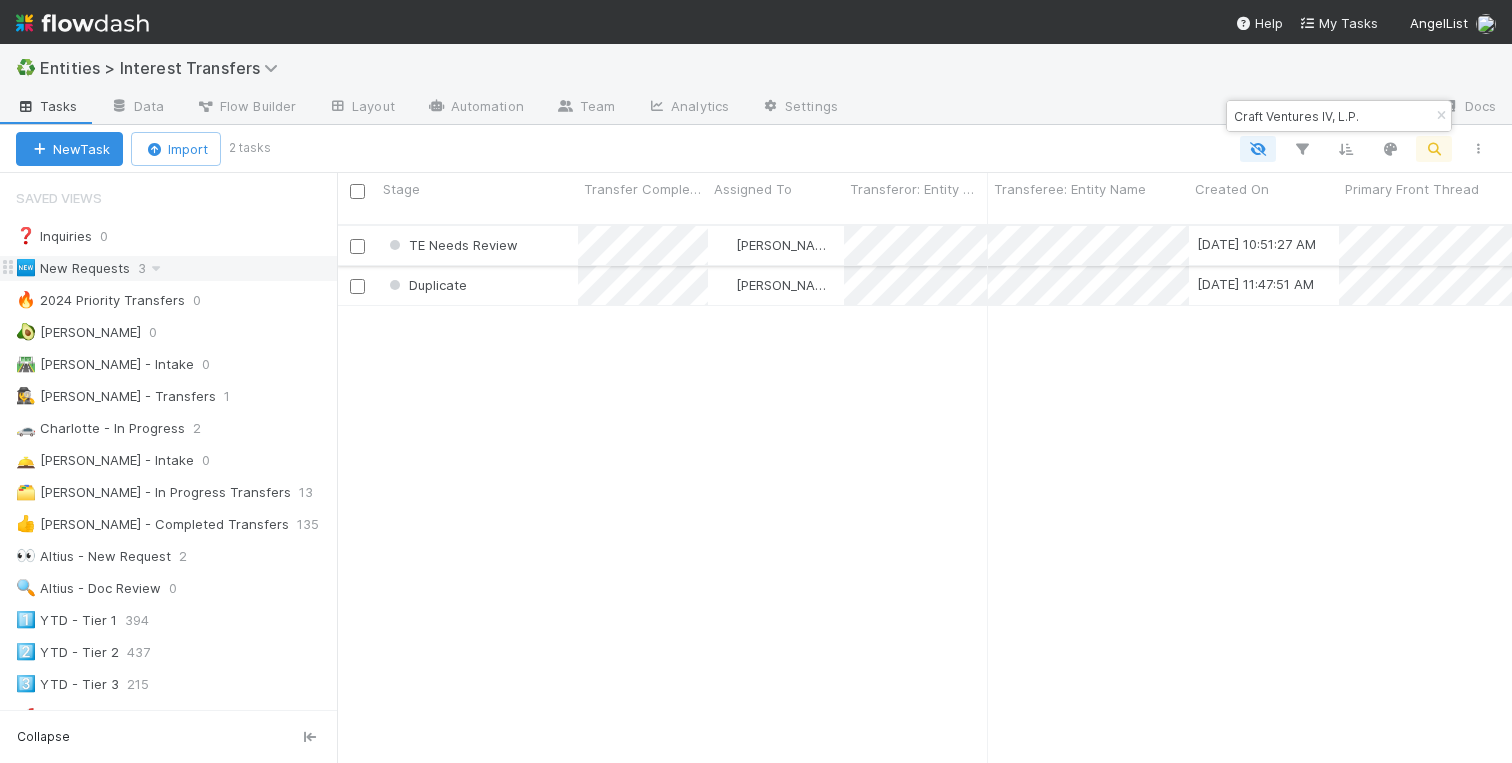click on "TE Needs Review" at bounding box center [477, 245] 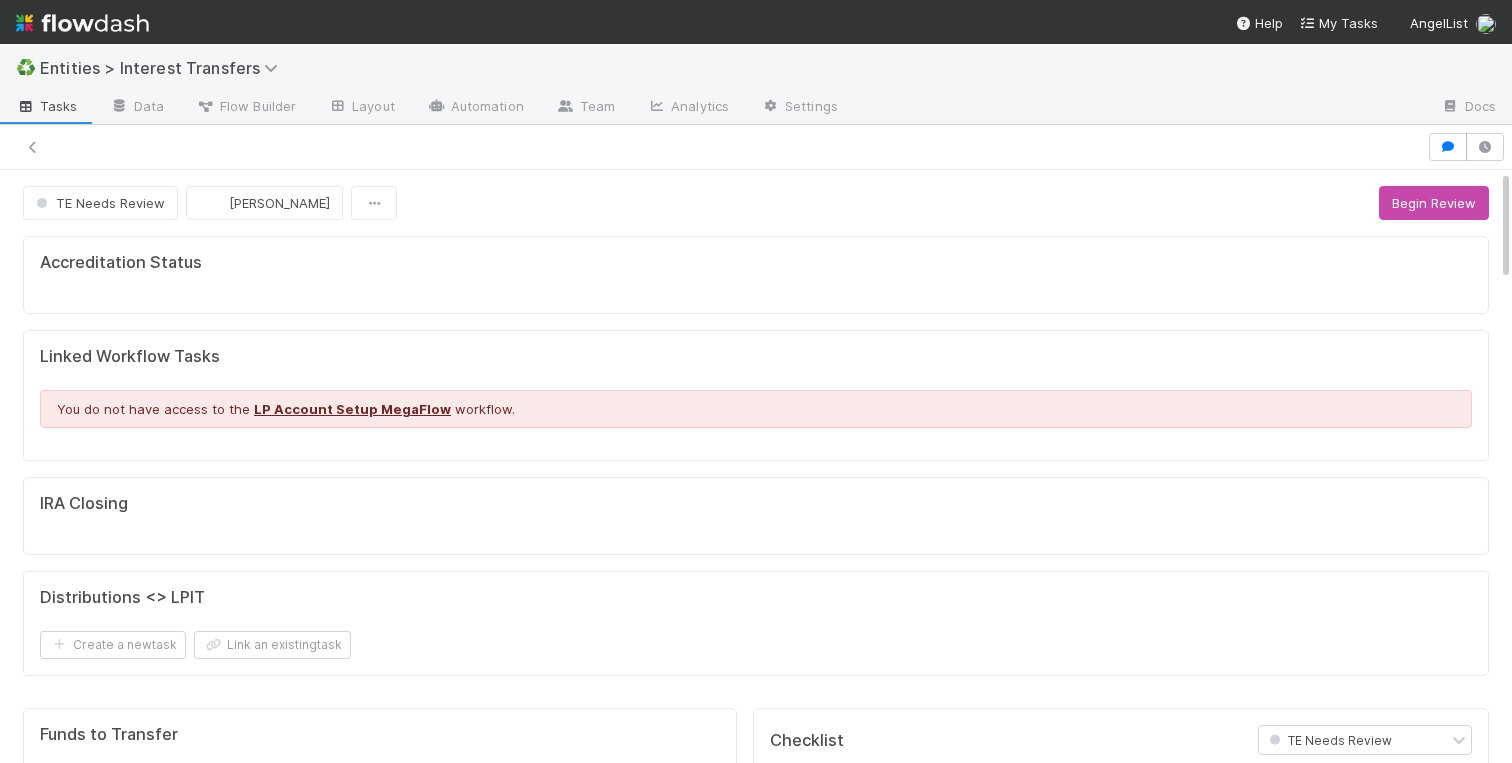 scroll, scrollTop: 0, scrollLeft: 0, axis: both 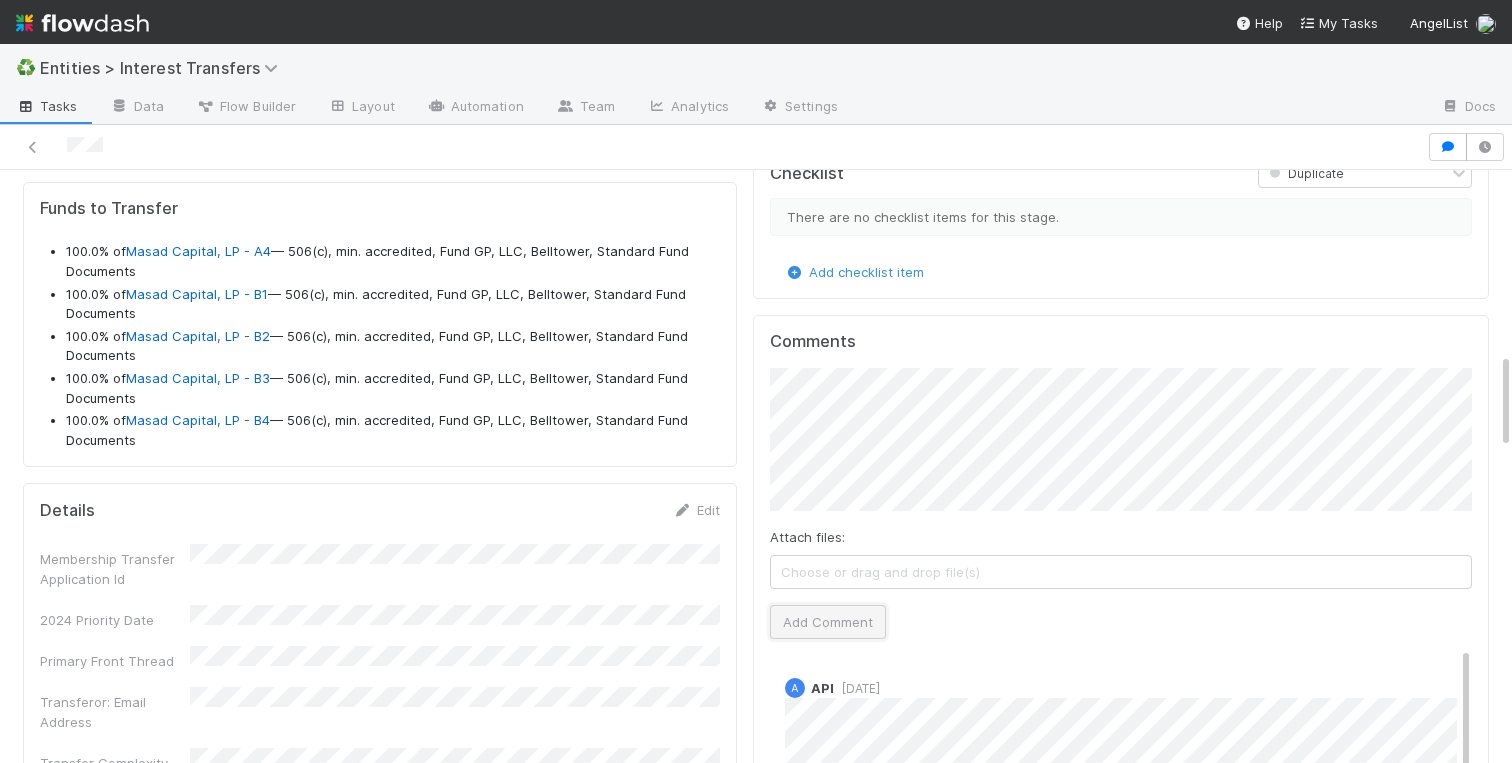 click on "Add Comment" at bounding box center [828, 622] 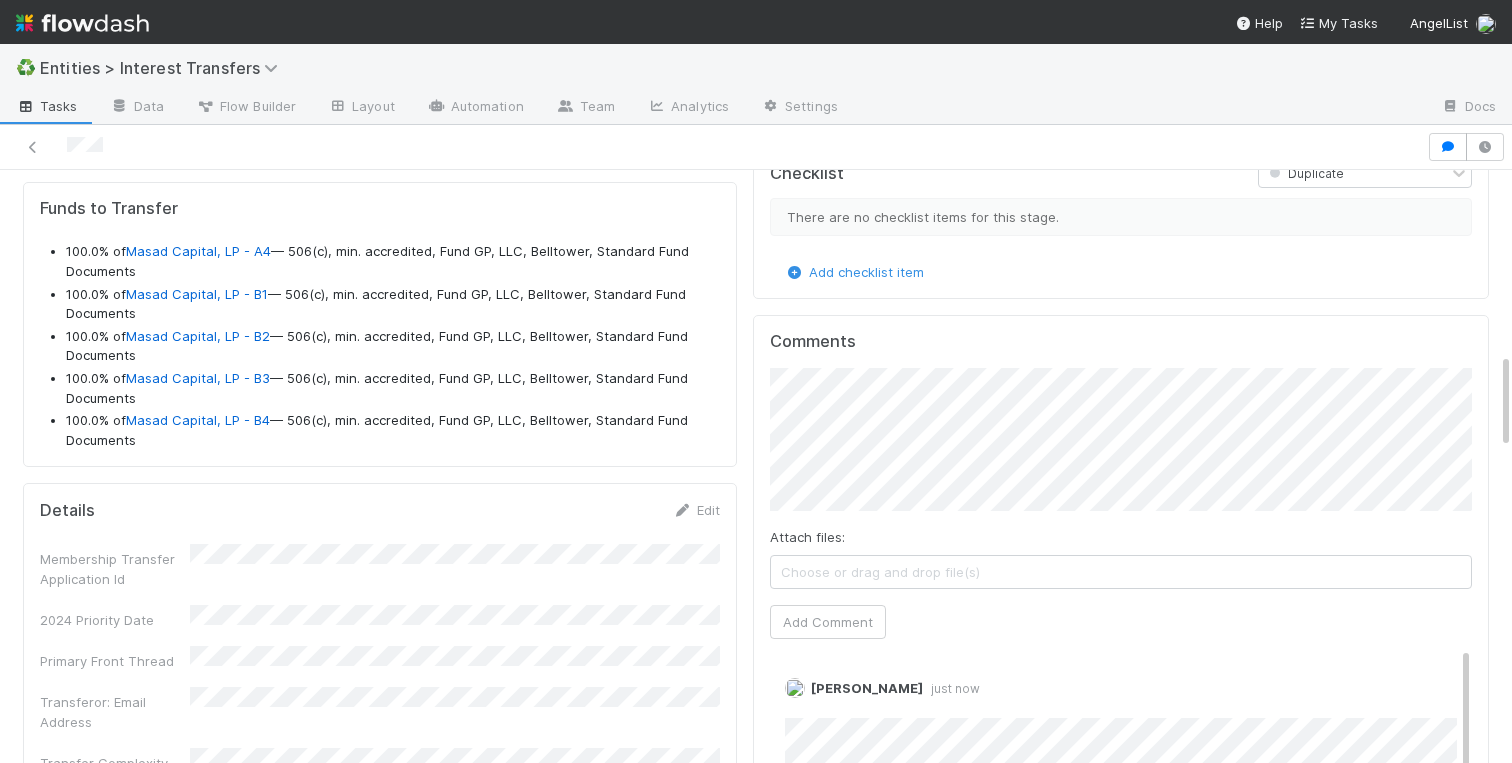 click on "Comments Attach files: Choose or drag and drop file(s) Add Comment Charlotte Mas just now   Edit Delete A API 1 month ago   A API 2 months ago   Linda Ortiz 2 months ago   A API 2 months ago   A API 2 months ago" at bounding box center (1121, 689) 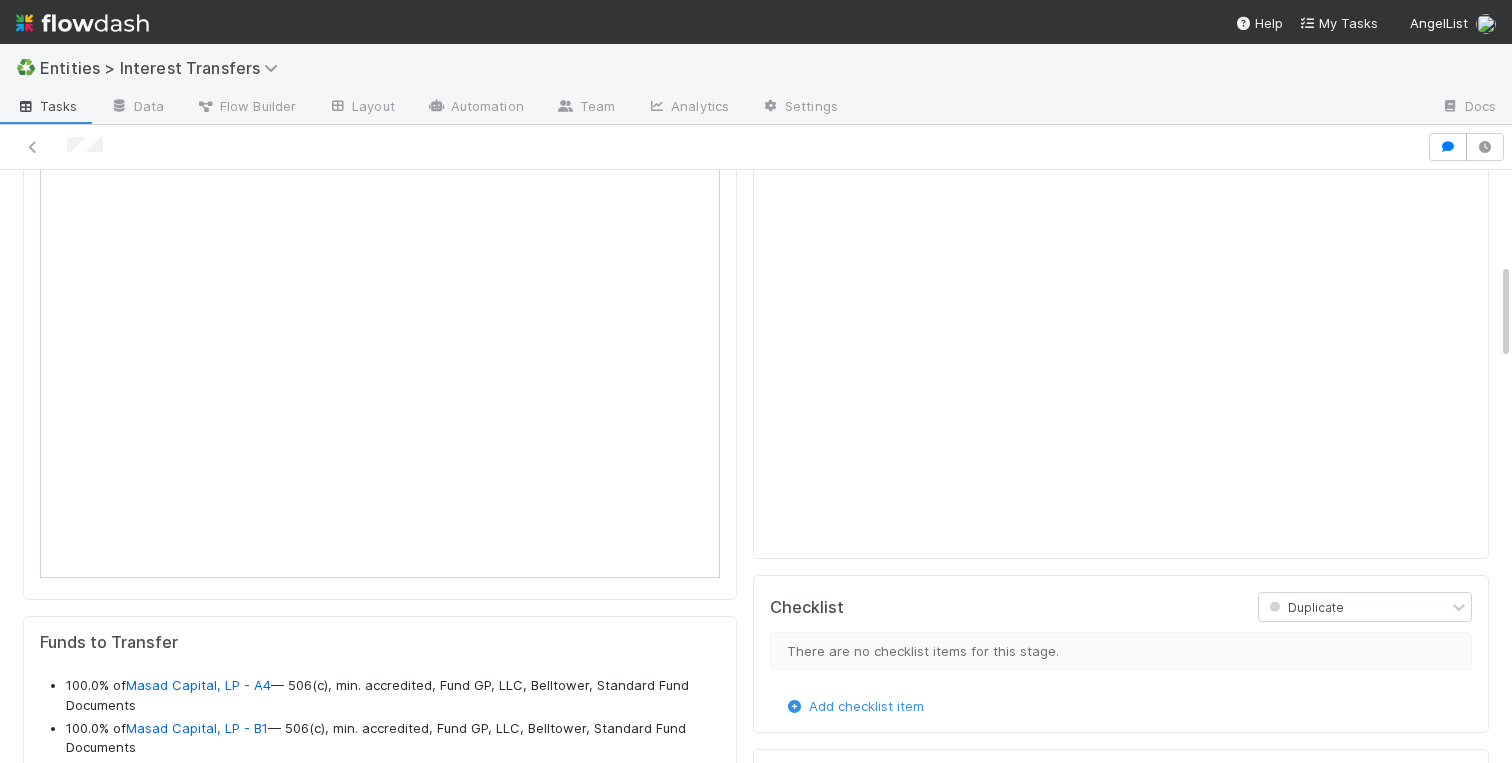 scroll, scrollTop: 689, scrollLeft: 0, axis: vertical 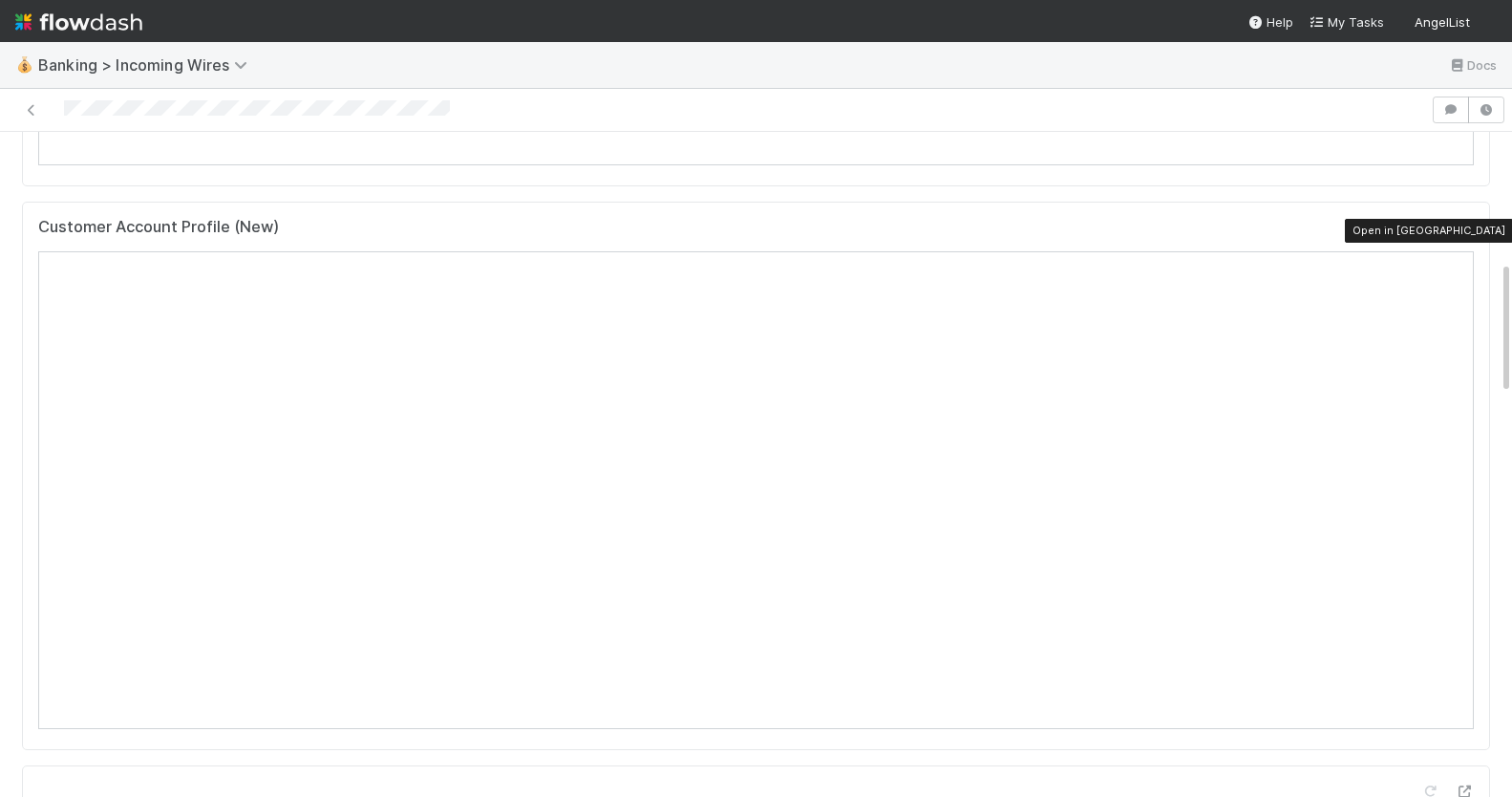 click at bounding box center (1464, 231) 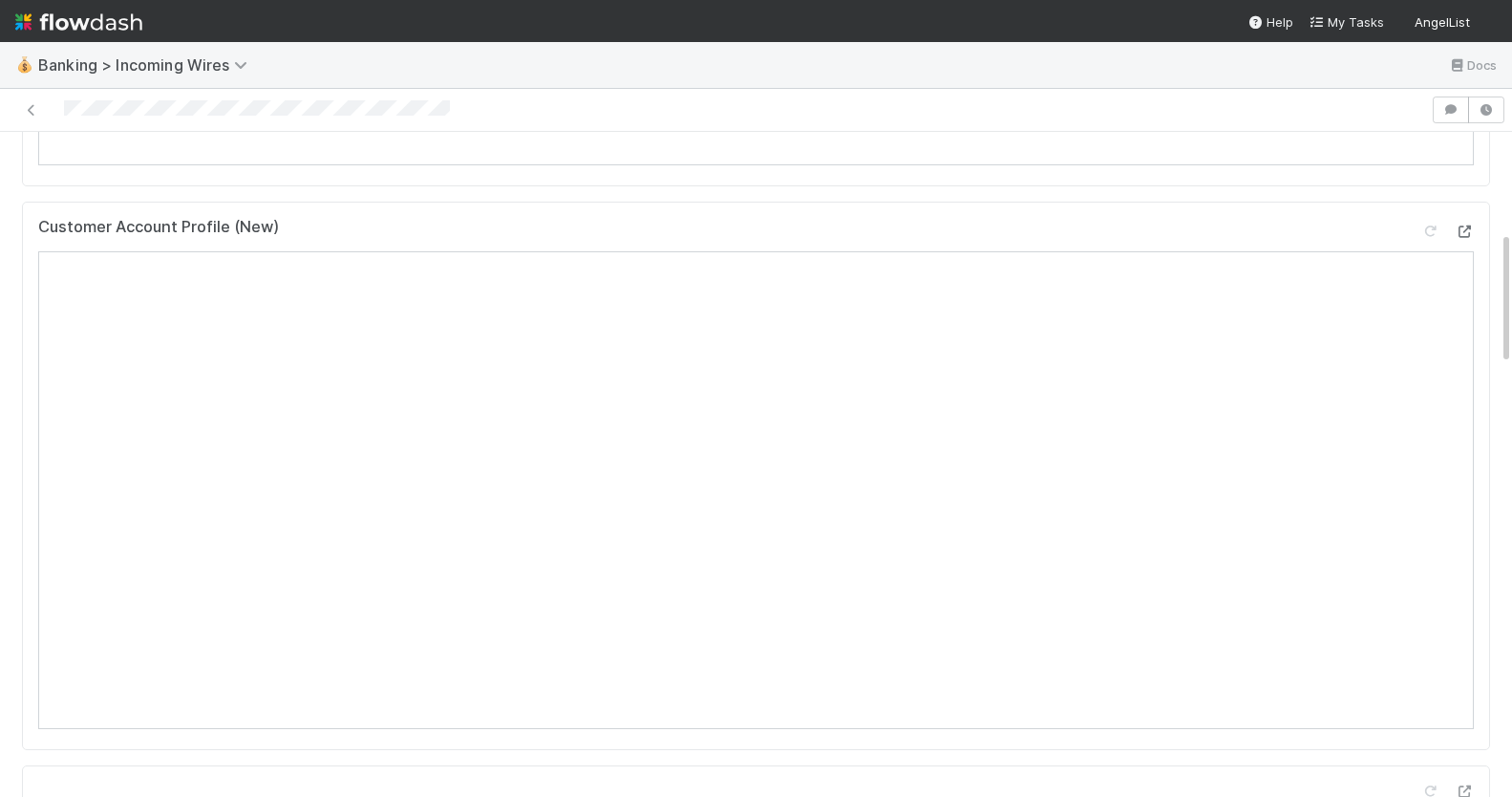 scroll, scrollTop: 0, scrollLeft: 0, axis: both 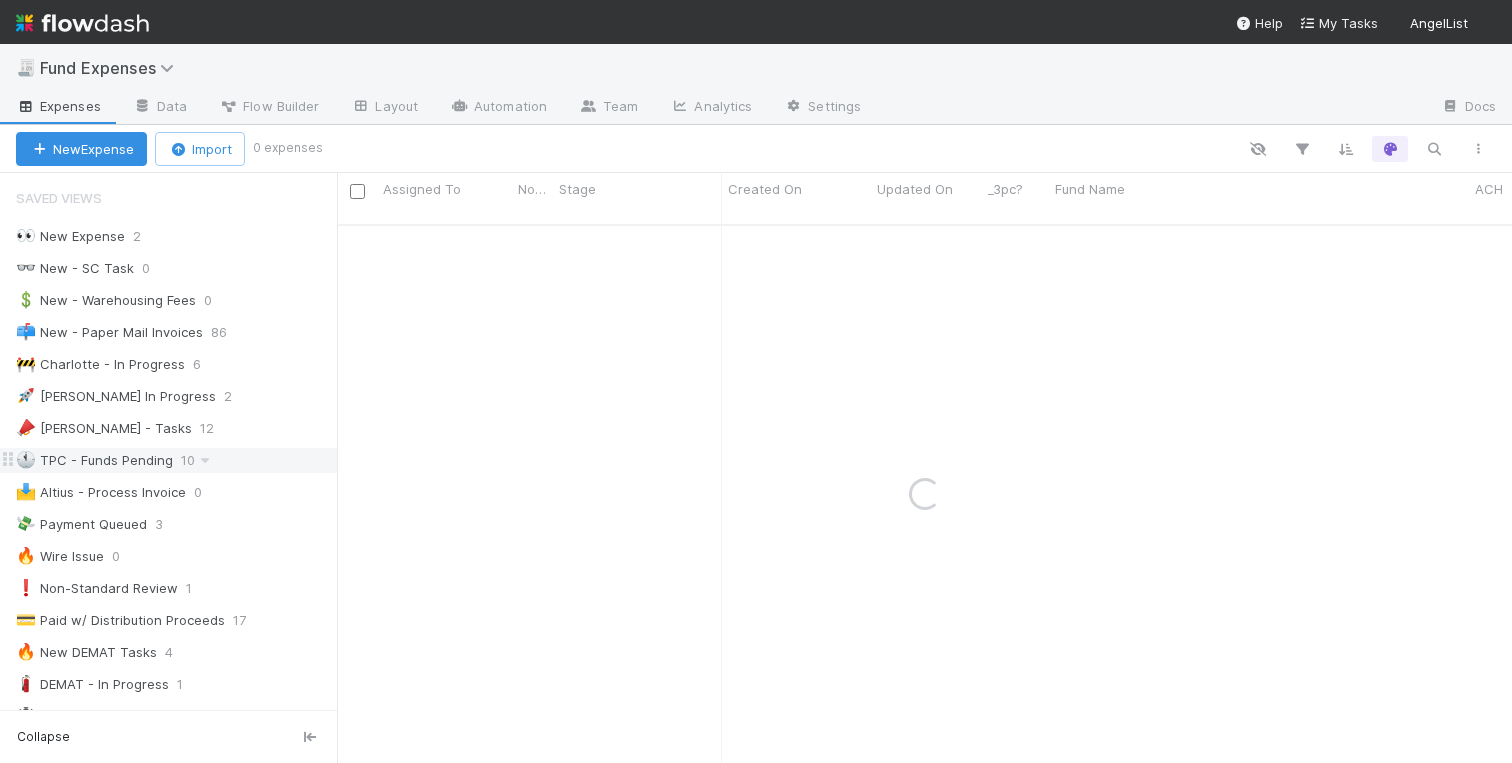 click on "🕚 TPC - Funds Pending" at bounding box center [94, 460] 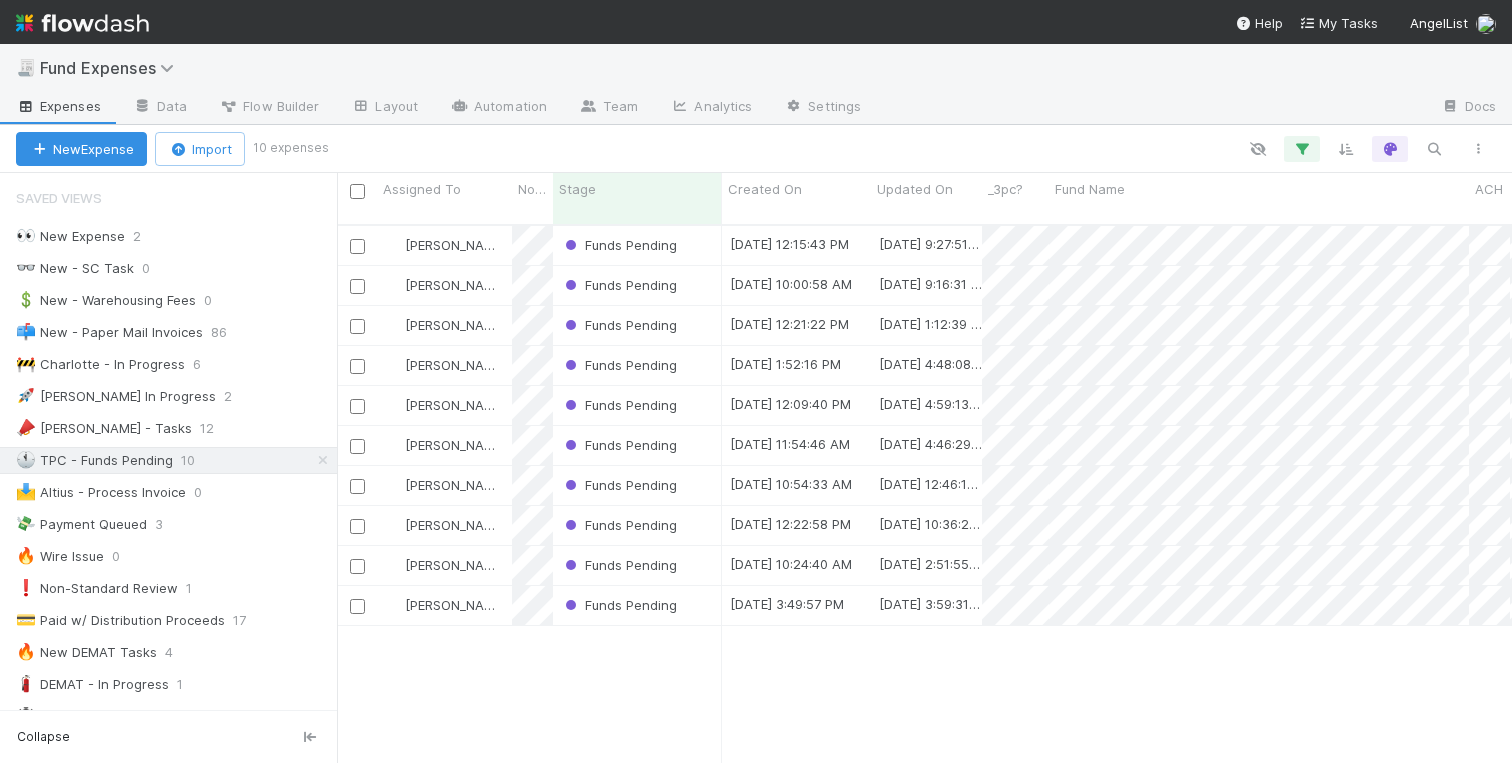 scroll, scrollTop: 0, scrollLeft: 1, axis: horizontal 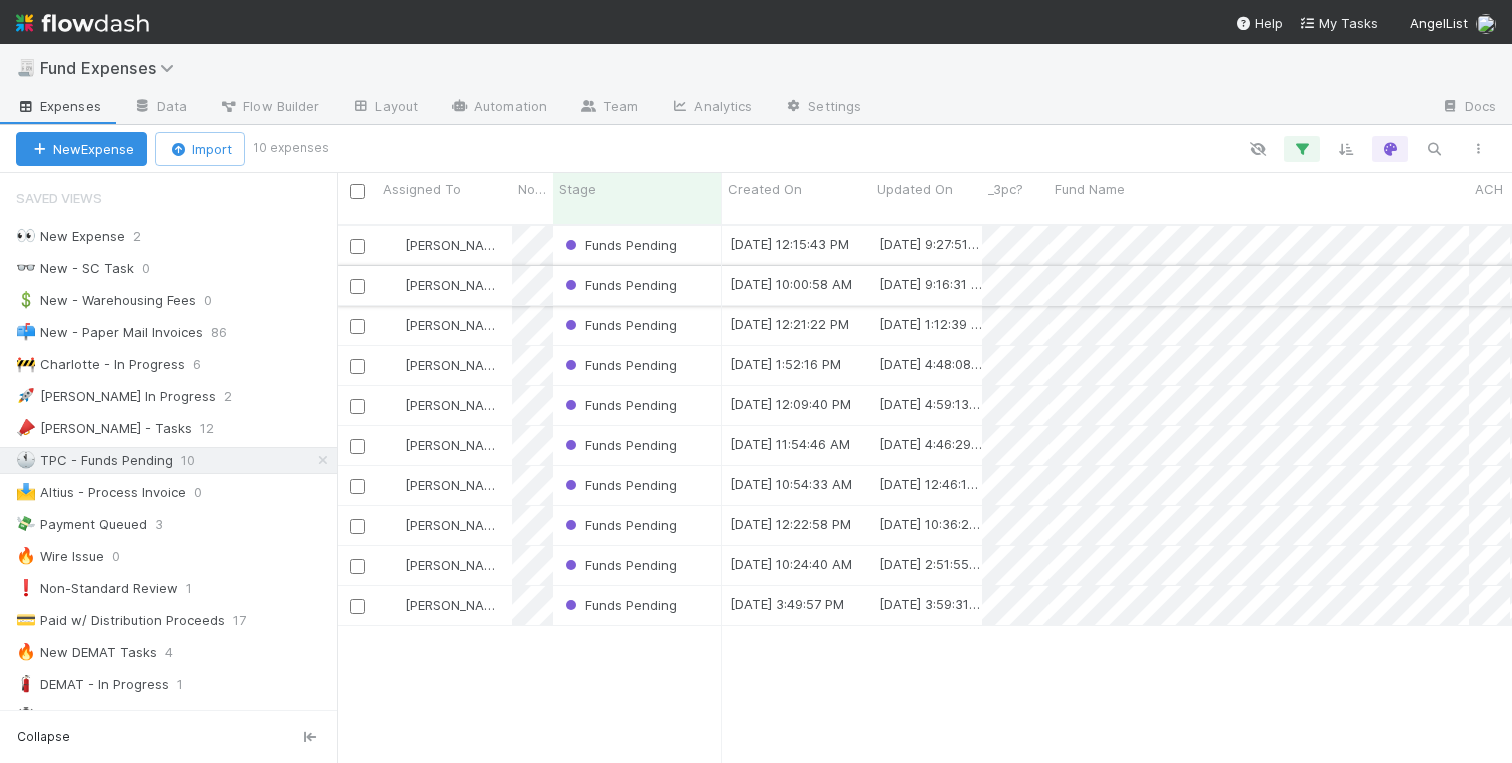 click on "Funds Pending" at bounding box center [637, 285] 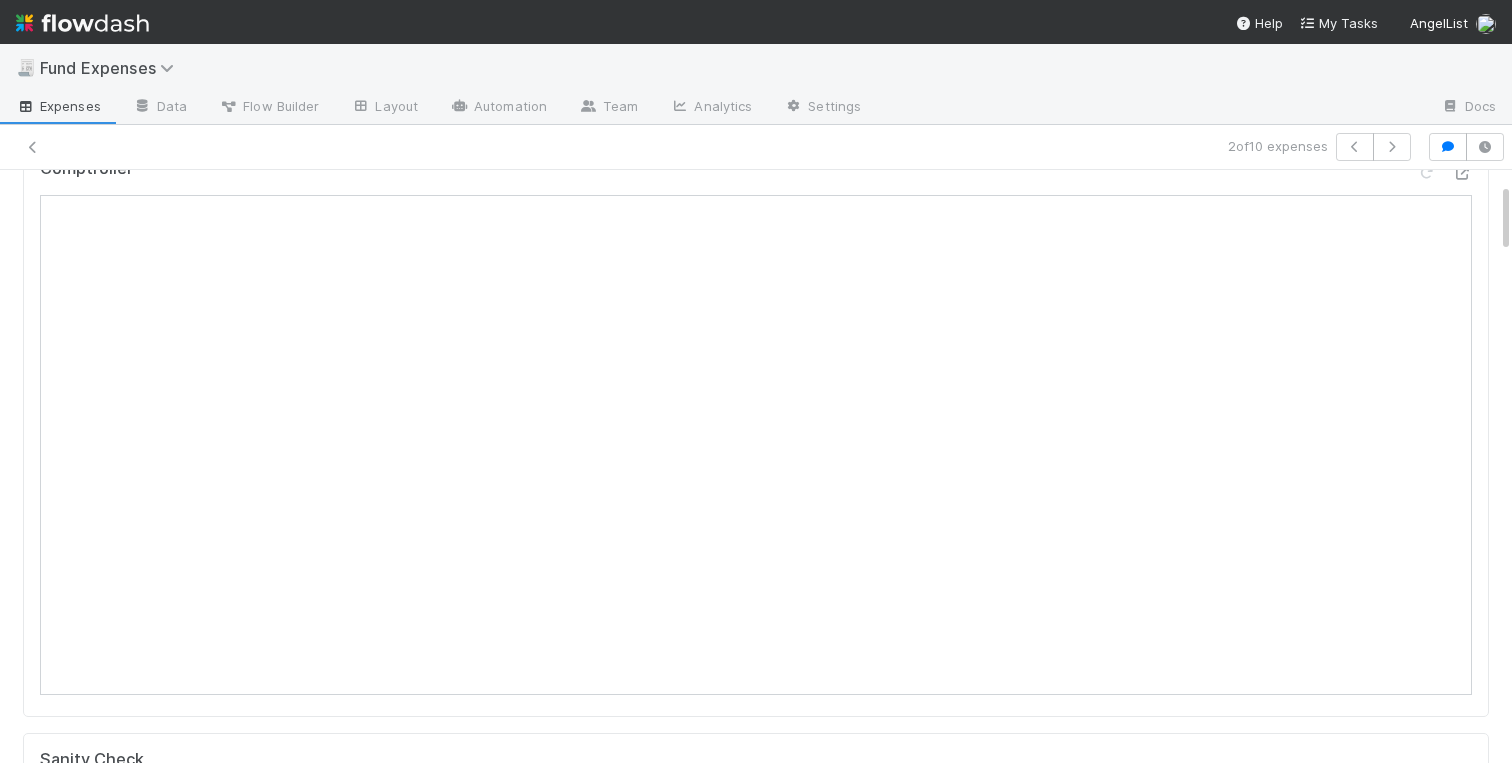 scroll, scrollTop: 322, scrollLeft: 0, axis: vertical 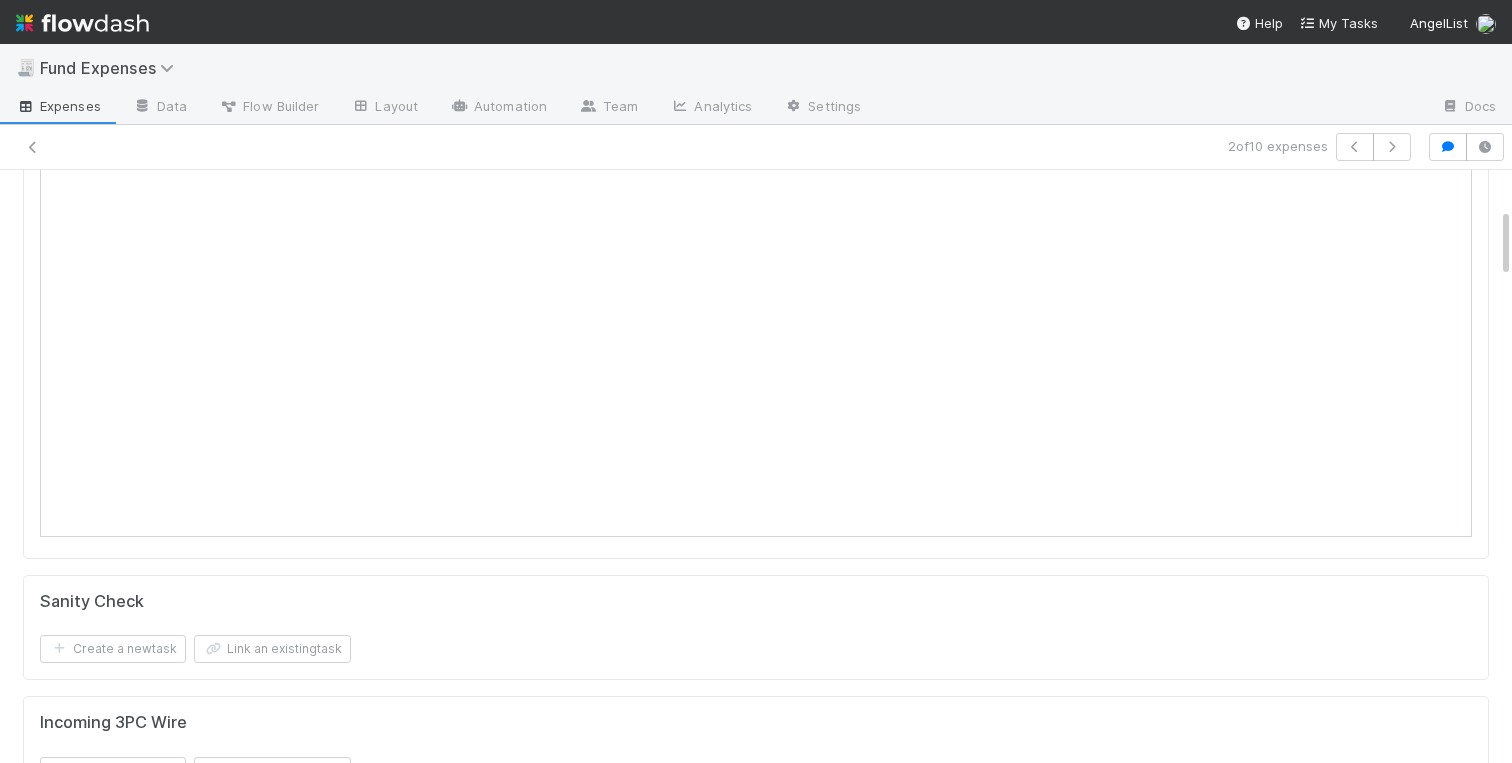 click on "Front link:  https://app.frontapp.com/open/cnv_qekii6f Comptroller Sanity Check    Create a new  task Link an existing  task Incoming 3PC Wire    Create a new  task Link an existing  task  is not a valid URL. Comments Attach files: Choose or drag and drop file(s) Add Comment Roger Jennette  22 hours ago   Quyen Nguyen 1 day ago   Linked Workflow Tasks You do not have access to the   Belltower Administrative Fee Contributions   workflow. Paper Mail Invoice   Create a new  task Link an existing  task" at bounding box center (756, 1157) 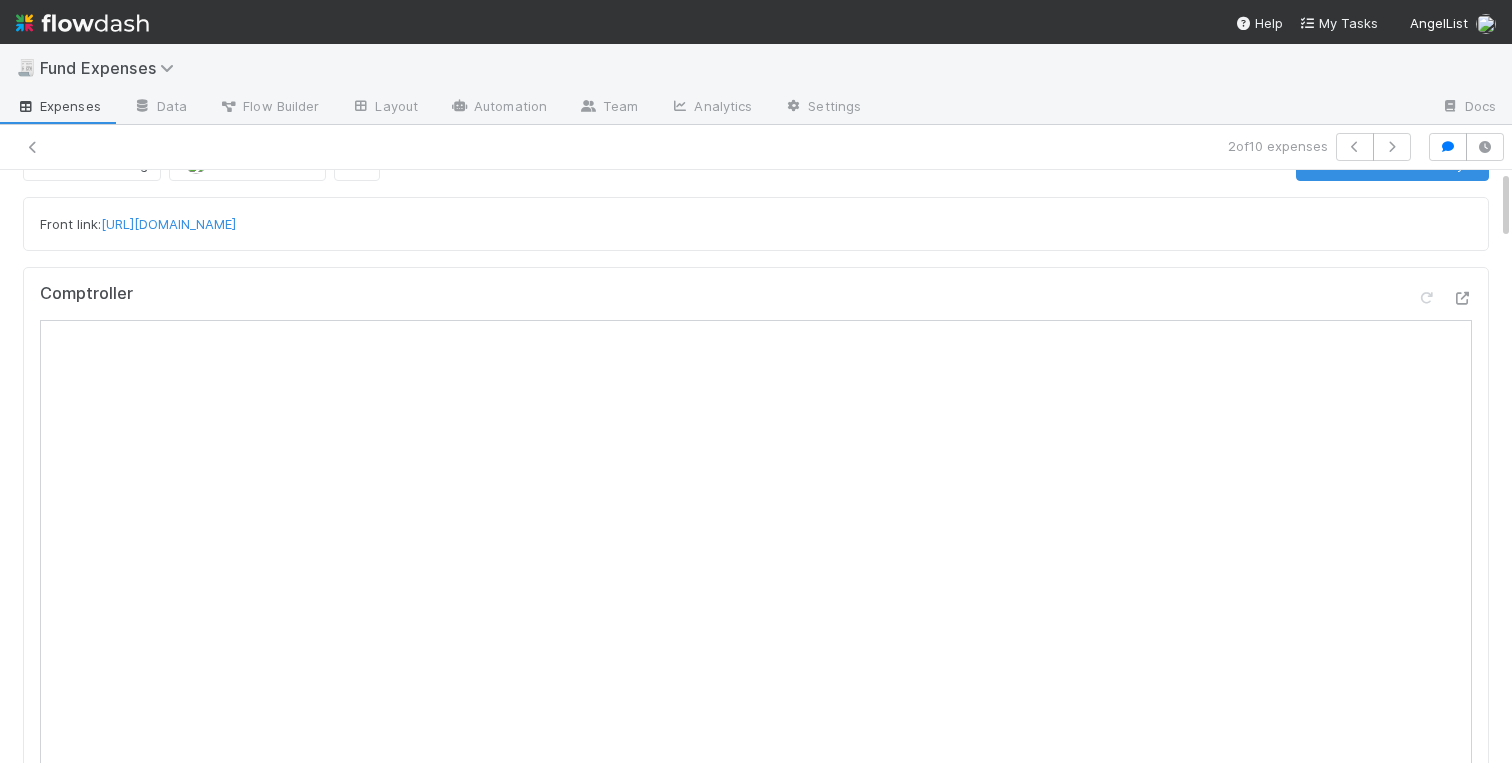 scroll, scrollTop: 0, scrollLeft: 0, axis: both 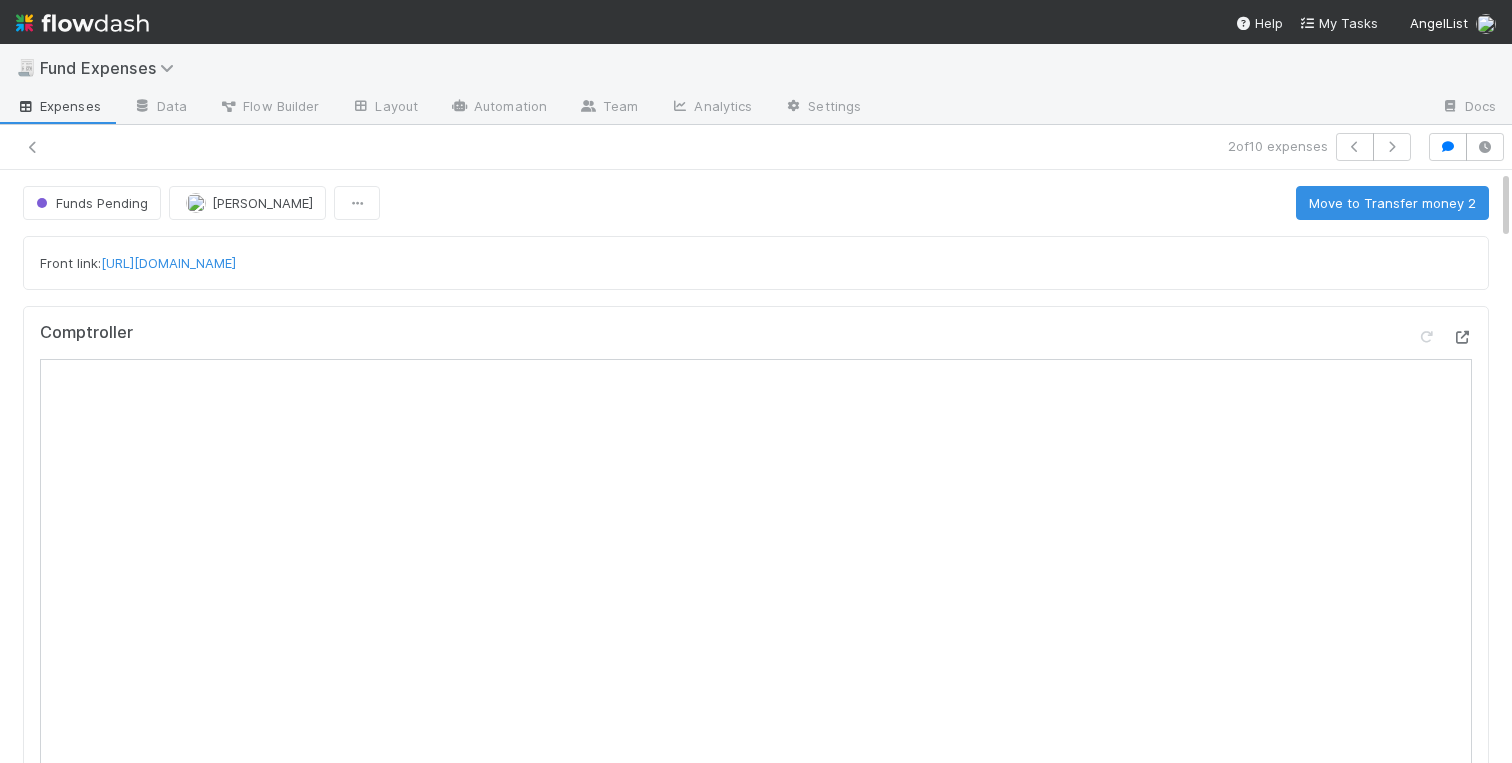 click at bounding box center [1462, 337] 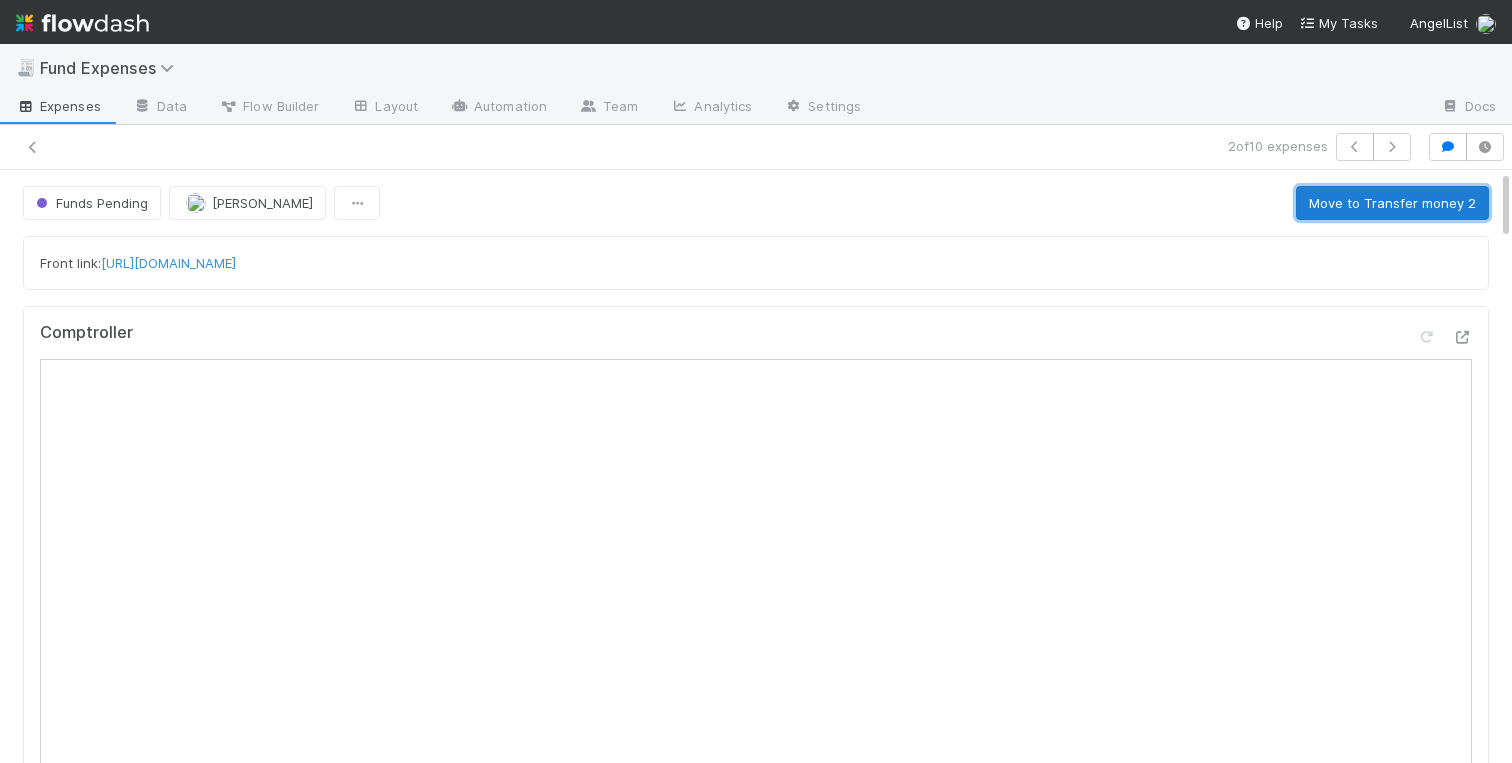 click on "Move to Transfer money 2" at bounding box center (1392, 203) 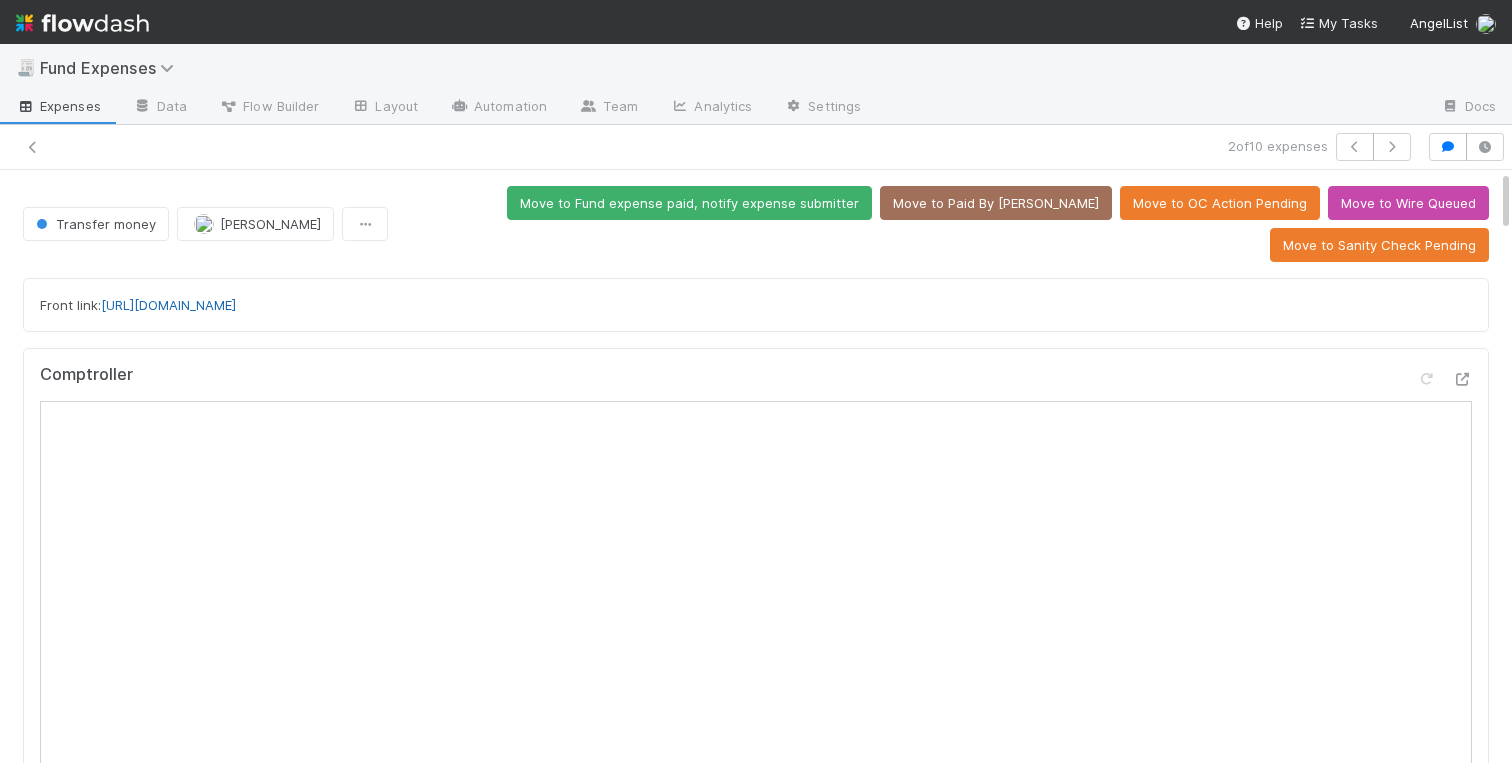 drag, startPoint x: 402, startPoint y: 324, endPoint x: 105, endPoint y: 304, distance: 297.67264 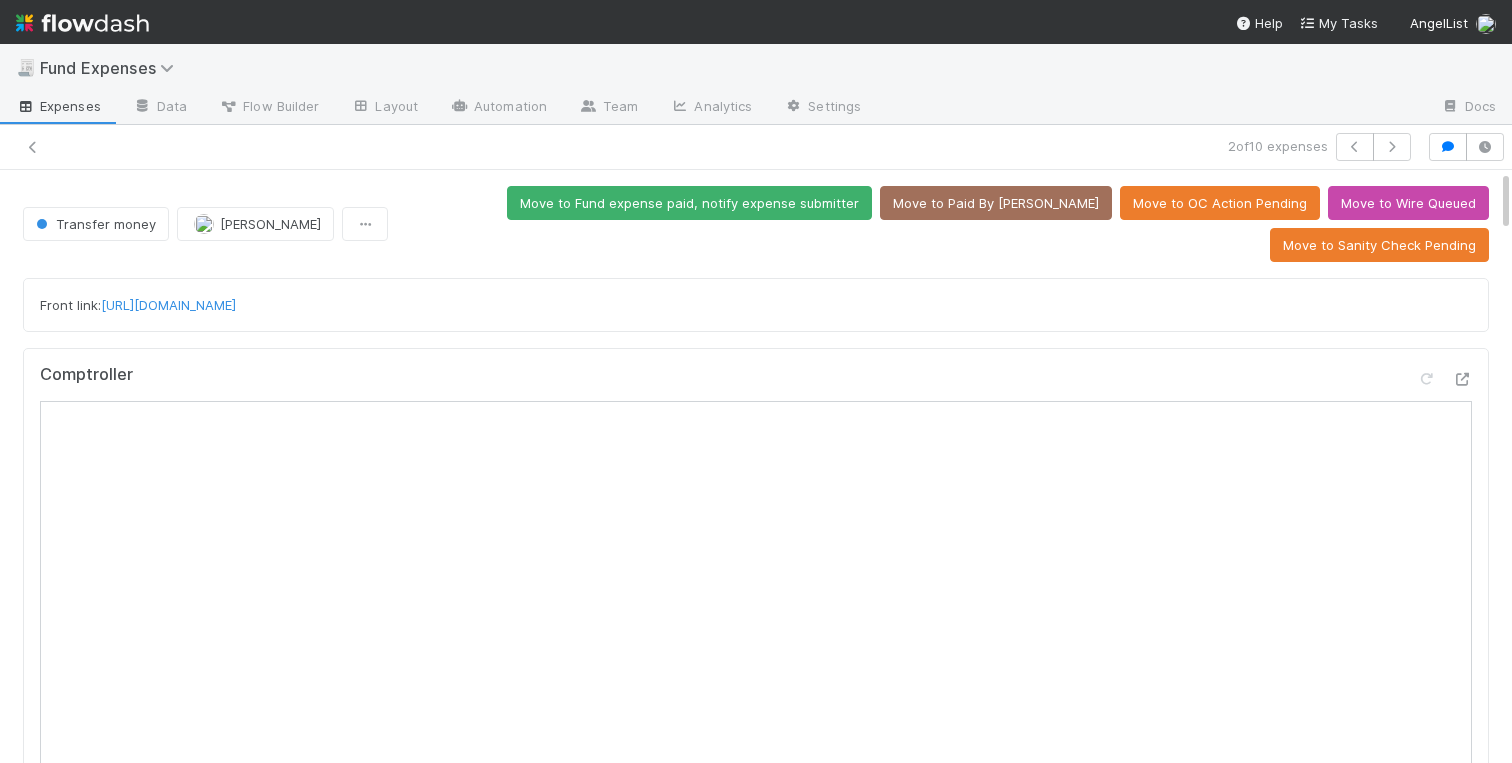 copy on "https://app.frontapp.com/open/cnv_qekii6f" 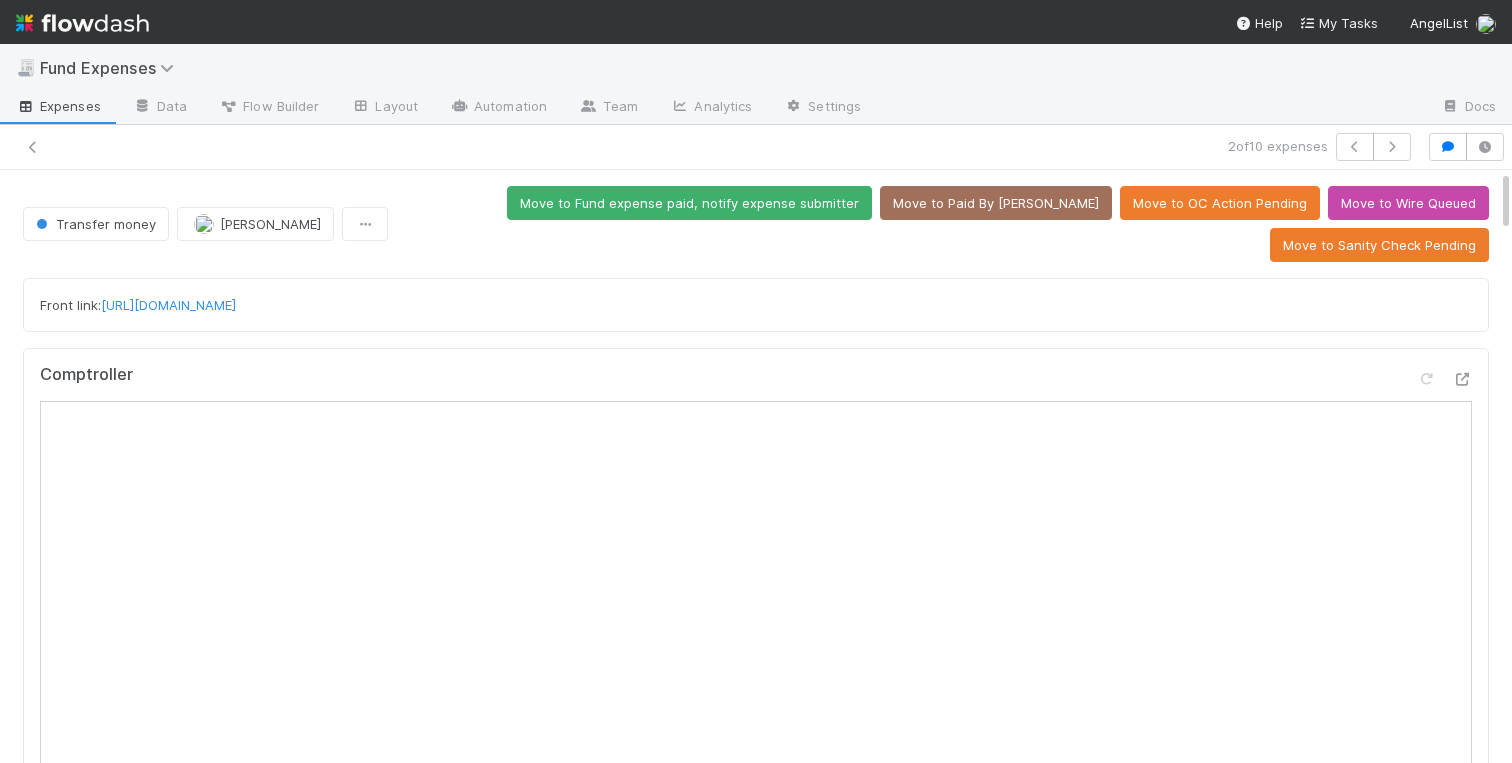 click on "Front link:  https://app.frontapp.com/open/cnv_qekii6f Comptroller Sanity Check    Create a new  task Link an existing  task Sanity Check Priority Request Incoming 3PC Wire    Create a new  task Link an existing  task Comments Attach files: Choose or drag and drop file(s) Add Comment Roger Jennette  22 hours ago   Quyen Nguyen 1 day ago   Linked Workflow Tasks You do not have access to the   Belltower Administrative Fee Contributions   workflow. Paper Mail Invoice   Create a new  task Link an existing  task Details Edit Front Conversation URL  Request Type  Additional Context  Reporter  Front ID  Urgency Level  Fund Name  FC or Admin Dashboard URL  Comptroller URL  Comptroller URL (QP)  Partial Payment  Payment Amount   Currency (if Foreign Currency)  Expense Category  Reimbursement?  Recipient  On-Platform Recipient  Accrual Date  Vendor (Payee)  Vendor Wire Instructions  3PC Invoice  Invoice   Invoice Attachment  Vendor Tax Information  Fund Documents  Outgoing Wire ID - Primary   _3pc?  ACH  Wire  Treasury" at bounding box center [756, 3192] 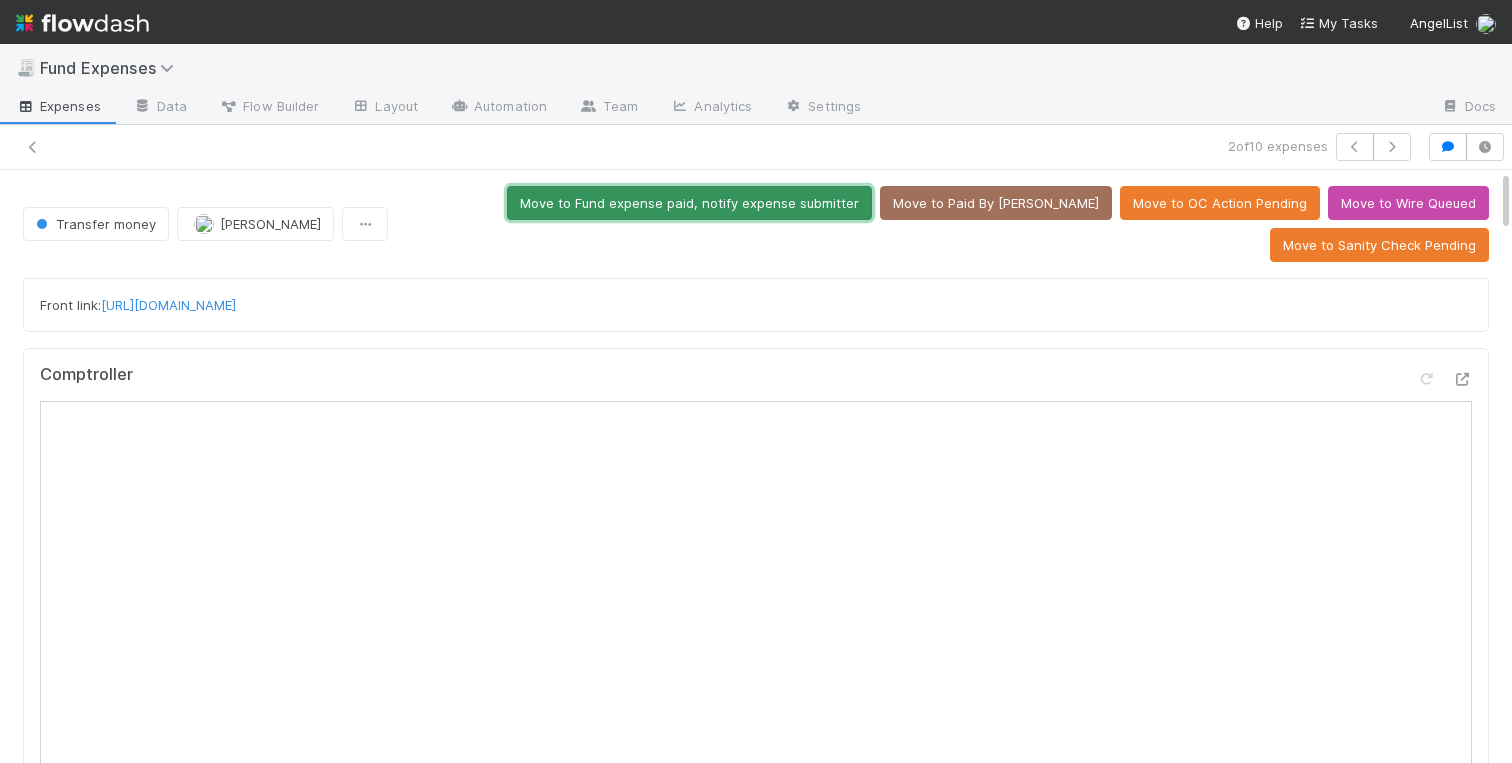 click on "Move to Fund expense paid, notify expense submitter" at bounding box center [689, 203] 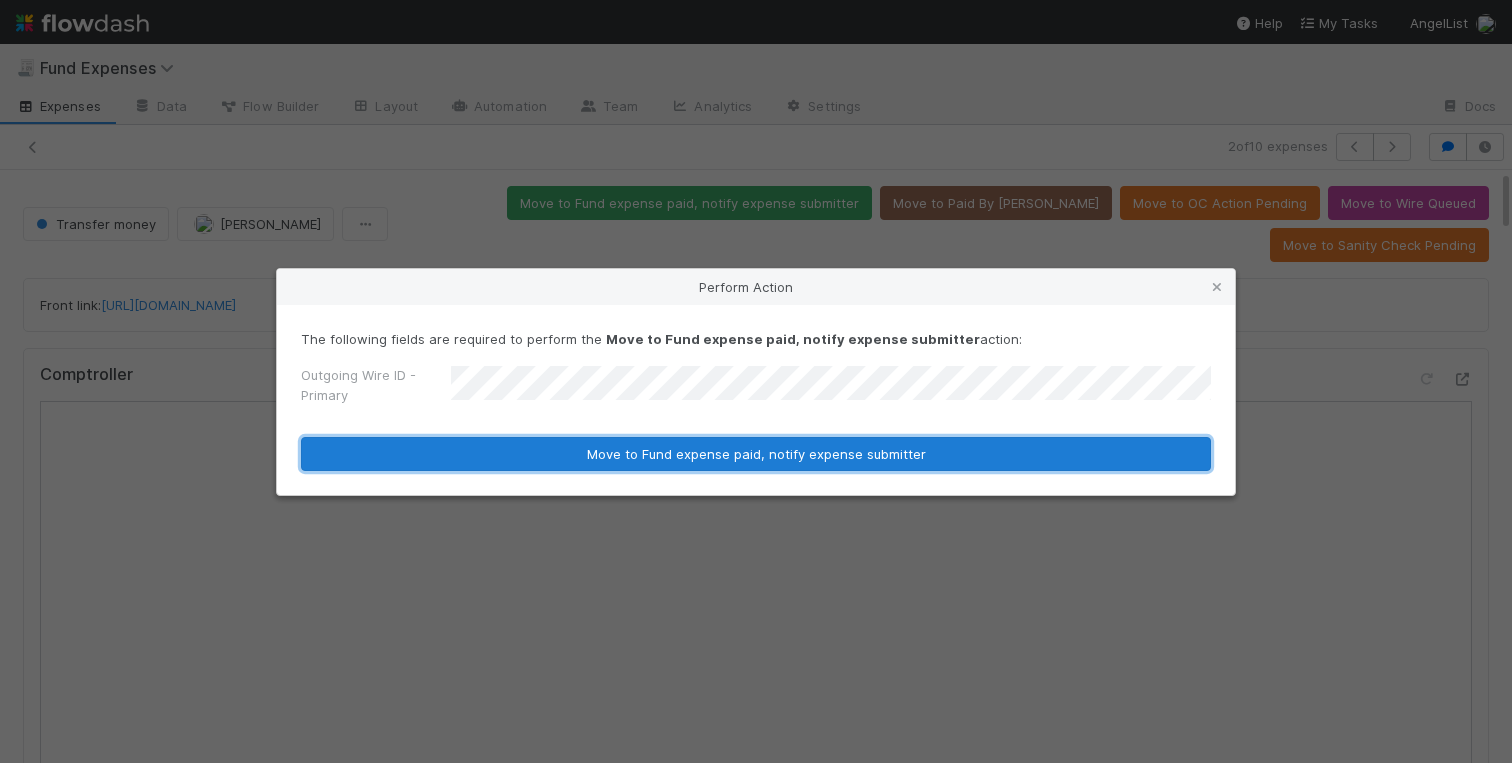 click on "Move to Fund expense paid, notify expense submitter" at bounding box center [756, 454] 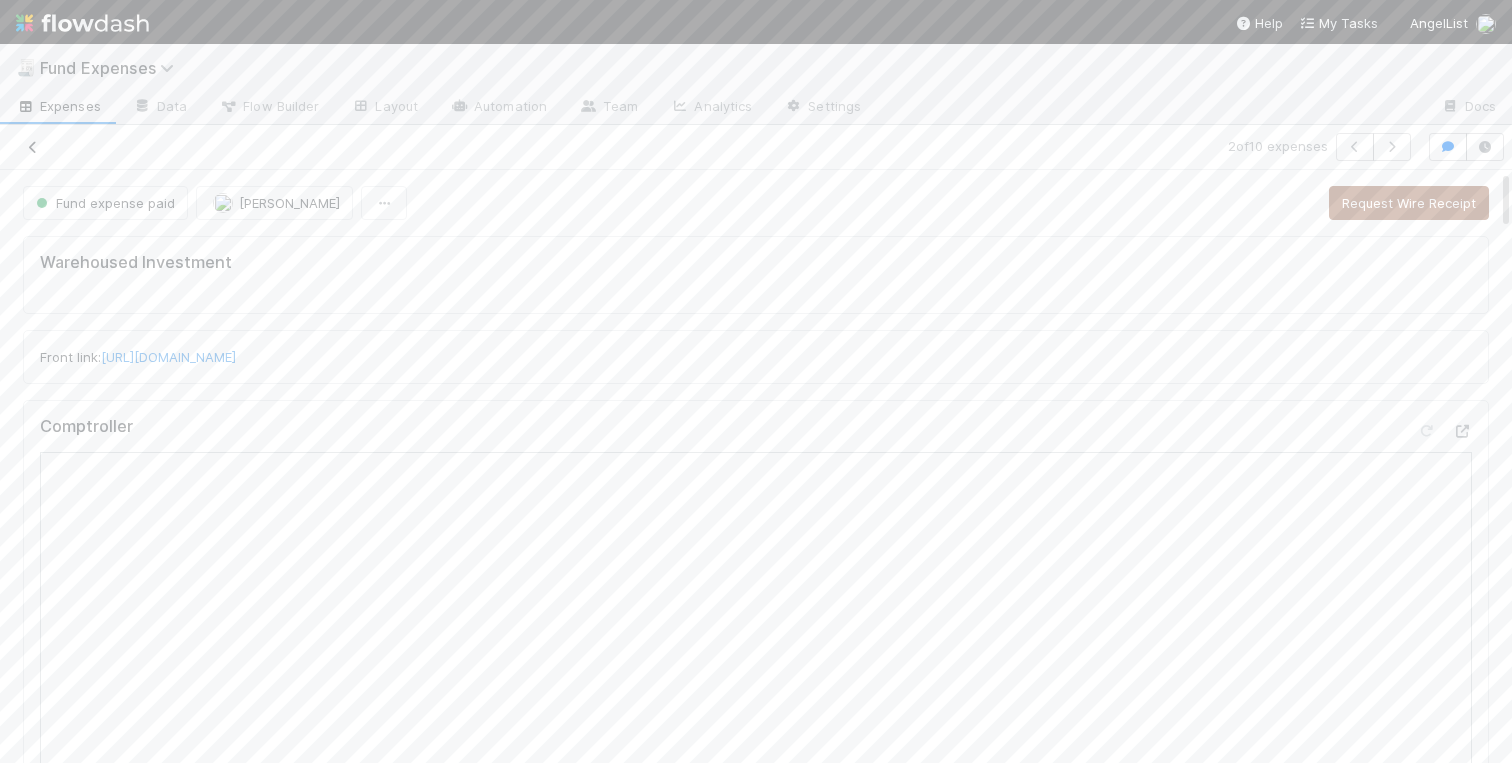 click at bounding box center (33, 147) 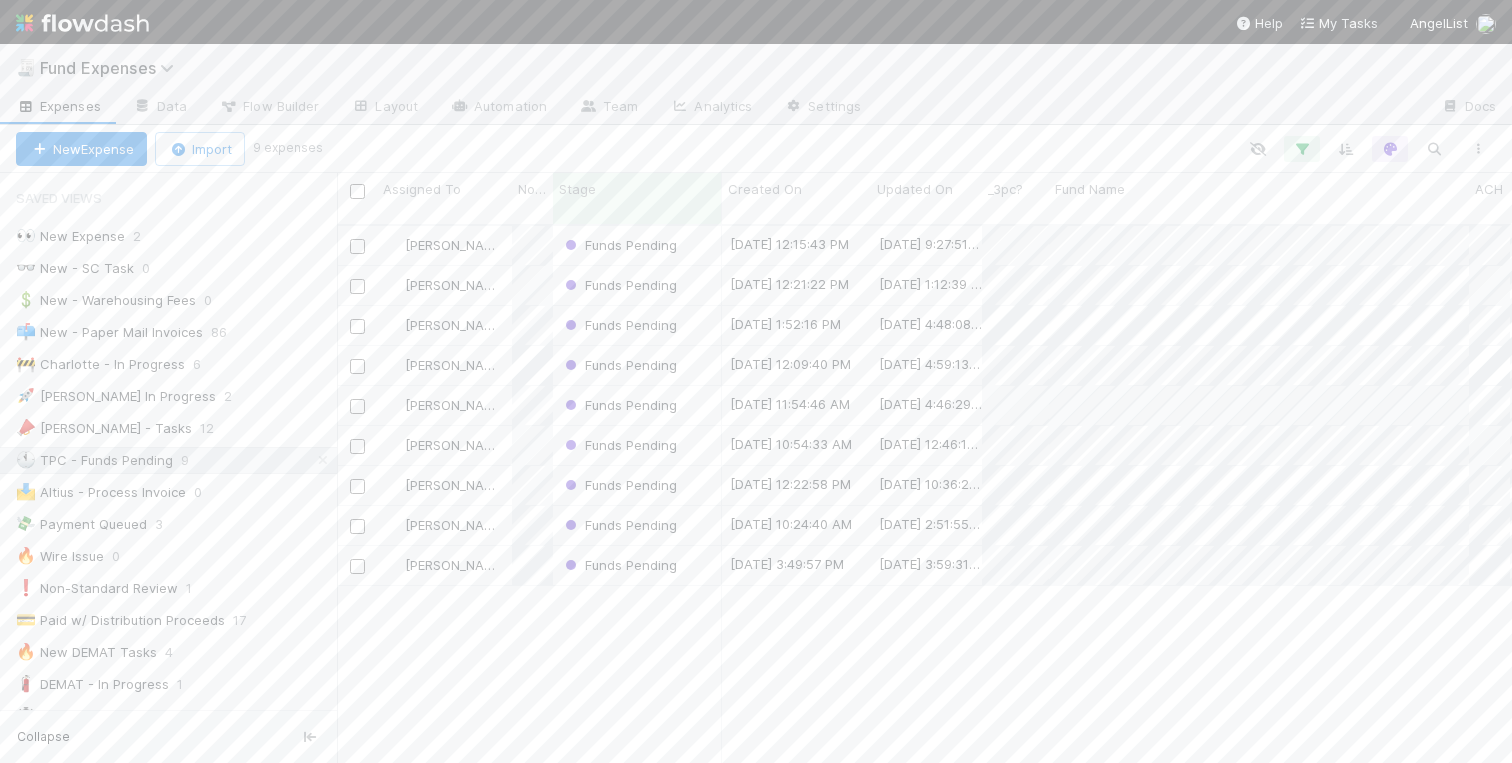 scroll, scrollTop: 0, scrollLeft: 1, axis: horizontal 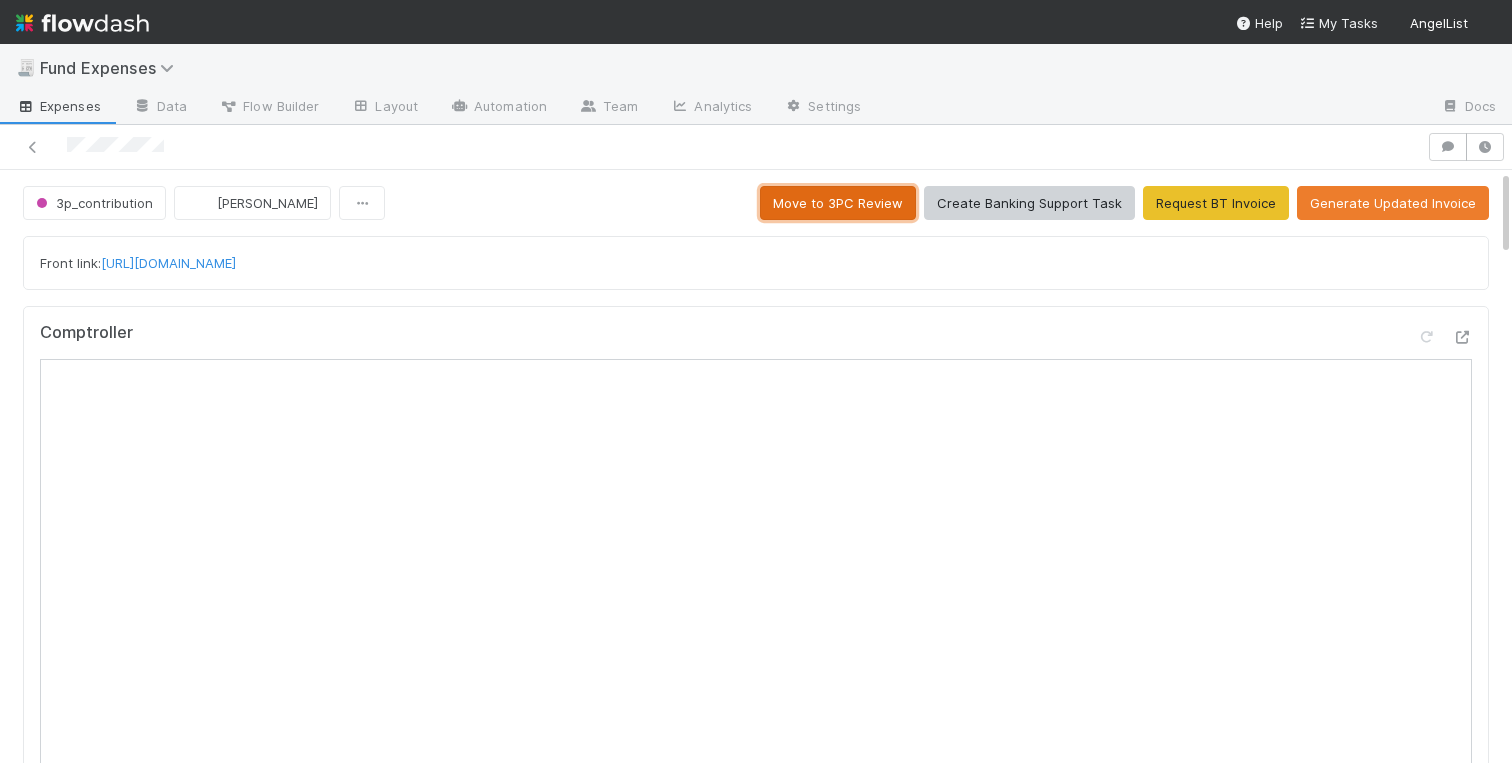 click on "Move to 3PC Review" at bounding box center [838, 203] 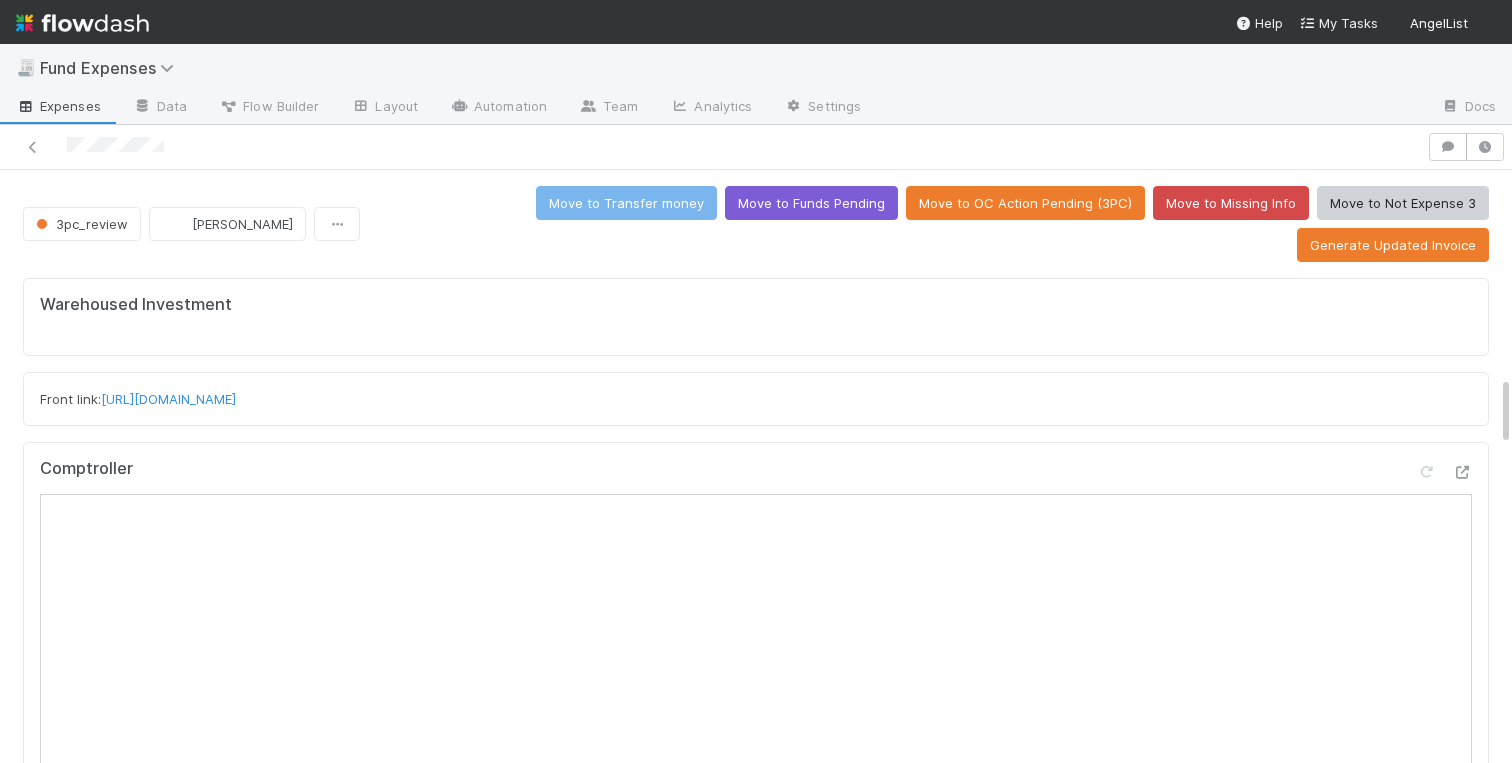 scroll, scrollTop: 1755, scrollLeft: 0, axis: vertical 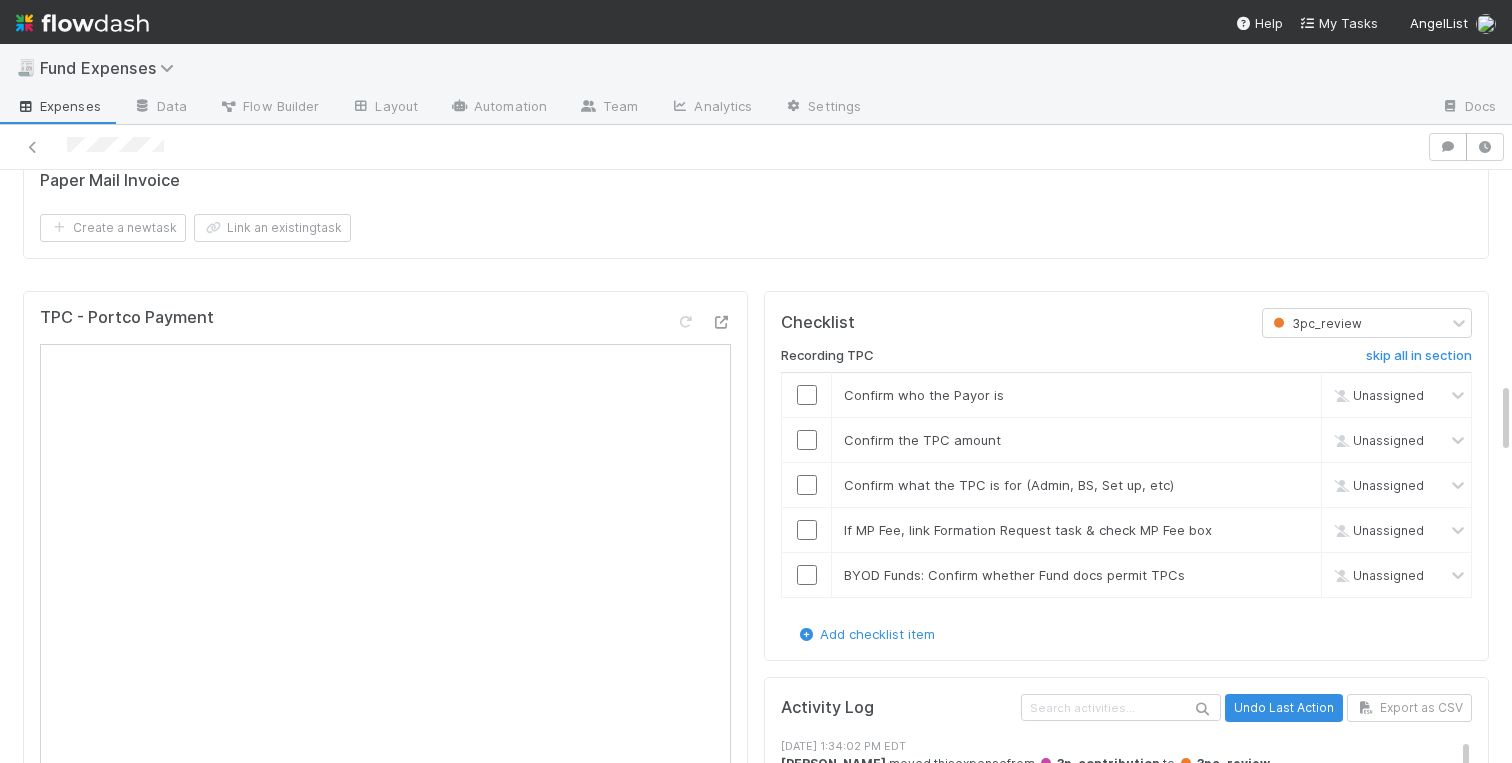 click on "TPC - Portco Payment Details Edit Front Conversation URL  Request Type  Additional Context  Reporter  Front ID  Urgency Level  Fund Name  FC or Admin Dashboard URL  Comptroller URL  Comptroller URL (QP)  Partial Payment  Payment Amount   Currency (if Foreign Currency)  Expense Category  Reimbursement?  Recipient  On-Platform Recipient  Accrual Date  Vendor (Payee)  Vendor Wire Instructions  3PC Invoice  Invoice   Invoice Attachment  Vendor Tax Information  Fund Documents  Outgoing Wire ID - Primary   Outgoing Wire ID - Secondary (QP)   _3pc?  ACH  Funding Account  Wire  Incoming Wire ID (3PC)  MP Fees Paid via TPC  Created On Legal Launchpad Ticket  OC Ticket  Notes for Banking  Non-standard review   Expense Definition & Special Rules  Treasury Transfer Request  test field  Sanity Check Notes  Special Rules / Context  IOS Owner Slack ID   Altius Support  Create Invoice  Treasury" at bounding box center (385, 1933) 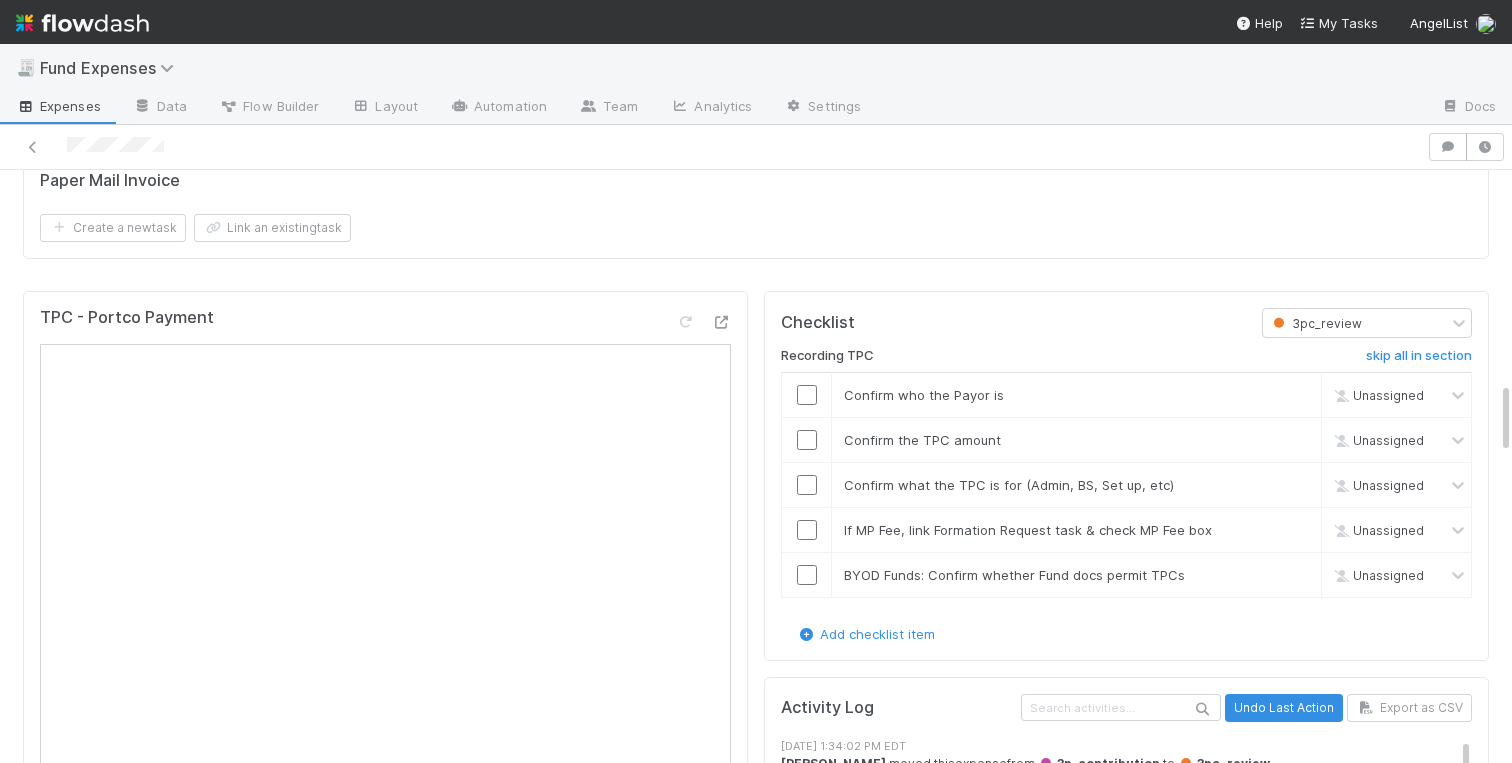 click on "Warehoused Investment   Front link:  https://app.frontapp.com/open/cnv_qfsfbif Comptroller Sanity Check    Create a new  task Link an existing  task Incoming 3PC Wire    Create a new  task Link an existing  task Comments Attach files: Choose or drag and drop file(s) Add Comment Linked Workflow Tasks You do not have access to the   Belltower Administrative Fee Contributions   workflow. Formation Request   Create a new  Formation Request Link an existing  Formation Request Paper Mail Invoice   Create a new  task Link an existing  task TPC - Portco Payment Details Edit Front Conversation URL  Request Type  Additional Context  Reporter  Front ID  Urgency Level  Fund Name  FC or Admin Dashboard URL  Comptroller URL  Comptroller URL (QP)  Partial Payment  Payment Amount   Currency (if Foreign Currency)  Expense Category  Reimbursement?  Recipient  On-Platform Recipient  Accrual Date  Vendor (Payee)  Vendor Wire Instructions  3PC Invoice  Invoice   Invoice Attachment  Vendor Tax Information  Fund Documents  _3pc?" at bounding box center [756, 1049] 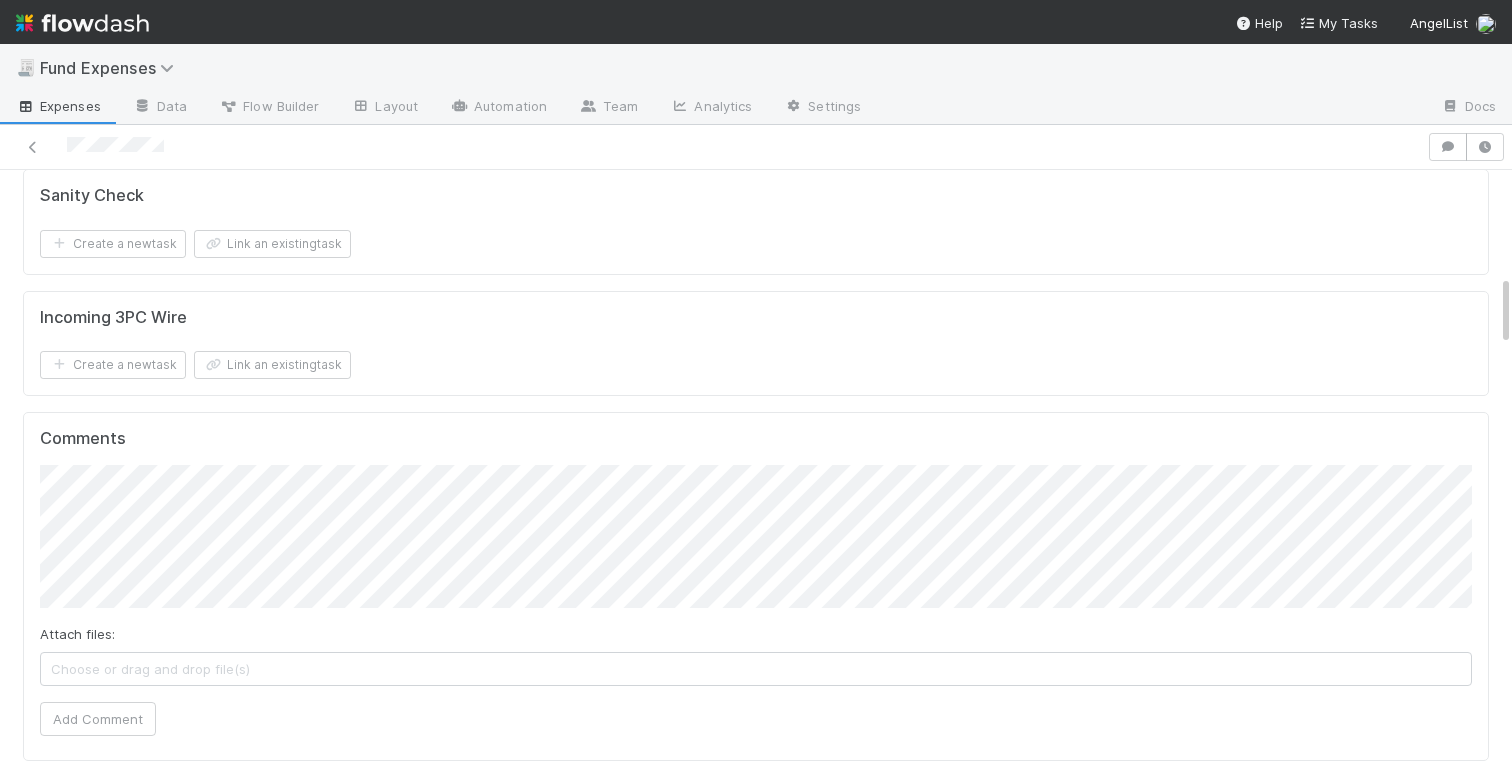 scroll, scrollTop: 416, scrollLeft: 0, axis: vertical 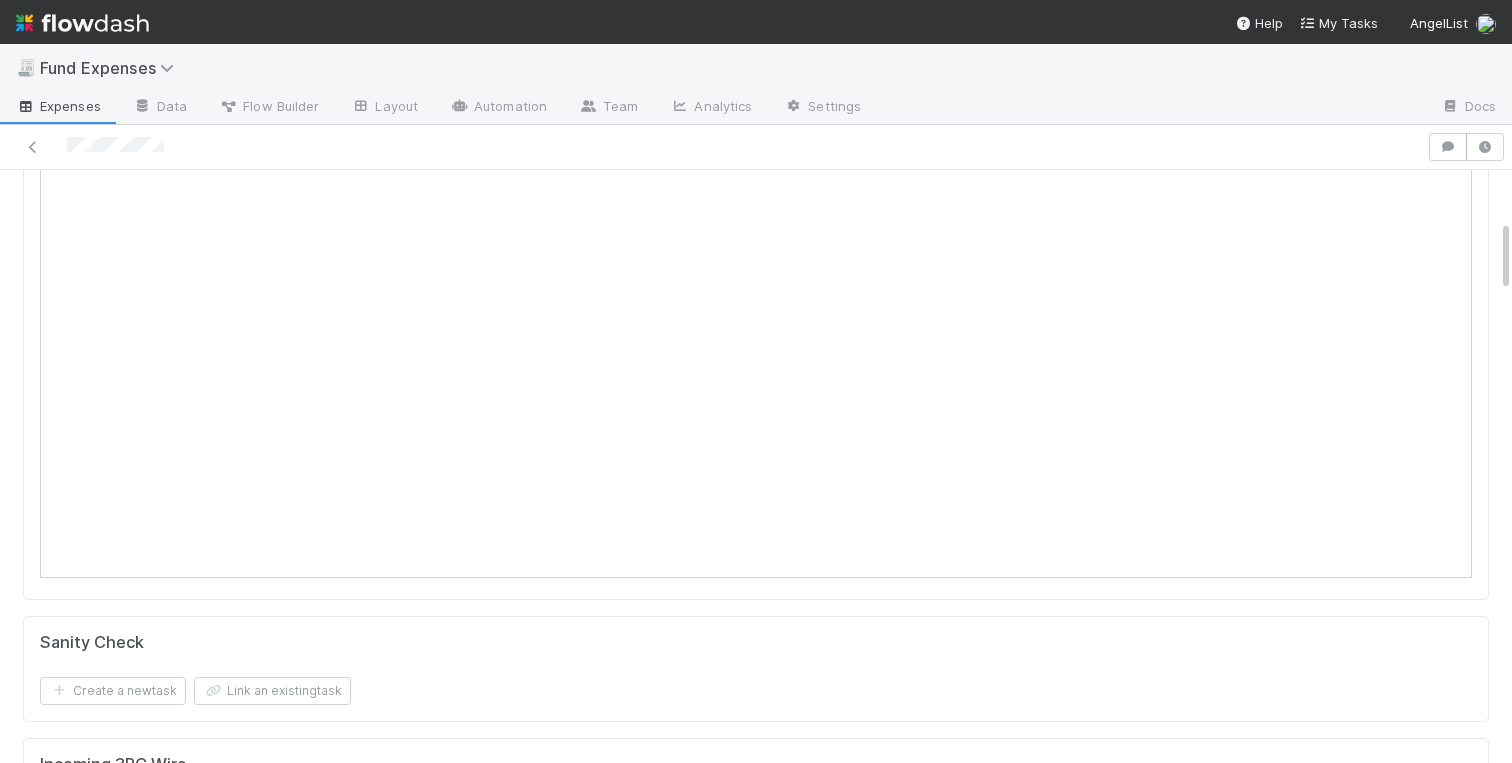 click on "Warehoused Investment   Front link:  https://app.frontapp.com/open/cnv_qfsfbif Comptroller Sanity Check    Create a new  task Link an existing  task Incoming 3PC Wire    Create a new  task Link an existing  task Comments Attach files: Choose or drag and drop file(s) Add Comment Linked Workflow Tasks You do not have access to the   Belltower Administrative Fee Contributions   workflow. Formation Request   Create a new  Formation Request Link an existing  Formation Request Paper Mail Invoice   Create a new  task Link an existing  task TPC - Portco Payment Details Edit Front Conversation URL  Request Type  Additional Context  Reporter  Front ID  Urgency Level  Fund Name  FC or Admin Dashboard URL  Comptroller URL  Comptroller URL (QP)  Partial Payment  Payment Amount   Currency (if Foreign Currency)  Expense Category  Reimbursement?  Recipient  On-Platform Recipient  Accrual Date  Vendor (Payee)  Vendor Wire Instructions  3PC Invoice  Invoice   Invoice Attachment  Vendor Tax Information  Fund Documents  _3pc?" at bounding box center [756, 2388] 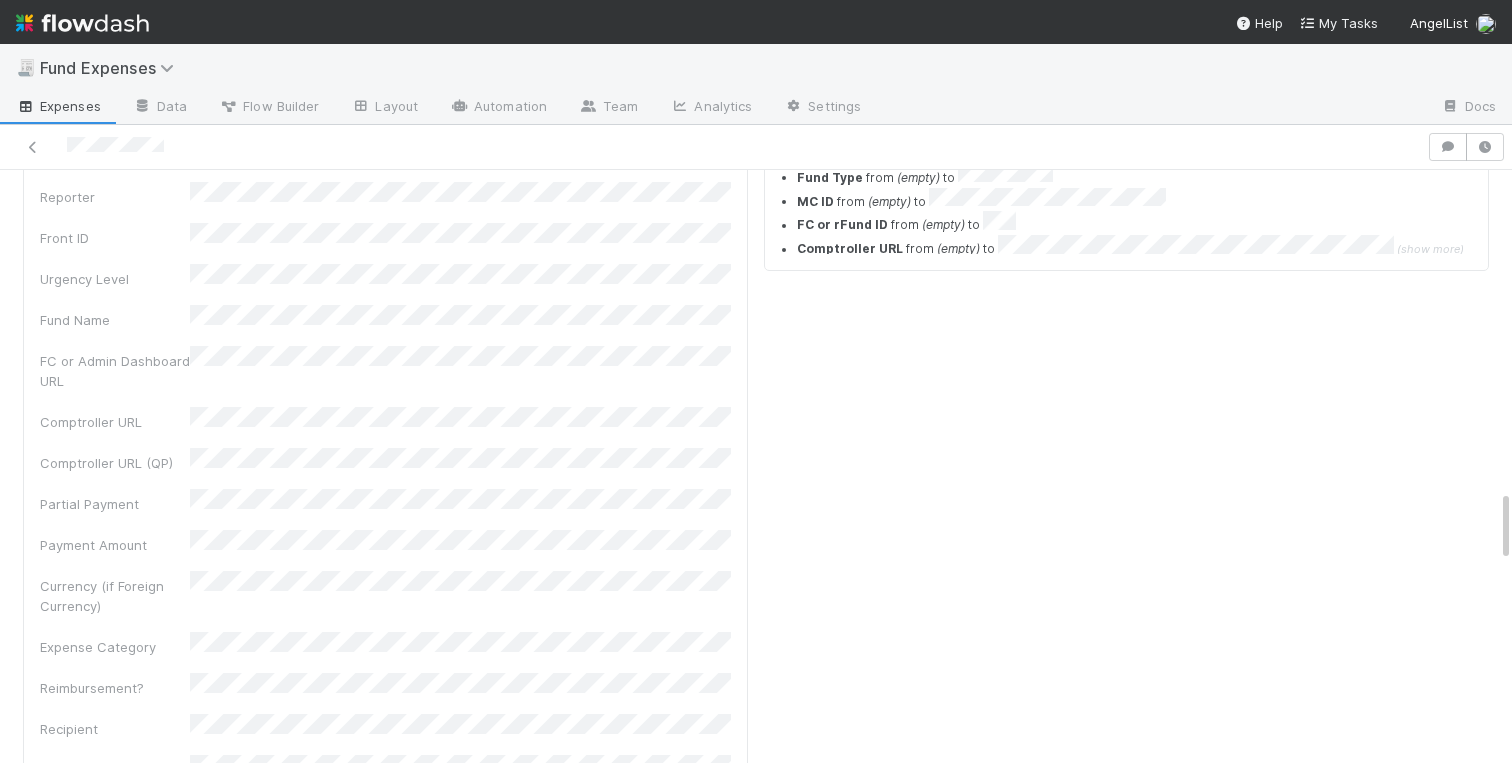 scroll, scrollTop: 2613, scrollLeft: 0, axis: vertical 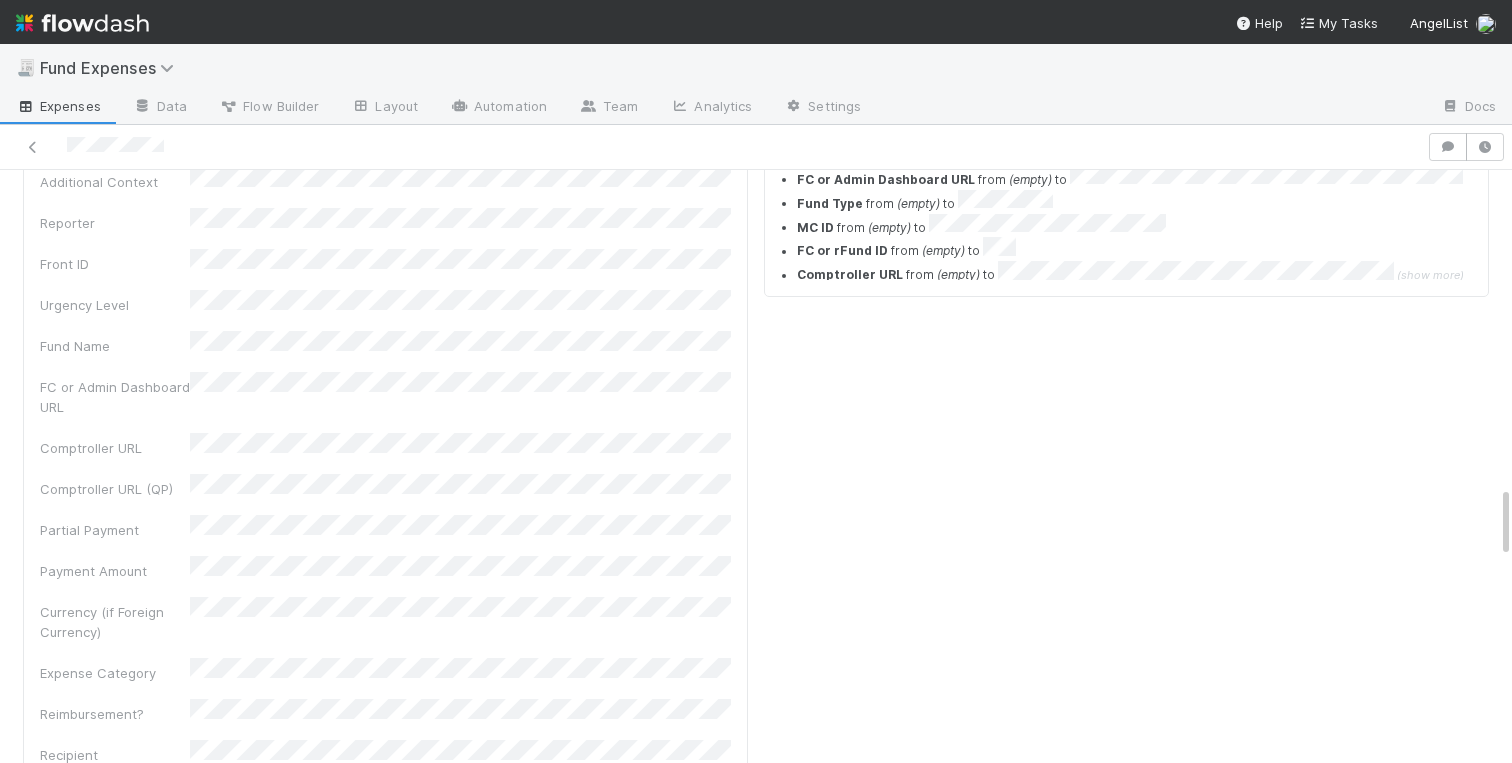 click on "Warehoused Investment   Front link:  https://app.frontapp.com/open/cnv_qfsfbif Comptroller Sanity Check    Create a new  task Link an existing  task Incoming 3PC Wire    Create a new  task Link an existing  task Comments Attach files: Choose or drag and drop file(s) Add Comment Linked Workflow Tasks You do not have access to the   Belltower Administrative Fee Contributions   workflow. Formation Request   Create a new  Formation Request Link an existing  Formation Request Paper Mail Invoice   Create a new  task Link an existing  task TPC - Portco Payment Details Edit Front Conversation URL  Request Type  Additional Context  Reporter  Front ID  Urgency Level  Fund Name  FC or Admin Dashboard URL  Comptroller URL  Comptroller URL (QP)  Partial Payment  Payment Amount   Currency (if Foreign Currency)  Expense Category  Reimbursement?  Recipient  On-Platform Recipient  Accrual Date  Vendor (Payee)  Vendor Wire Instructions  3PC Invoice  Invoice   Invoice Attachment  Vendor Tax Information  Fund Documents  _3pc?" at bounding box center (756, 191) 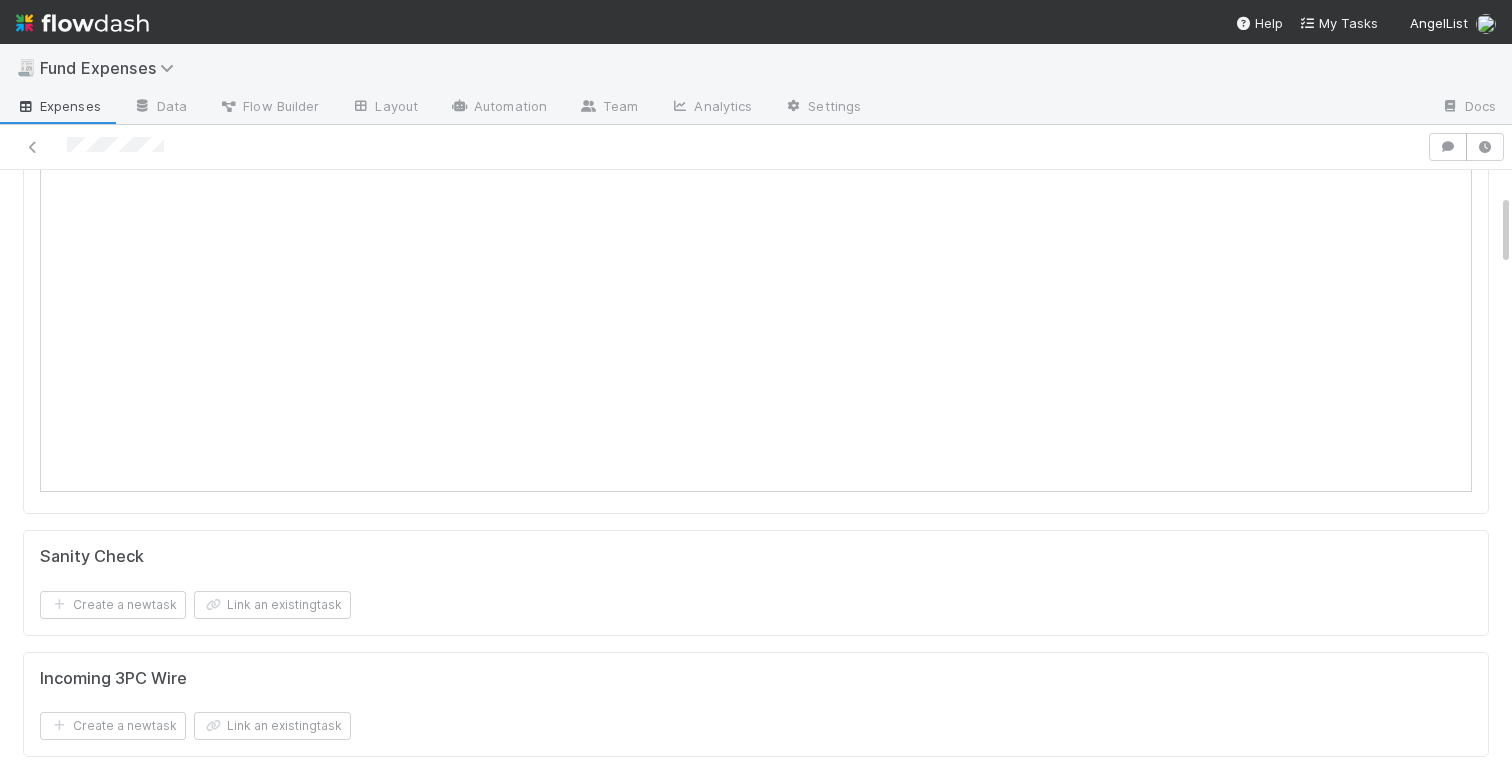 scroll, scrollTop: 0, scrollLeft: 0, axis: both 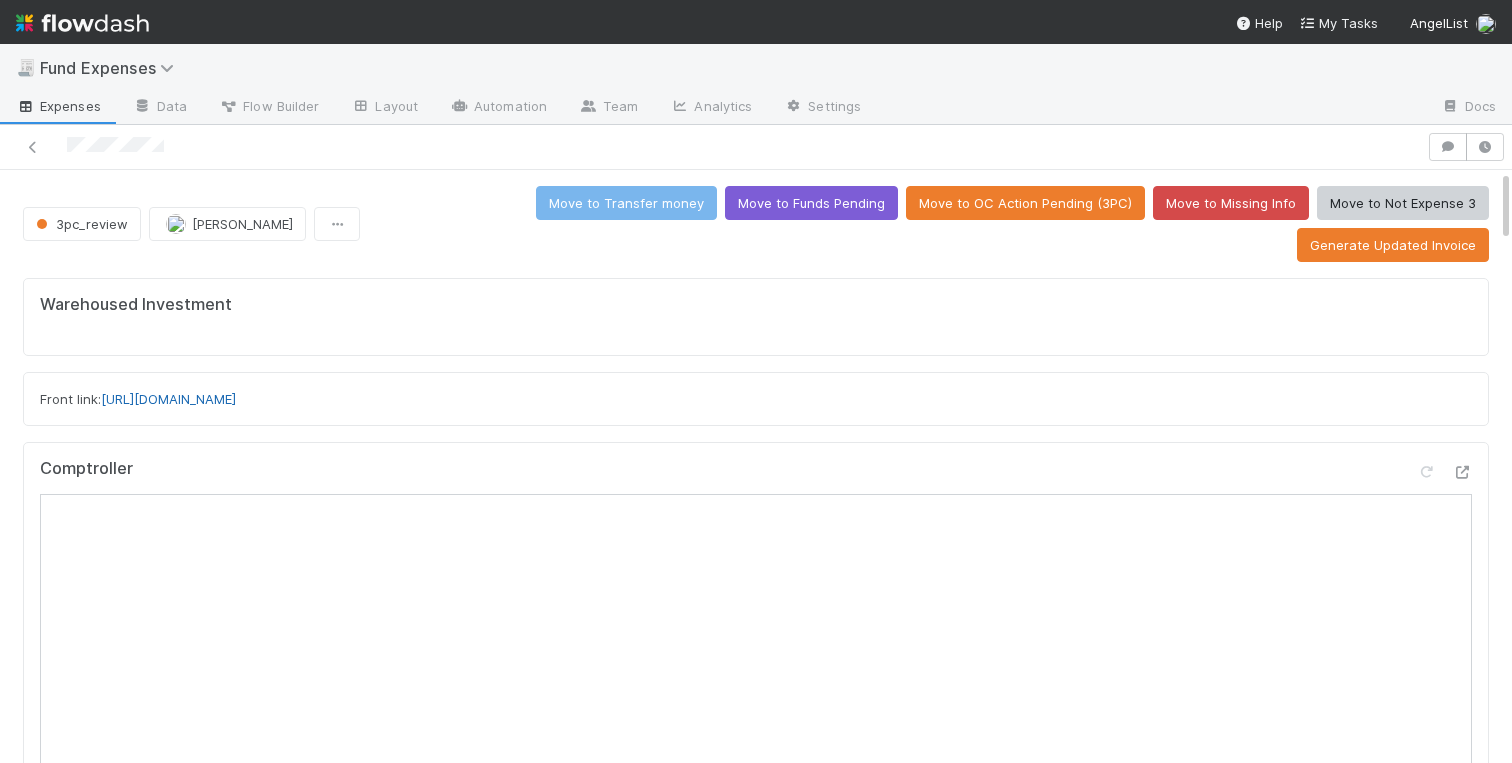 click on "https://app.frontapp.com/open/cnv_qfsfbif" at bounding box center [168, 399] 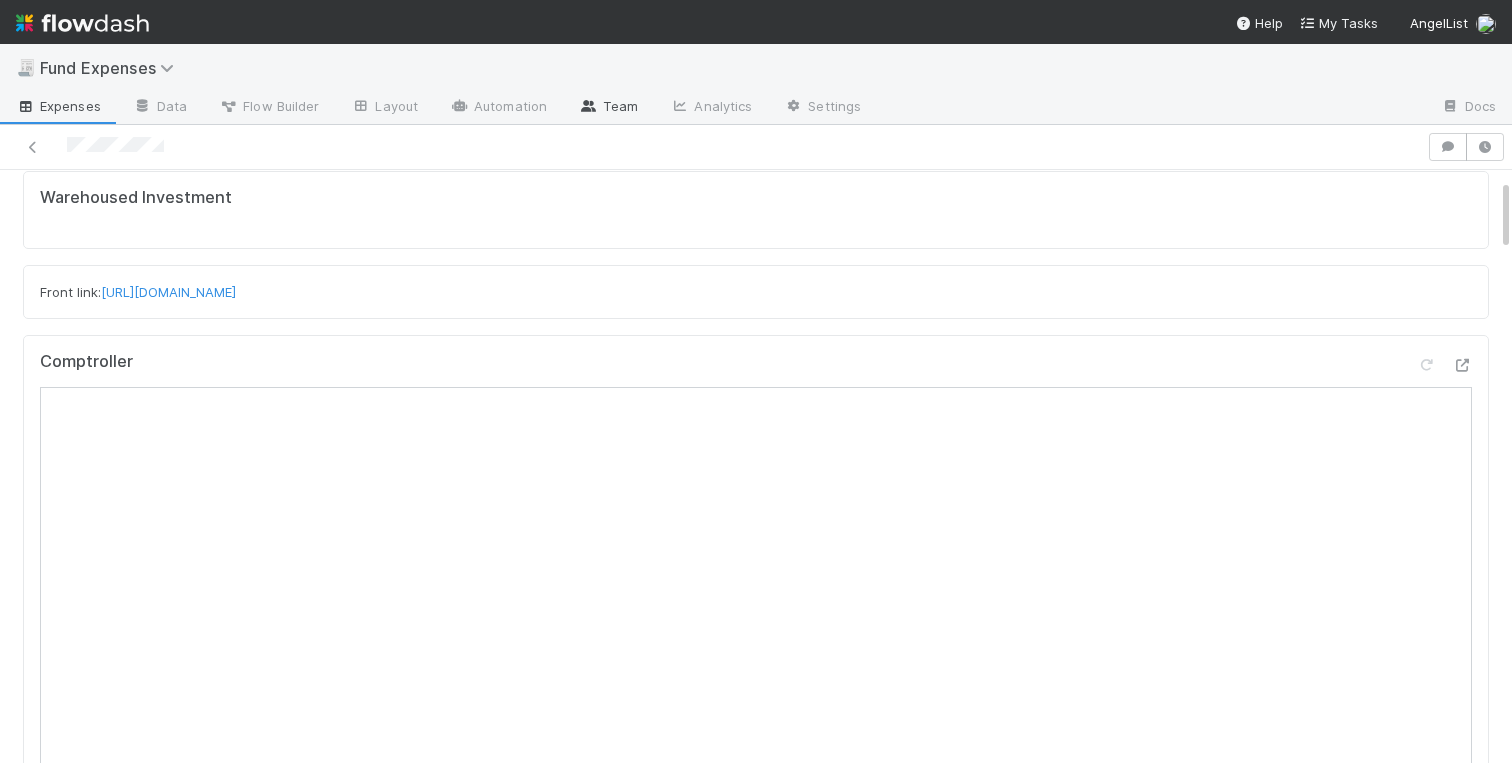 scroll, scrollTop: 73, scrollLeft: 0, axis: vertical 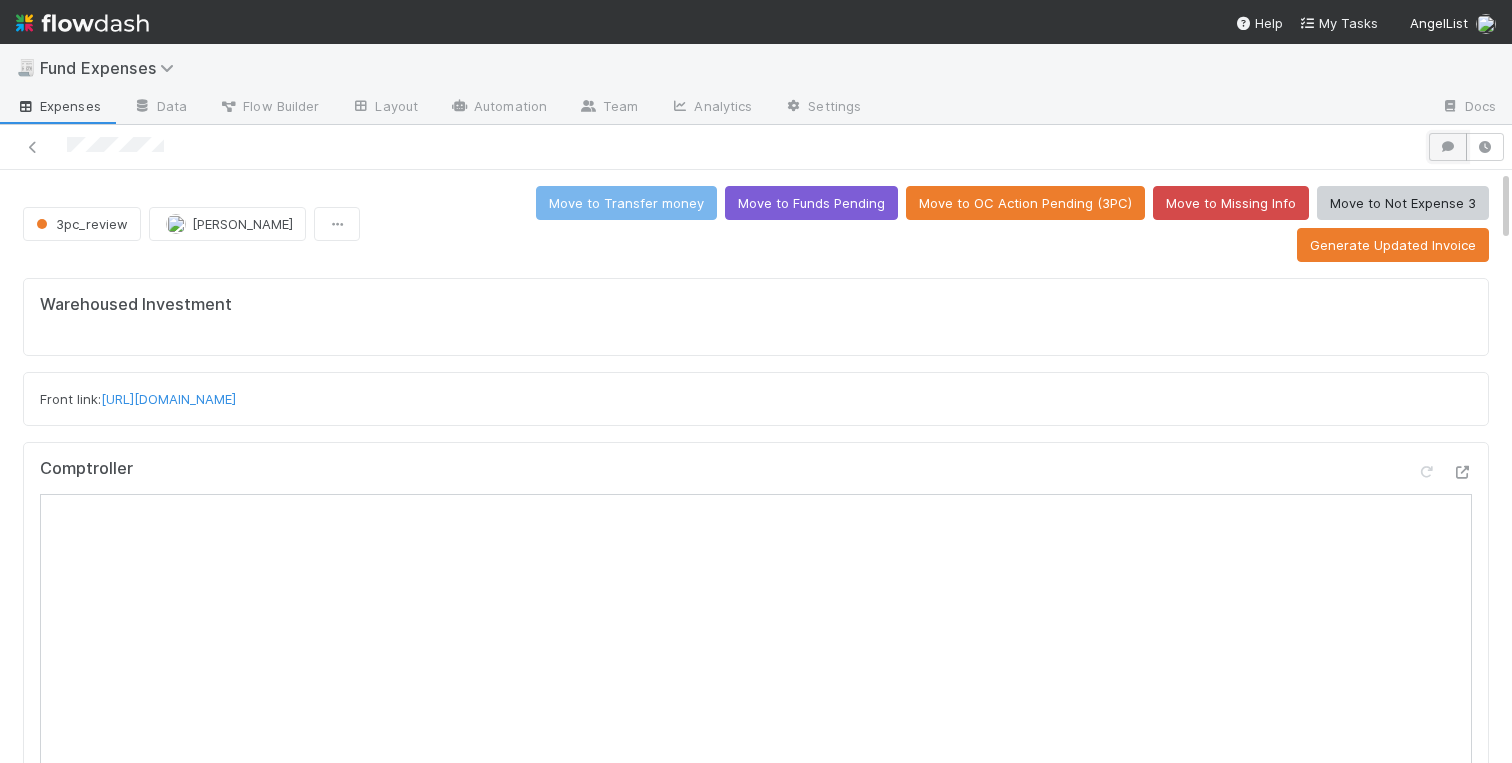 click at bounding box center [1448, 147] 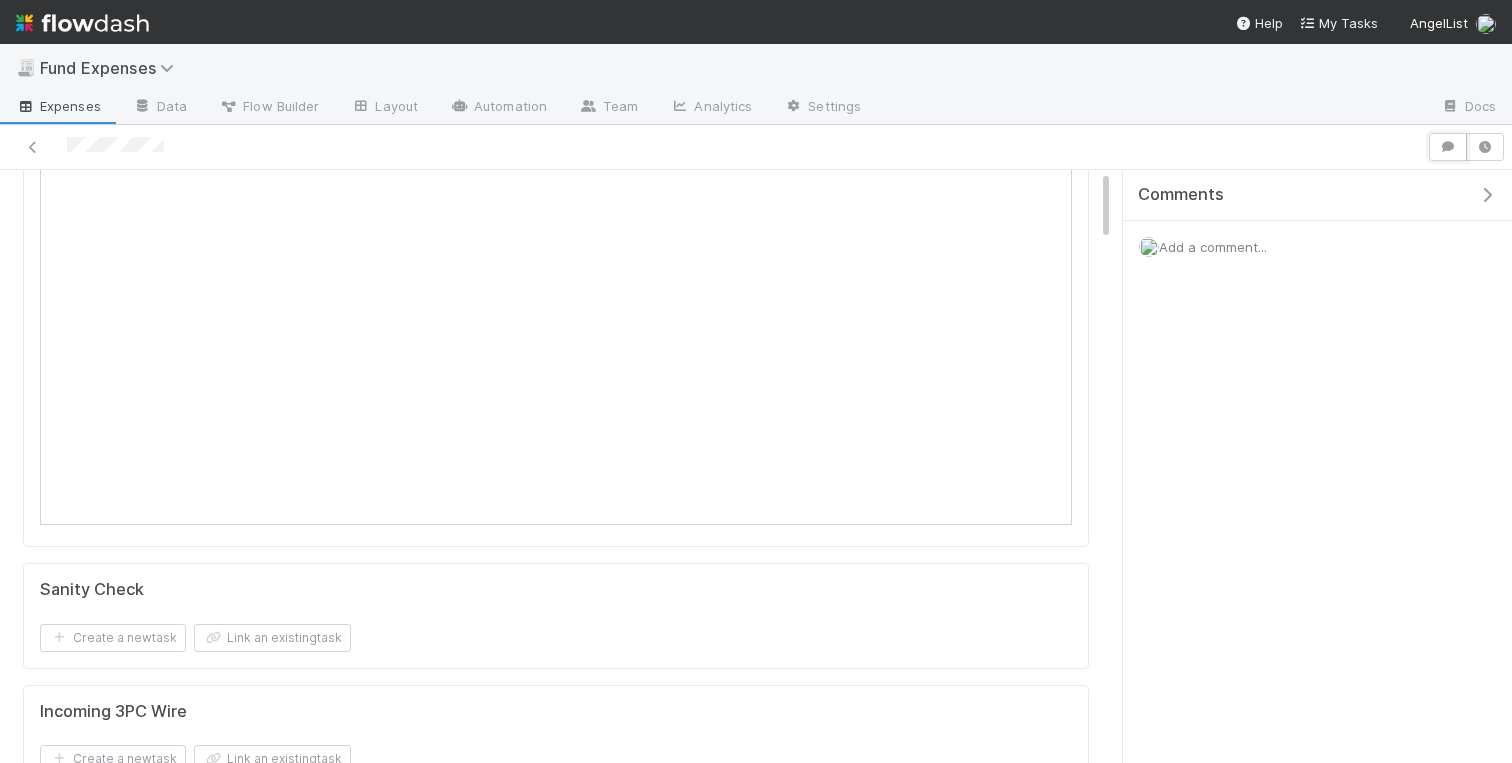 scroll, scrollTop: 0, scrollLeft: 0, axis: both 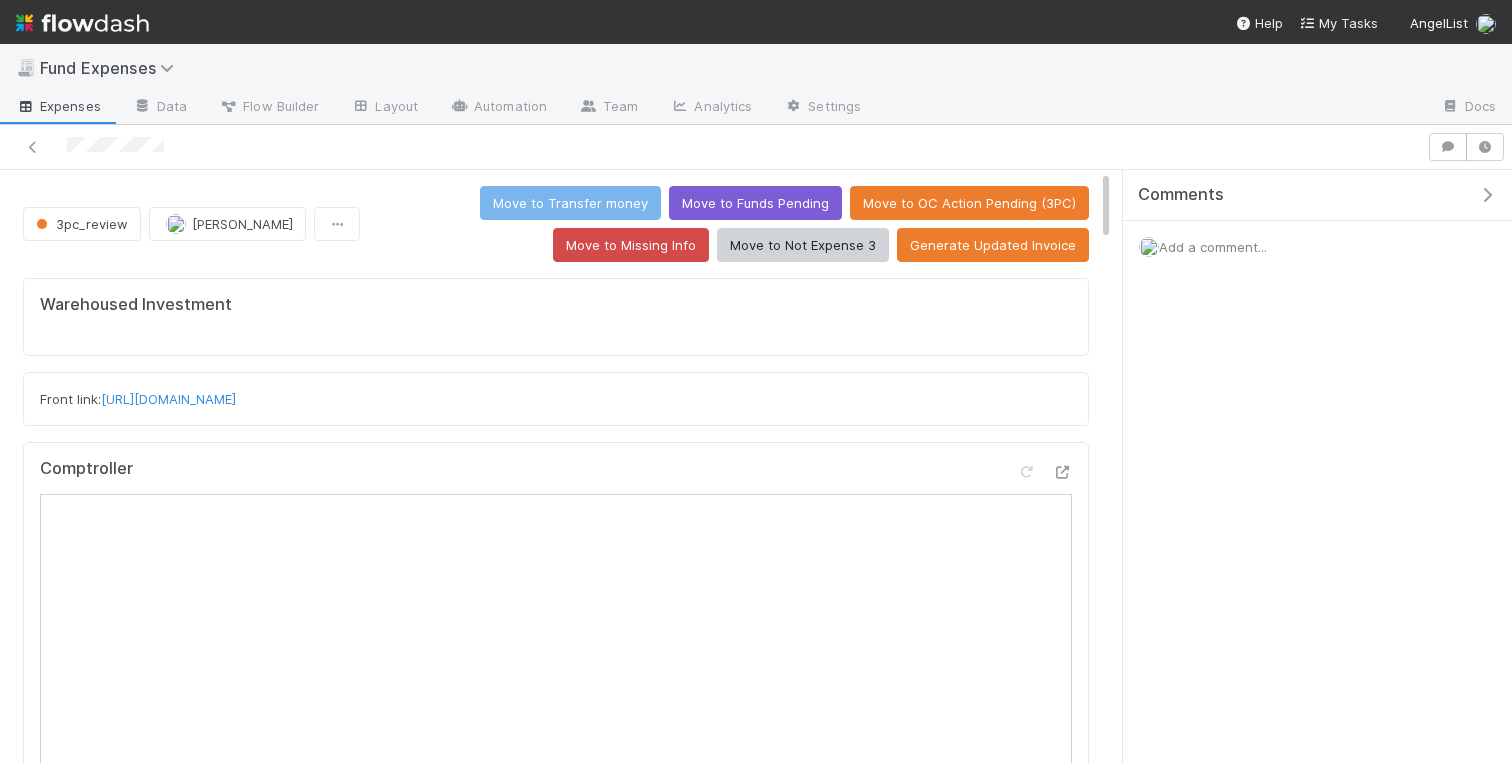 click on "Front link:  https://app.frontapp.com/open/cnv_qfsfbif" at bounding box center [556, 399] 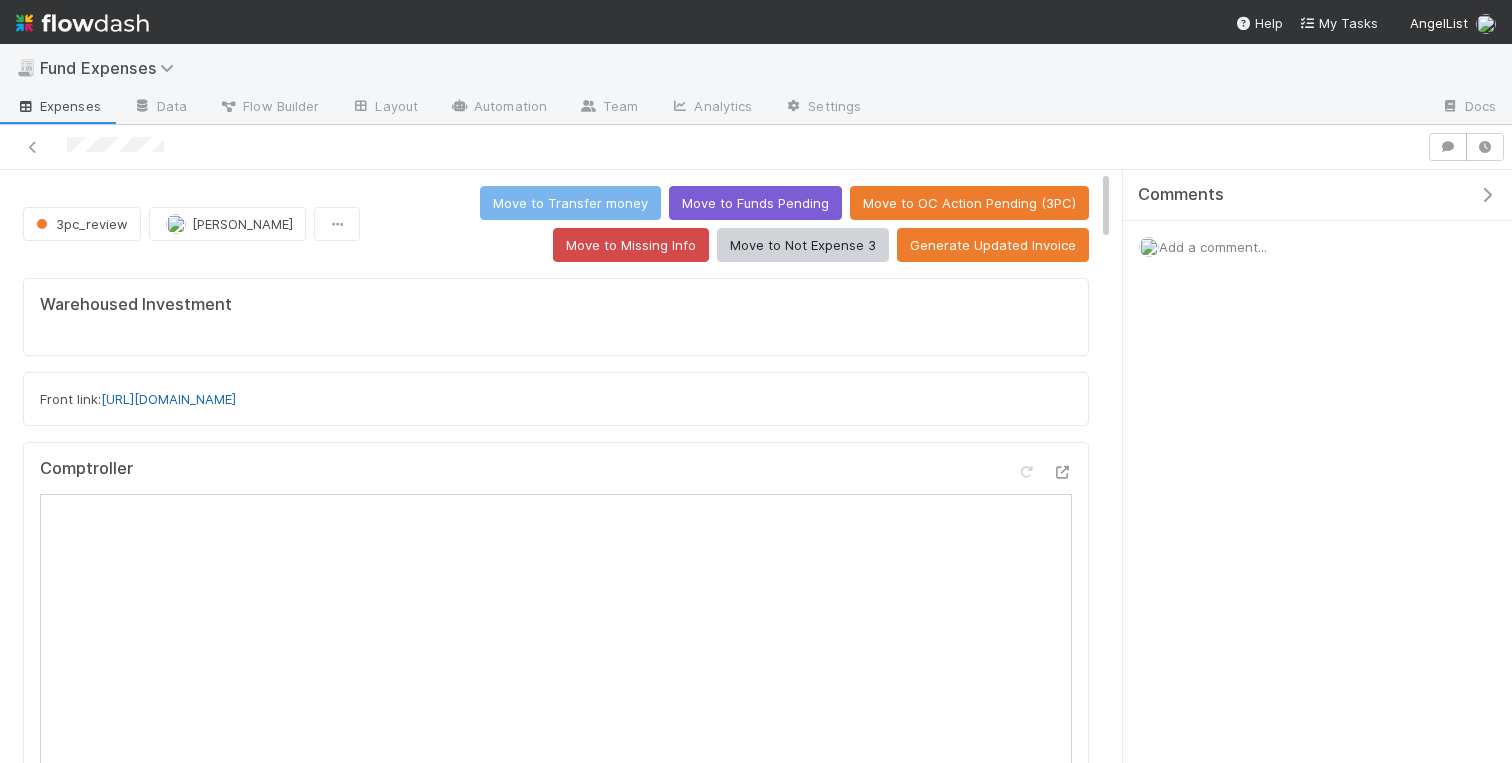 click on "https://app.frontapp.com/open/cnv_qfsfbif" at bounding box center [168, 399] 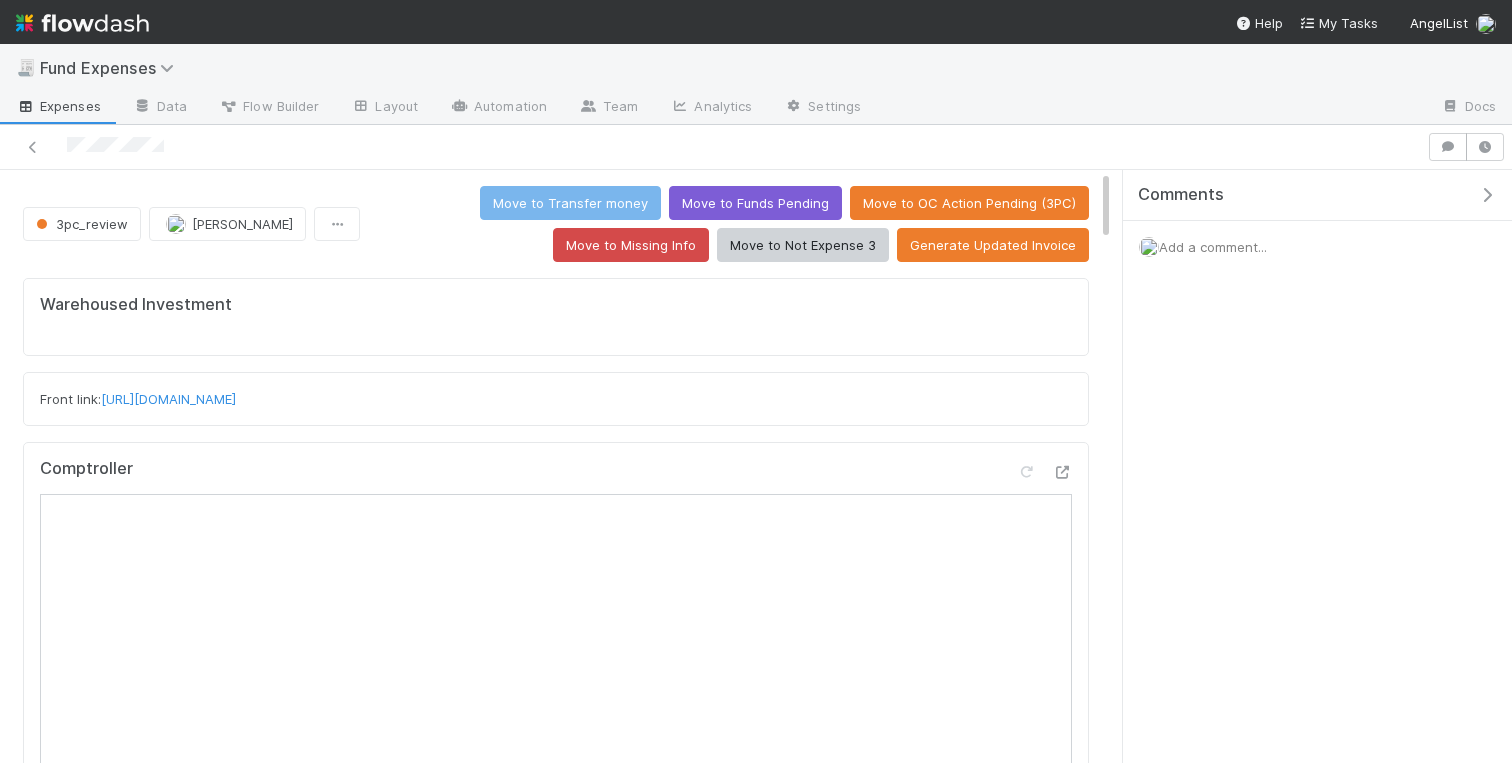 click on "Add a comment..." at bounding box center (1213, 247) 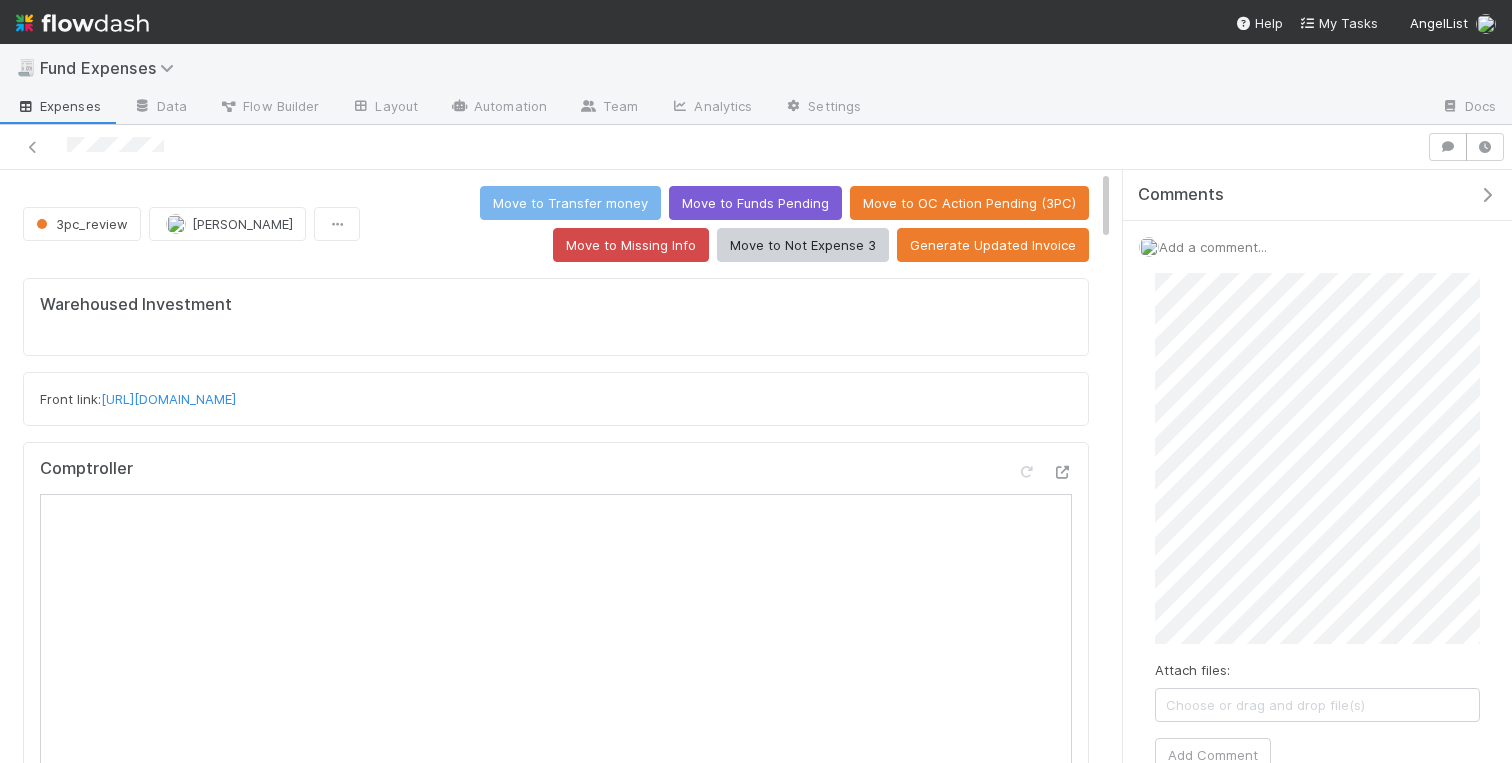 scroll, scrollTop: 42, scrollLeft: 0, axis: vertical 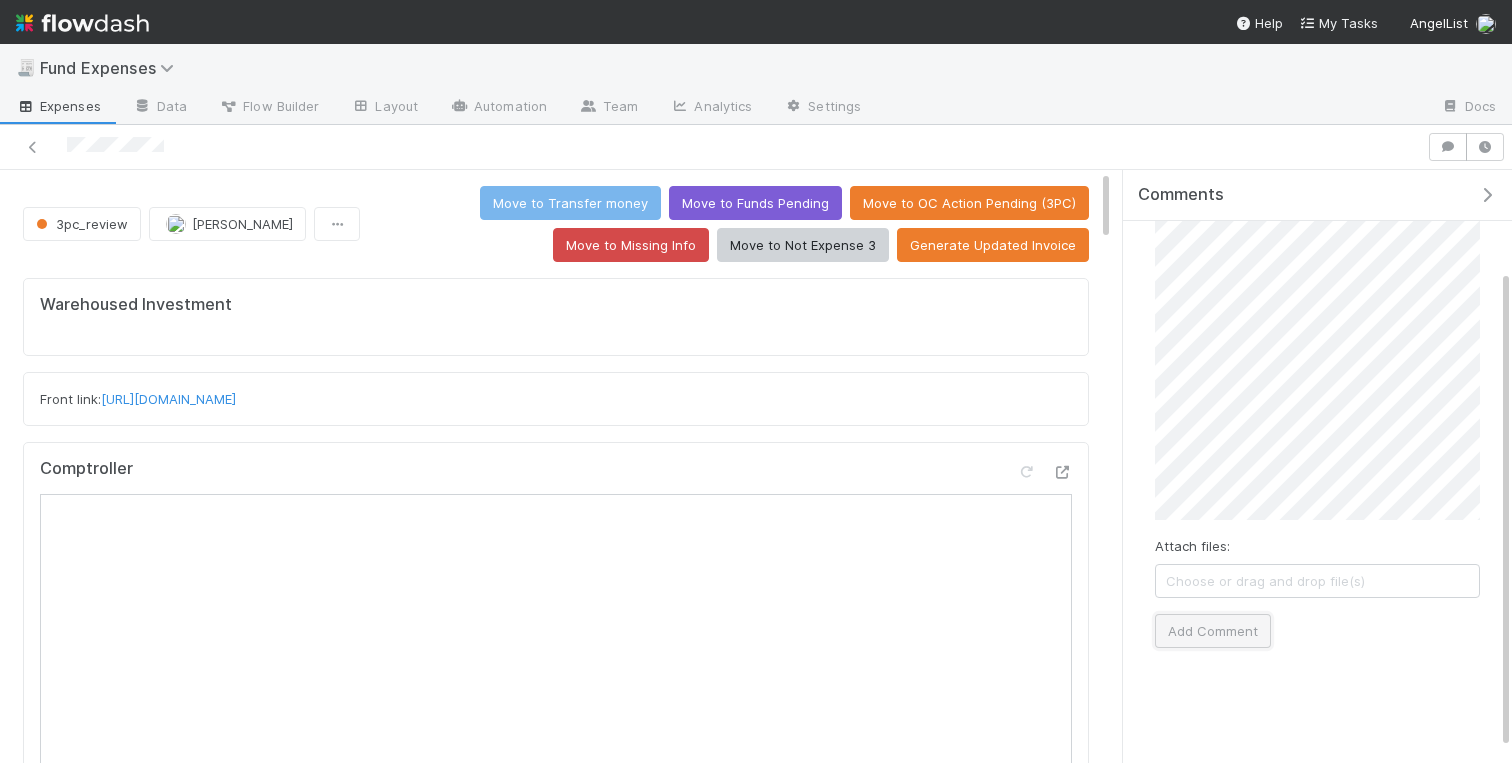click on "Add Comment" at bounding box center (1213, 631) 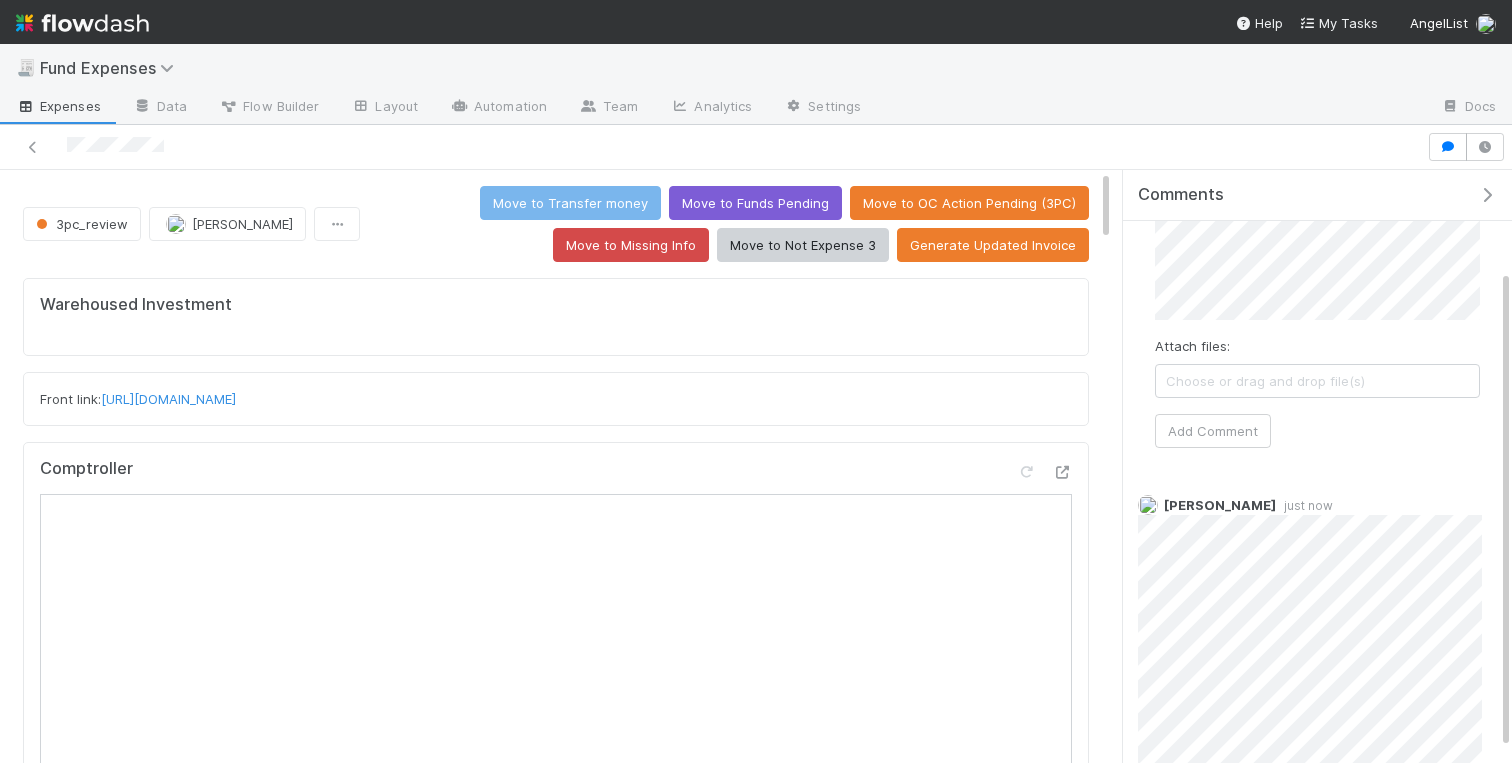 scroll, scrollTop: 39, scrollLeft: 0, axis: vertical 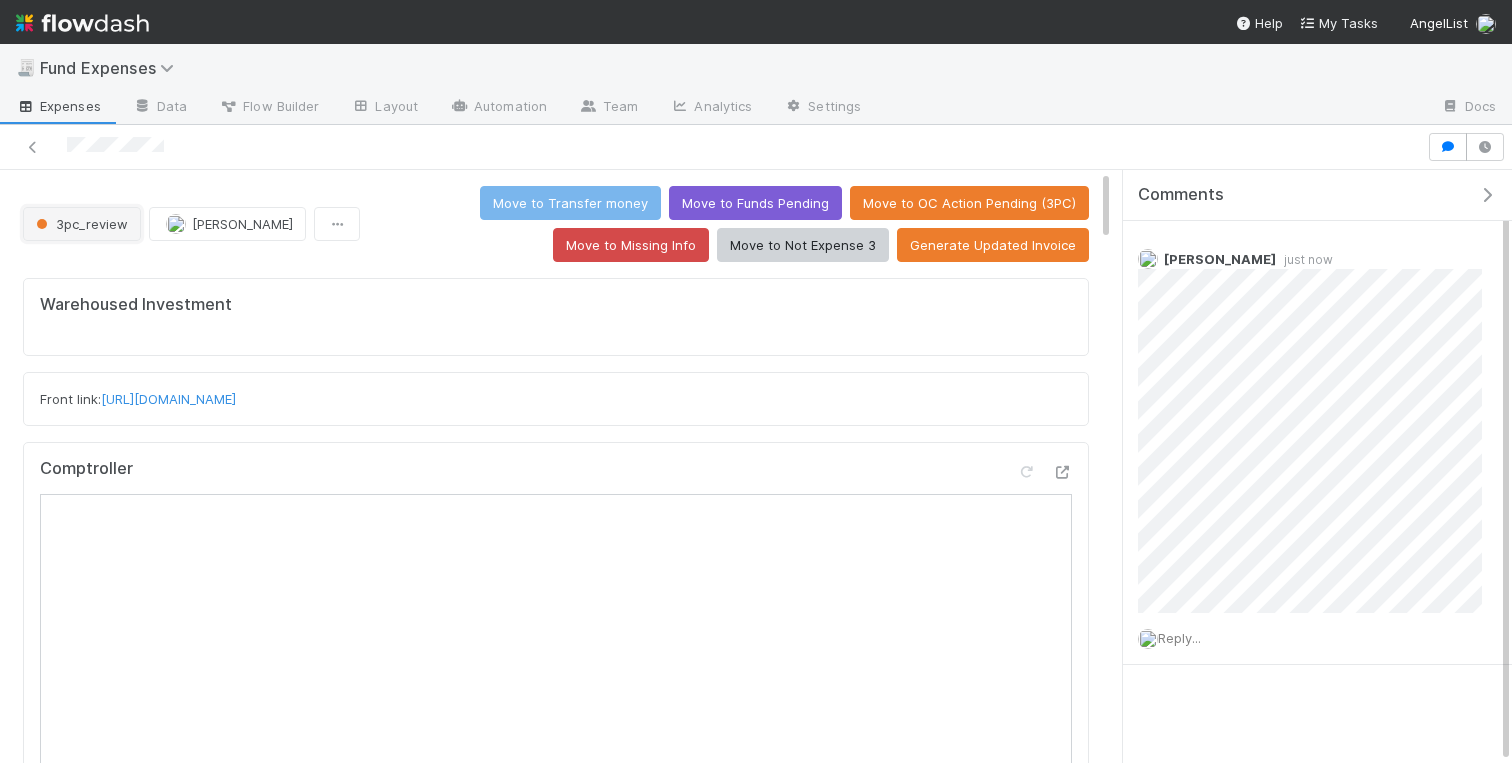 click on "3pc_review" at bounding box center [82, 224] 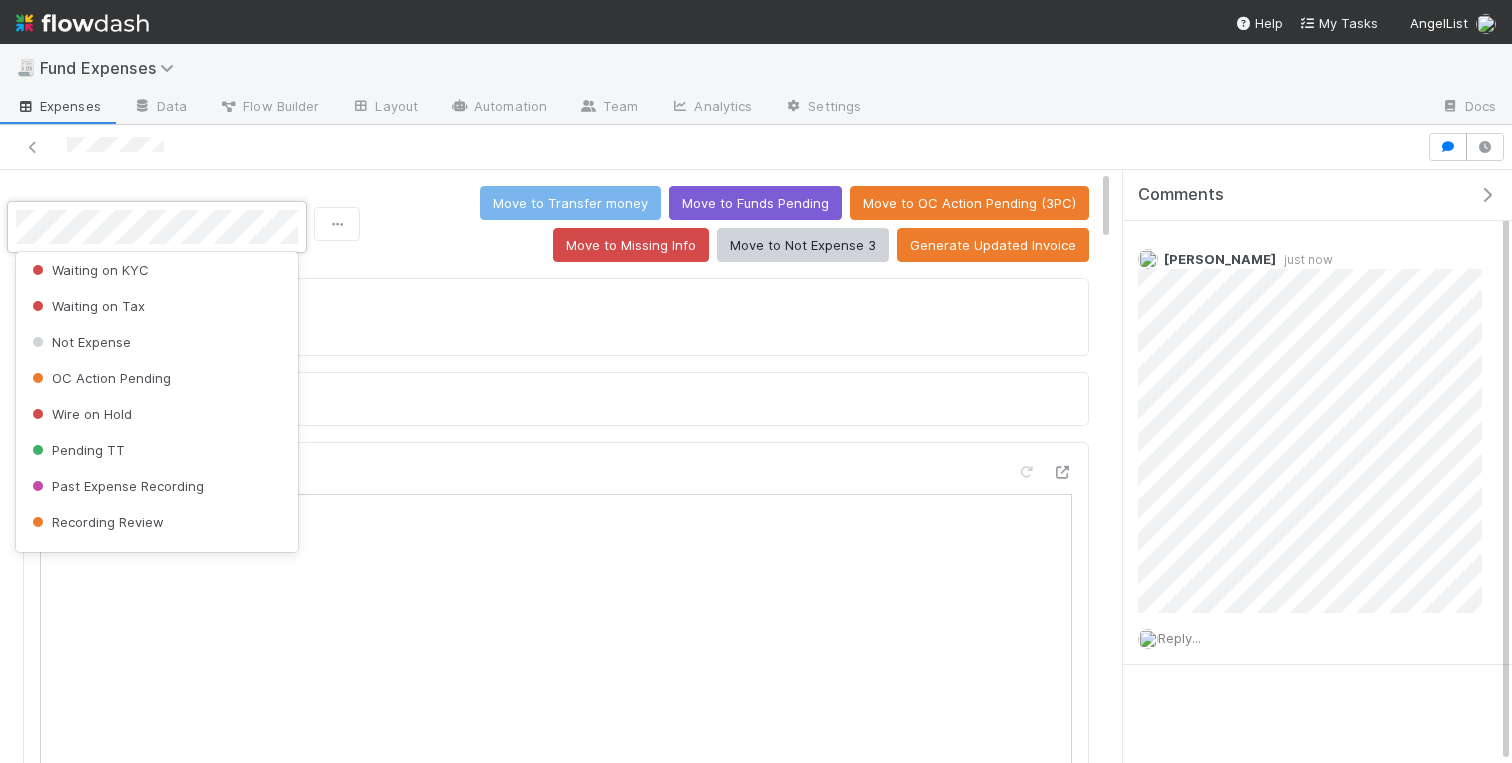 scroll, scrollTop: 0, scrollLeft: 0, axis: both 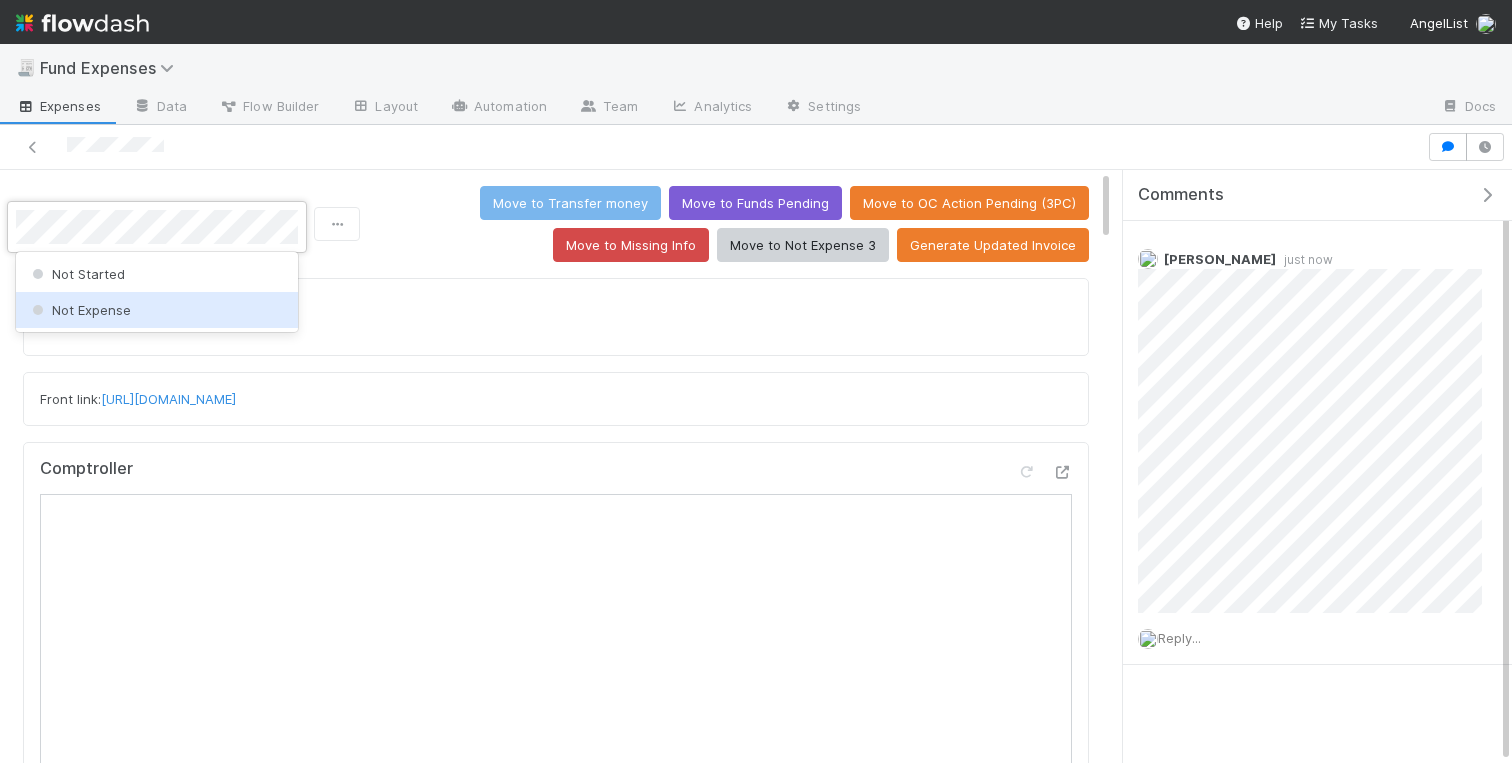 click on "Not Expense" at bounding box center [157, 310] 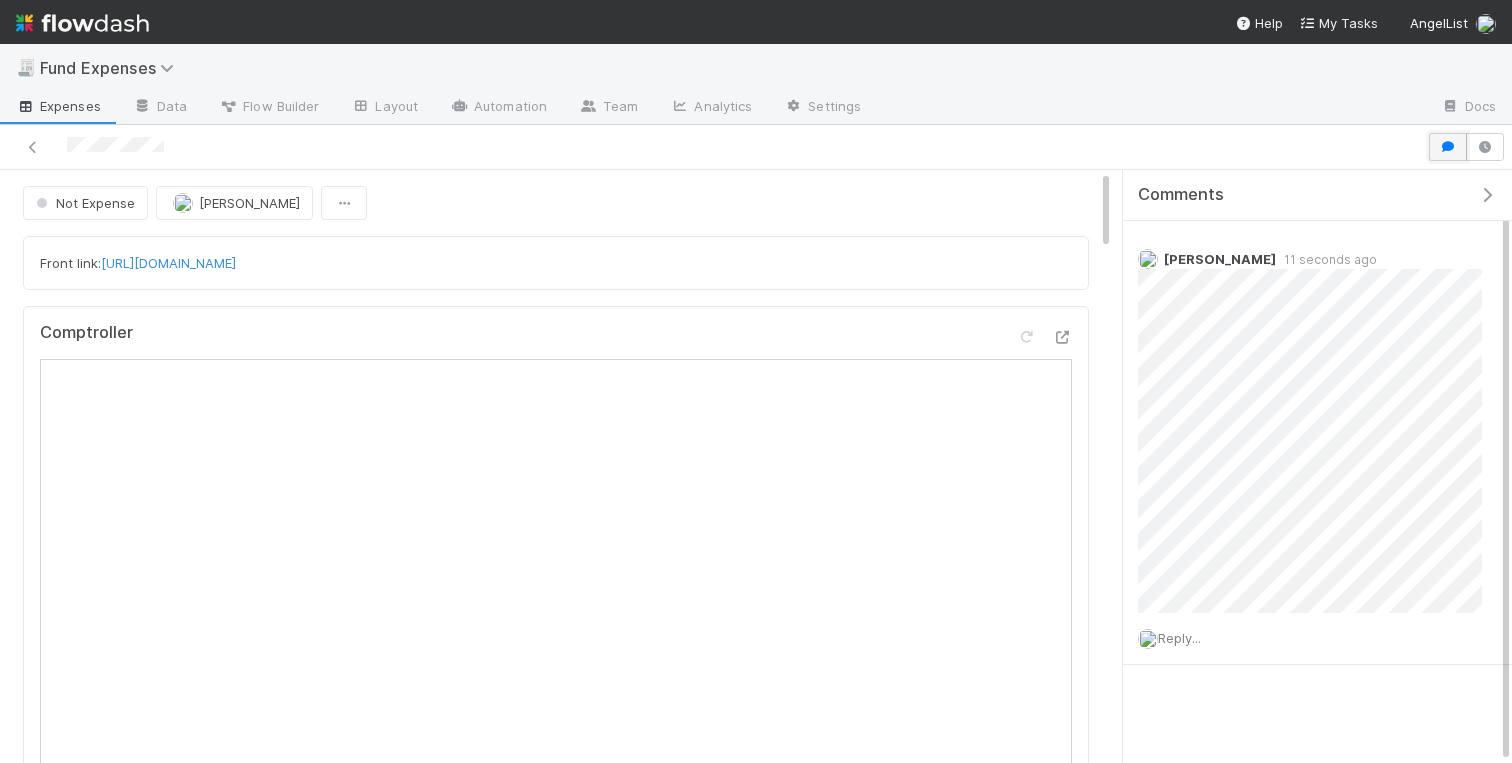 click at bounding box center (1448, 147) 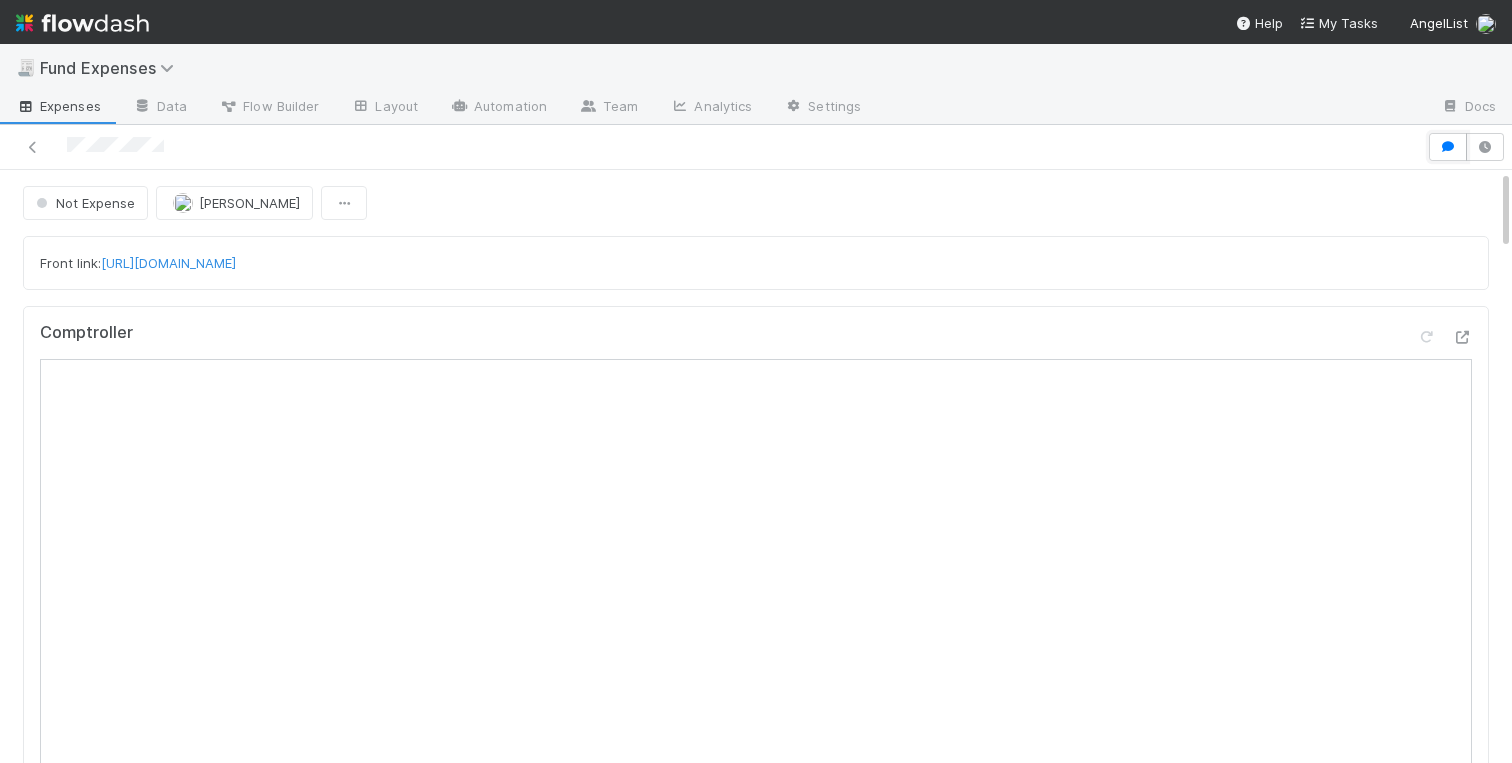 scroll, scrollTop: 124, scrollLeft: 0, axis: vertical 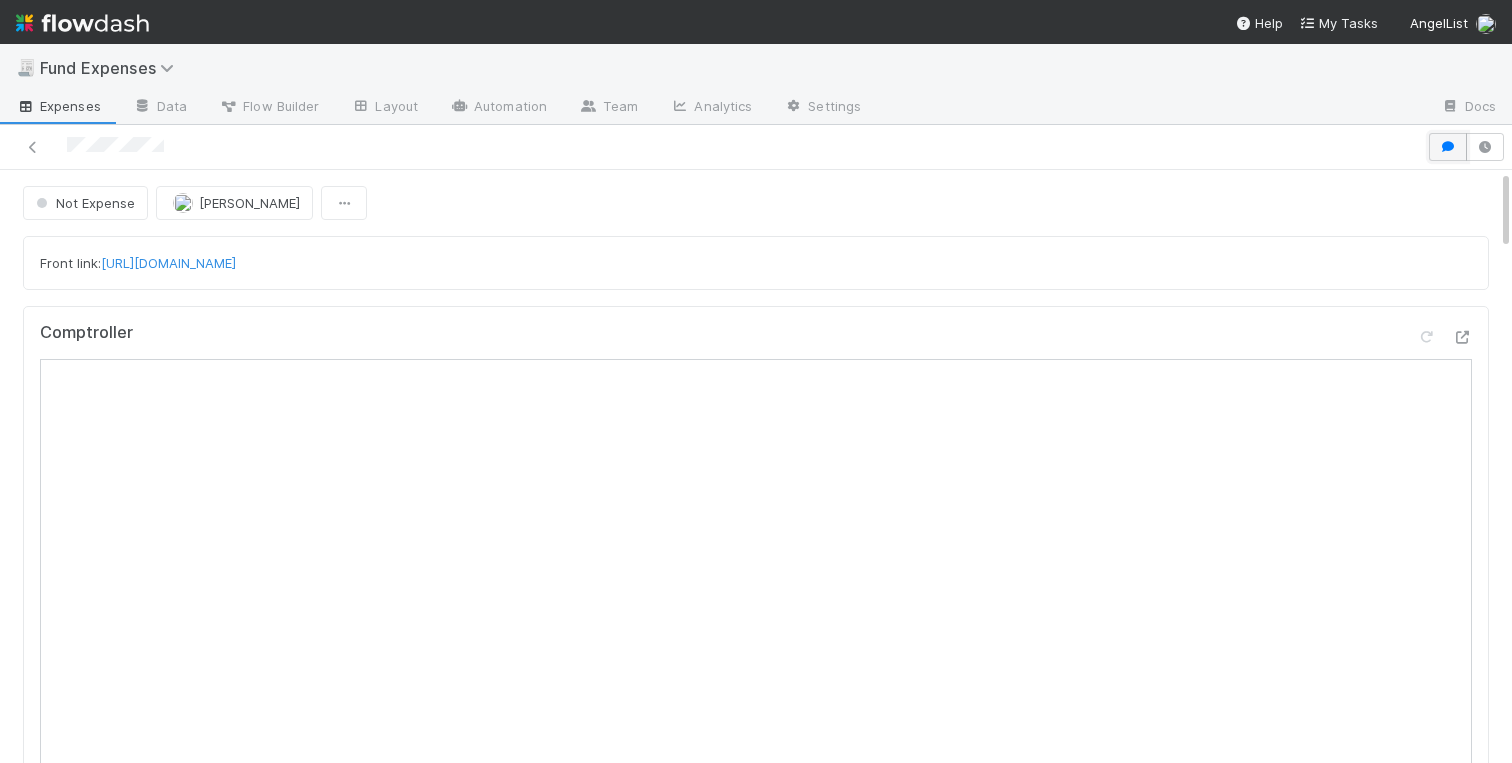 click at bounding box center [1448, 147] 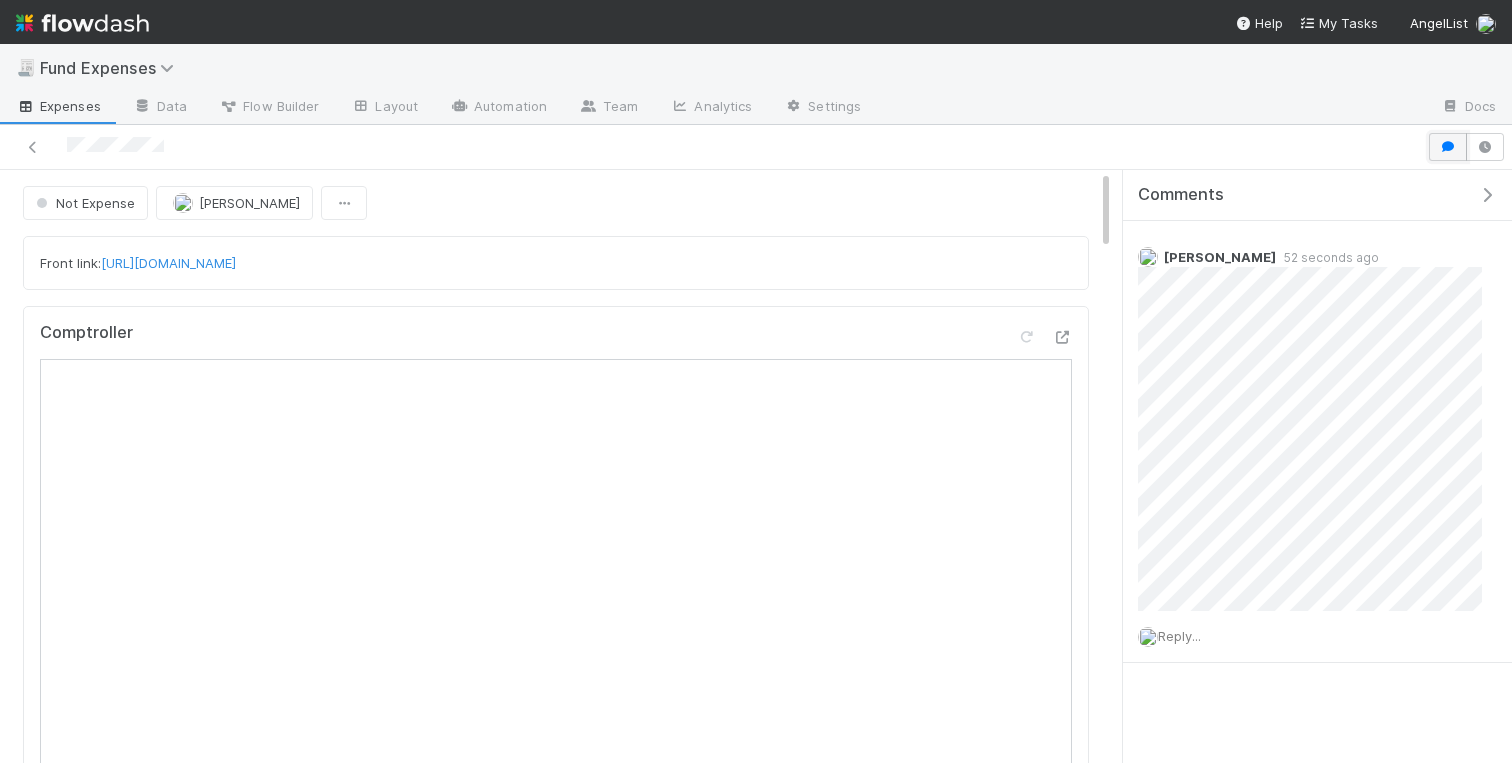scroll, scrollTop: 39, scrollLeft: 0, axis: vertical 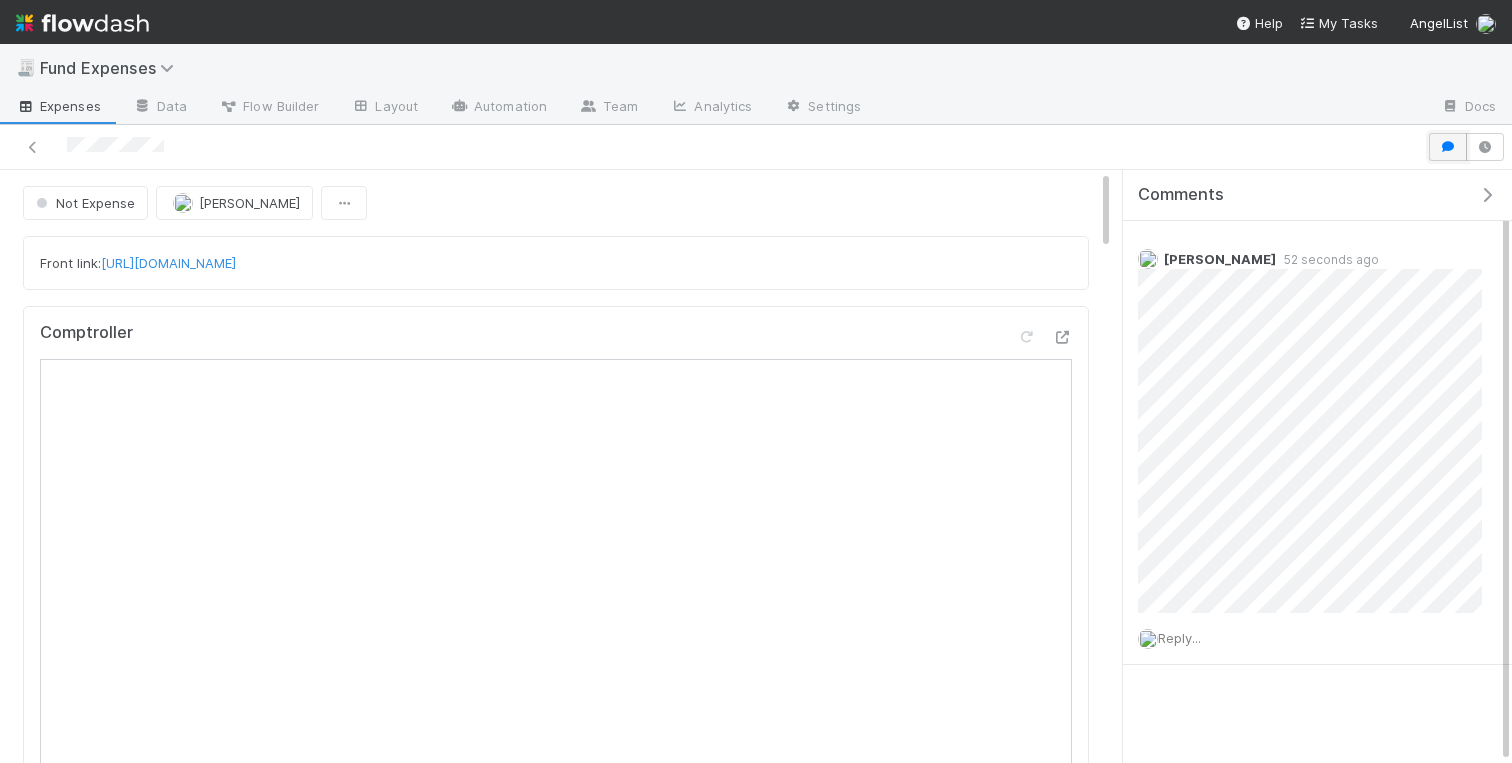 click at bounding box center [1448, 147] 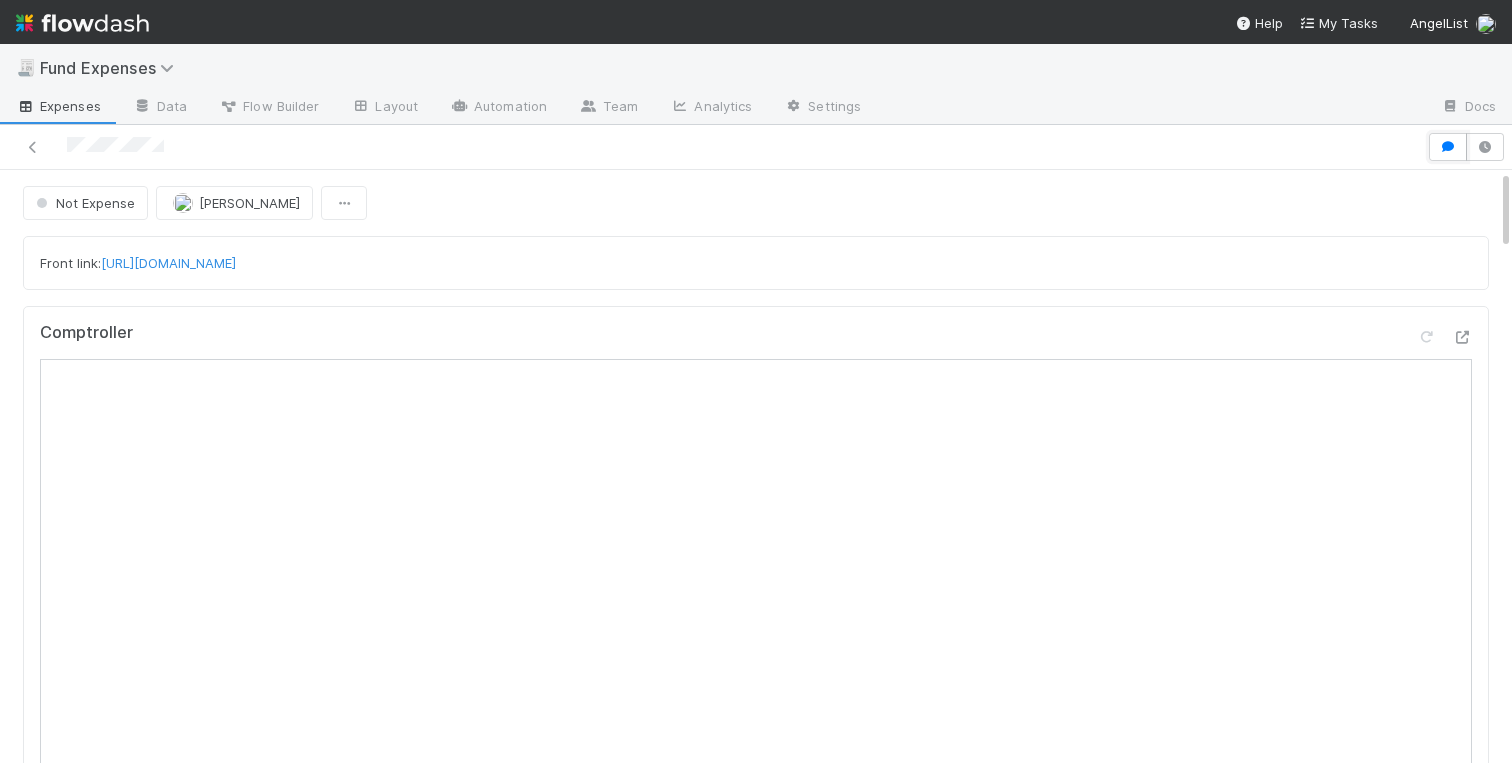 scroll, scrollTop: 124, scrollLeft: 0, axis: vertical 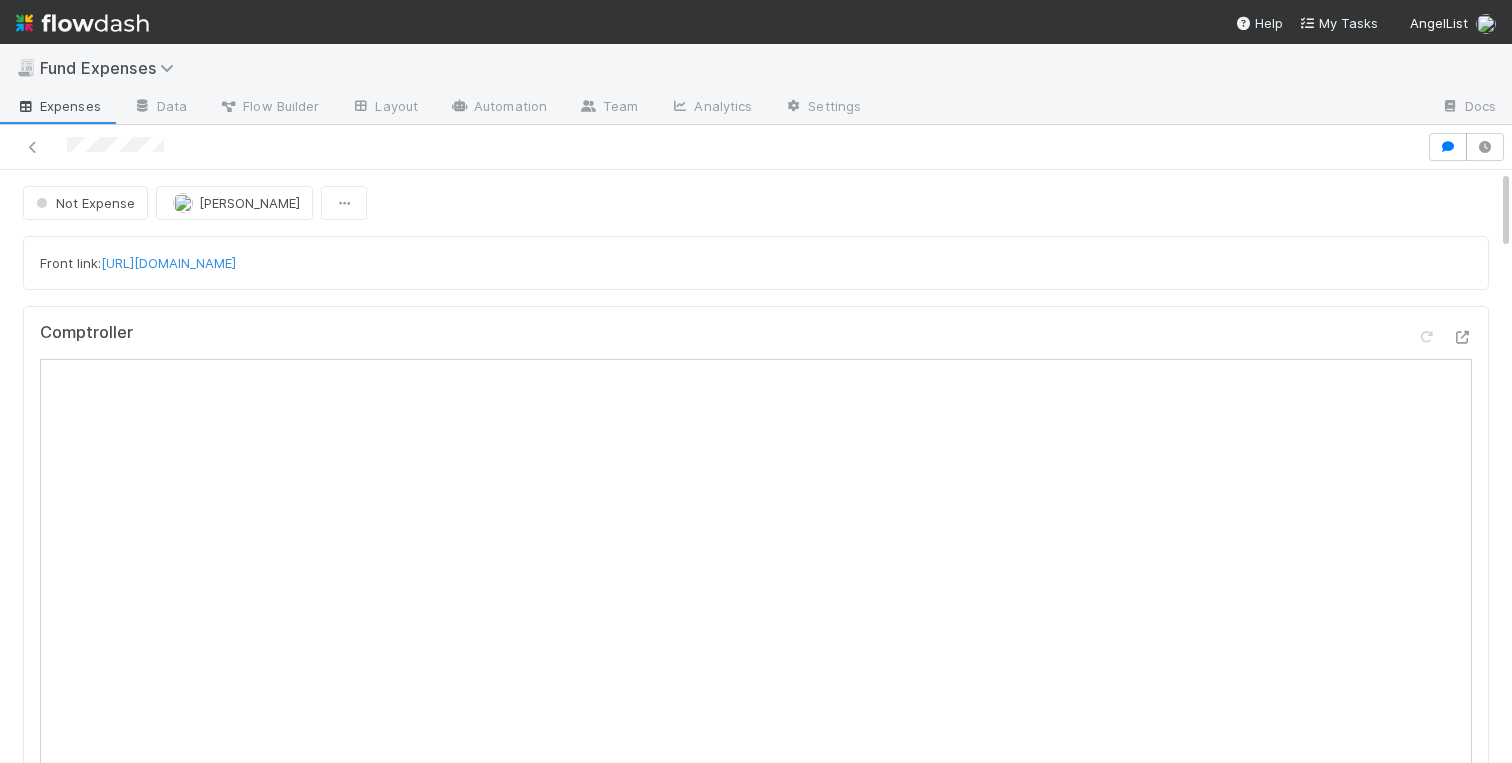 click on "Front link:  https://app.frontapp.com/open/cnv_qfsfbif Comptroller Sanity Check    Create a new  task Link an existing  task Incoming 3PC Wire    Create a new  task Link an existing  task Comments Attach files: Choose or drag and drop file(s) Add Comment Charlotte Mas 1 minute ago   Edit Delete Linked Workflow Tasks You do not have access to the   Belltower Administrative Fee Contributions   workflow. Paper Mail Invoice   Create a new  task Link an existing  task Details Edit Front Conversation URL  Request Type  Additional Context  Reporter  Front ID  Urgency Level  Fund Name  FC or Admin Dashboard URL  Comptroller URL  Comptroller URL (QP)  Partial Payment  Payment Amount   Currency (if Foreign Currency)  Expense Category  Reimbursement?  Recipient  On-Platform Recipient  Accrual Date  Vendor (Payee)  Vendor Wire Instructions  3PC Invoice  Invoice   Invoice Attachment  Vendor Tax Information  Fund Documents  Outgoing Wire ID - Primary   Outgoing Wire ID - Secondary (QP)   _3pc?  ACH  Funding Account  Wire" at bounding box center [756, 2499] 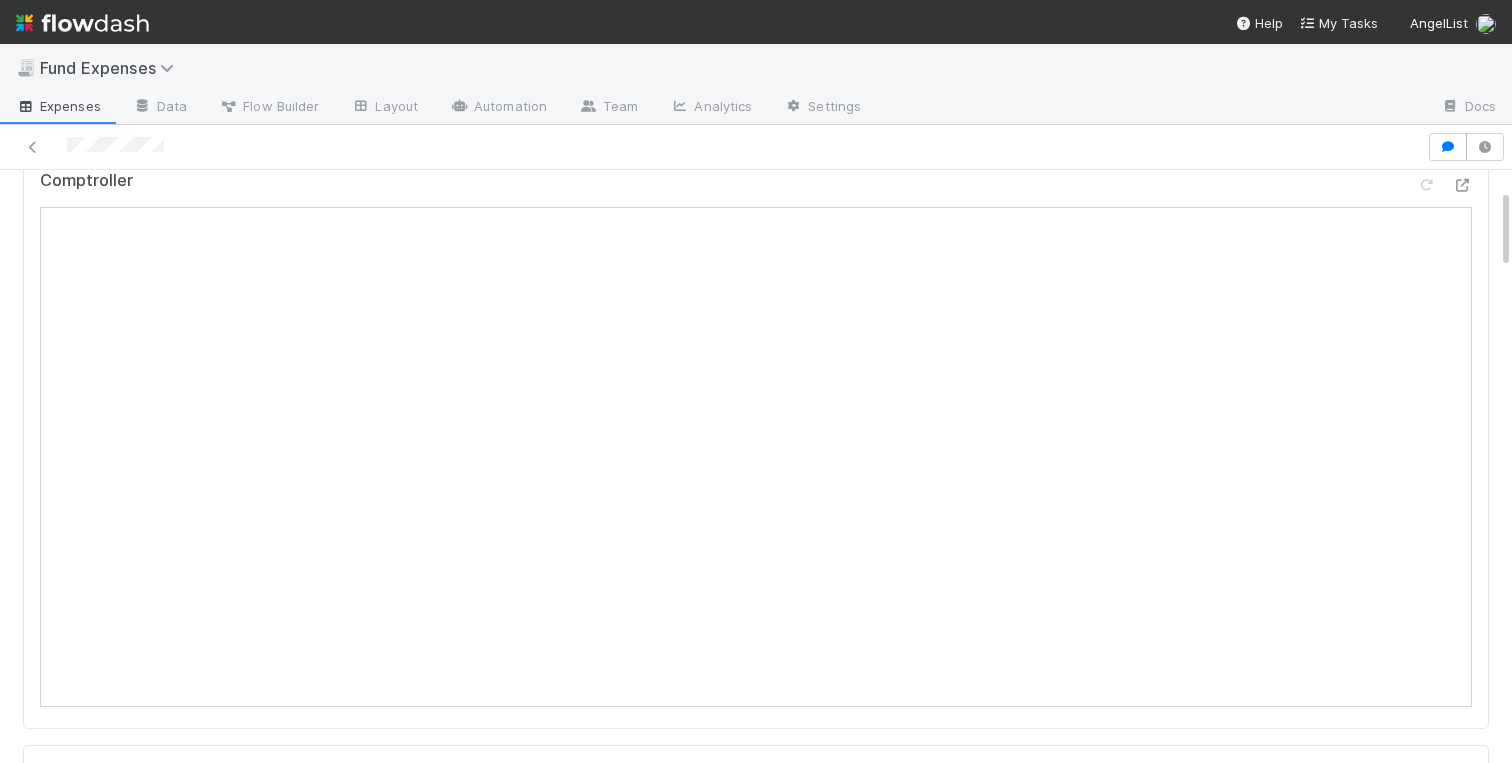 scroll, scrollTop: 0, scrollLeft: 0, axis: both 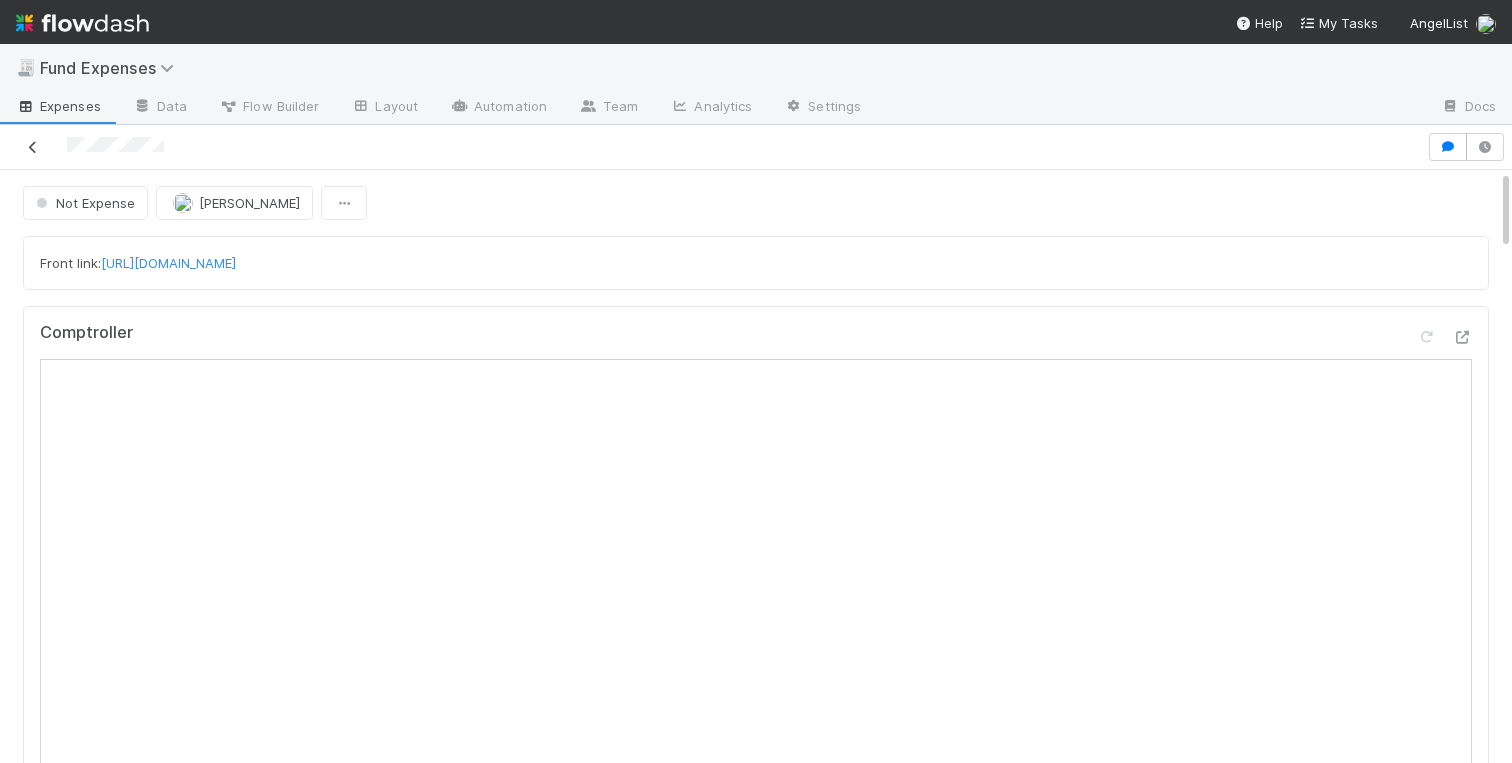 click at bounding box center [33, 147] 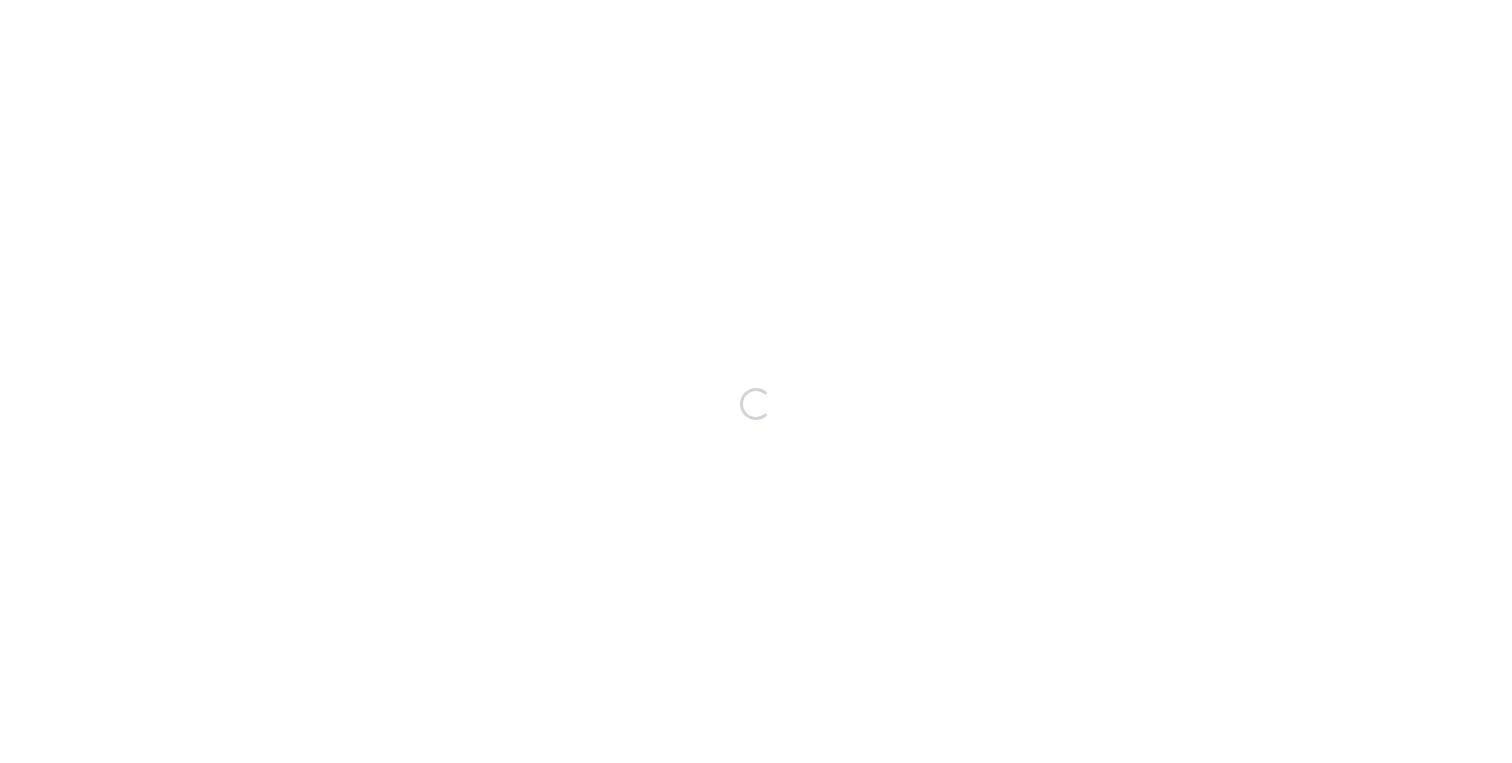 scroll, scrollTop: 0, scrollLeft: 0, axis: both 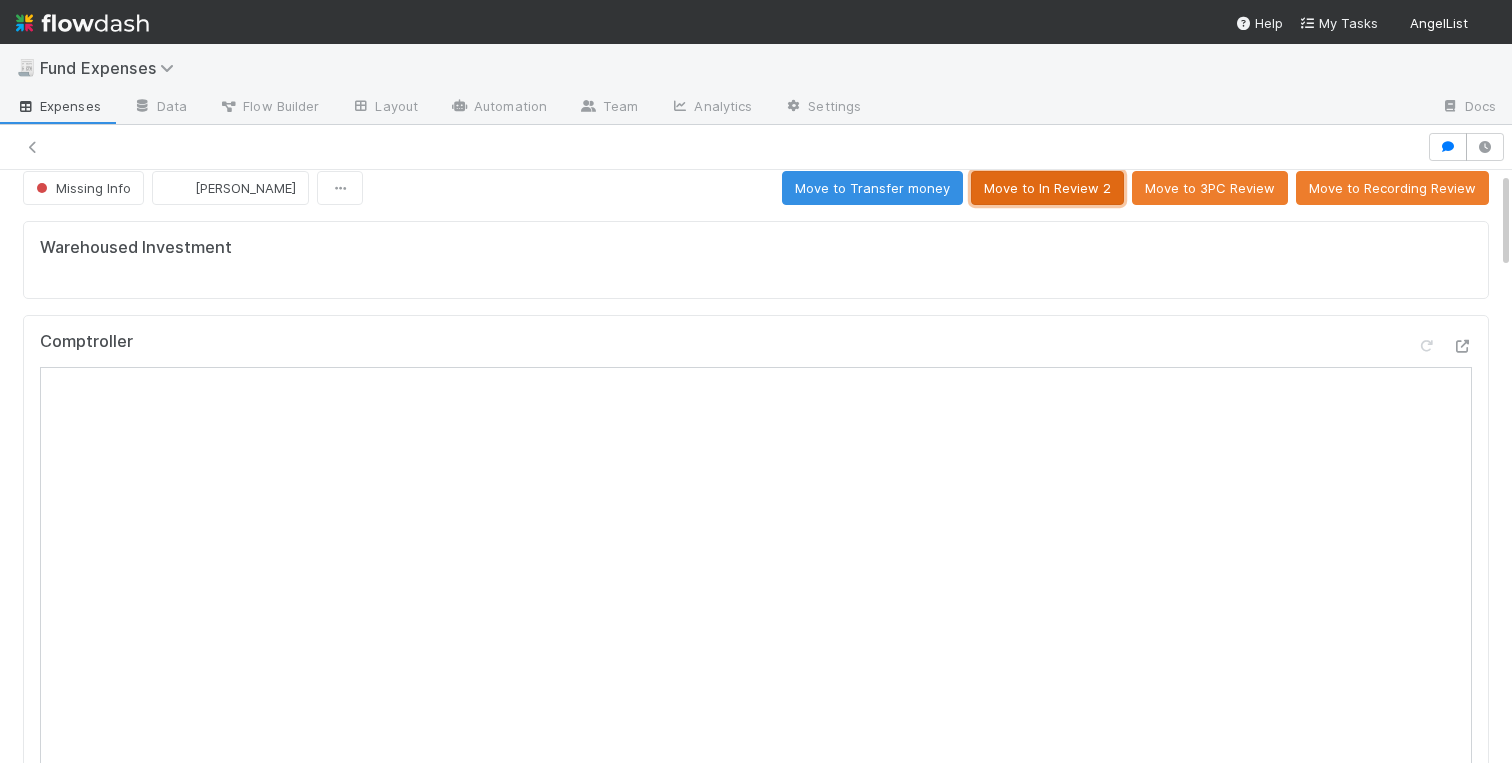 click on "Move to In Review 2" at bounding box center [1047, 188] 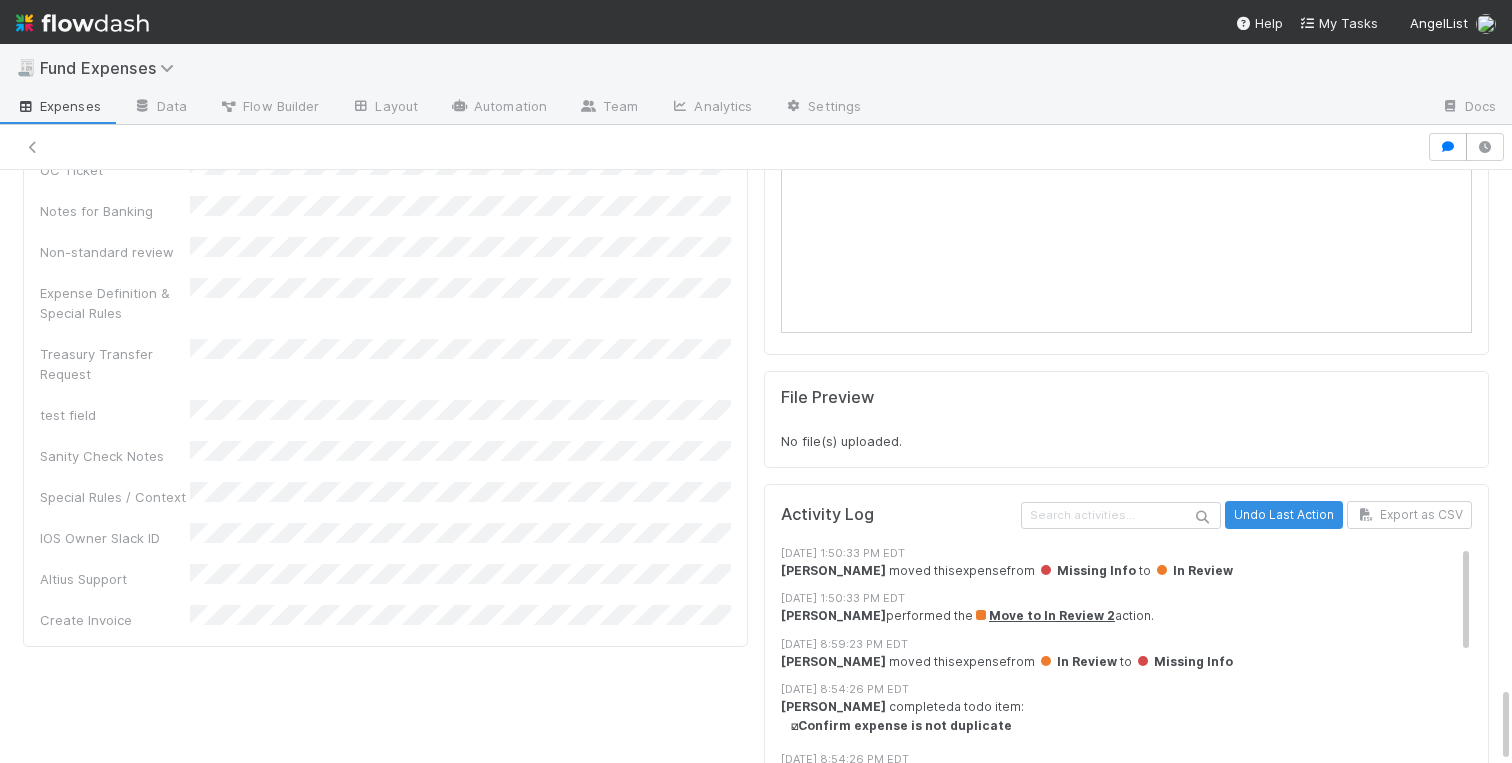scroll, scrollTop: 3986, scrollLeft: 0, axis: vertical 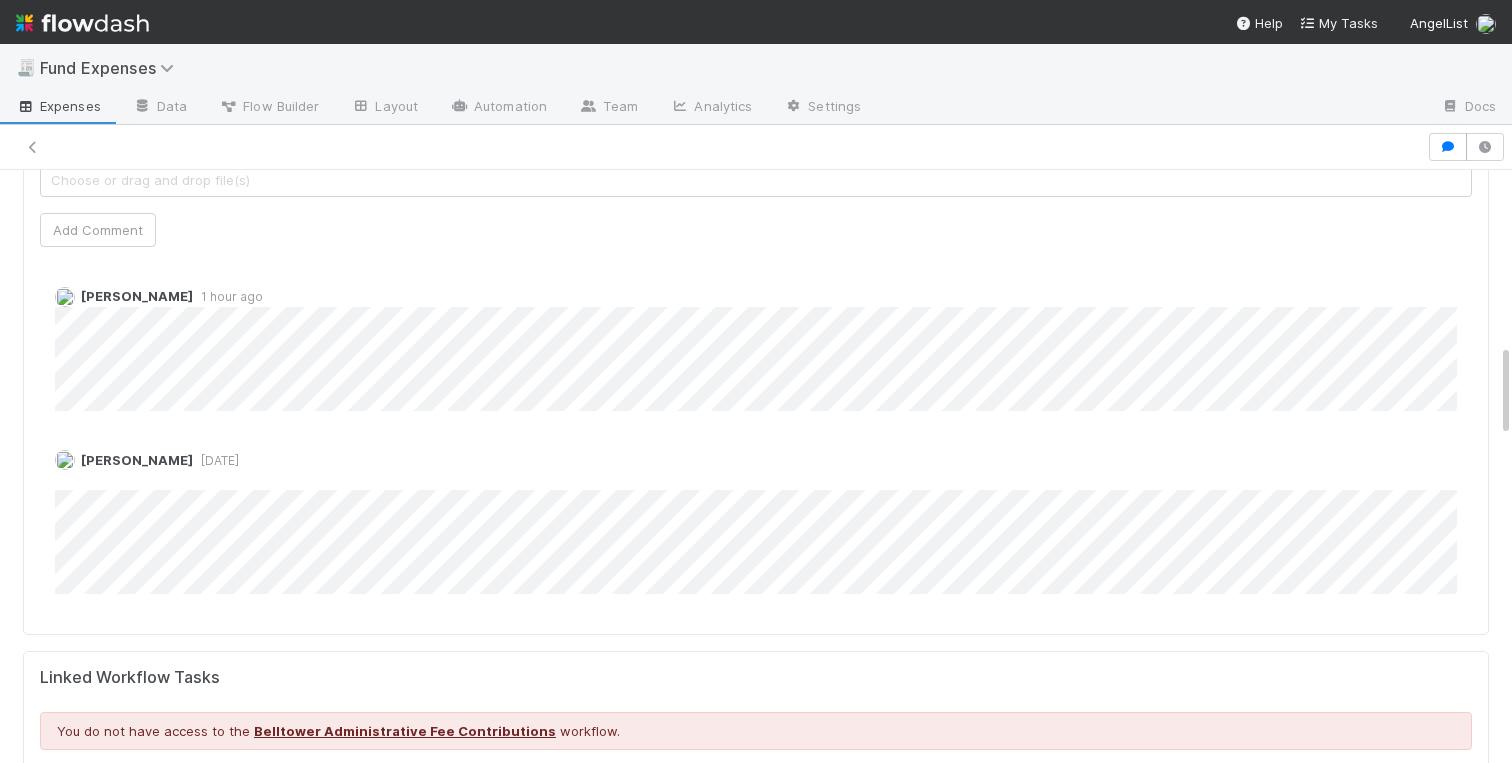 click on "Warehoused Investment   Comptroller Sanity Check    Create a new  task Link an existing  task Comments Attach files: Choose or drag and drop file(s) Add Comment [PERSON_NAME] 1 hour ago   [PERSON_NAME] [DATE]   Edit Delete Linked Workflow Tasks You do not have access to the   Belltower Administrative Fee Contributions   workflow. Paper Mail Invoice   Create a new  task Link an existing  task Details Edit Front Conversation URL  Request Type  Additional Context  Reporter  Front ID  Urgency Level  Fund Name  FC or Admin Dashboard URL  Comptroller URL  Comptroller URL (QP)  Partial Payment  Payment Amount   Currency (if Foreign Currency)  Expense Category  Reimbursement?  Recipient  On-Platform Recipient  Accrual Date  Vendor (Payee)  Vendor Wire Instructions  3PC Invoice  Invoice   Invoice Attachment  Vendor Tax Information  Fund Documents  Outgoing Wire ID - Primary   Outgoing Wire ID - Secondary (QP)   _3pc?  ACH  Funding Account  Wire  Incoming Wire ID (3PC)  MP Fees Paid via TPC  Created On OC Ticket" at bounding box center [756, 1099] 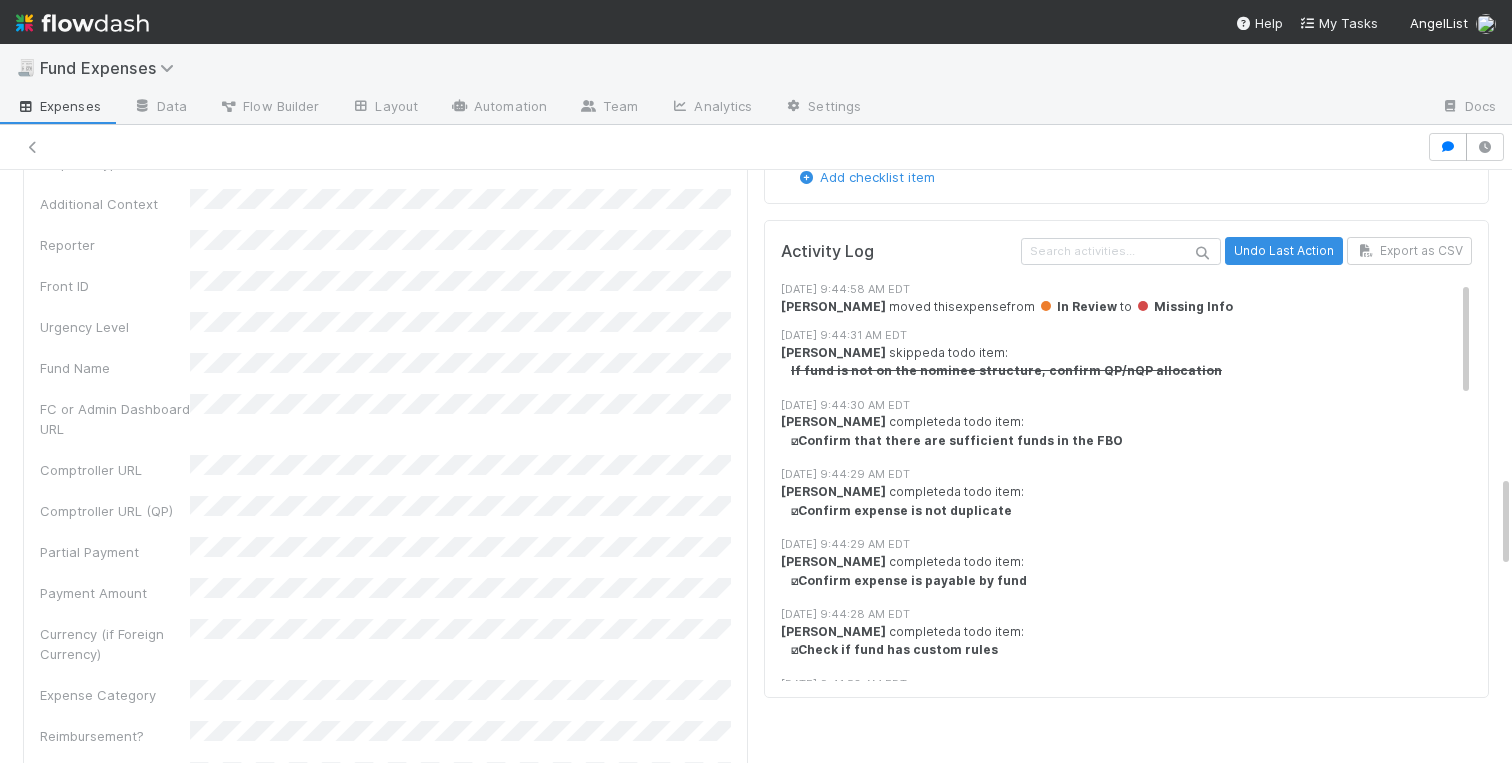scroll, scrollTop: 1696, scrollLeft: 0, axis: vertical 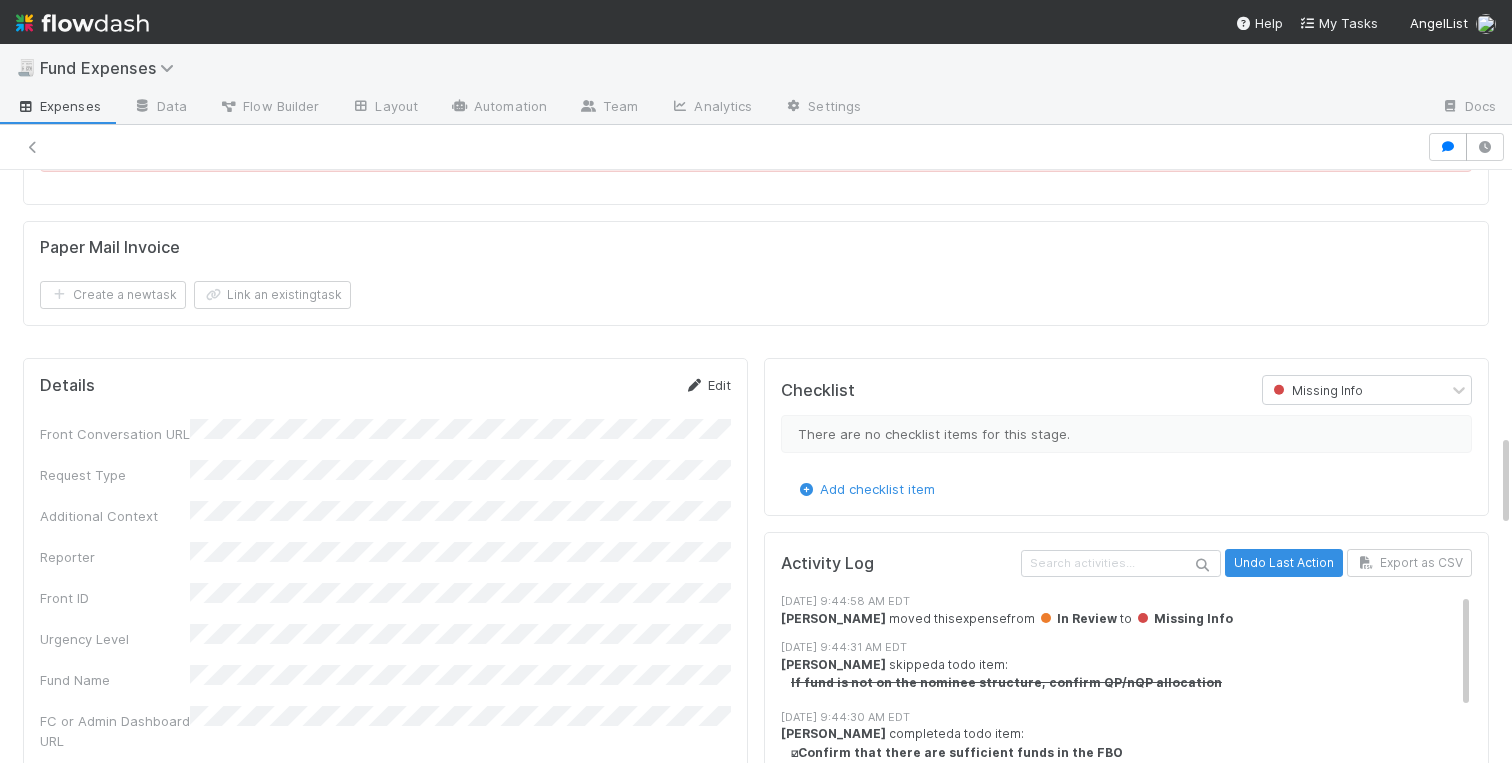 click on "Edit" at bounding box center (707, 385) 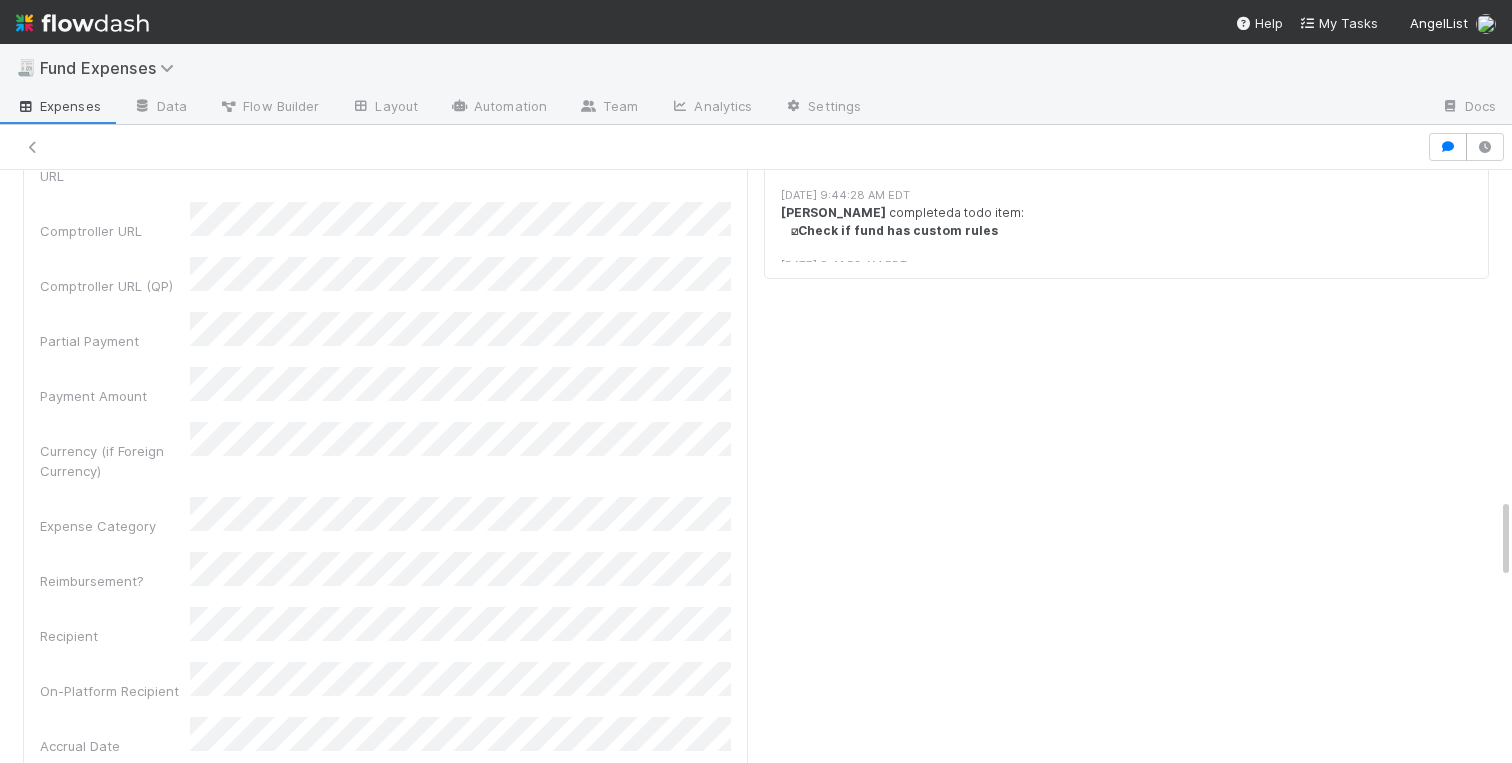 scroll, scrollTop: 2429, scrollLeft: 0, axis: vertical 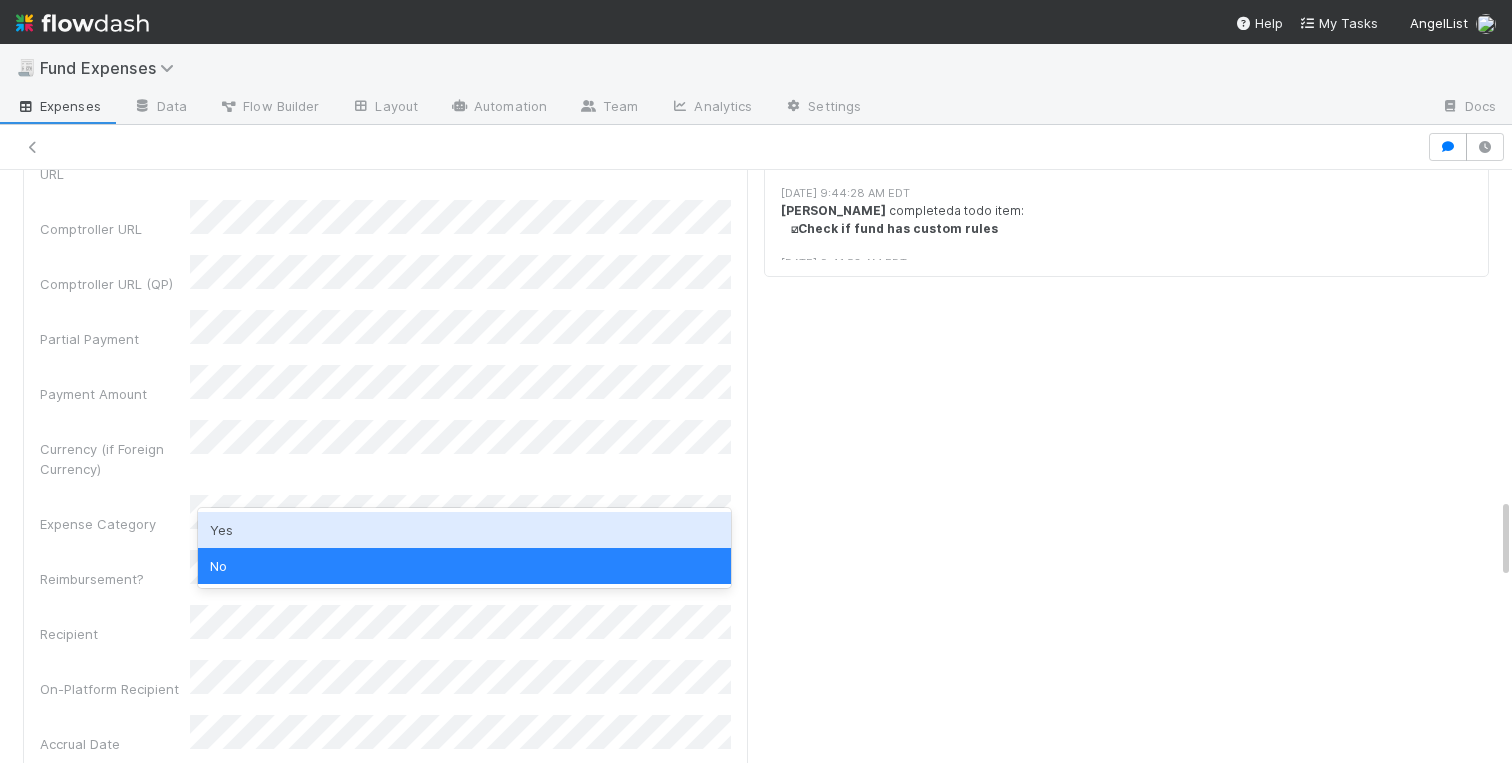 click on "Yes" at bounding box center [464, 530] 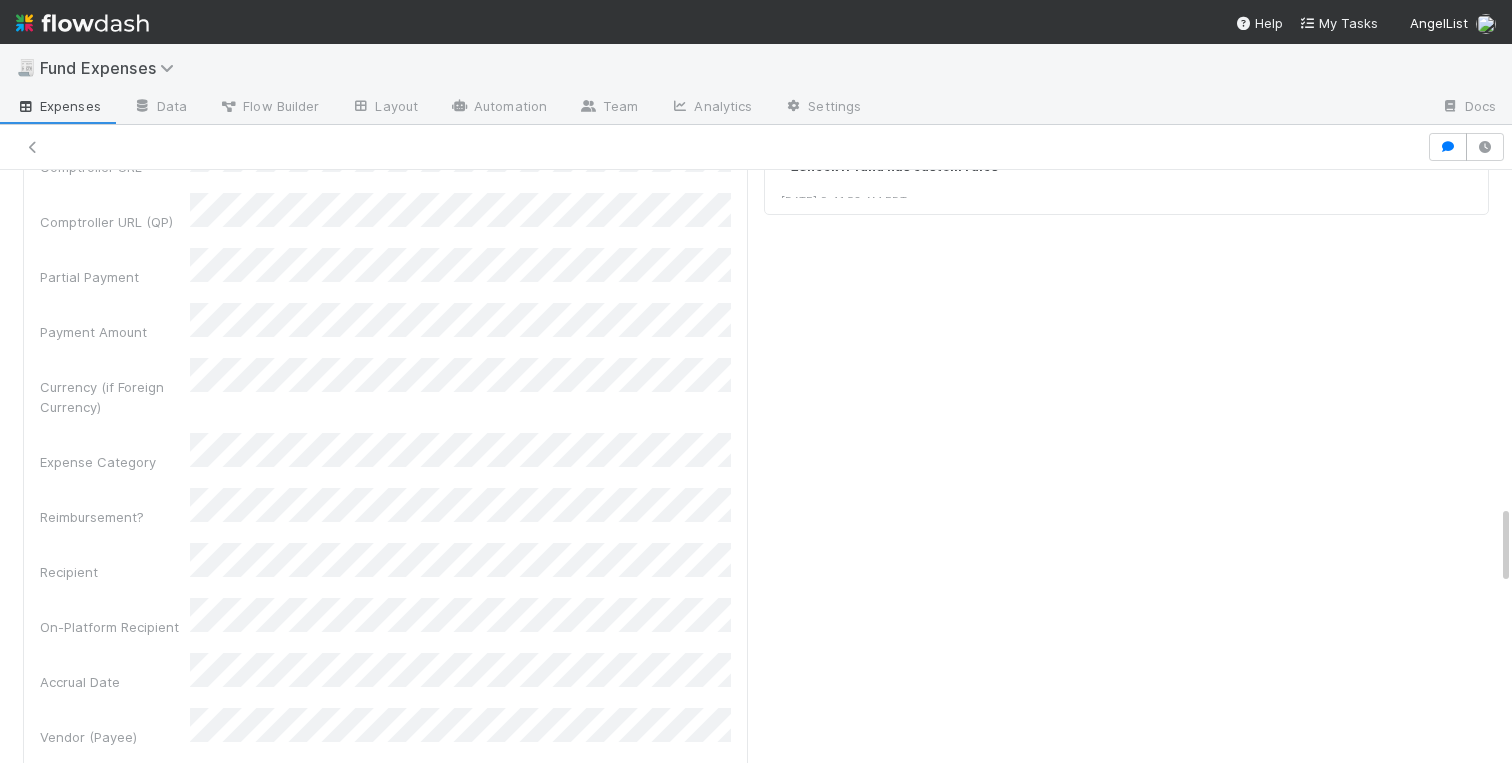 scroll, scrollTop: 2529, scrollLeft: 0, axis: vertical 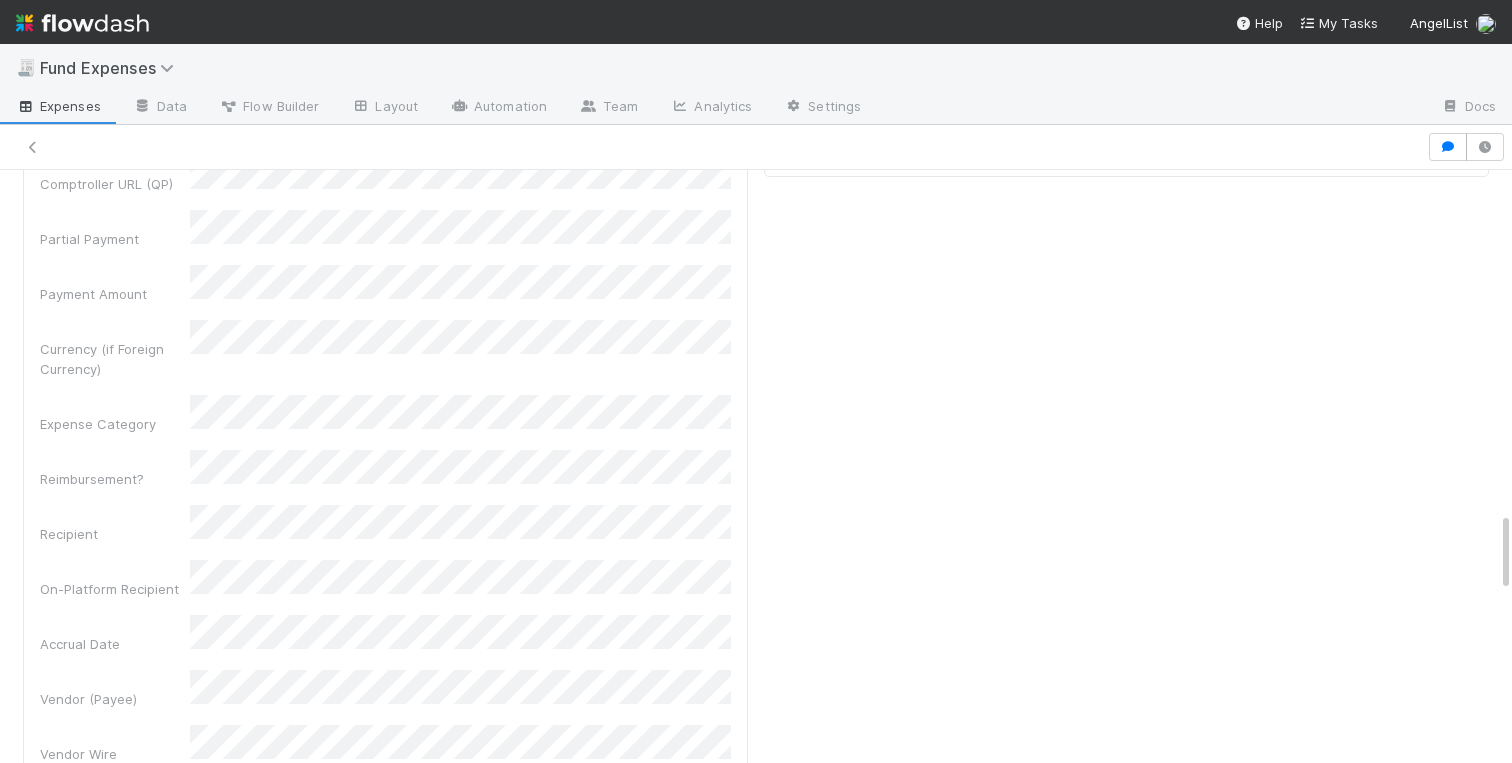 click on "Details Save Cancel Front Conversation URL  Request Type  Additional Context  Reporter  Front ID  Urgency Level  Fund Name  FC or Admin Dashboard URL  Comptroller URL  Comptroller URL (QP)  Partial Payment  Payment Amount   Currency (if Foreign Currency)  Expense Category  Reimbursement?  Recipient  On-Platform Recipient  Accrual Date  Vendor (Payee)  Vendor Wire Instructions  3PC Invoice  Invoice   Invoice Attachment  Vendor Tax Information  Fund Documents  Outgoing Wire ID - Primary   Outgoing Wire ID - Secondary (QP)   _3pc?  ACH  Funding Account  Wire  Incoming Wire ID (3PC)  MP Fees Paid via TPC  Created On Legal Launchpad Ticket  OC Ticket  Notes for Banking  Non-standard review   Expense Definition & Special Rules  Treasury Transfer Request  test field  Sanity Check Notes  Special Rules / Context  IOS Owner Slack ID   Altius Support  Create Invoice" at bounding box center (385, 903) 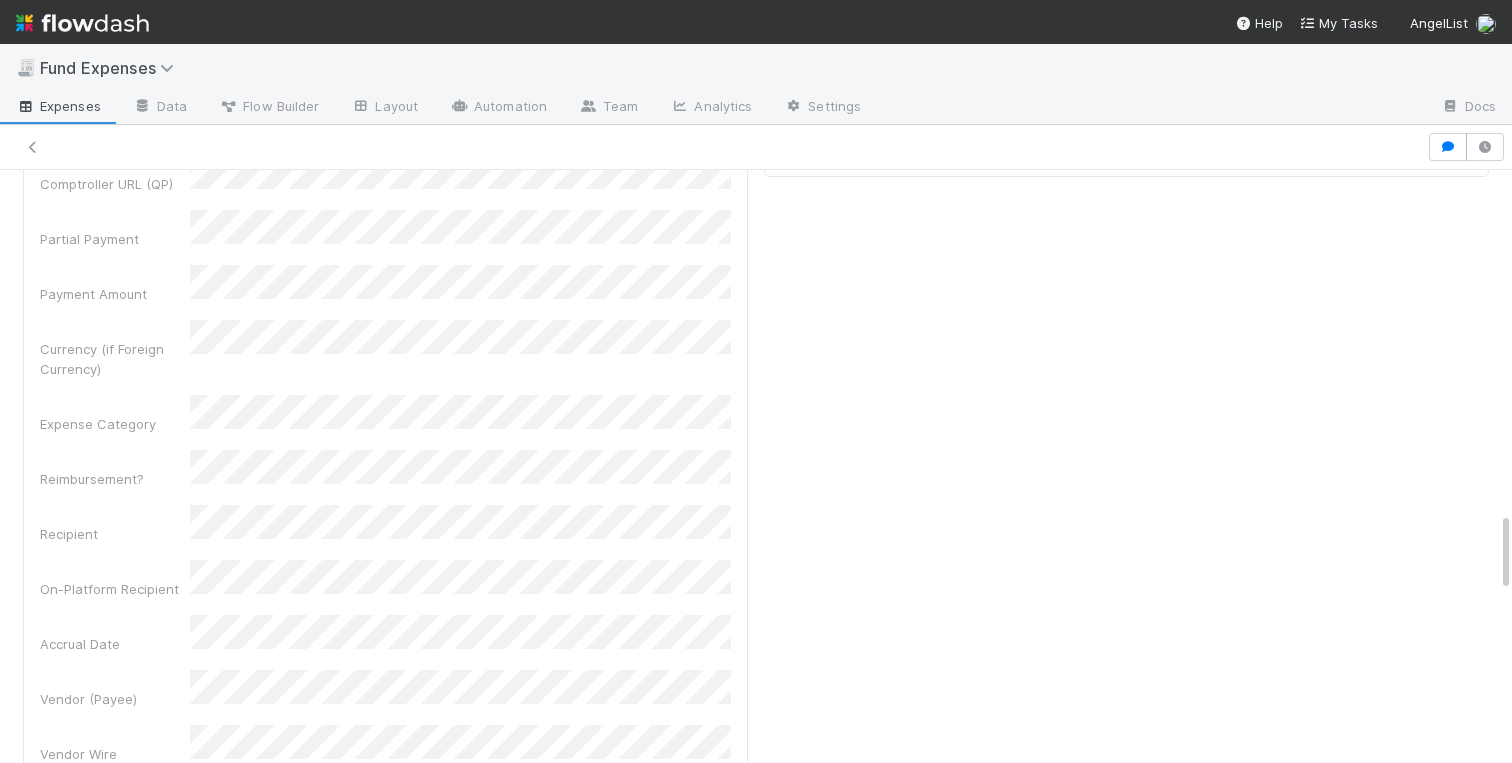 click on "Vendor (Payee)" at bounding box center (385, 689) 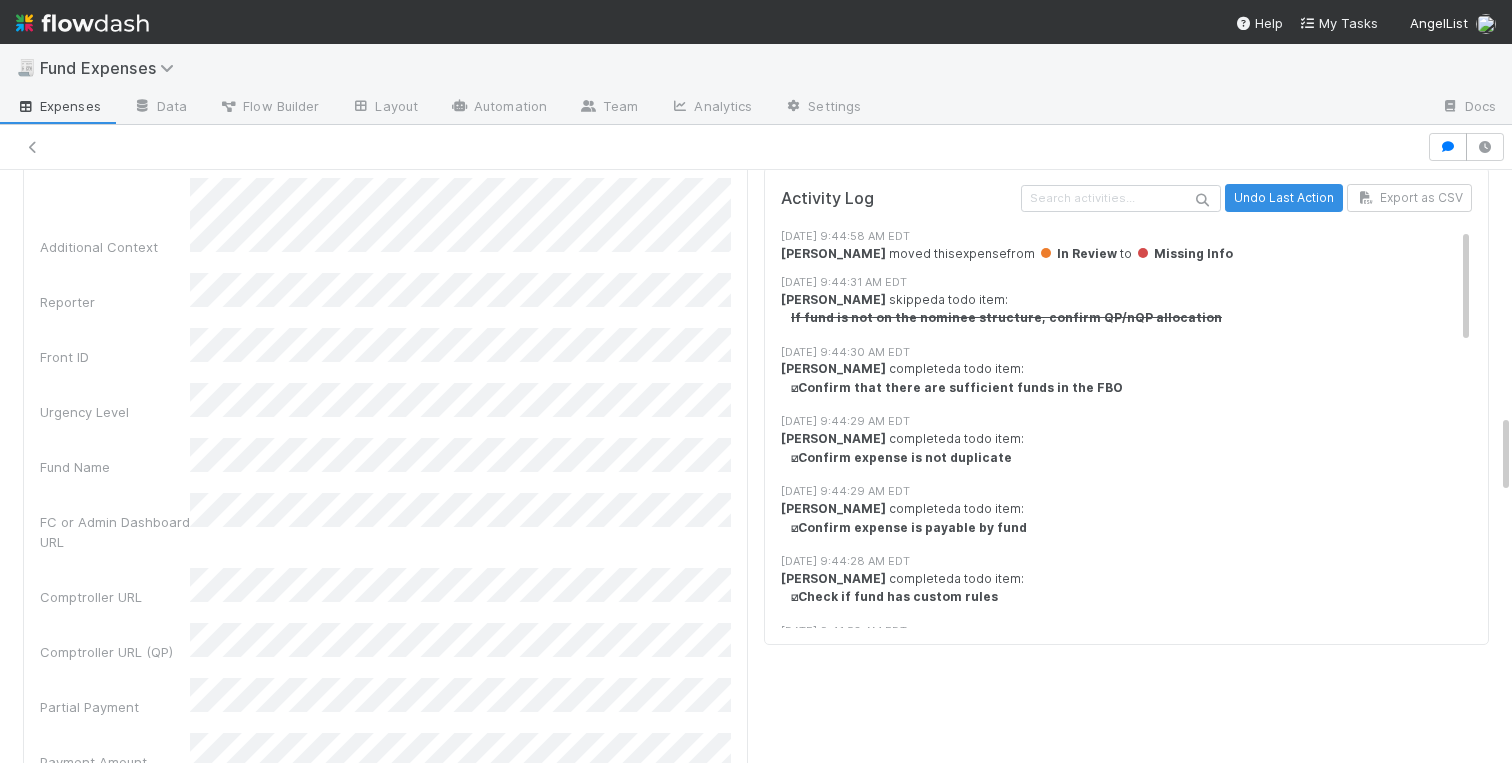 scroll, scrollTop: 1612, scrollLeft: 0, axis: vertical 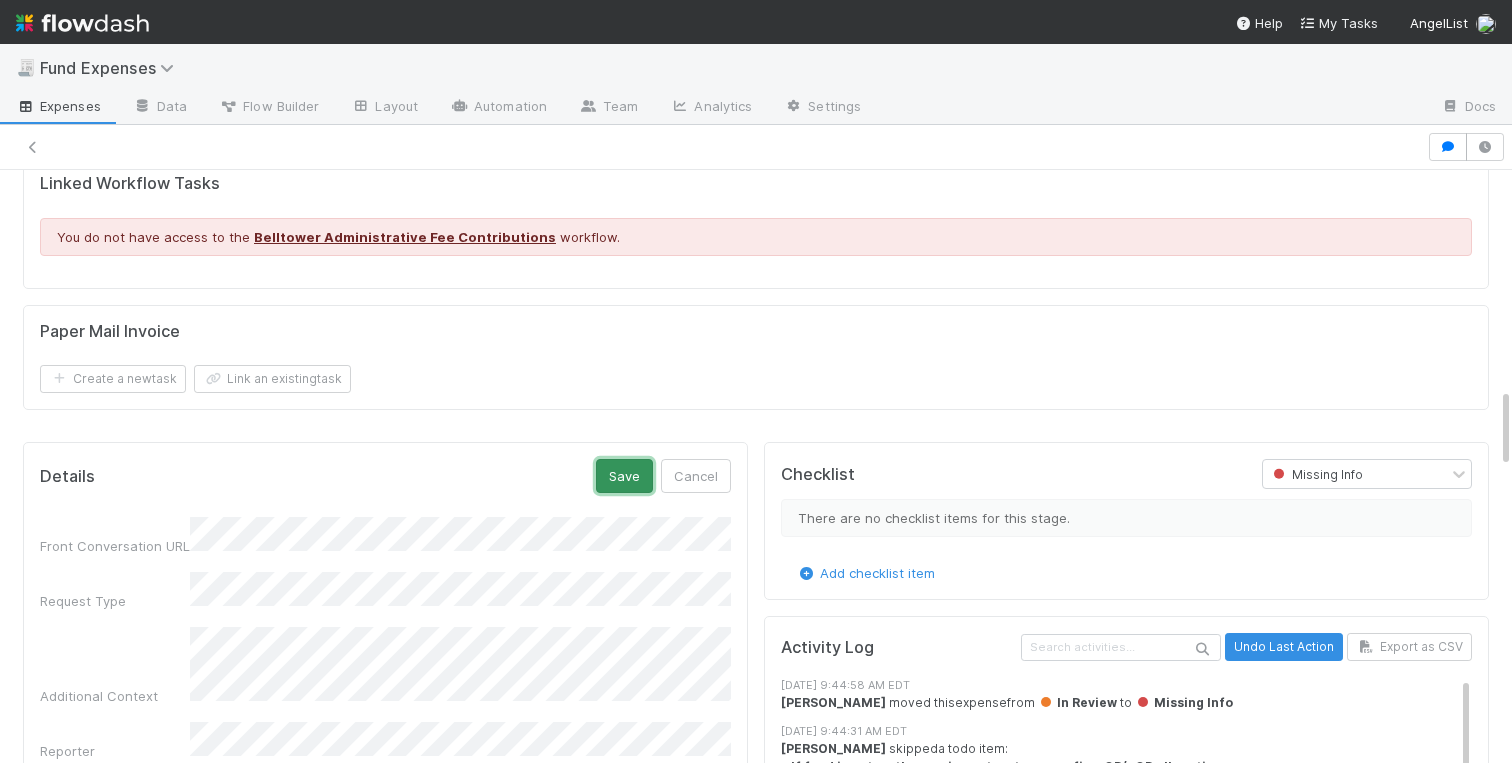 click on "Save" at bounding box center (624, 476) 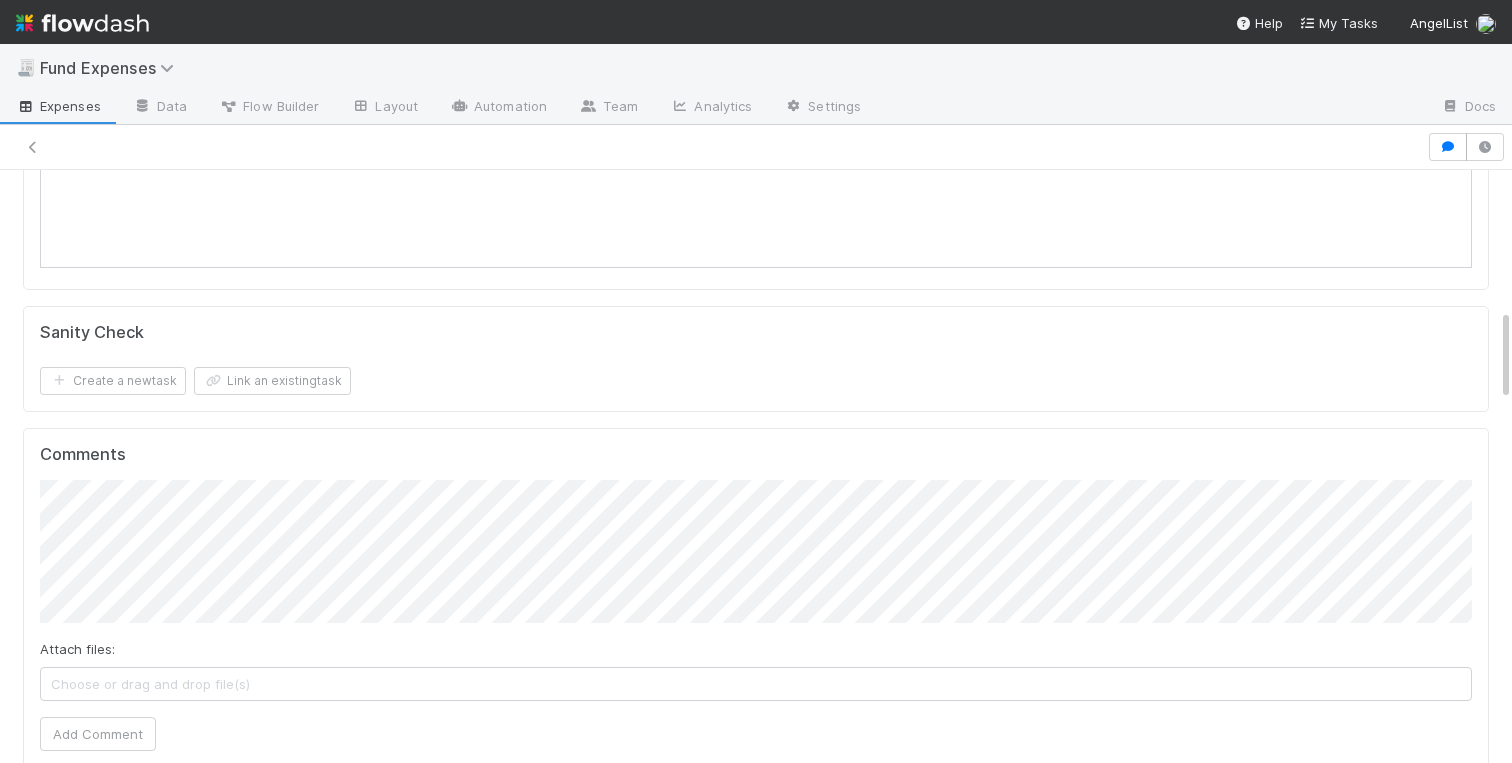 scroll, scrollTop: 0, scrollLeft: 0, axis: both 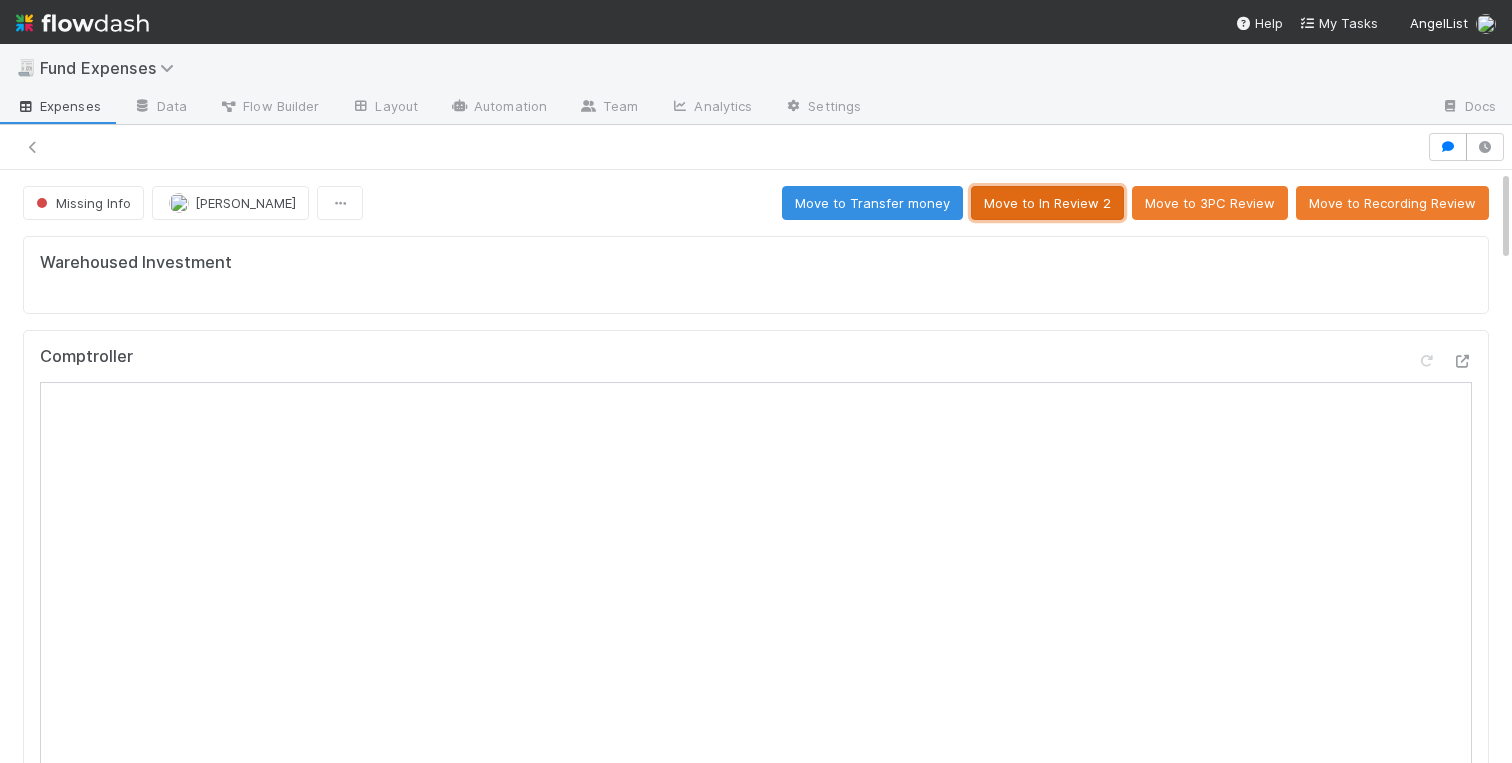 click on "Move to In Review 2" at bounding box center (1047, 203) 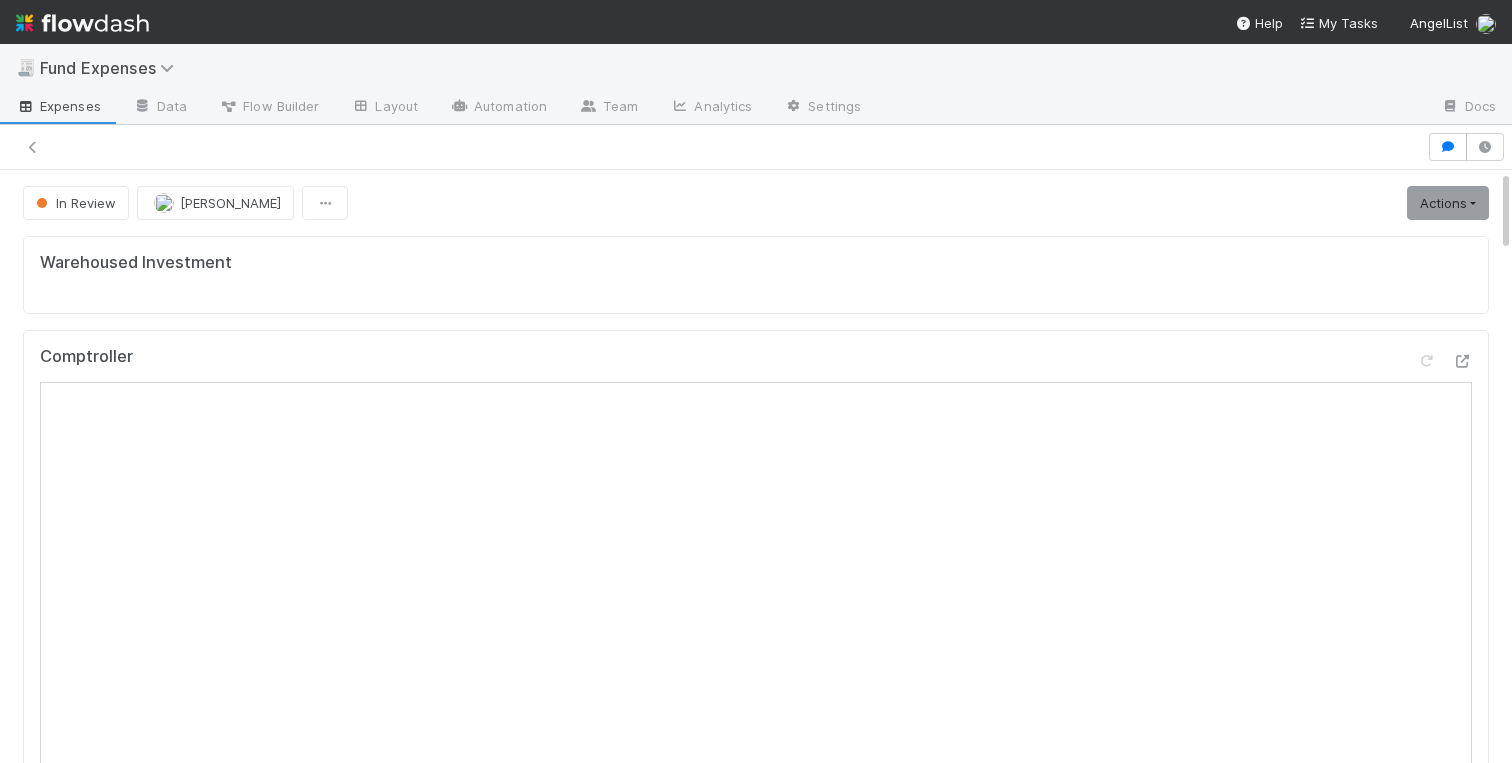 click on "Warehoused Investment   Comptroller Fund Expenses - Custom Rules Sanity Check    Create a new  task Link an existing  task Comments Attach files: Choose or drag and drop file(s) Add Comment Archit Dhar 2 hours ago   Charlotte Mas 2 days ago   Edit Delete Linked Workflow Tasks You do not have access to the   Belltower Administrative Fee Contributions   workflow. Paper Mail Invoice   Create a new  task Link an existing  task Details Edit Front Conversation URL  Request Type  Additional Context  Reporter  Front ID  Urgency Level  Fund Name  FC or Admin Dashboard URL  Comptroller URL  Comptroller URL (QP)  Partial Payment  Payment Amount   Currency (if Foreign Currency)  Expense Category  Reimbursement?  Recipient  On-Platform Recipient  Accrual Date  Vendor (Payee)  Vendor Wire Instructions  3PC Invoice  Invoice   Invoice Attachment  Vendor Tax Information  Fund Documents  Outgoing Wire ID - Primary   Outgoing Wire ID - Secondary (QP)   _3pc?  ACH  Funding Account  Wire  Incoming Wire ID (3PC)  Created On 1  of" at bounding box center (756, 2559) 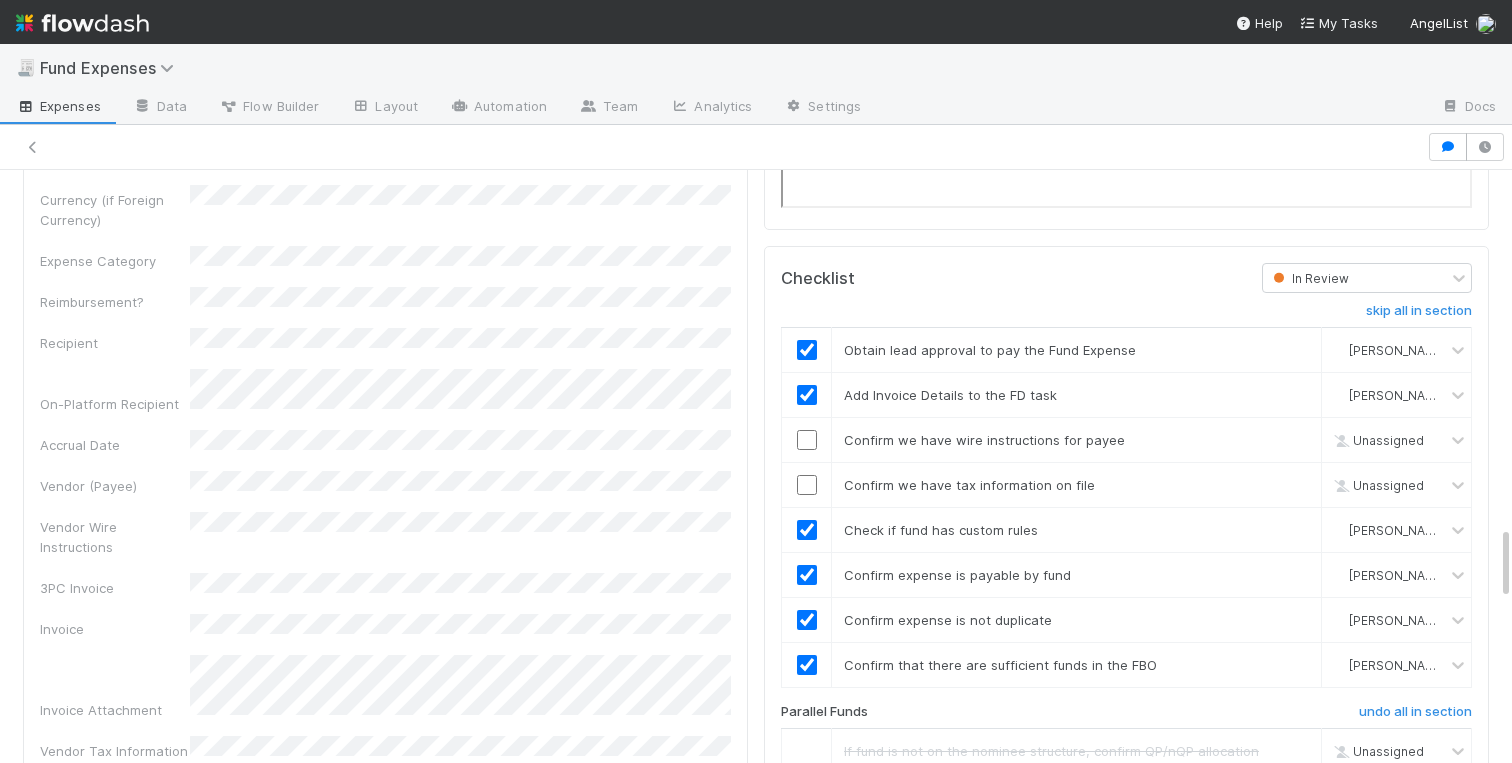 scroll, scrollTop: 2835, scrollLeft: 0, axis: vertical 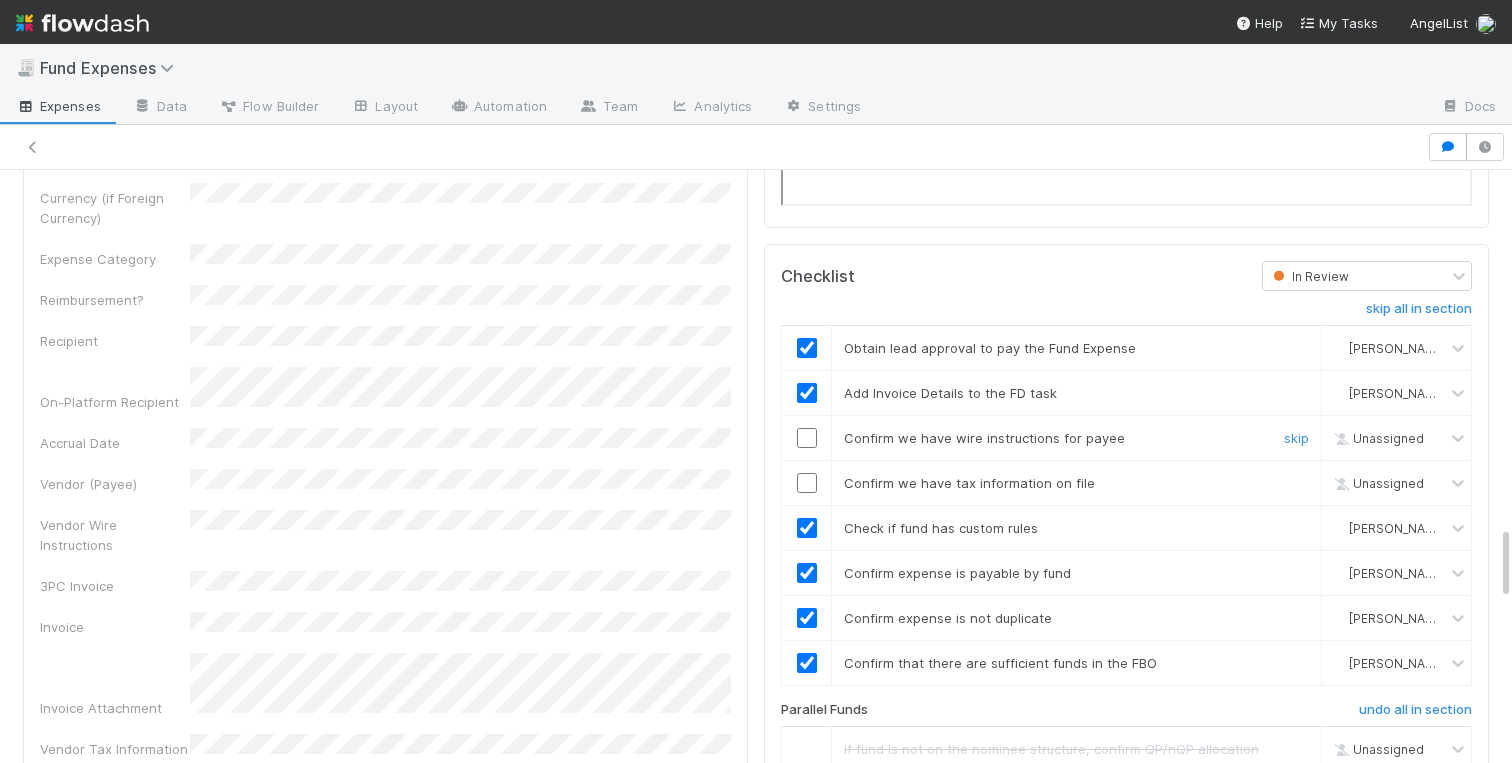 click at bounding box center [807, 438] 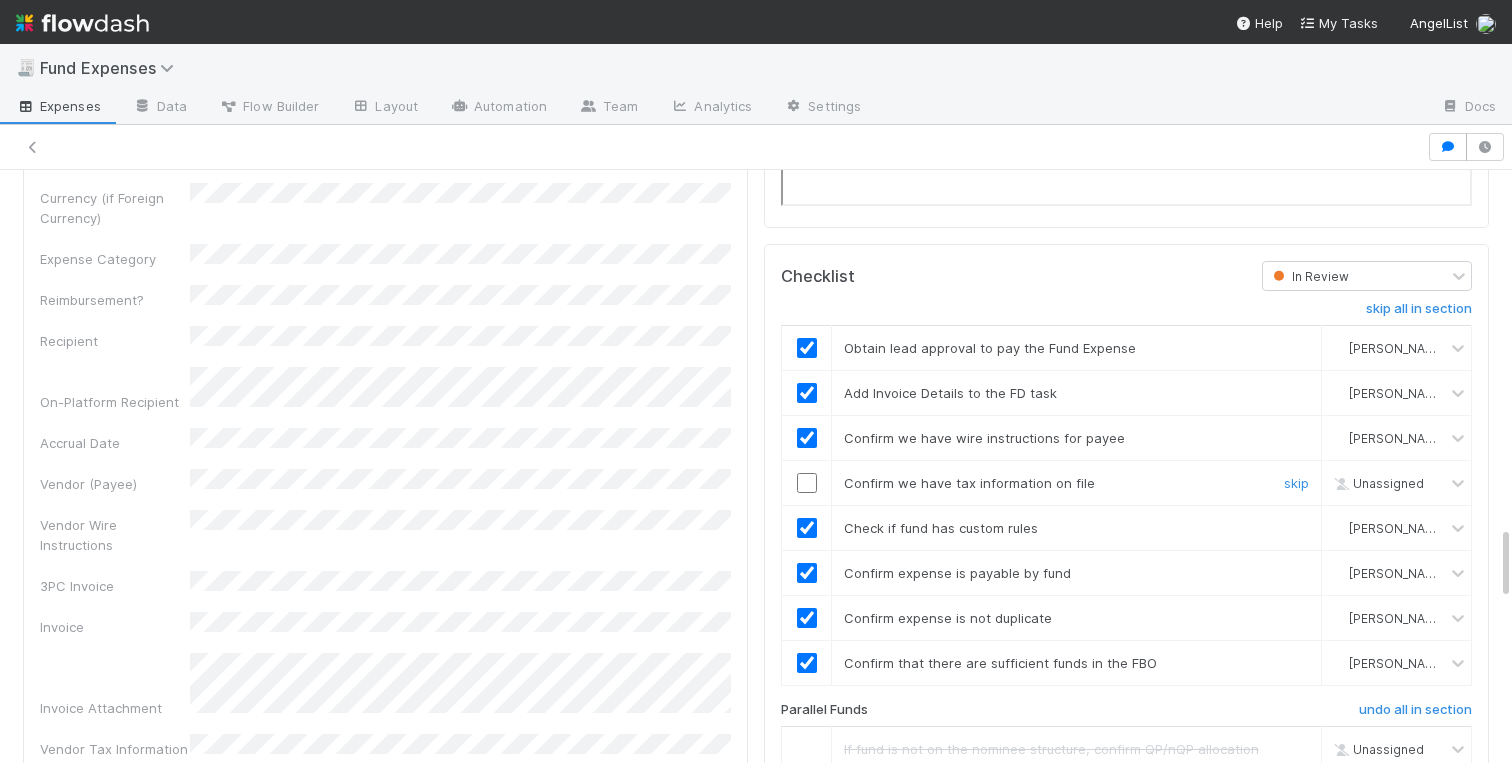 click at bounding box center (807, 482) 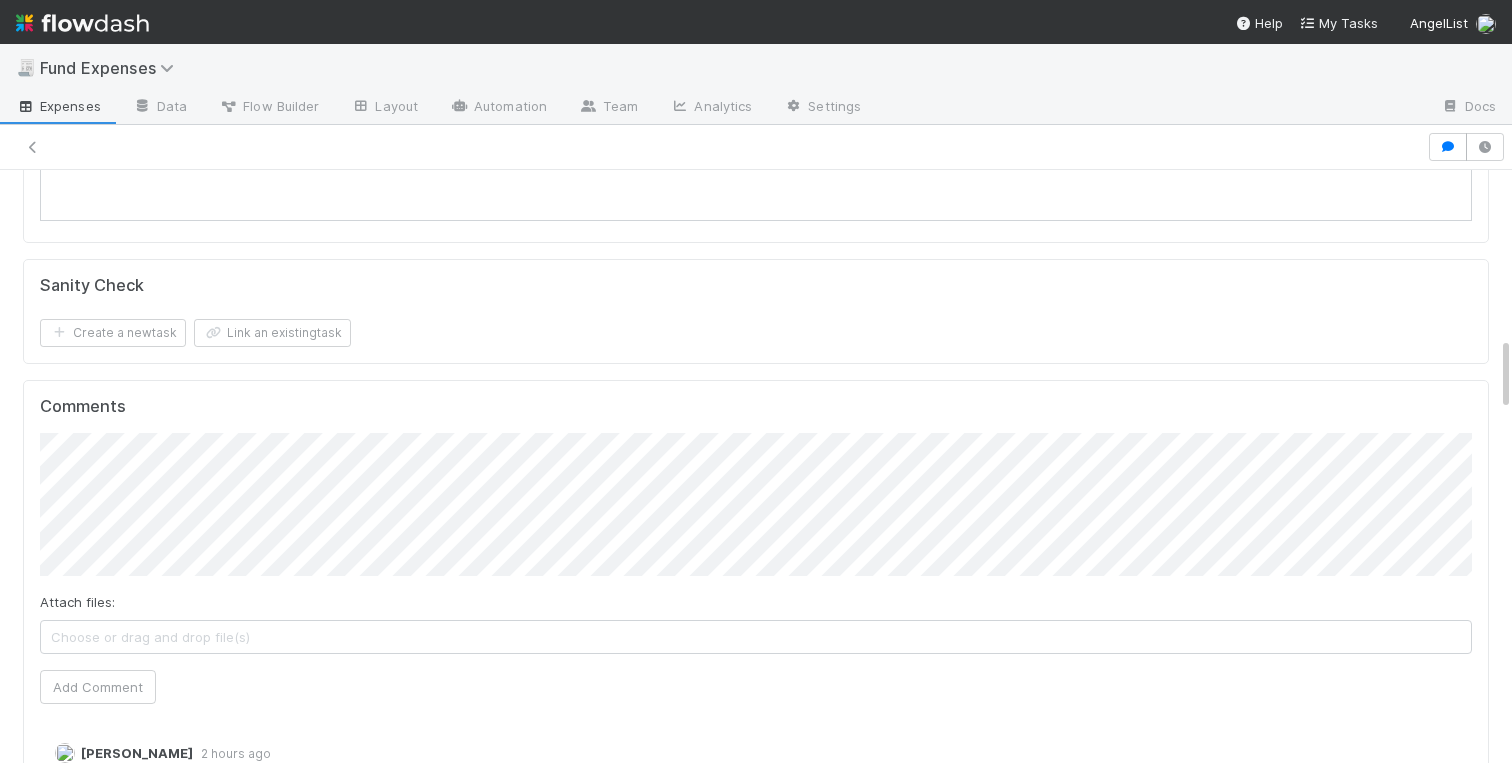 scroll, scrollTop: 0, scrollLeft: 0, axis: both 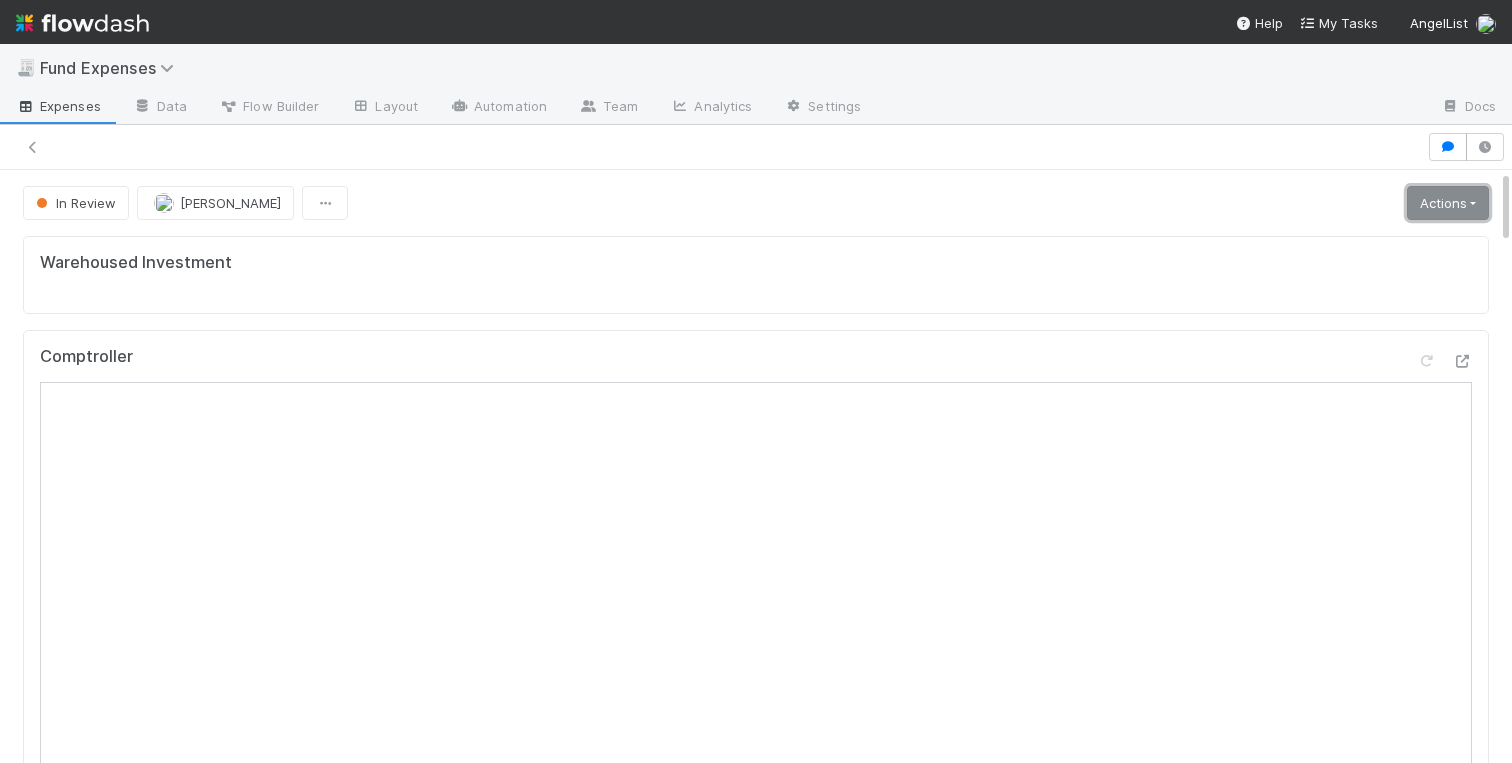 click on "Actions" at bounding box center [1448, 203] 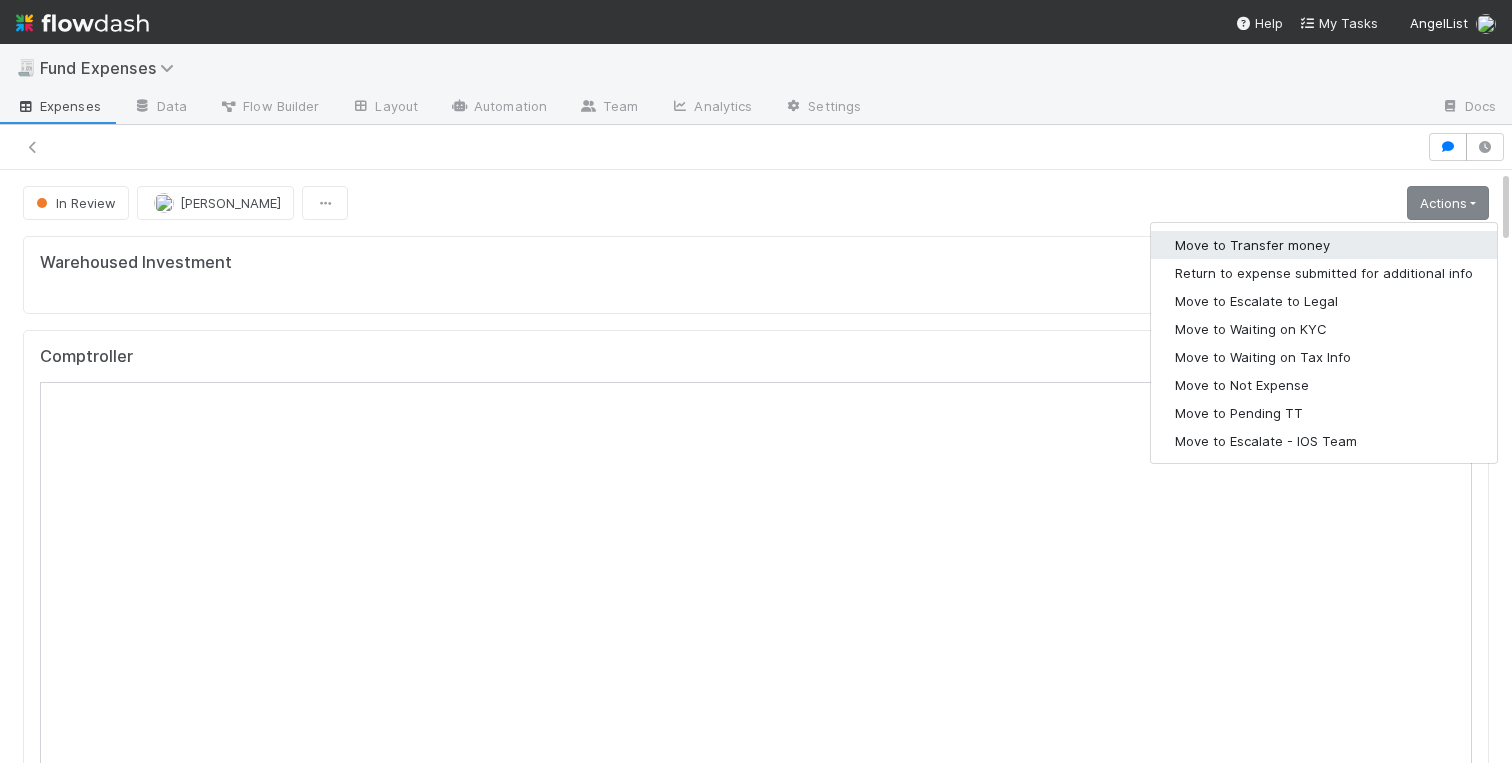 click on "Move to Transfer money" at bounding box center (1324, 245) 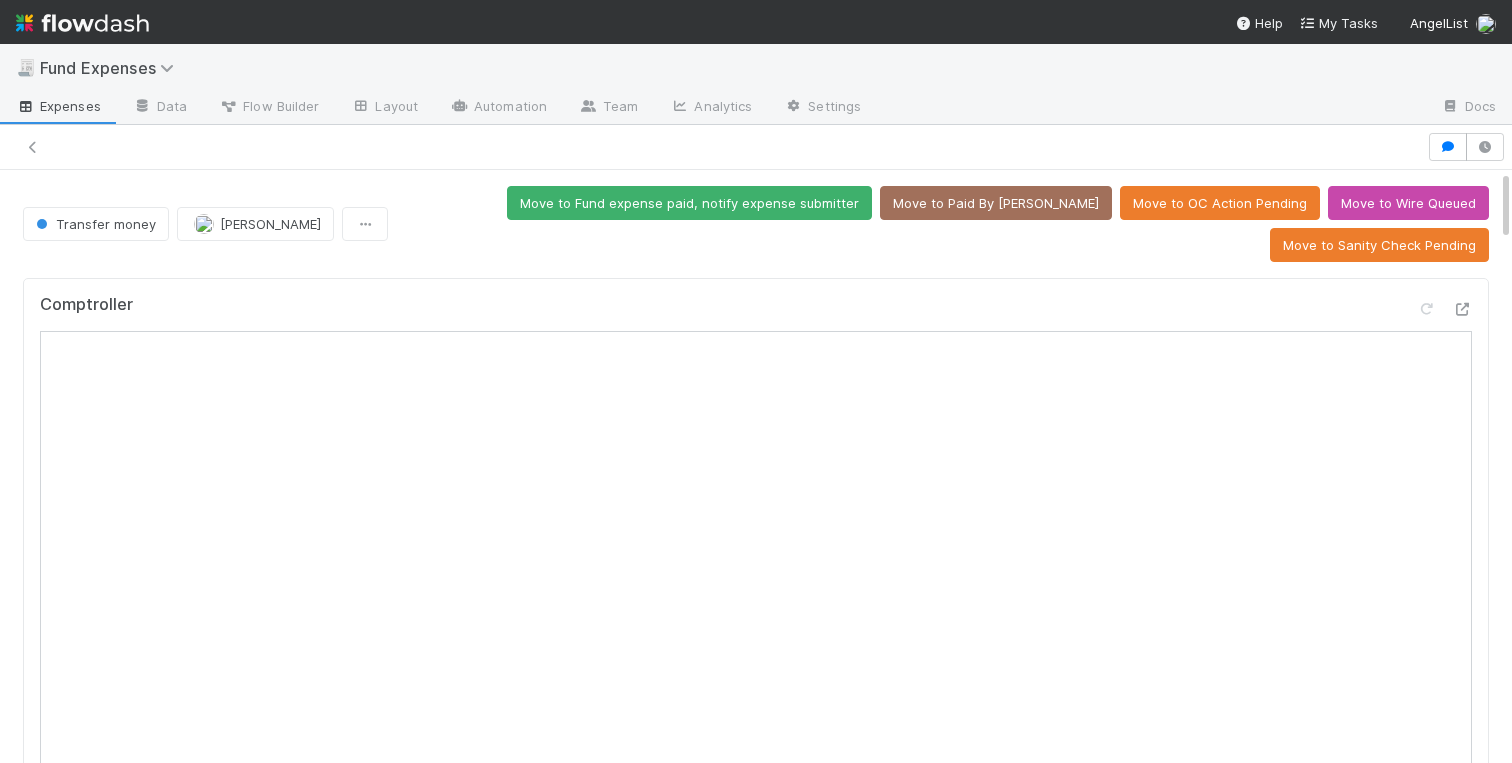 click on "Transfer money Charlotte Mas Move to Fund expense paid, notify expense submitter Move to Paid By ALAM  Move to OC Action Pending Move to Wire Queued Move to Sanity Check Pending  Comptroller Sanity Check    Create a new  task Link an existing  task Sanity Check Priority Request Comments Attach files: Choose or drag and drop file(s) Add Comment Archit Dhar 2 hours ago   Charlotte Mas 2 days ago   Edit Delete Linked Workflow Tasks You do not have access to the   Belltower Administrative Fee Contributions   workflow. Paper Mail Invoice   Create a new  task Link an existing  task Details Edit Front Conversation URL  Request Type  Additional Context  Reporter  Front ID  Urgency Level  Fund Name  FC or Admin Dashboard URL  Comptroller URL  Comptroller URL (QP)  Partial Payment  Payment Amount   Currency (if Foreign Currency)  Expense Category  Reimbursement?  Recipient  On-Platform Recipient  Accrual Date  Vendor (Payee)  Vendor Wire Instructions  3PC Invoice  Invoice   Invoice Attachment  Vendor Tax Information" at bounding box center (756, 2770) 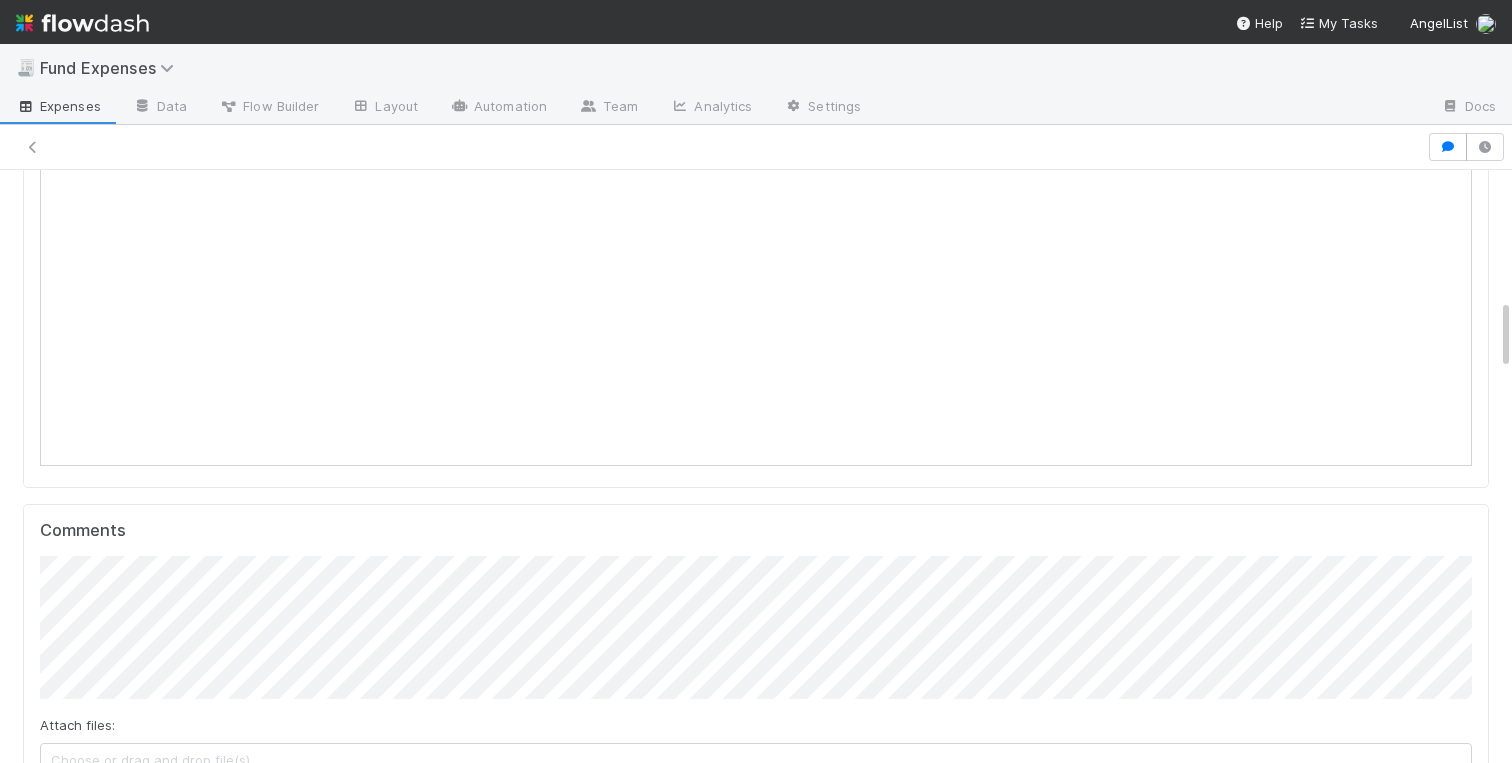 click on "Comptroller Sanity Check    Create a new  task Link an existing  task Sanity Check Priority Request Comments Attach files: Choose or drag and drop file(s) Add Comment Archit Dhar 2 hours ago   Charlotte Mas 2 days ago   Edit Delete Linked Workflow Tasks You do not have access to the   Belltower Administrative Fee Contributions   workflow. Paper Mail Invoice   Create a new  task Link an existing  task Details Edit Front Conversation URL  Request Type  Additional Context  Reporter  Front ID  Urgency Level  Fund Name  FC or Admin Dashboard URL  Comptroller URL  Comptroller URL (QP)  Partial Payment  Payment Amount   Currency (if Foreign Currency)  Expense Category  Reimbursement?  Recipient  On-Platform Recipient  Accrual Date  Vendor (Payee)  Vendor Wire Instructions  3PC Invoice  Invoice   Invoice Attachment  Vendor Tax Information  Fund Documents  Outgoing Wire ID - Primary   Outgoing Wire ID - Secondary (QP)   _3pc?  ACH  Funding Account  Wire  Incoming Wire ID (3PC)  MP Fees Paid via TPC  Created On 1  of" at bounding box center (756, 1735) 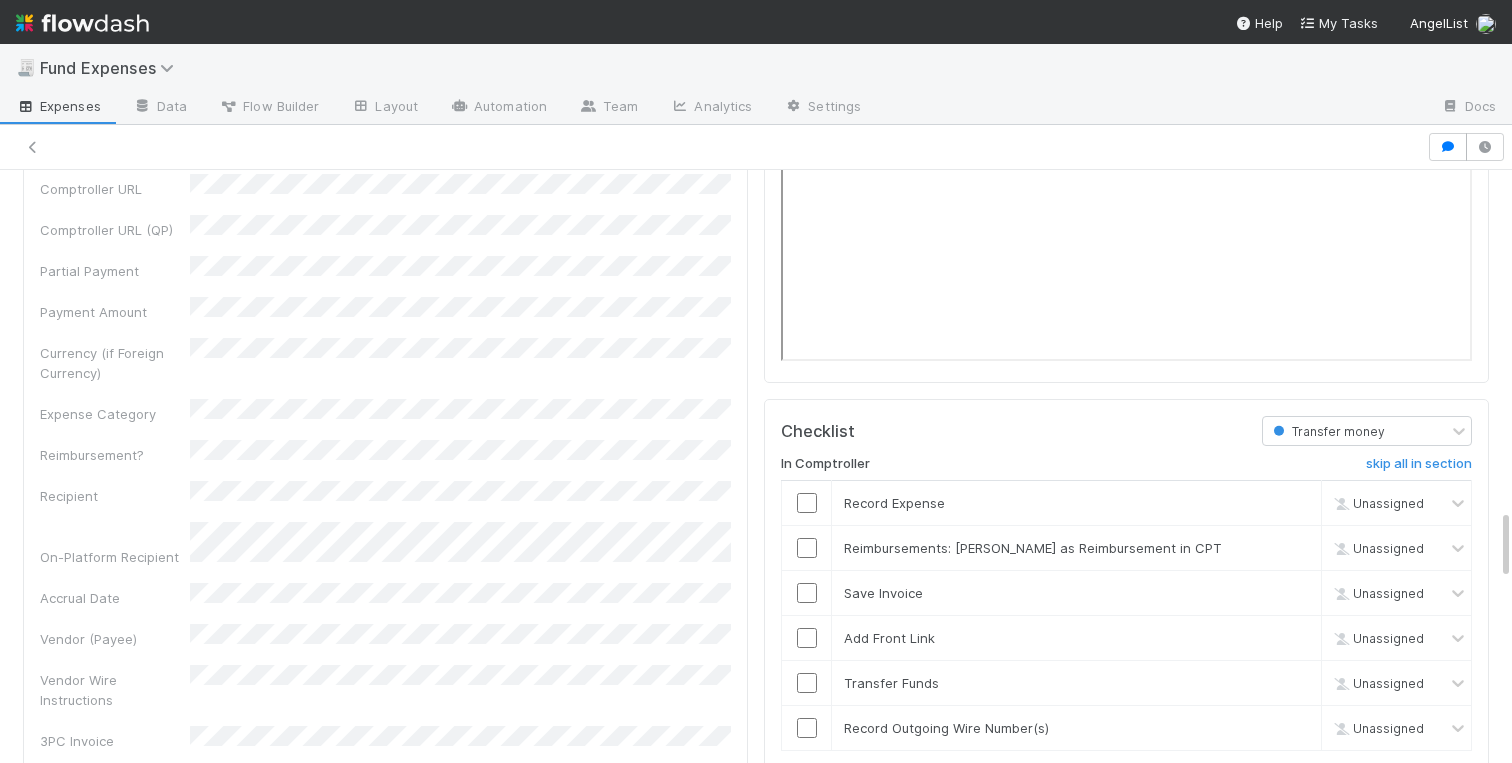 scroll, scrollTop: 2834, scrollLeft: 0, axis: vertical 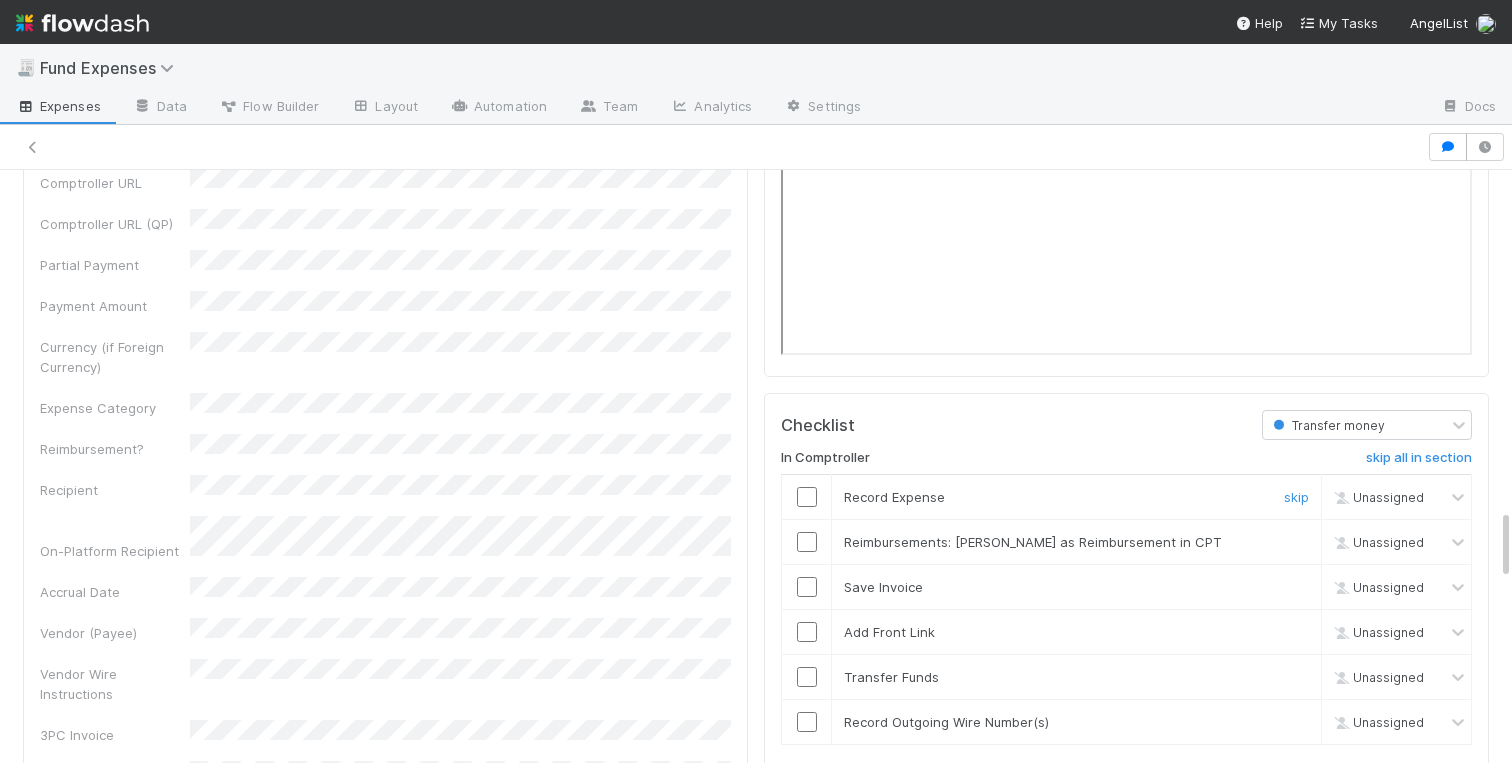 click at bounding box center [807, 497] 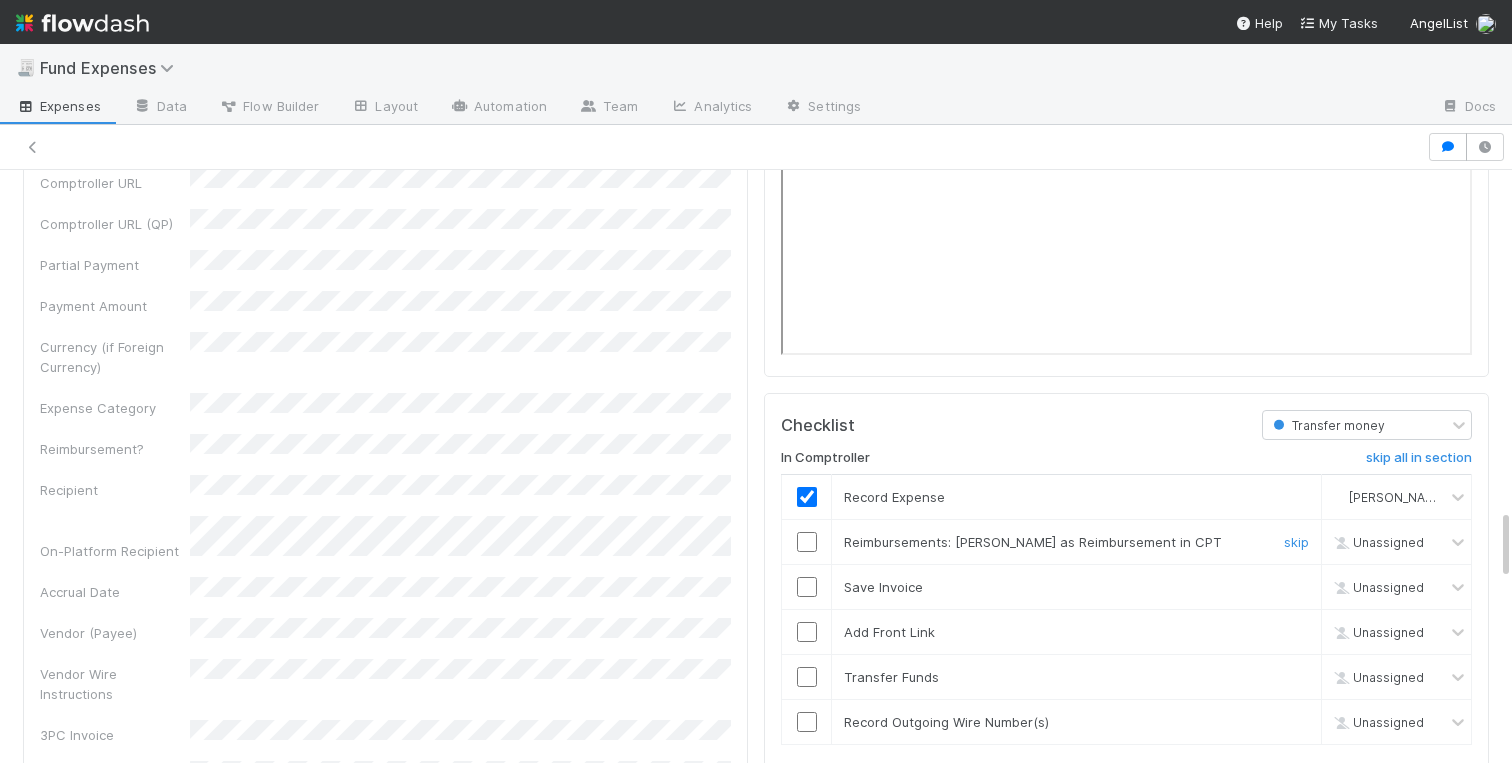 click at bounding box center [807, 542] 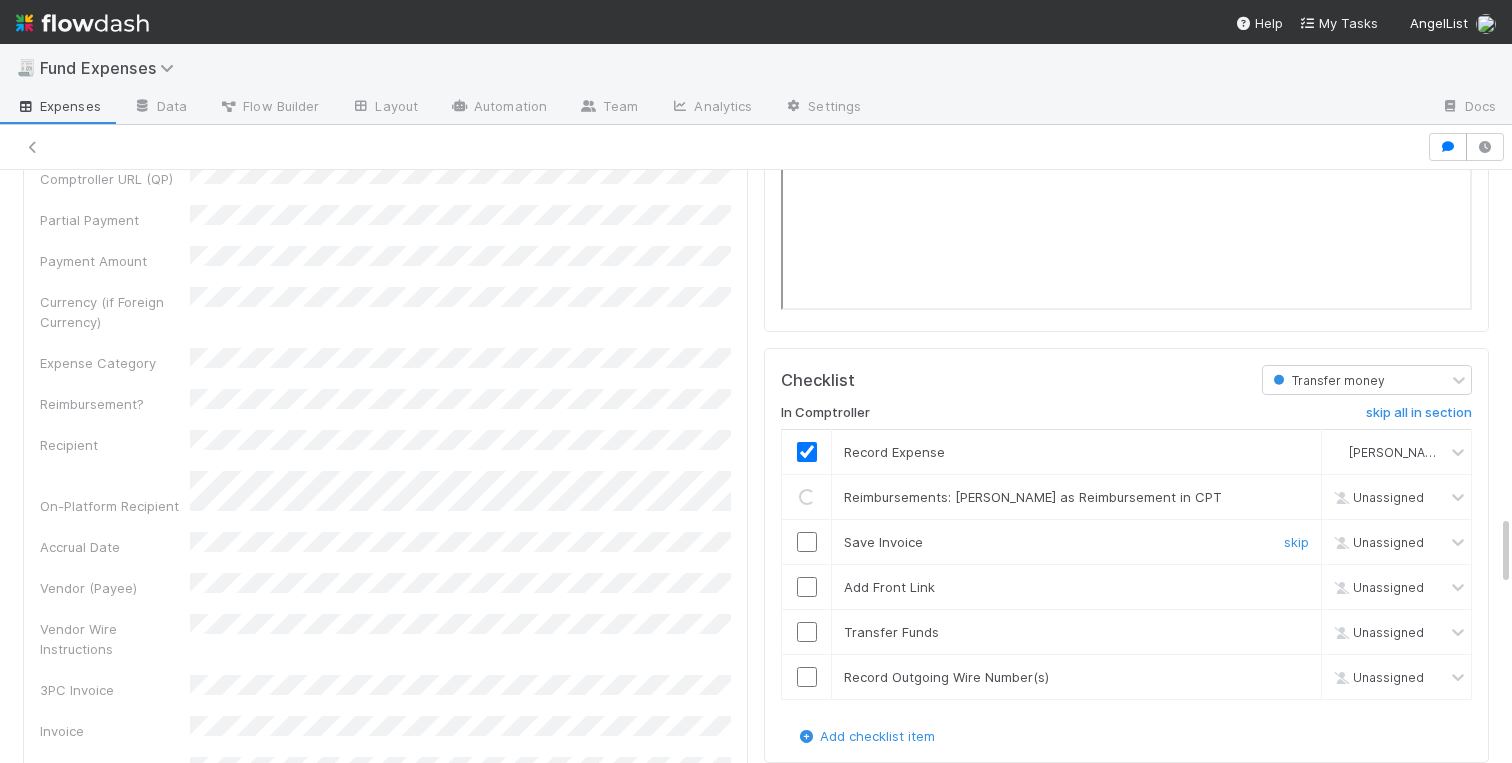 scroll, scrollTop: 2883, scrollLeft: 0, axis: vertical 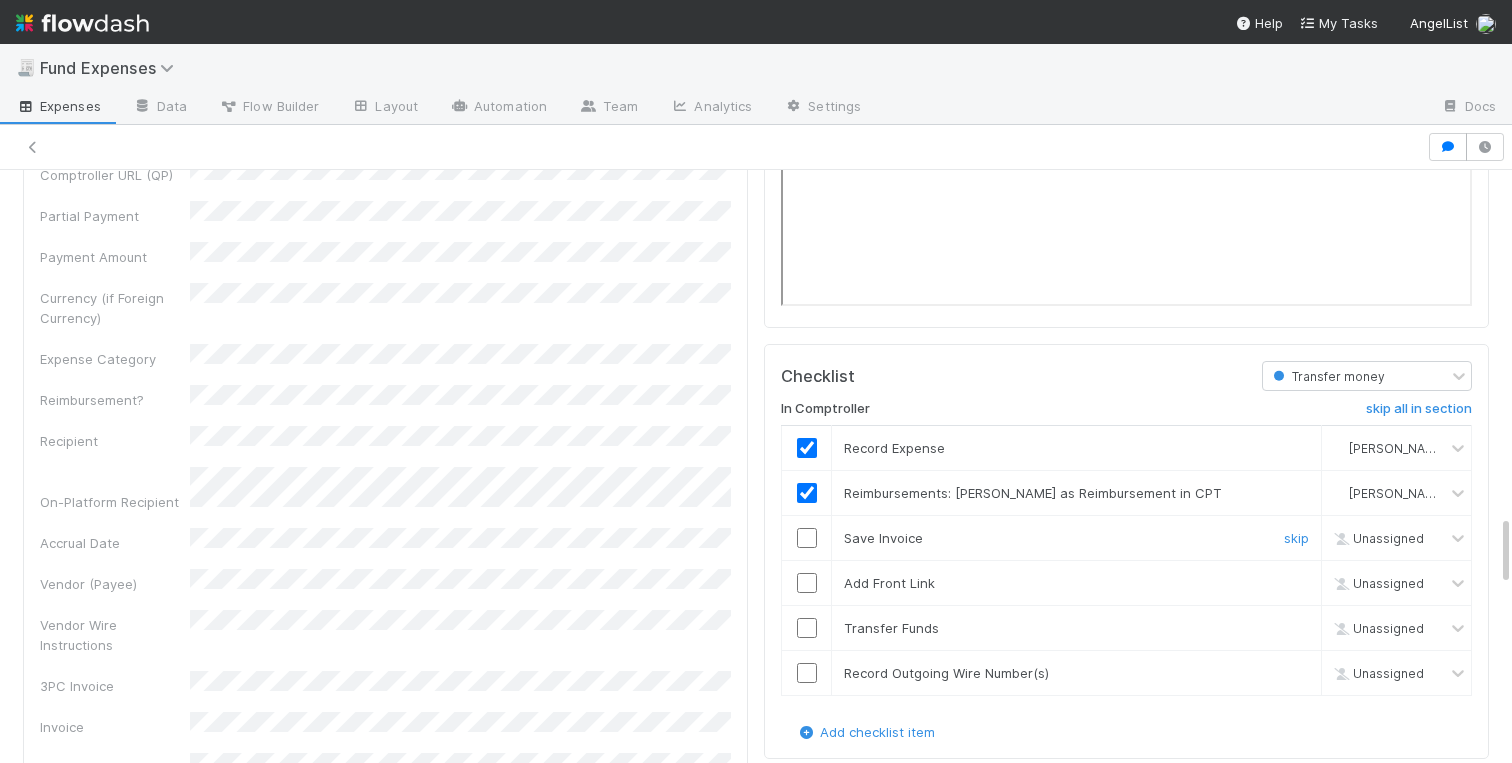 click at bounding box center [807, 538] 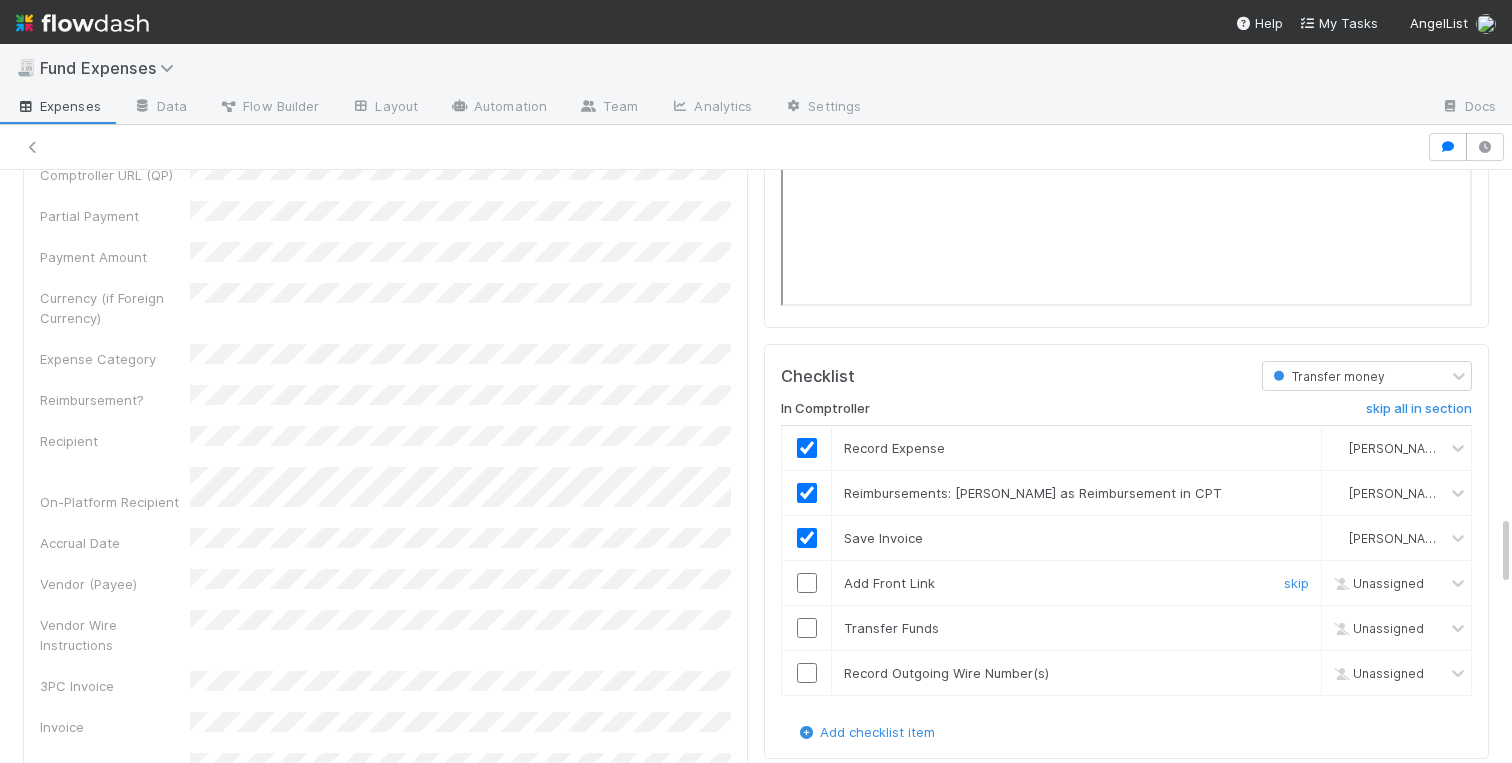 click at bounding box center [807, 583] 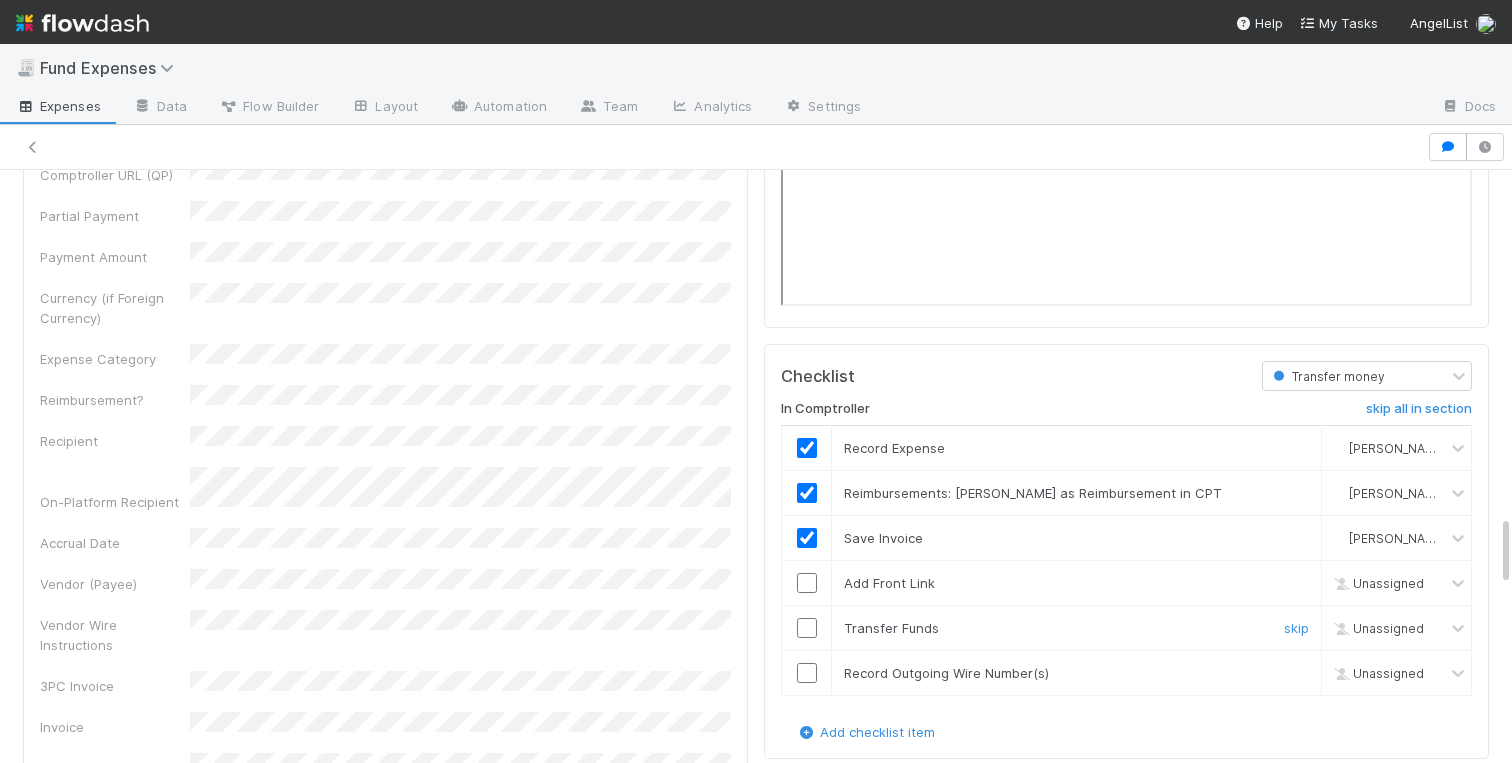 click at bounding box center [807, 628] 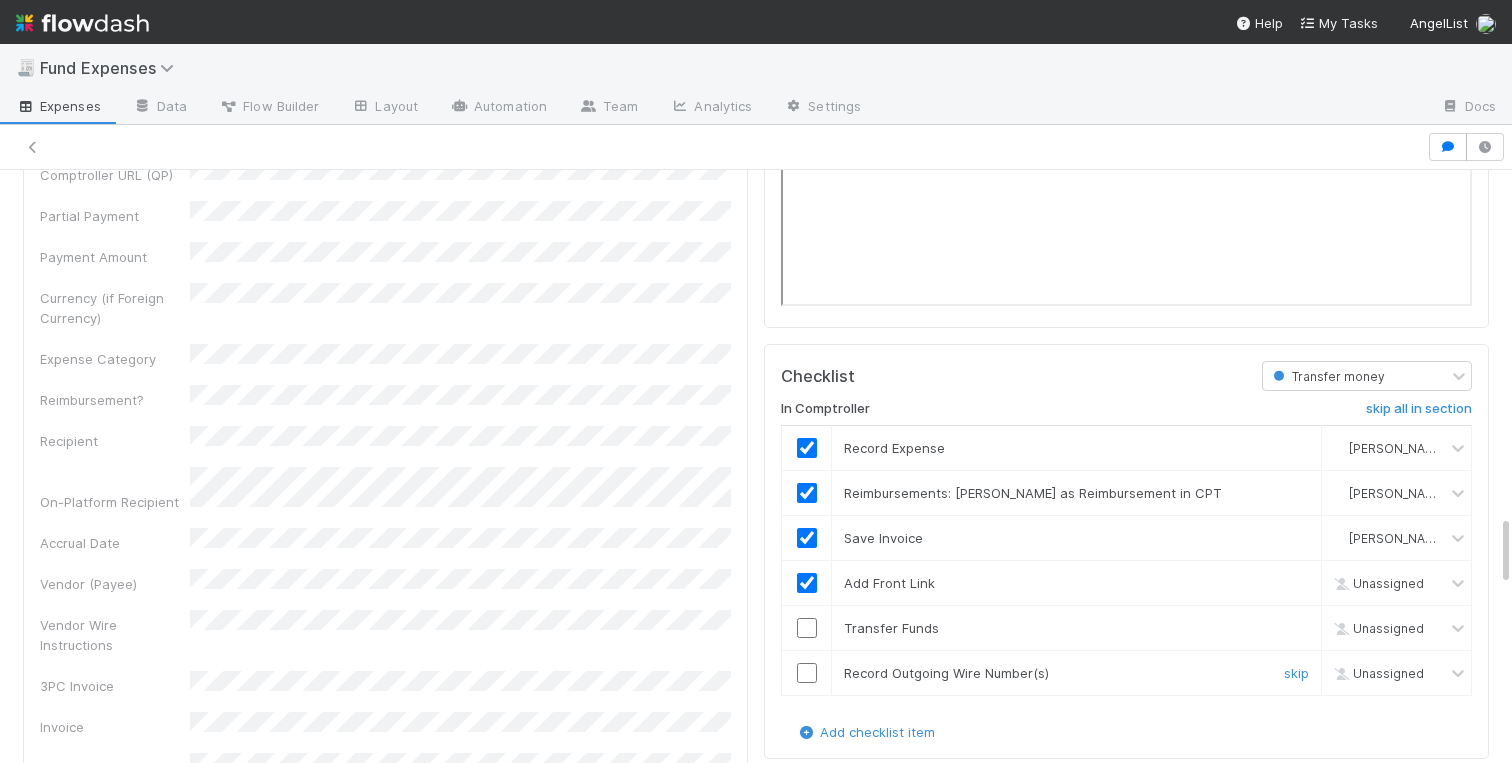 checkbox on "true" 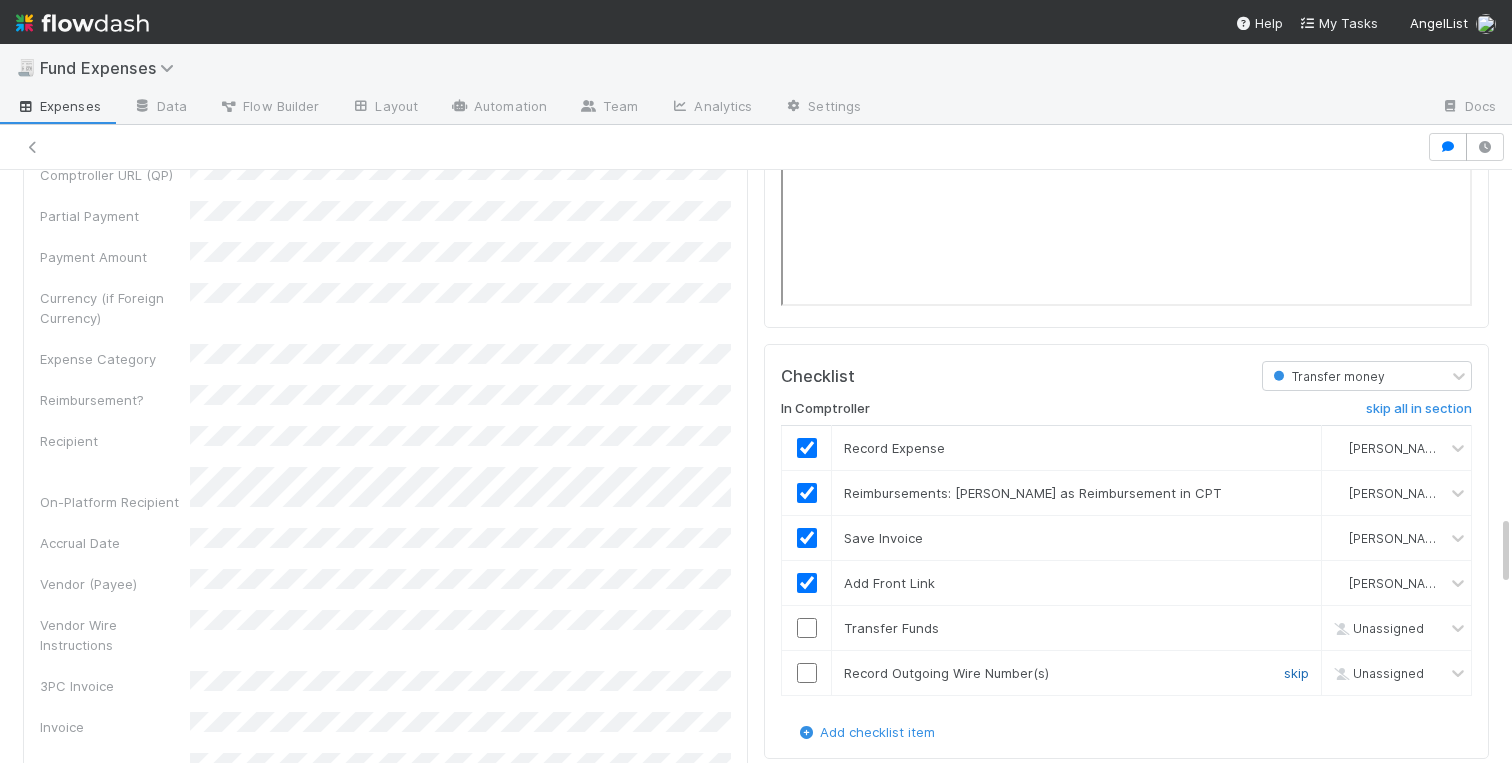 click on "skip" at bounding box center (1296, 673) 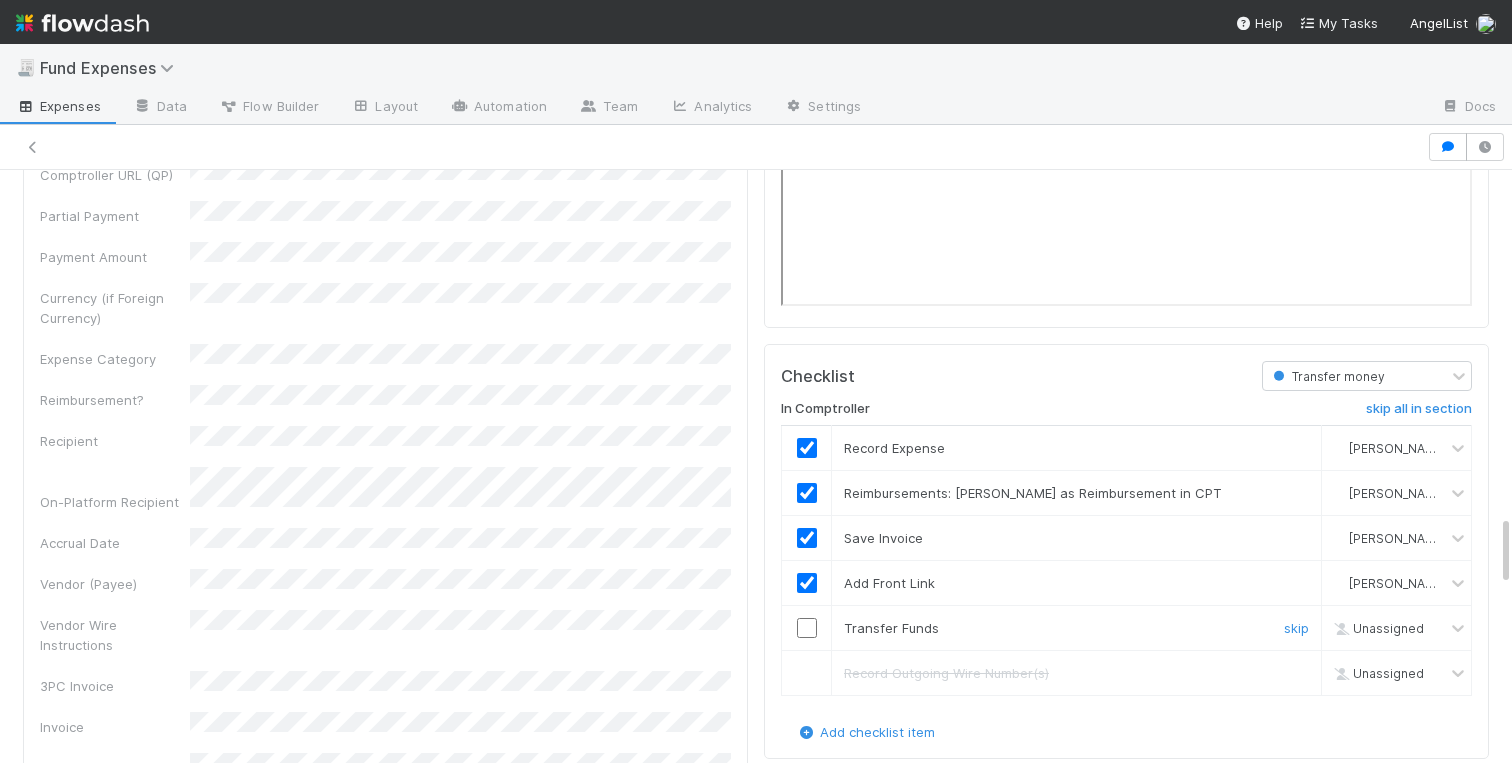 click at bounding box center [807, 628] 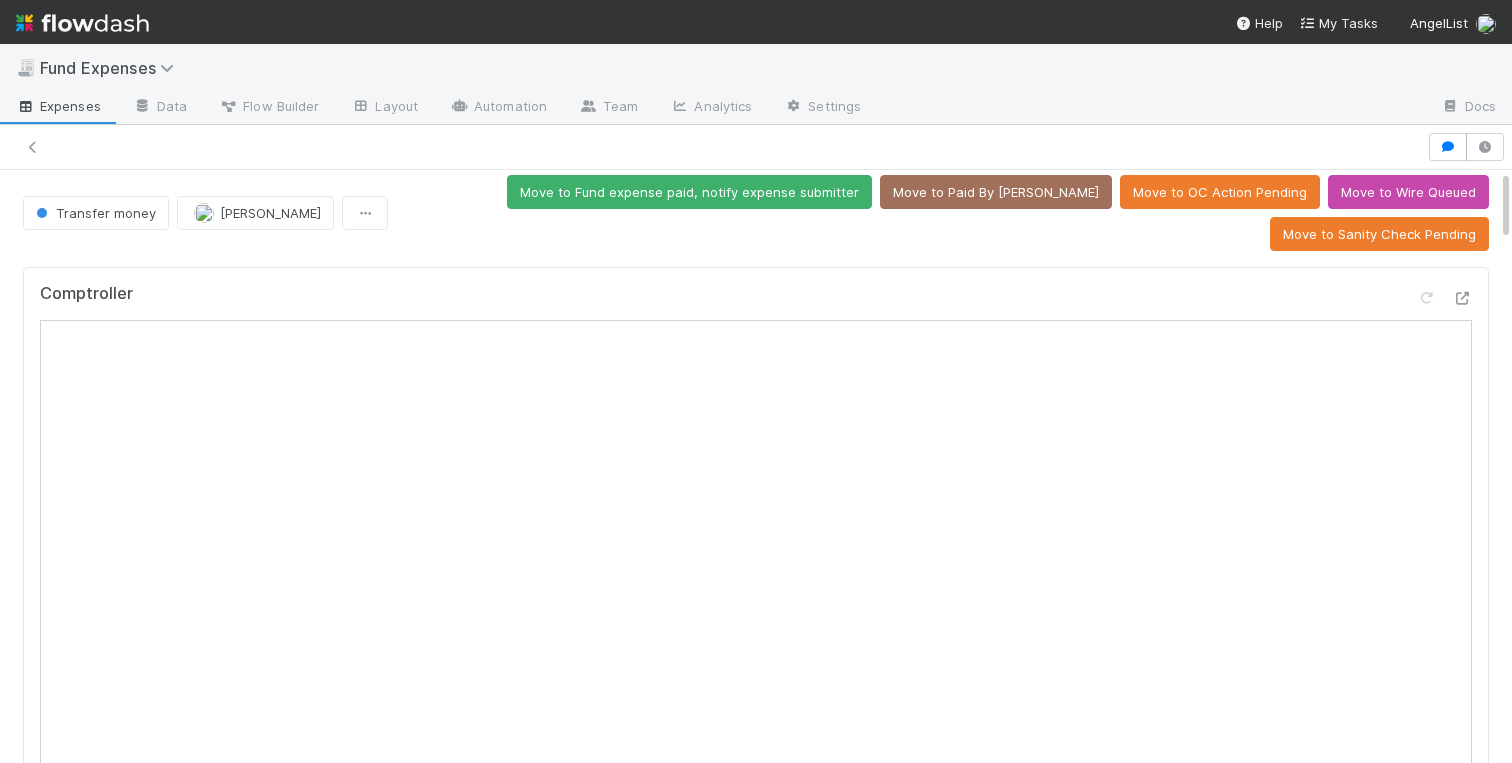 scroll, scrollTop: 0, scrollLeft: 0, axis: both 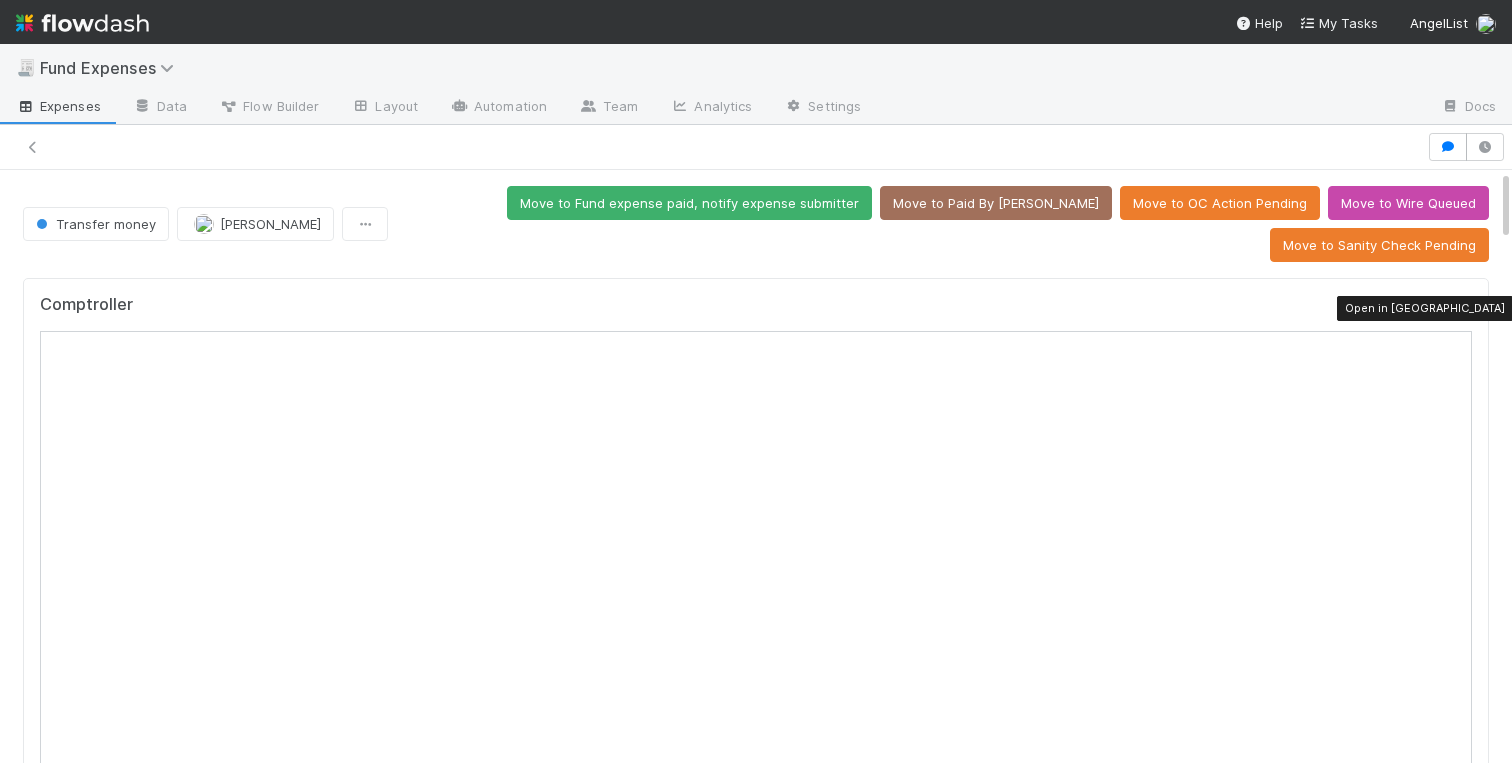 click at bounding box center (1462, 309) 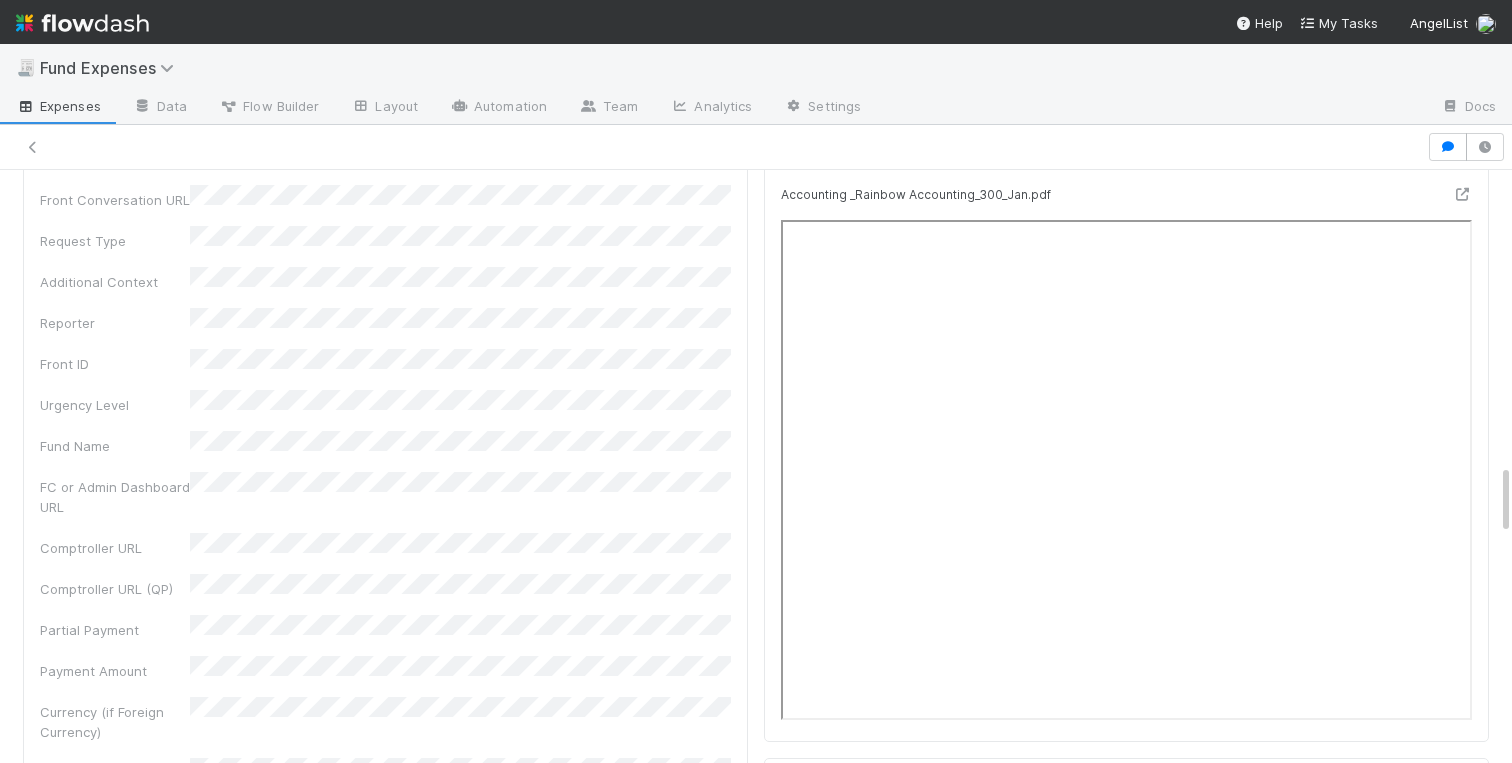 scroll, scrollTop: 2448, scrollLeft: 0, axis: vertical 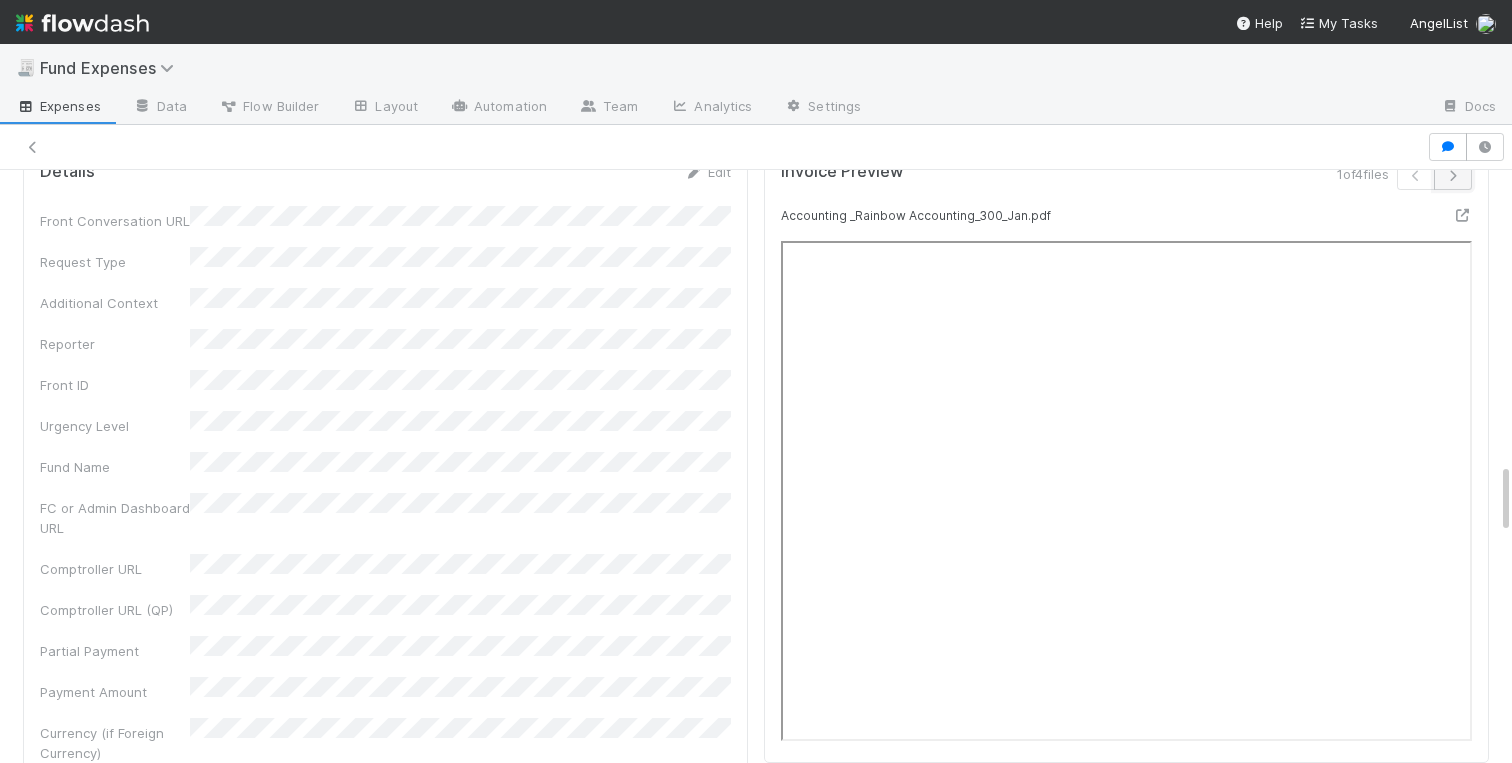 click at bounding box center [1453, 176] 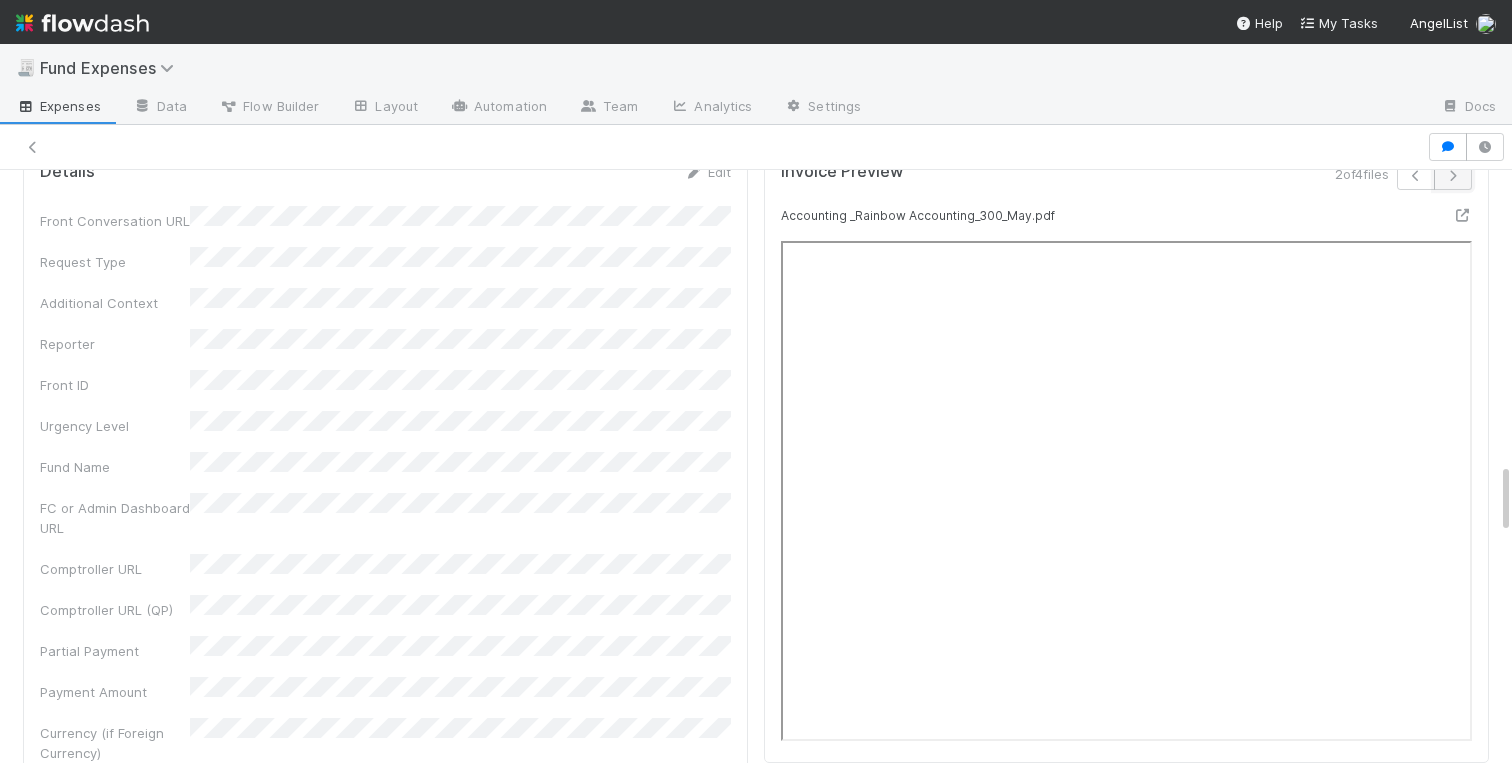 click at bounding box center [1453, 176] 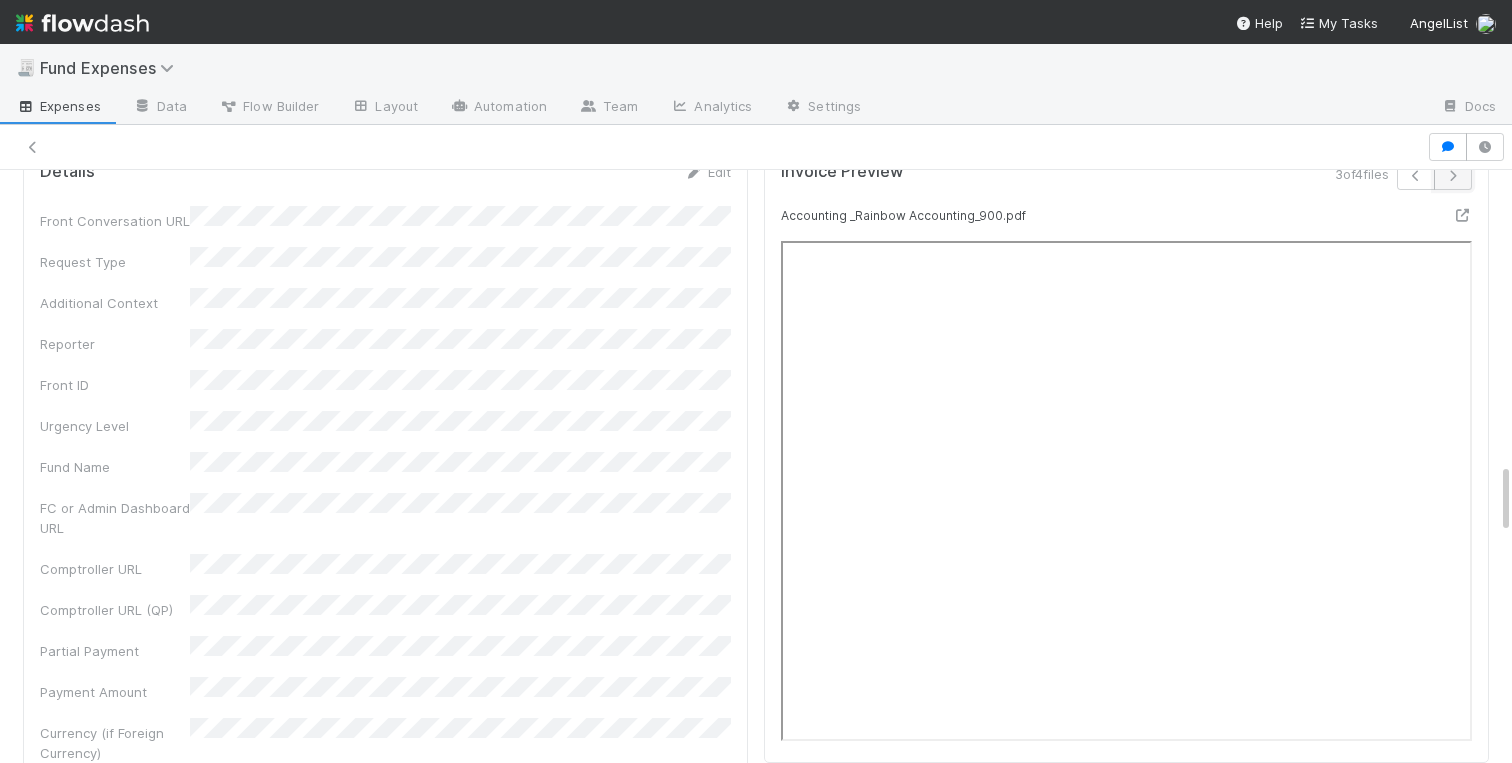 click at bounding box center (1453, 176) 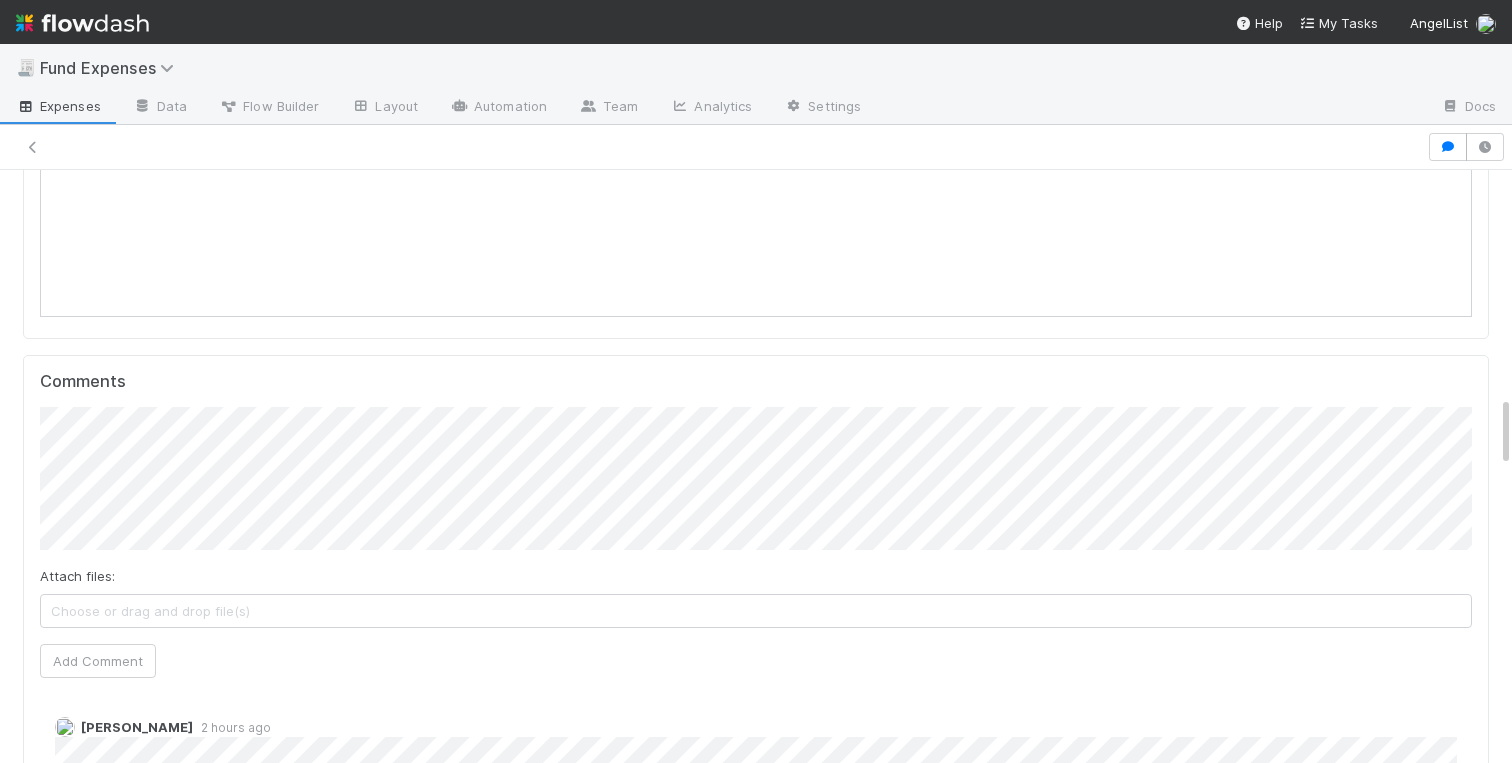 scroll, scrollTop: 0, scrollLeft: 0, axis: both 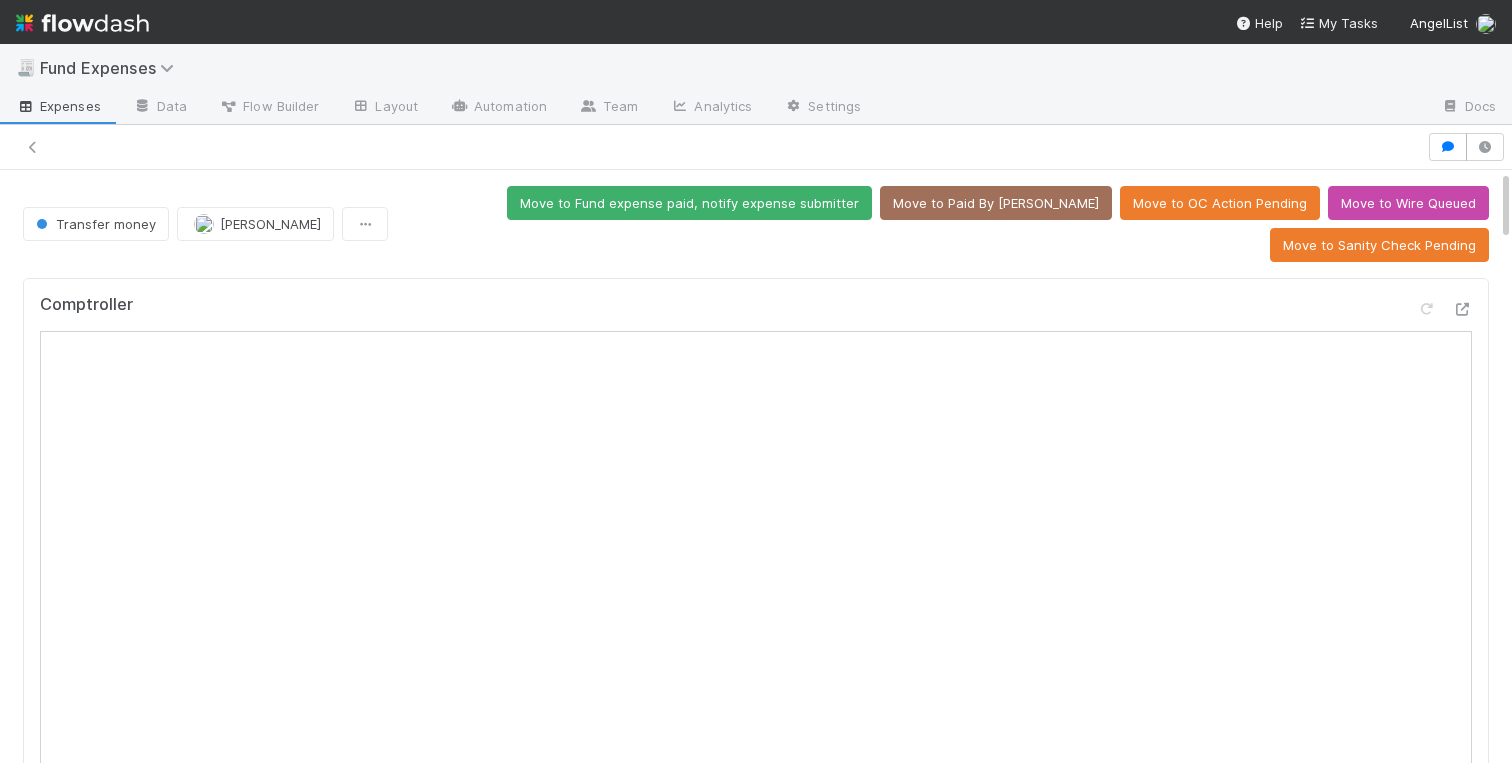 click on "Transfer money Charlotte Mas Move to Fund expense paid, notify expense submitter Move to Paid By ALAM  Move to OC Action Pending Move to Wire Queued Move to Sanity Check Pending  Comptroller Sanity Check    Create a new  task Link an existing  task Sanity Check Priority Request Comments Attach files: Choose or drag and drop file(s) Add Comment Archit Dhar 2 hours ago   Charlotte Mas 2 days ago   Edit Delete Linked Workflow Tasks You do not have access to the   Belltower Administrative Fee Contributions   workflow. Paper Mail Invoice   Create a new  task Link an existing  task Details Edit Front Conversation URL  Request Type  Additional Context  Reporter  Front ID  Urgency Level  Fund Name  FC or Admin Dashboard URL  Comptroller URL  Comptroller URL (QP)  Partial Payment  Payment Amount   Currency (if Foreign Currency)  Expense Category  Reimbursement?  Recipient  On-Platform Recipient  Accrual Date  Vendor (Payee)  Vendor Wire Instructions  3PC Invoice  Invoice   Invoice Attachment  Vendor Tax Information" at bounding box center (756, 2762) 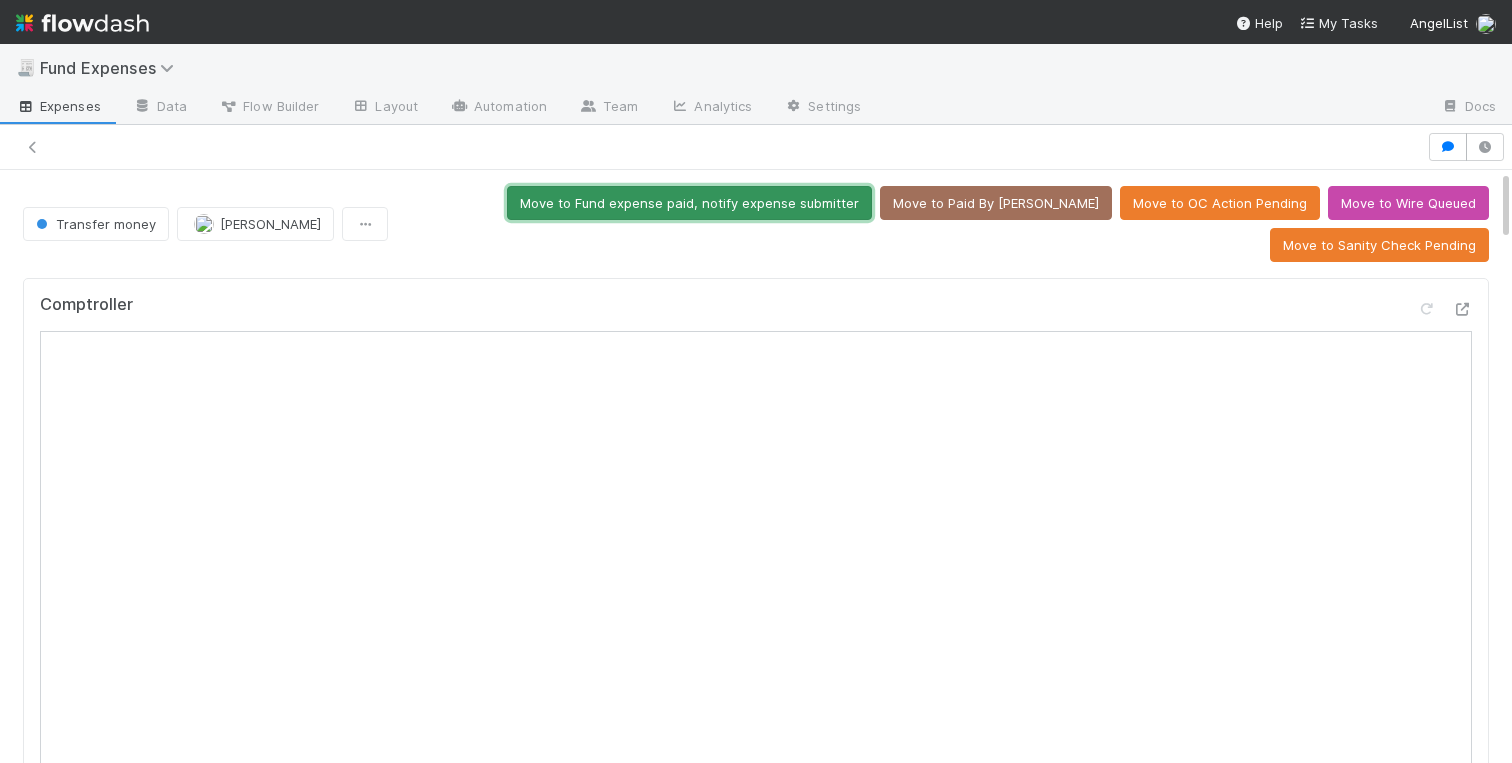 click on "Move to Fund expense paid, notify expense submitter" at bounding box center (689, 203) 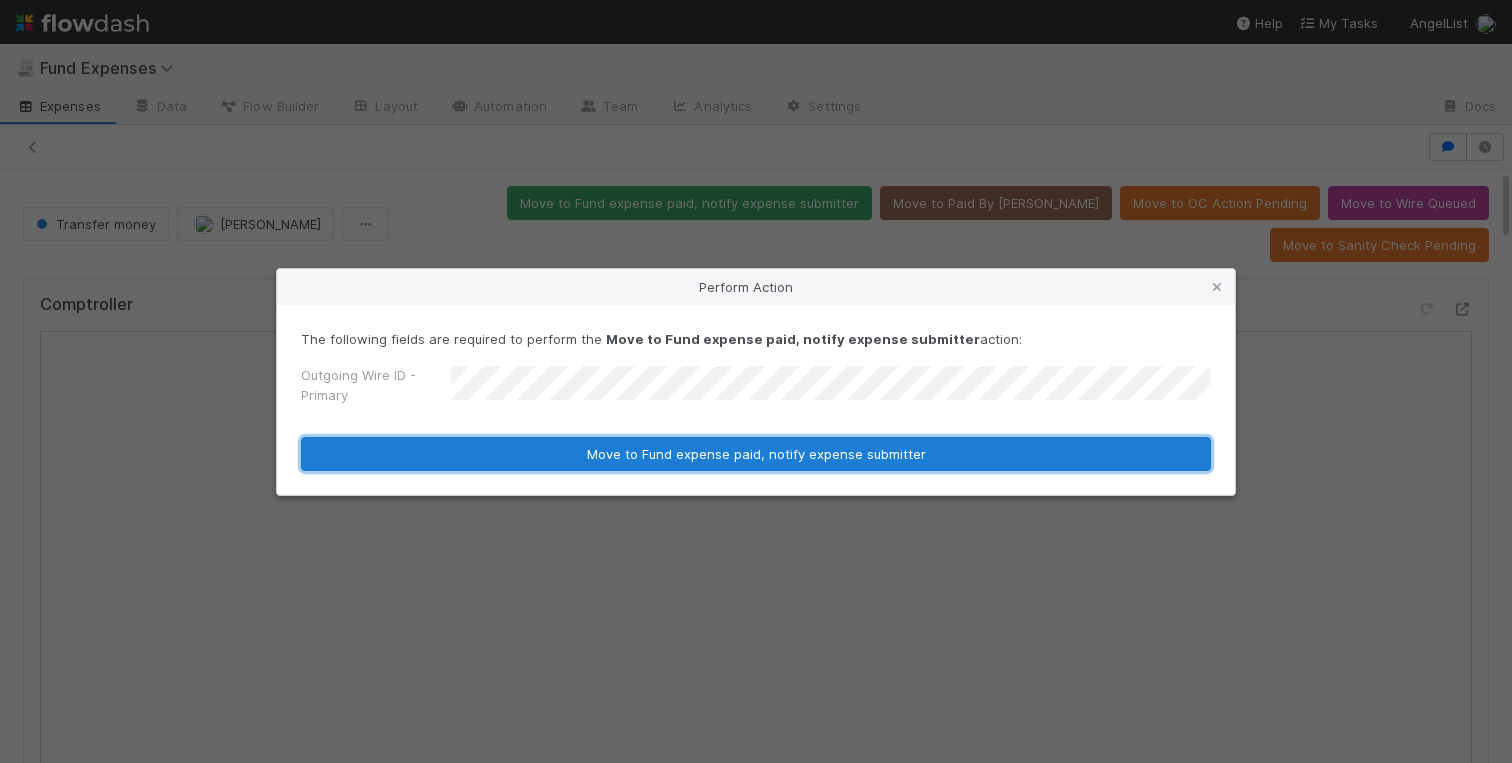 click on "Move to Fund expense paid, notify expense submitter" at bounding box center (756, 454) 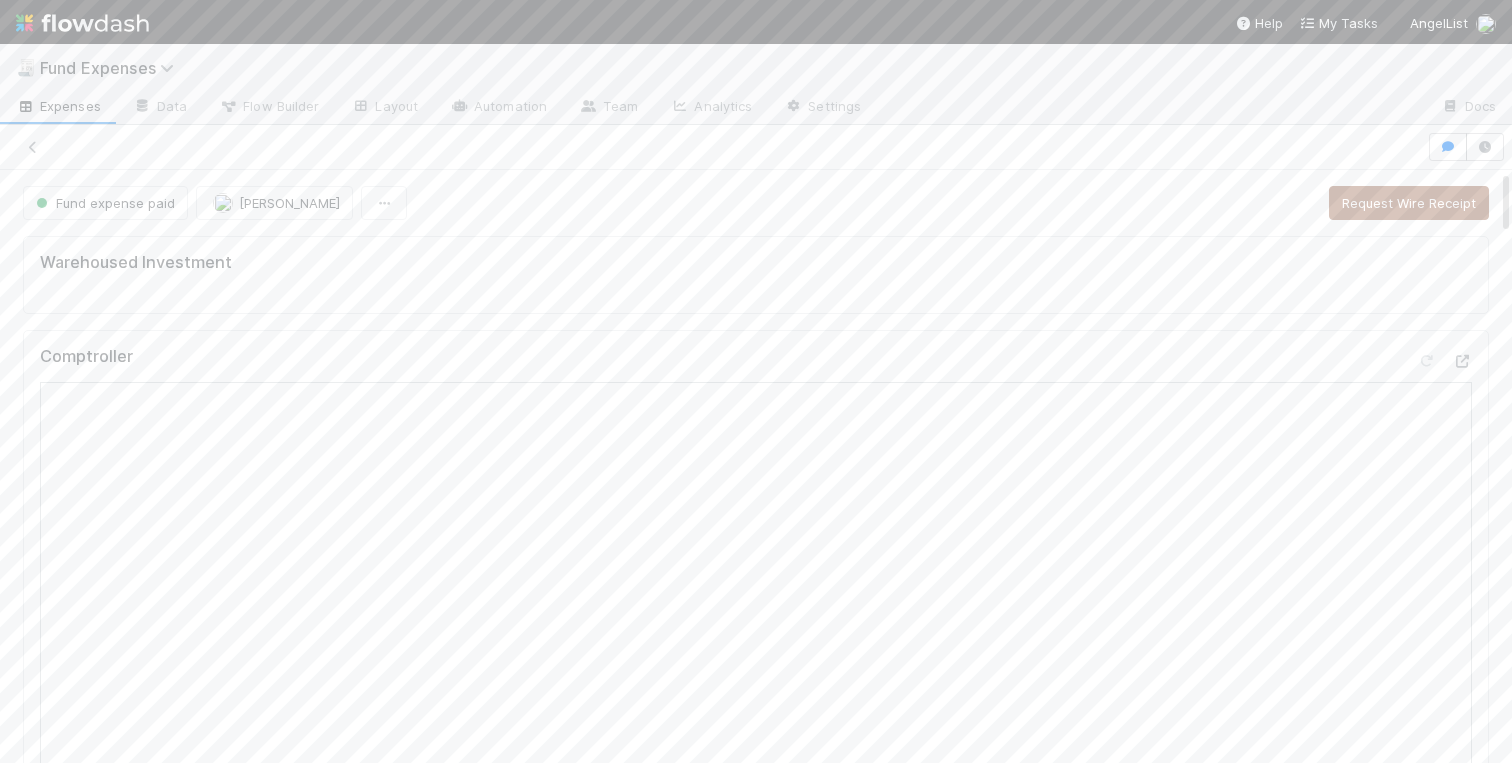 click on "Warehoused Investment" at bounding box center (756, 263) 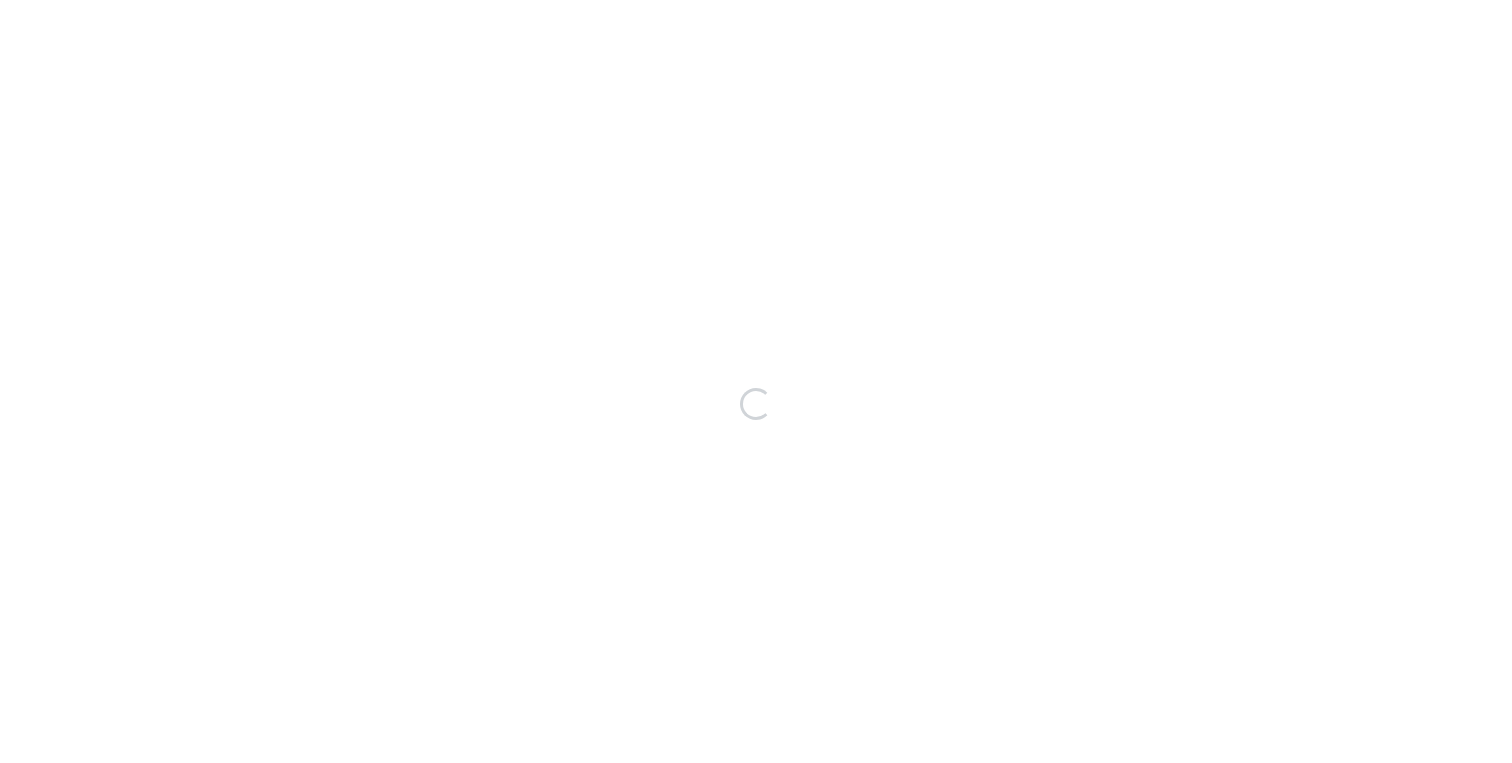 scroll, scrollTop: 0, scrollLeft: 0, axis: both 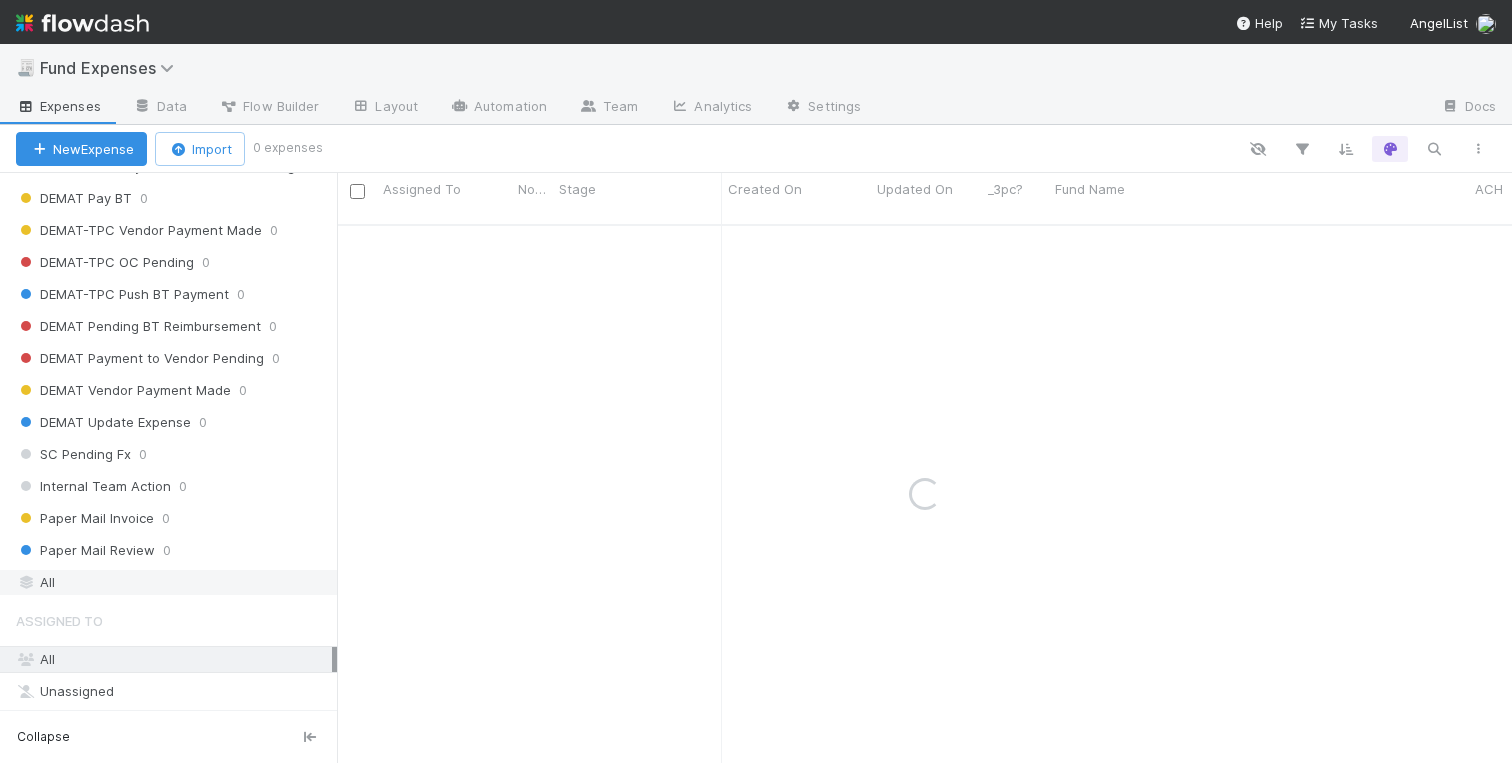 click on "All" at bounding box center [174, 582] 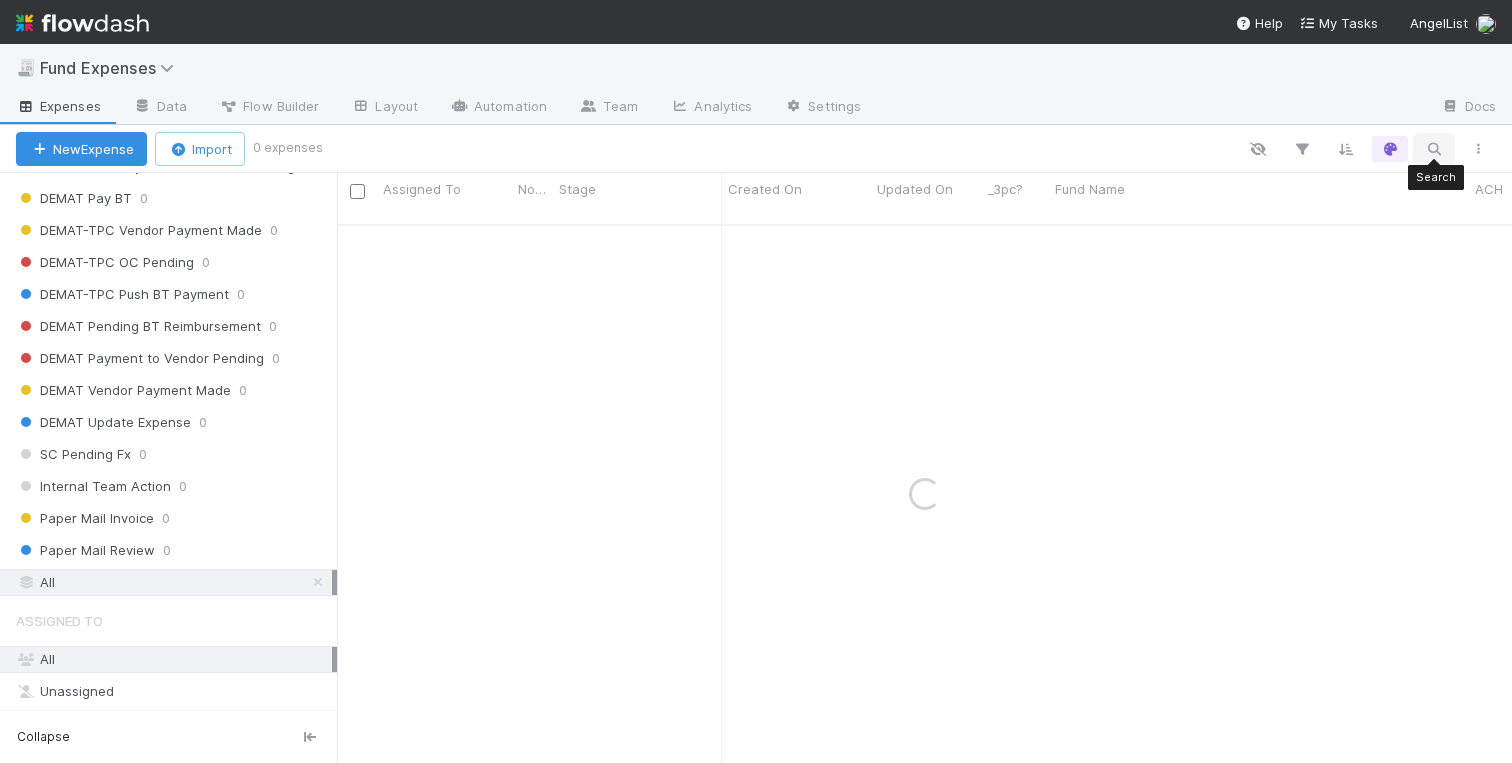 click at bounding box center (1434, 149) 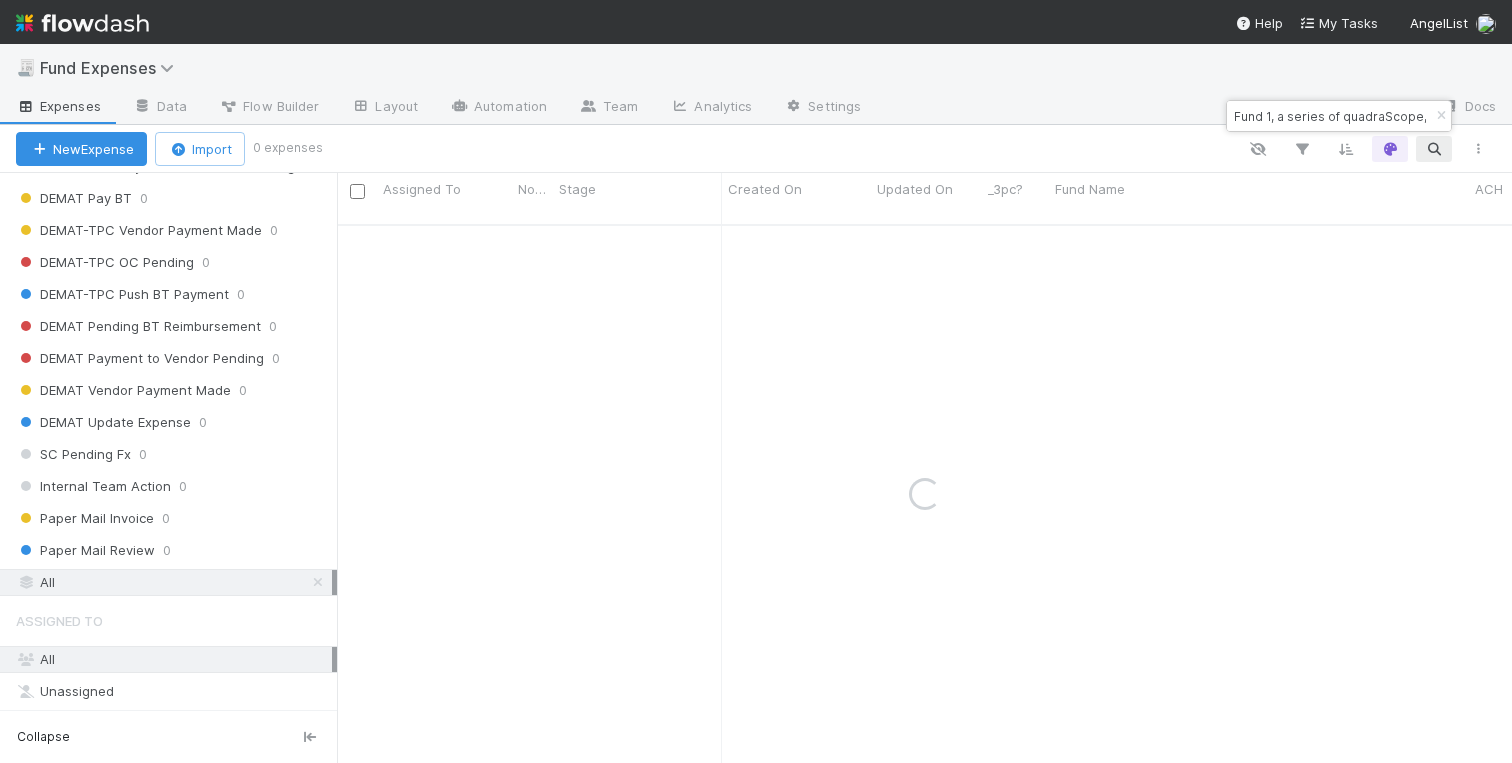 scroll, scrollTop: 0, scrollLeft: 67, axis: horizontal 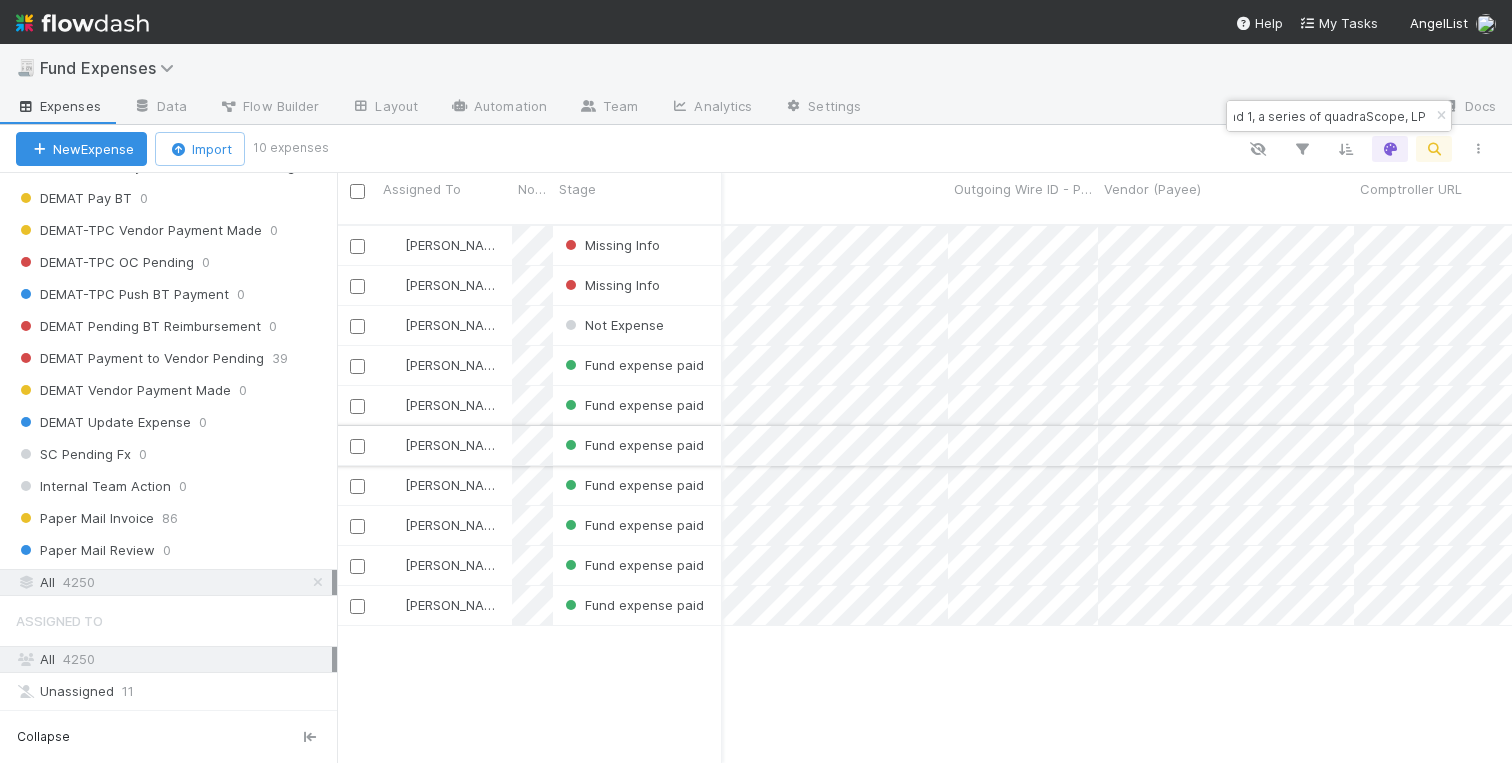 type on "Fund 1, a series of quadraScope, LP" 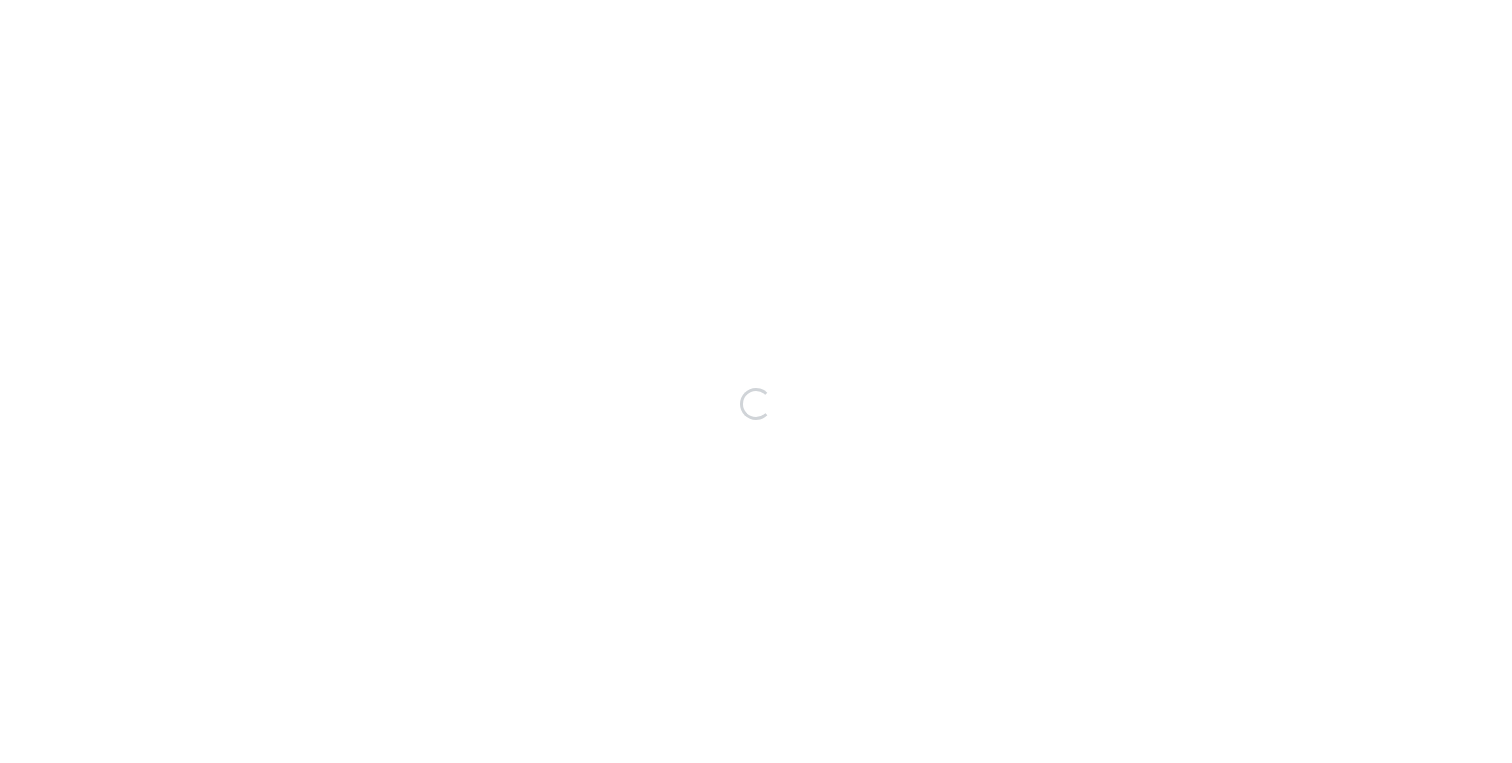 scroll, scrollTop: 0, scrollLeft: 0, axis: both 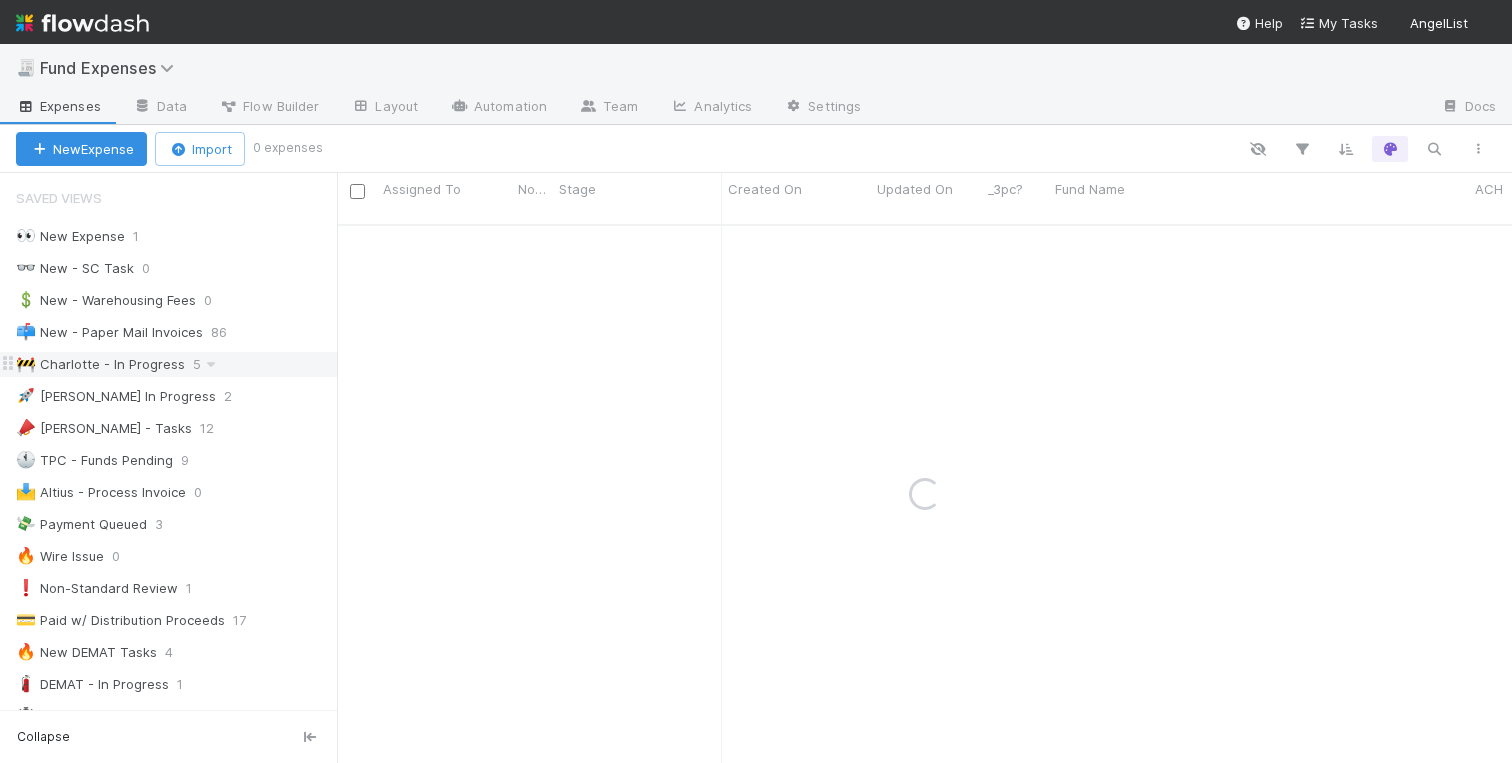 click on "🚧 Charlotte - In Progress" at bounding box center [100, 364] 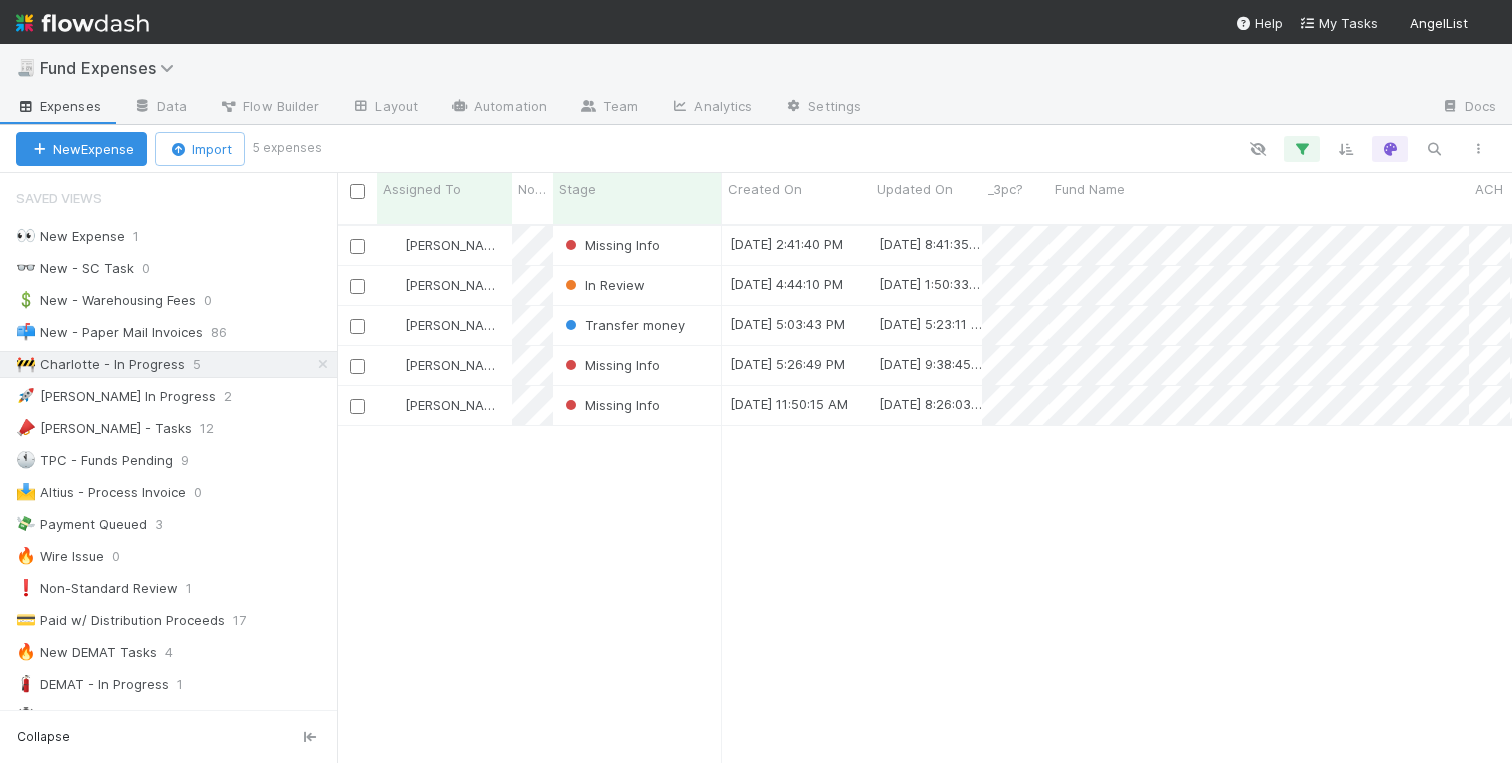 scroll, scrollTop: 0, scrollLeft: 1, axis: horizontal 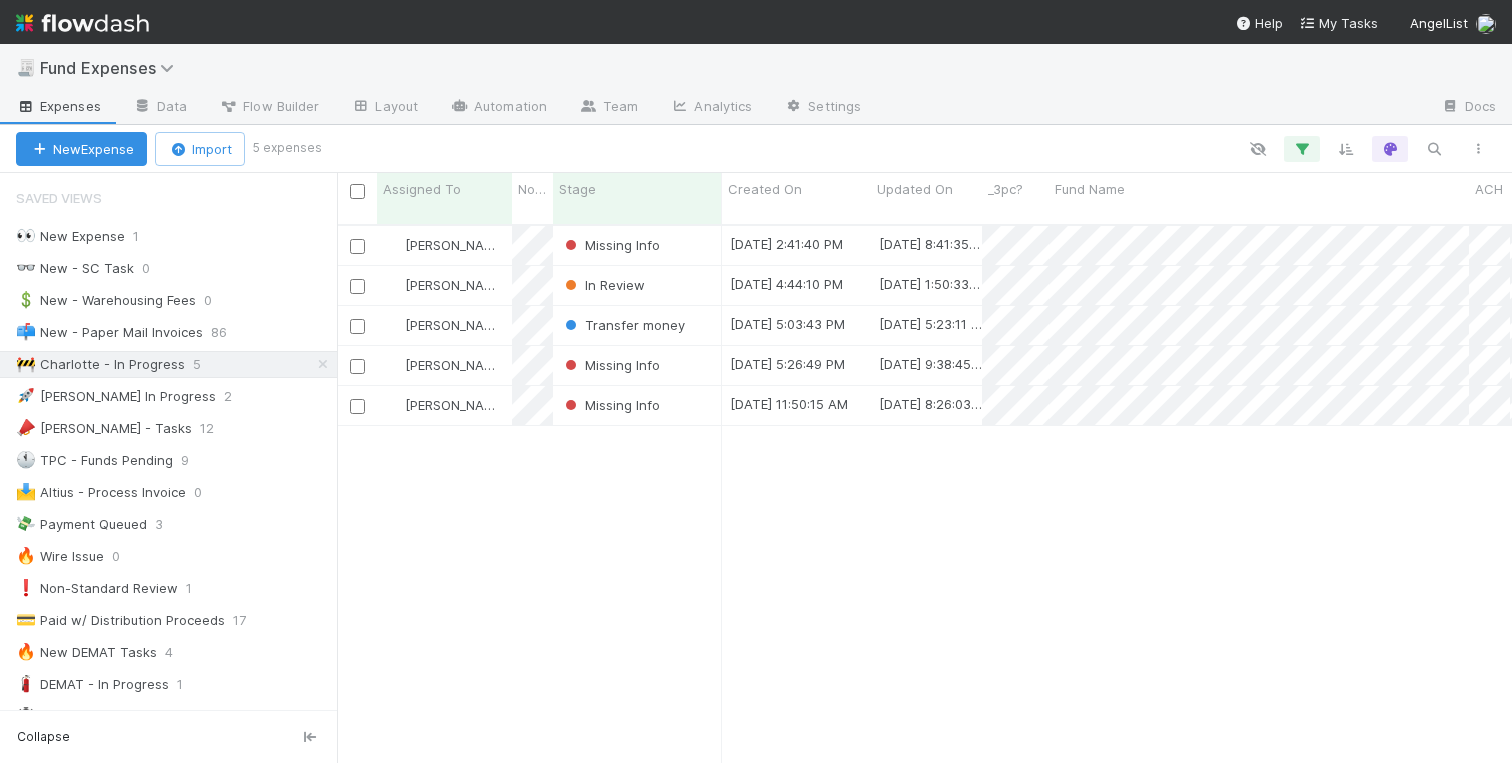 click on "[PERSON_NAME]   Missing Info [DATE] 2:41:40 PM [DATE] 8:41:35 PM 0 0 0 0 0 0 0 0 0 0 [PERSON_NAME]   In Review [DATE] 4:44:10 PM [DATE] 1:50:33 PM 0 0 0 0 0 0 0 0 0 0 Charlotte Mas   Transfer money [DATE] 5:03:43 PM [DATE] 5:23:11 AM 0 0 1 0 0 0 0 0 0 0 [PERSON_NAME]   Missing Info [DATE] 5:26:49 PM [DATE] 9:38:45 AM 0 0 0 0 0 0 0 0 0 0 [PERSON_NAME]   Missing Info [DATE] 11:50:15 AM [DATE] 8:26:03 AM 0 0 0 0 0 0 0 0 0 0" at bounding box center (924, 502) 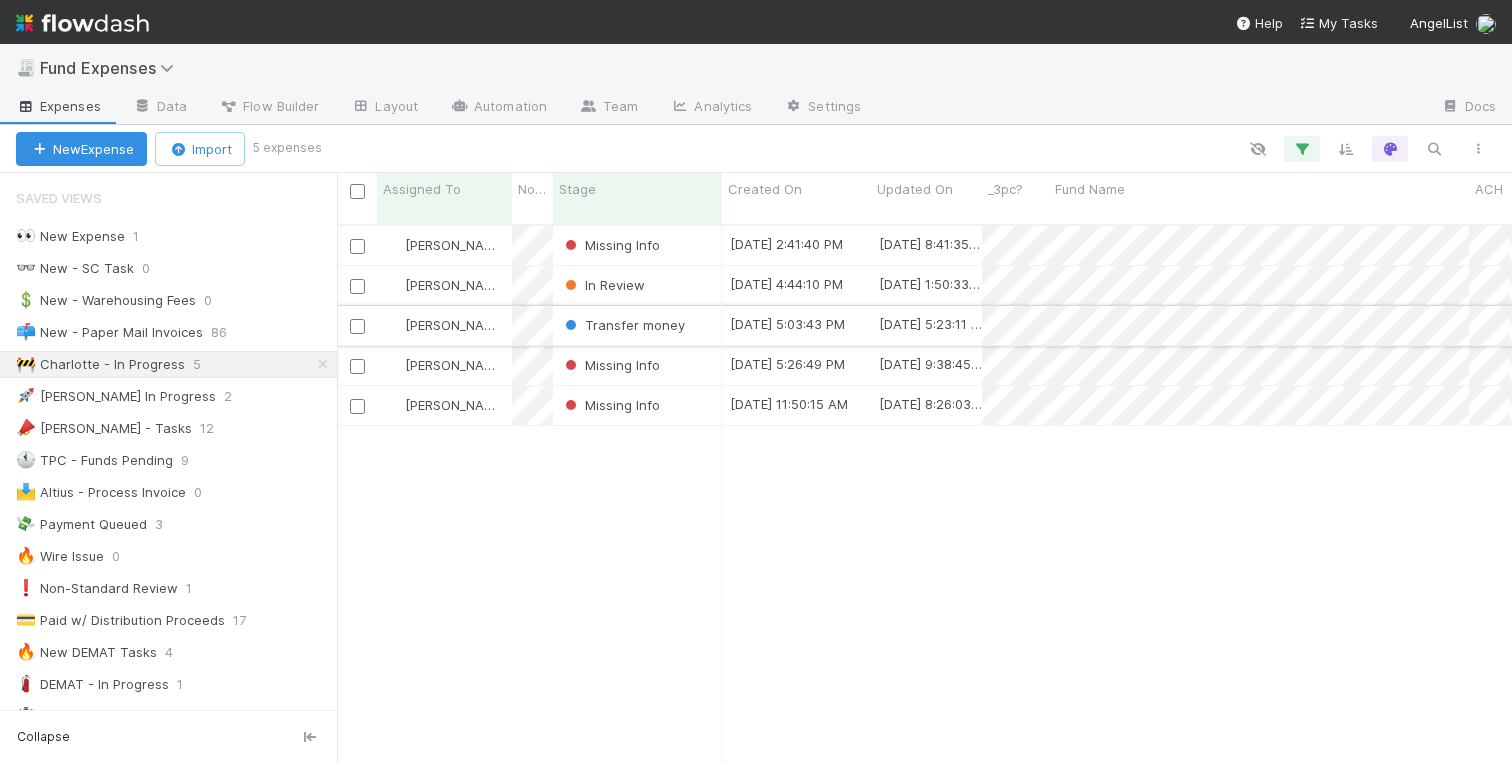 click on "Transfer money" at bounding box center [637, 325] 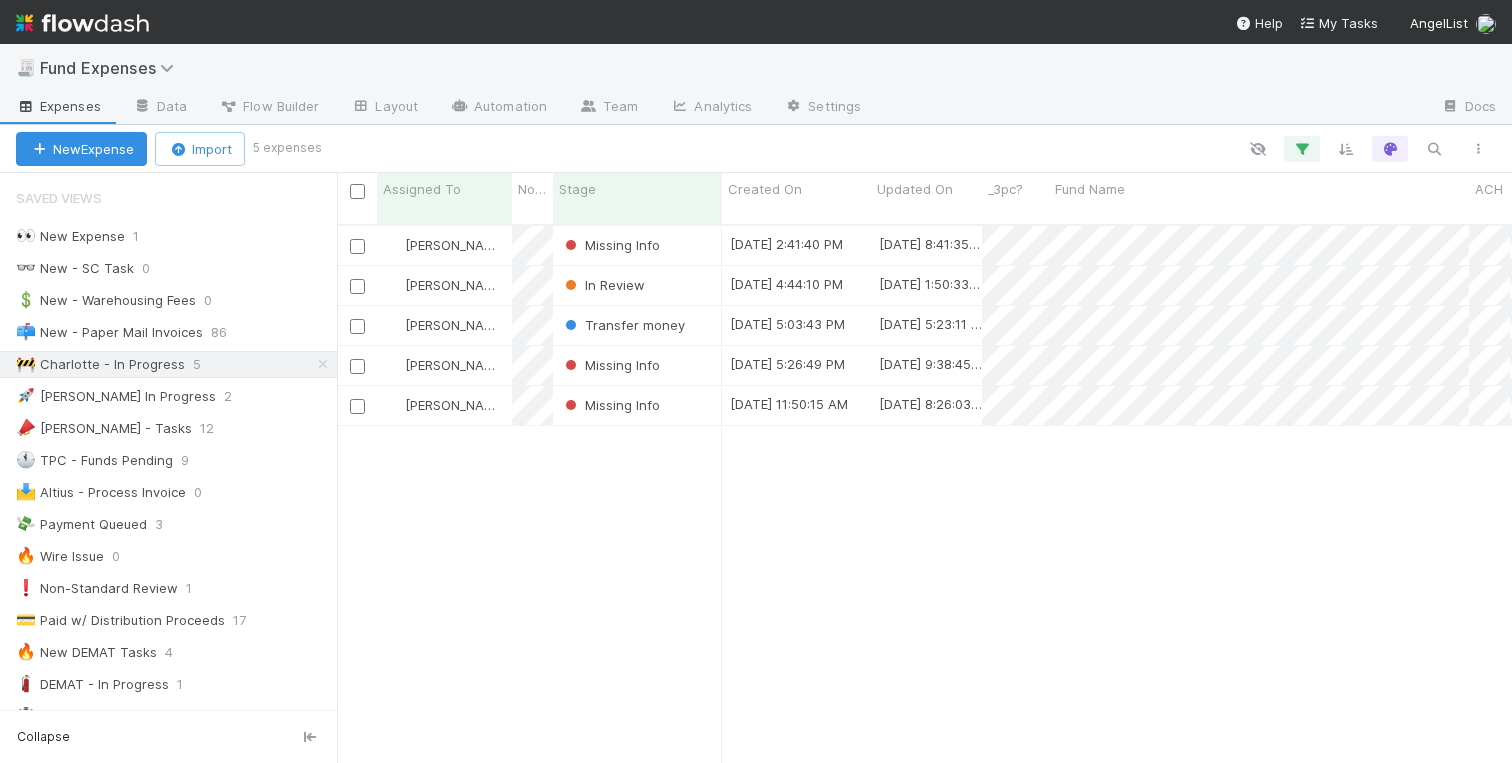 click on "[PERSON_NAME]   Missing Info [DATE] 2:41:40 PM [DATE] 8:41:35 PM 0 0 0 0 0 0 0 0 0 0 [PERSON_NAME]   In Review [DATE] 4:44:10 PM [DATE] 1:50:33 PM 0 0 0 0 0 0 0 0 0 0 Charlotte Mas   Transfer money [DATE] 5:03:43 PM [DATE] 5:23:11 AM 0 0 1 0 0 0 0 0 0 0 [PERSON_NAME]   Missing Info [DATE] 5:26:49 PM [DATE] 9:38:45 AM 0 0 0 0 0 0 0 0 0 0 [PERSON_NAME]   Missing Info [DATE] 11:50:15 AM [DATE] 8:26:03 AM 0 0 0 0 0 0 0 0 0 0" at bounding box center (924, 502) 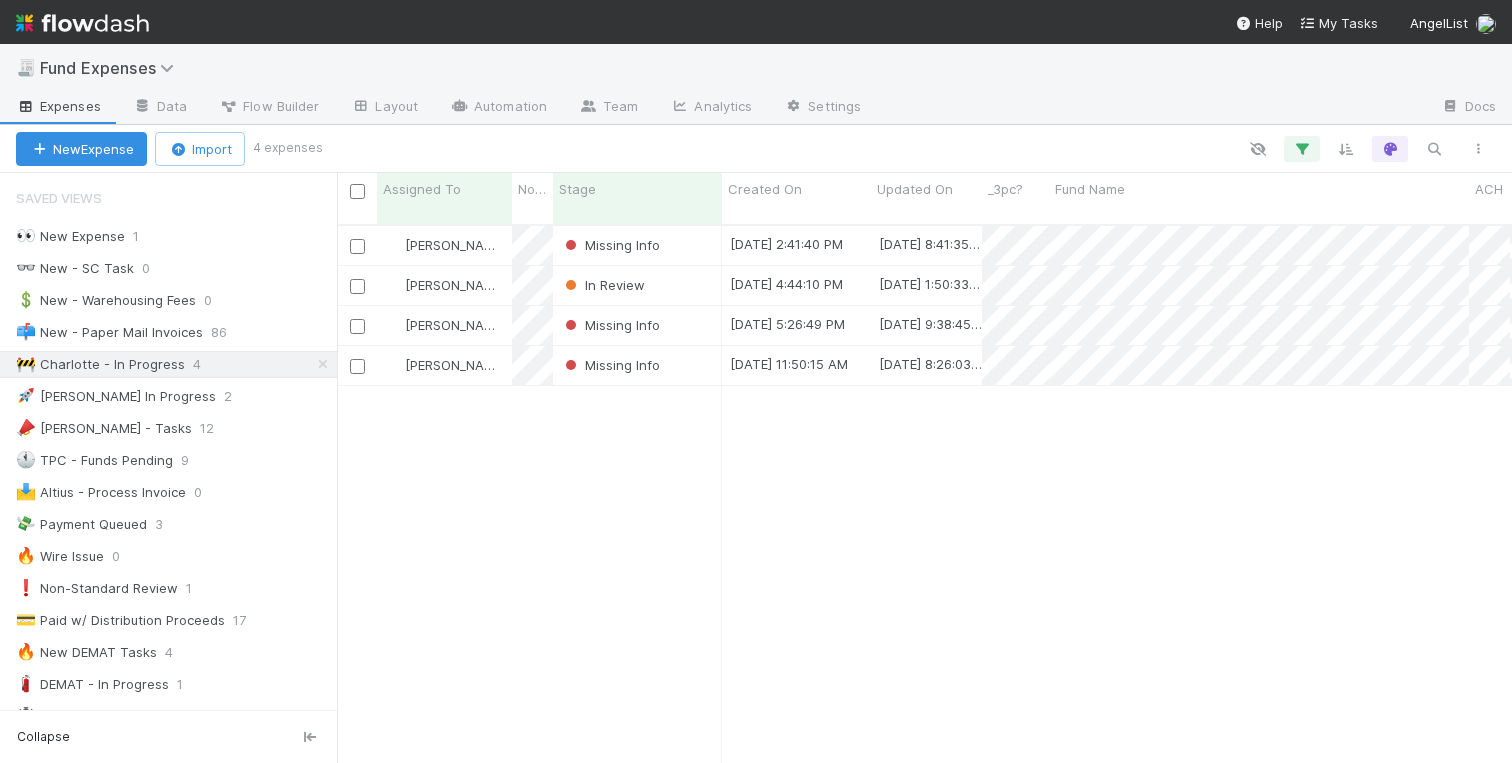click on "[PERSON_NAME]" at bounding box center [444, 285] 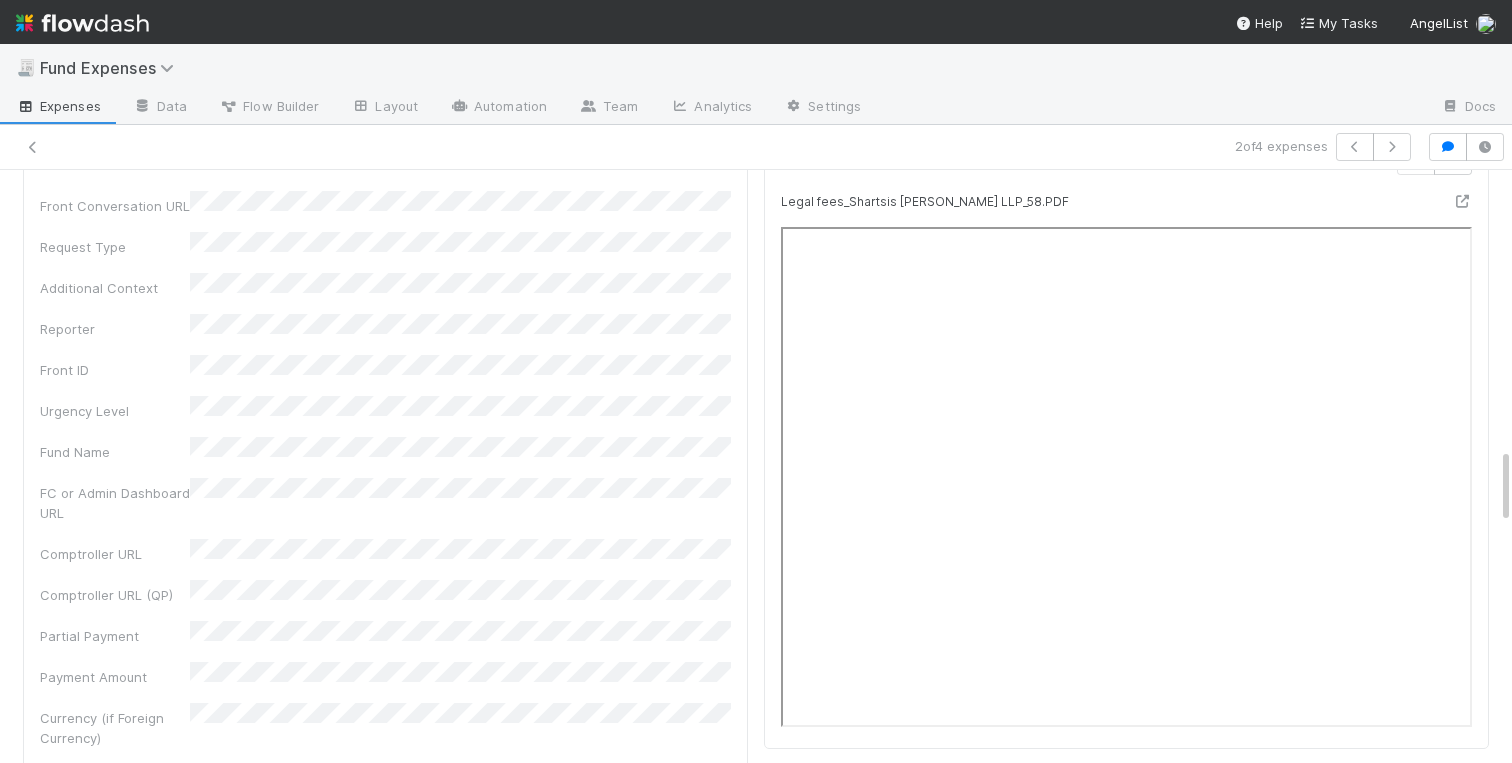 scroll, scrollTop: 2144, scrollLeft: 0, axis: vertical 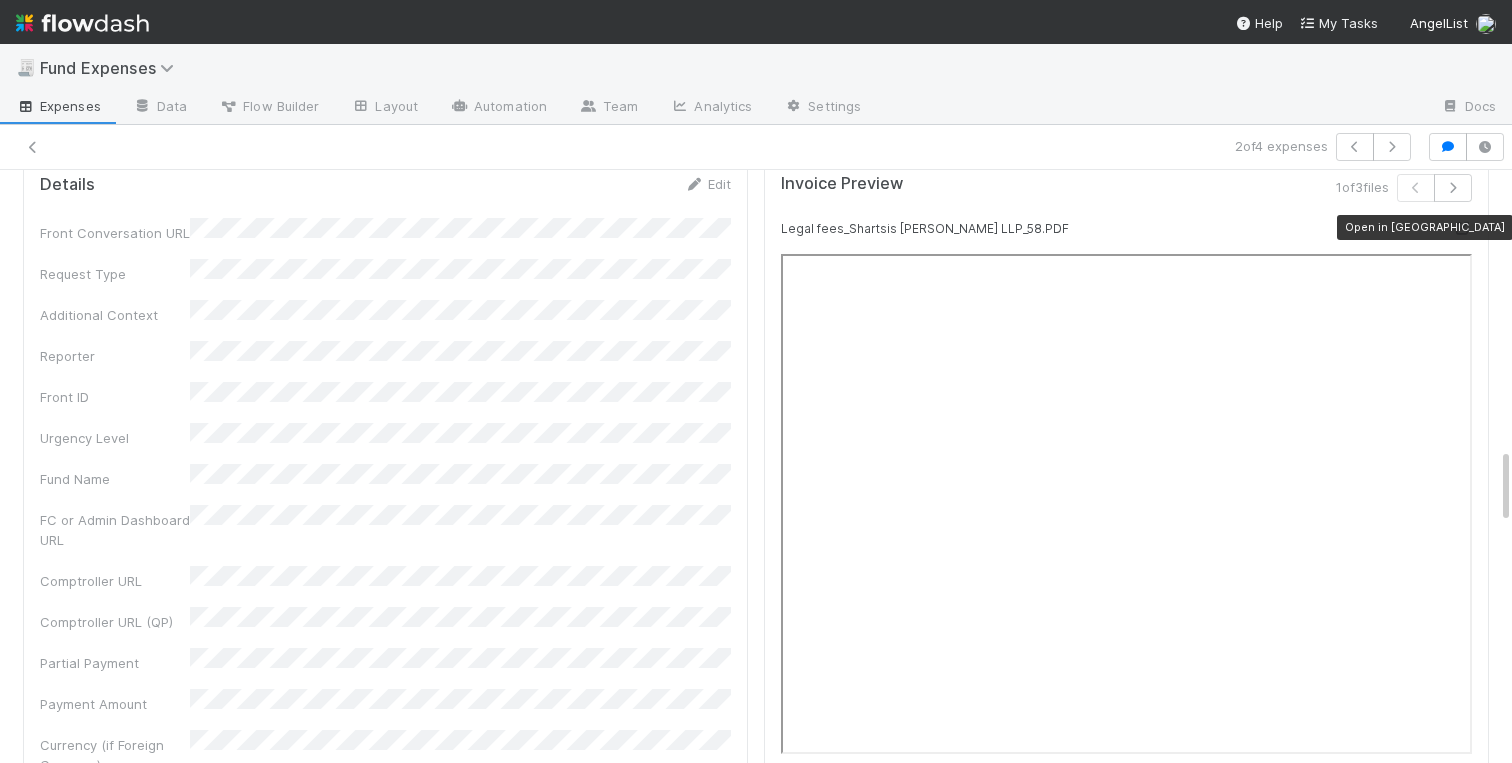 click at bounding box center (1462, 228) 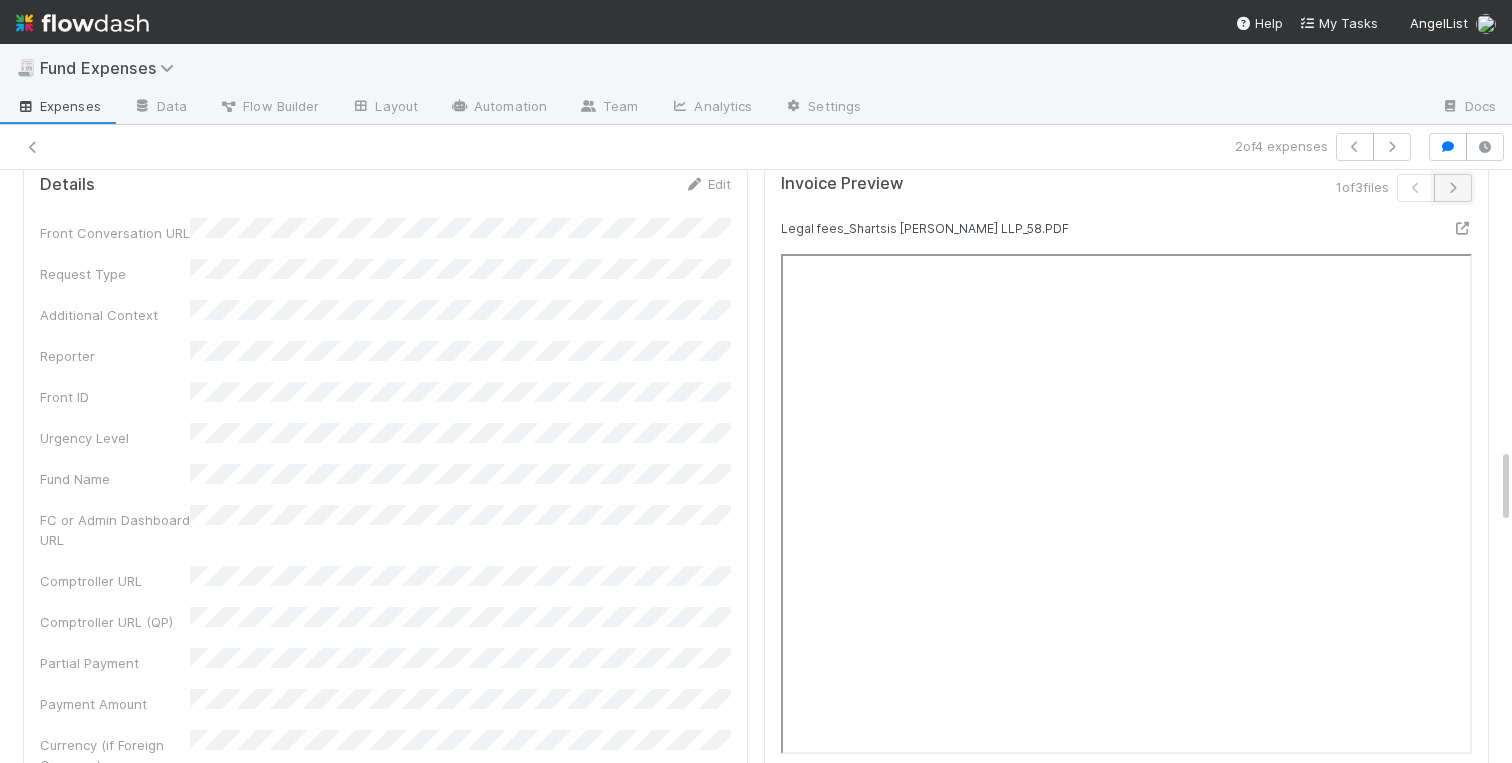 click at bounding box center [1453, 188] 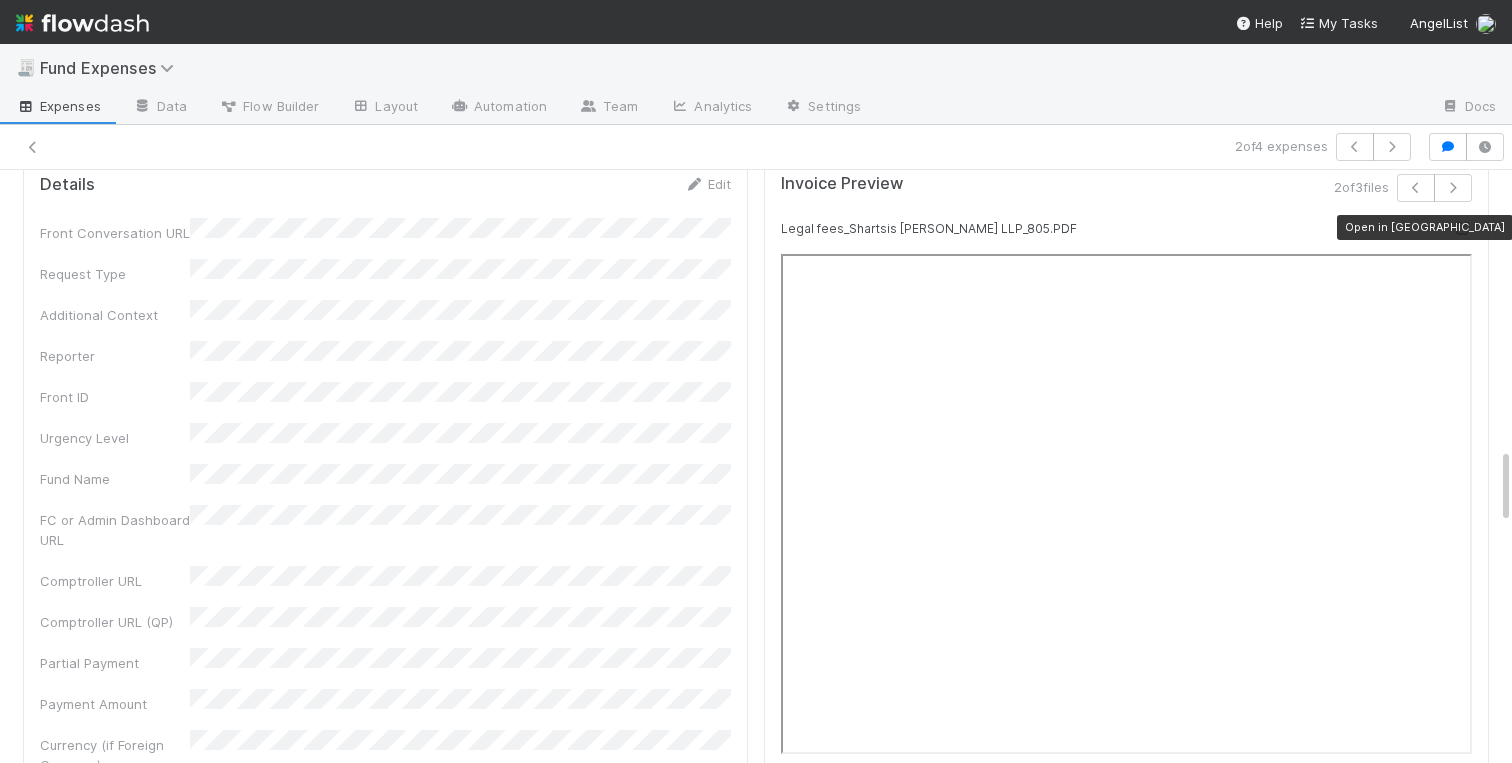 click at bounding box center [1462, 228] 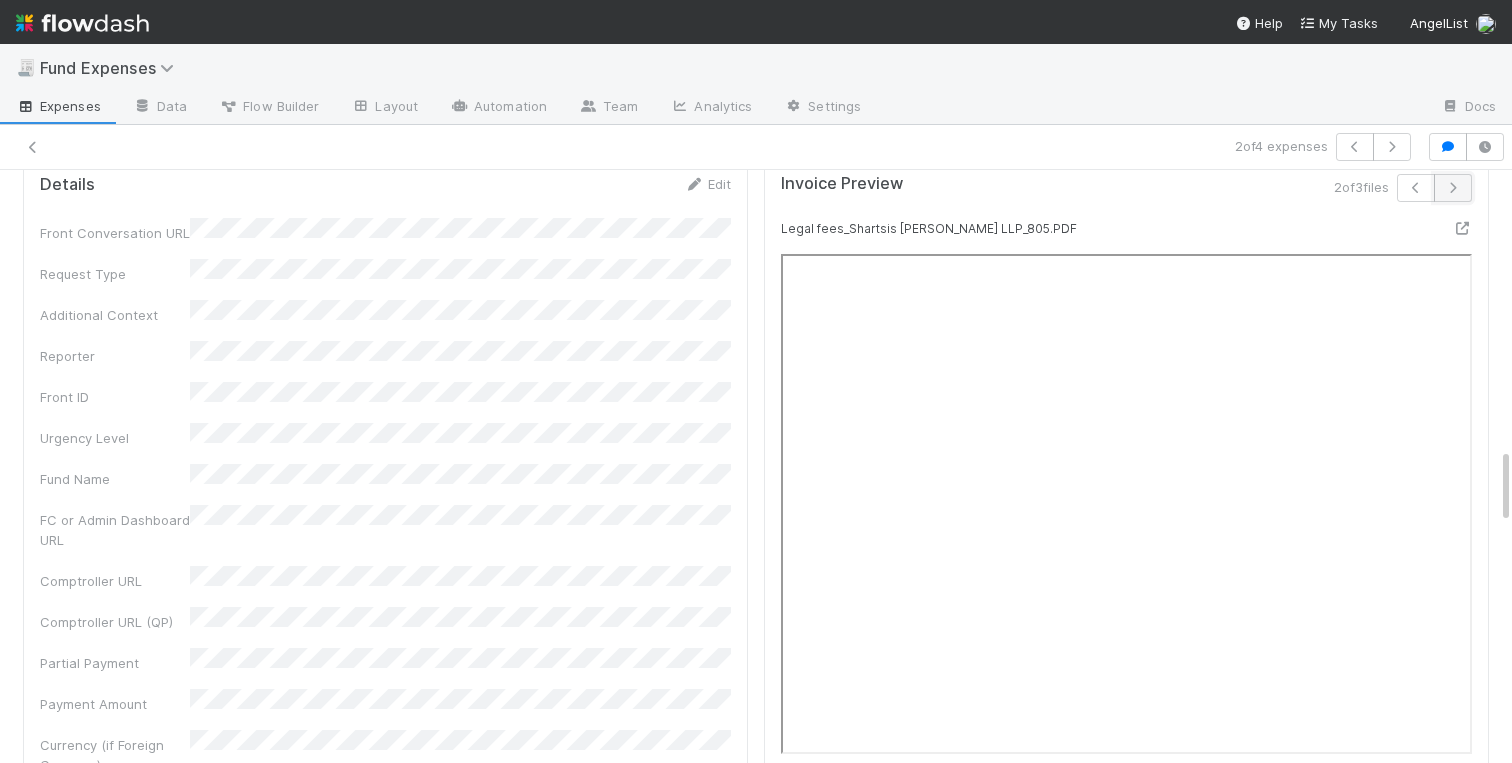 click at bounding box center [1453, 188] 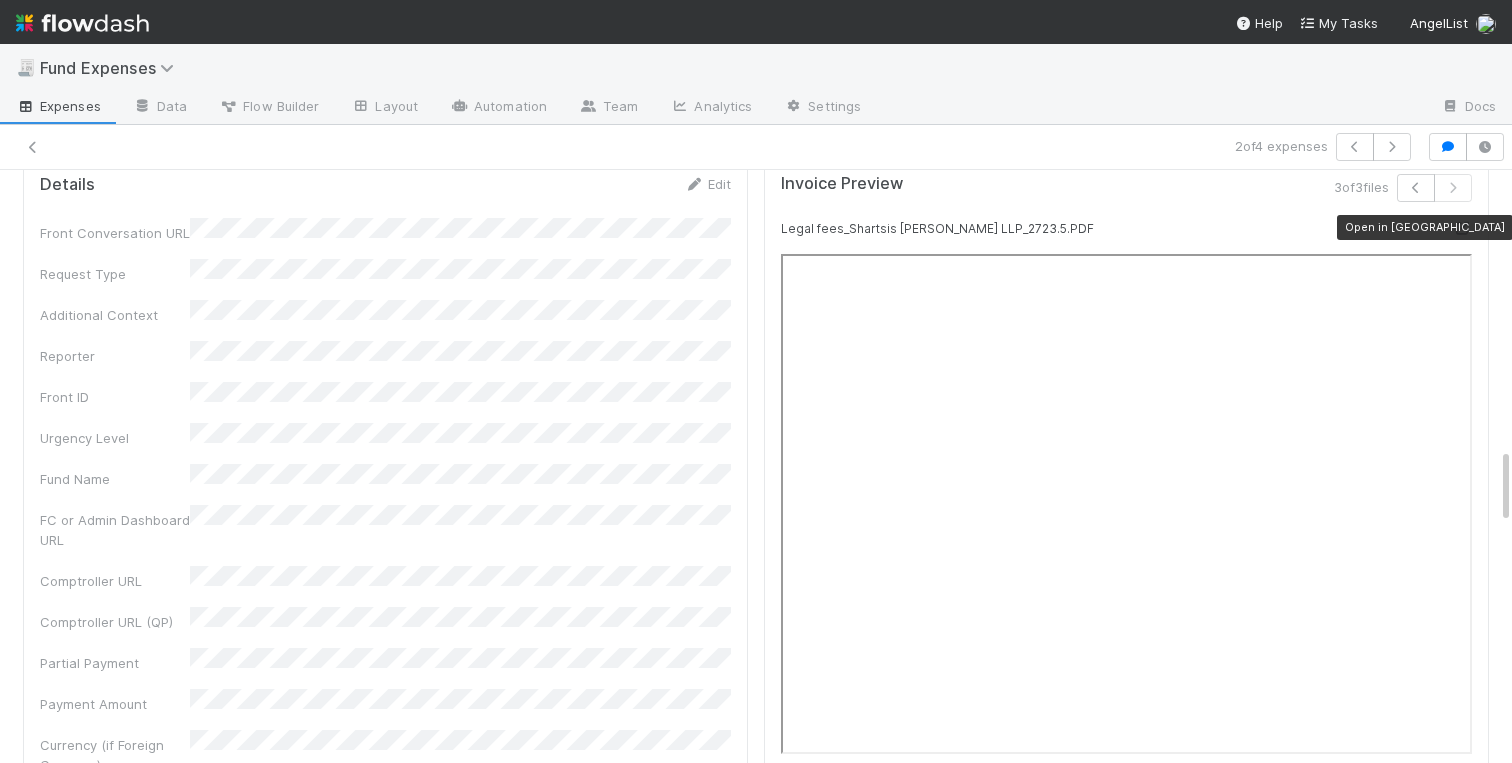 click at bounding box center [1462, 228] 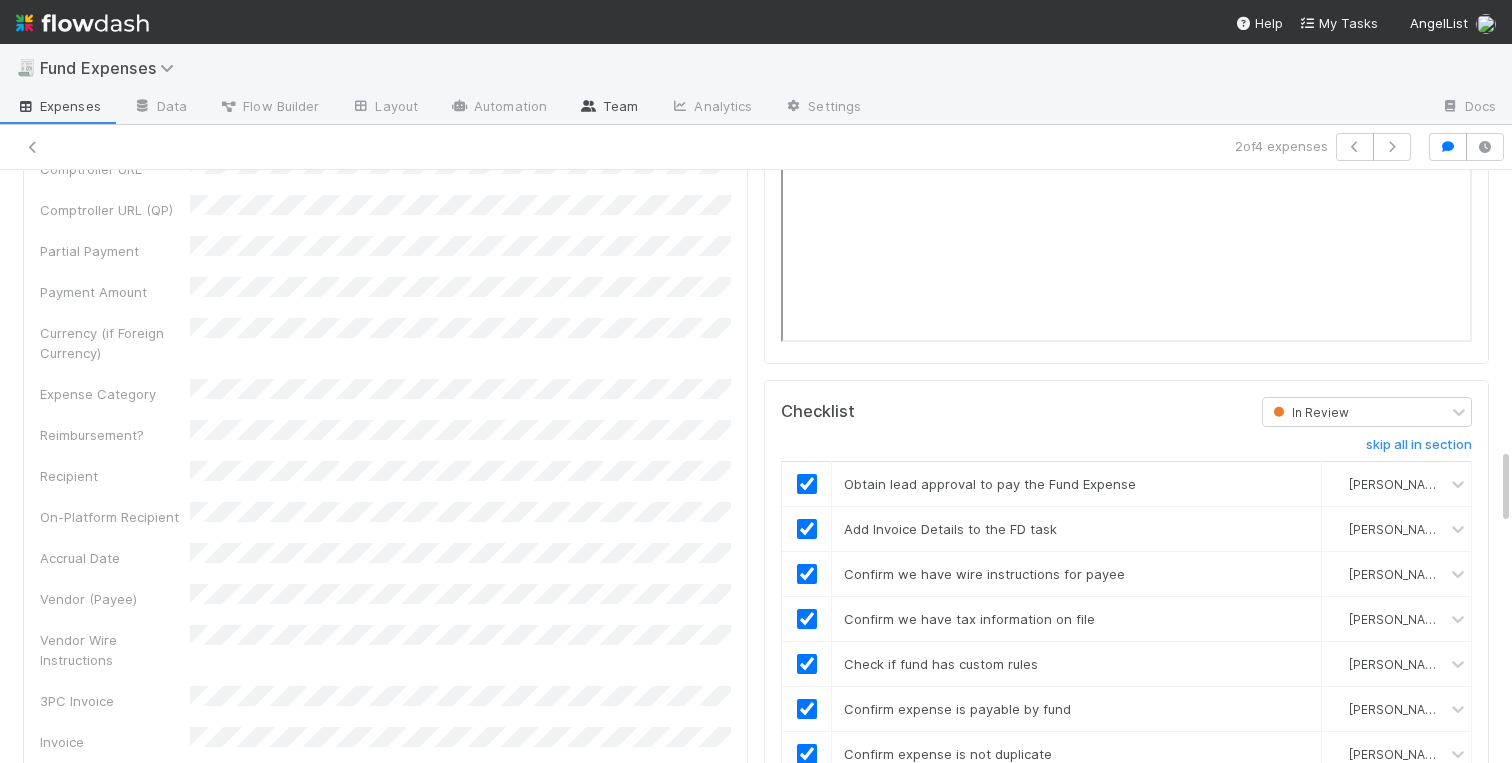 scroll, scrollTop: 2762, scrollLeft: 0, axis: vertical 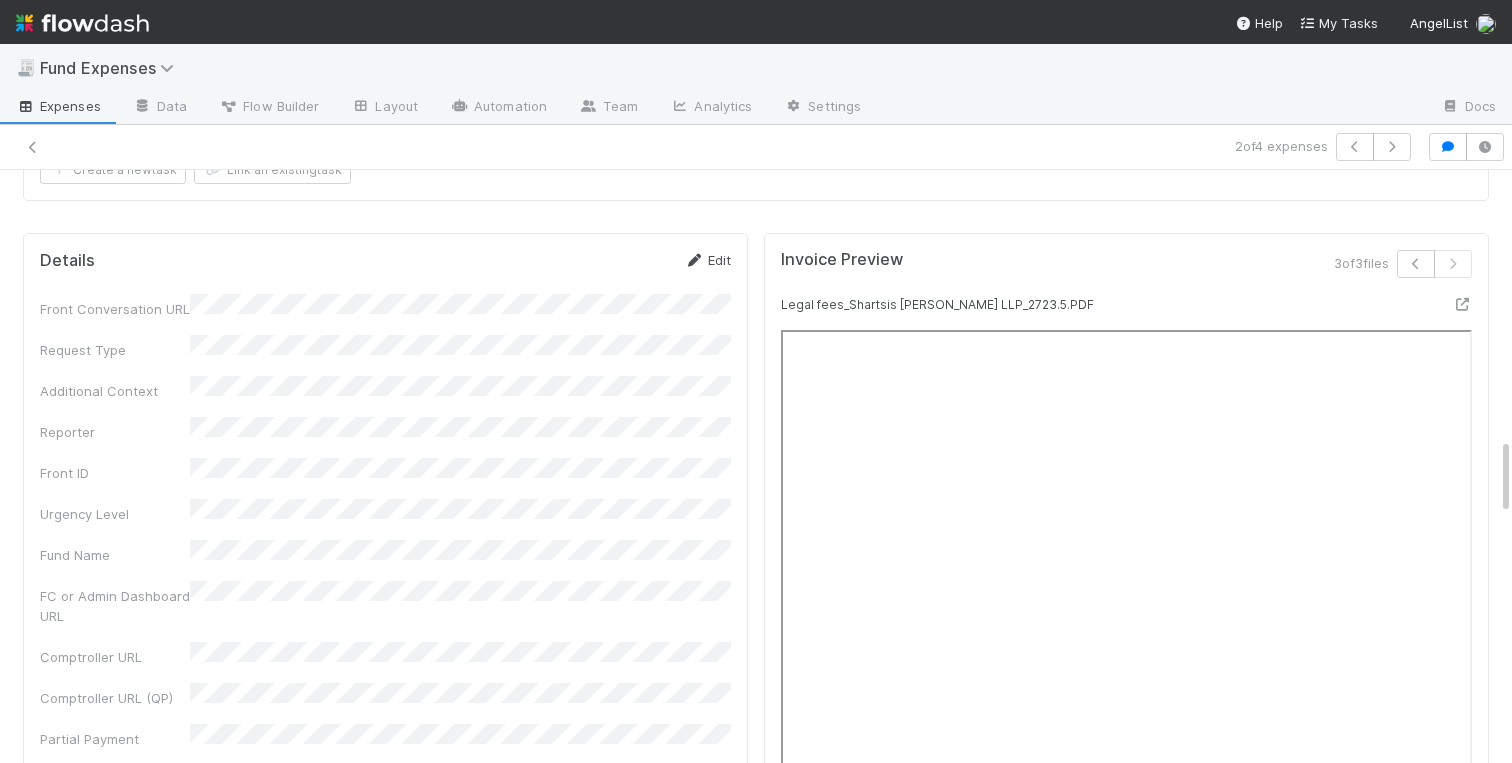 click at bounding box center (694, 260) 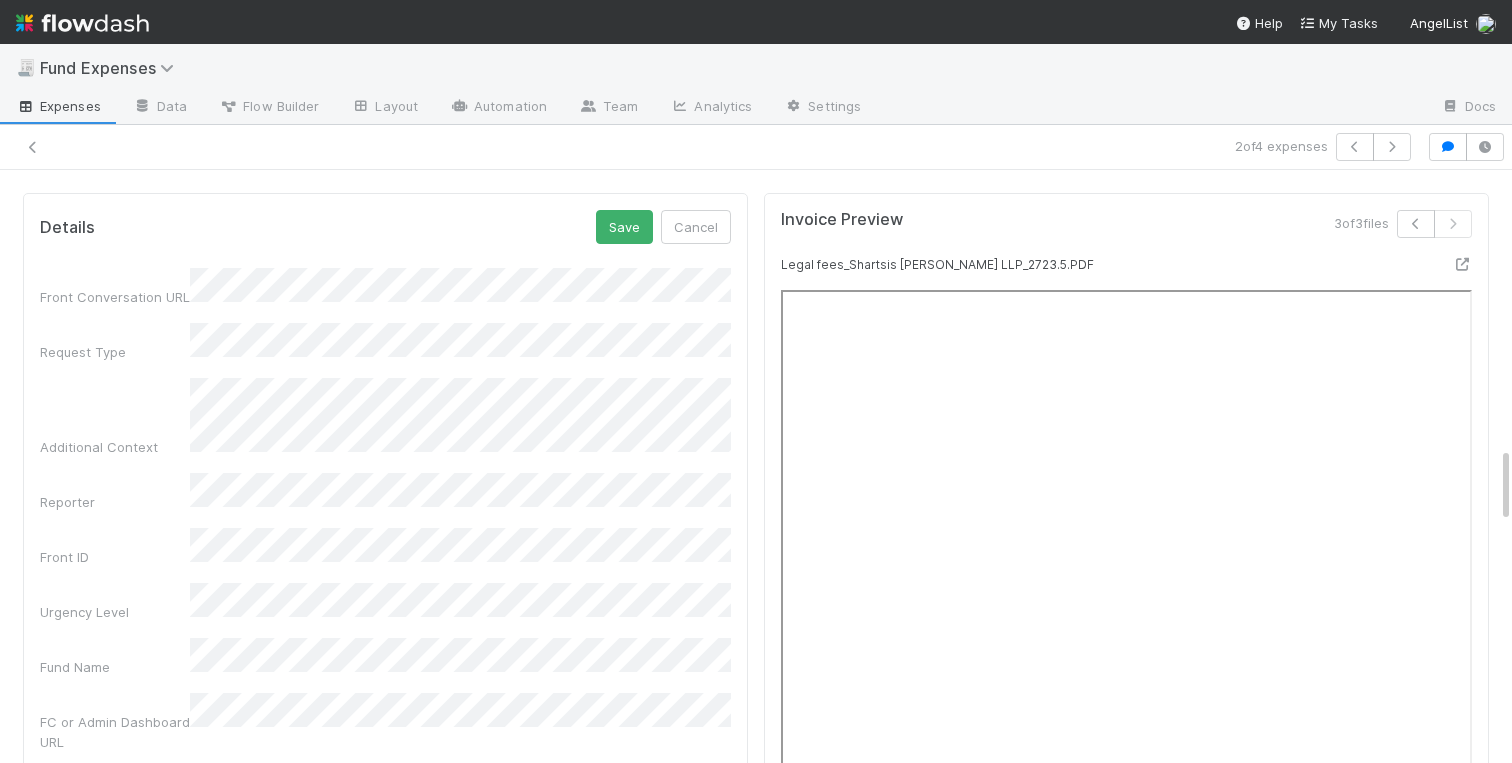 scroll, scrollTop: 1916, scrollLeft: 0, axis: vertical 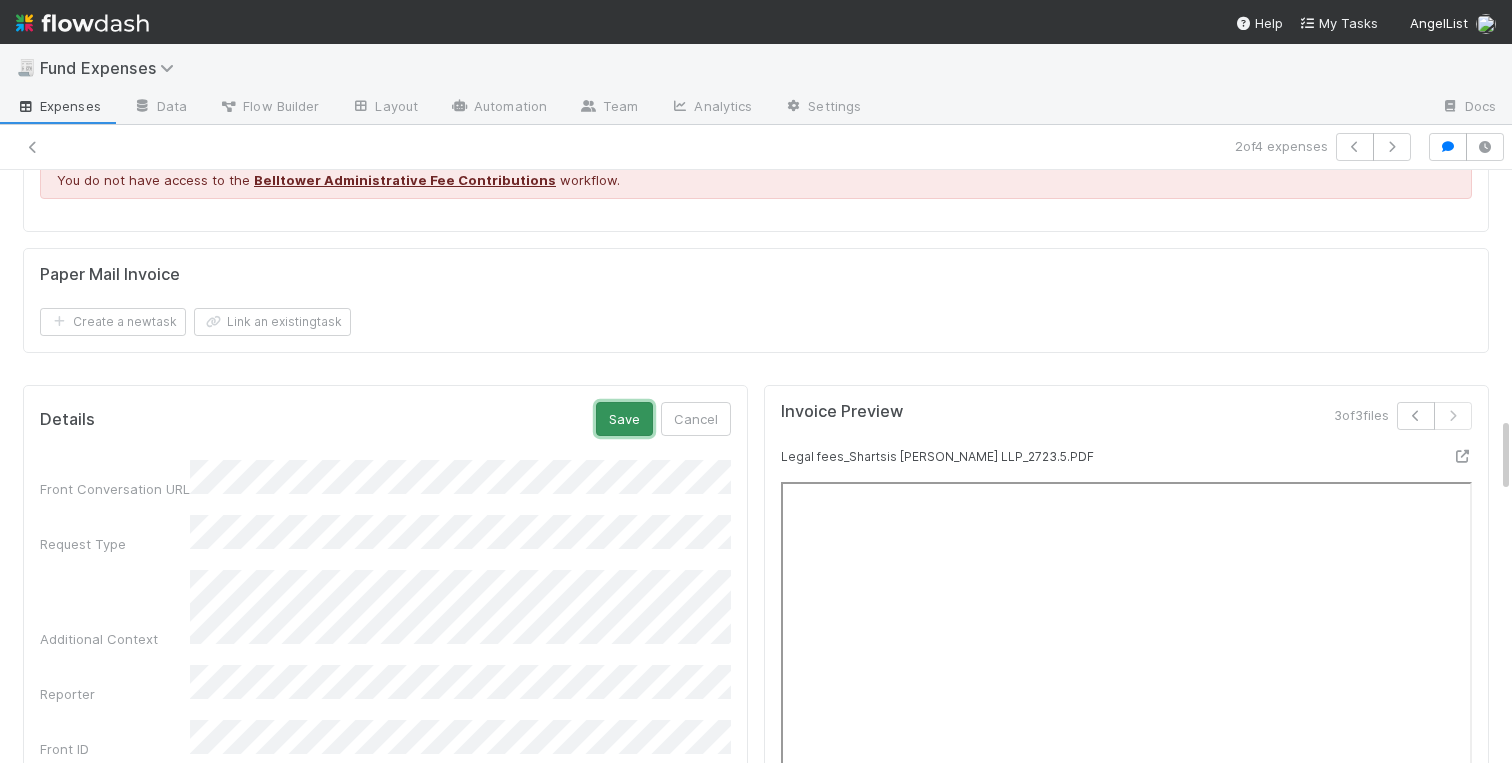 click on "Save" at bounding box center [624, 419] 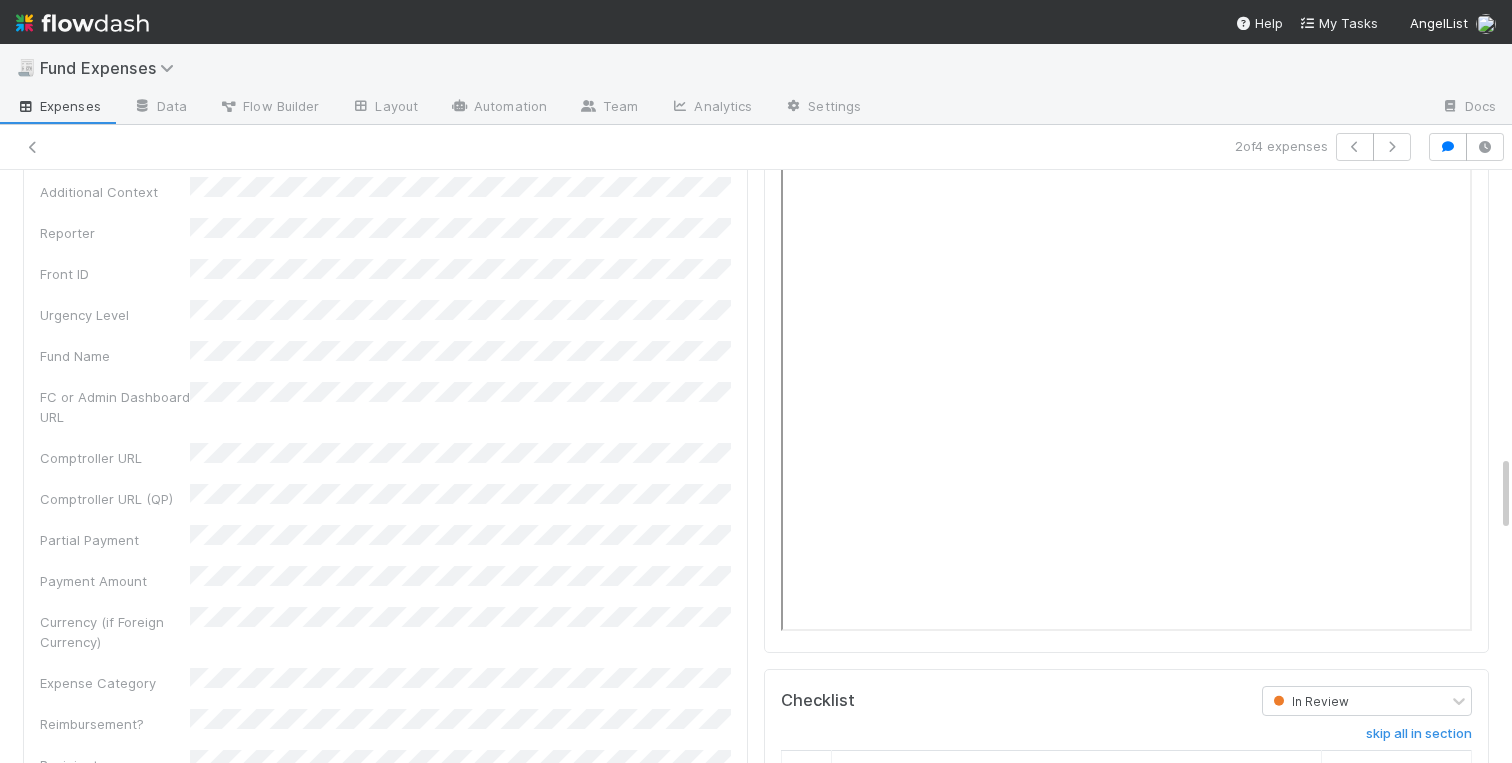 scroll, scrollTop: 1988, scrollLeft: 0, axis: vertical 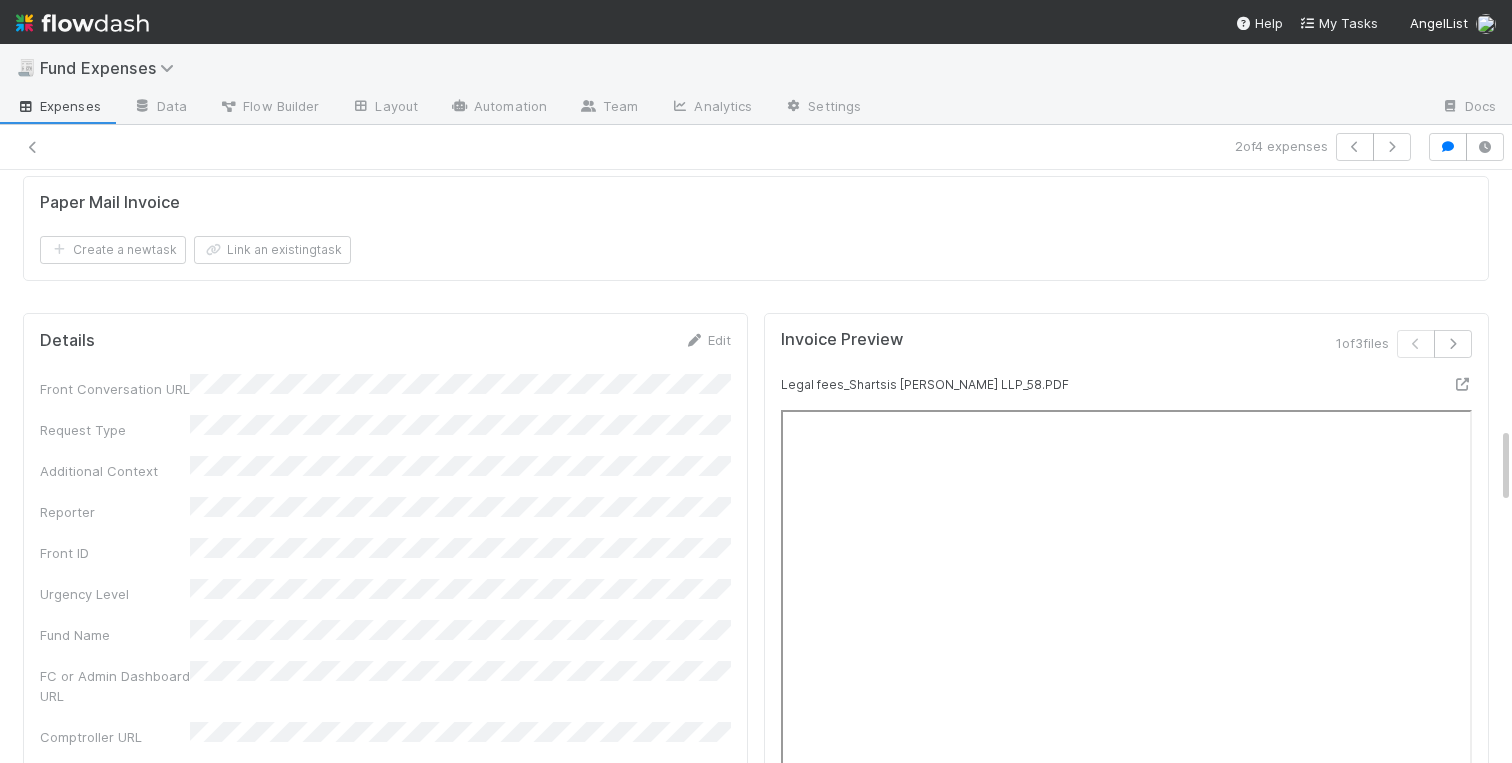 click on "Edit" at bounding box center (707, 340) 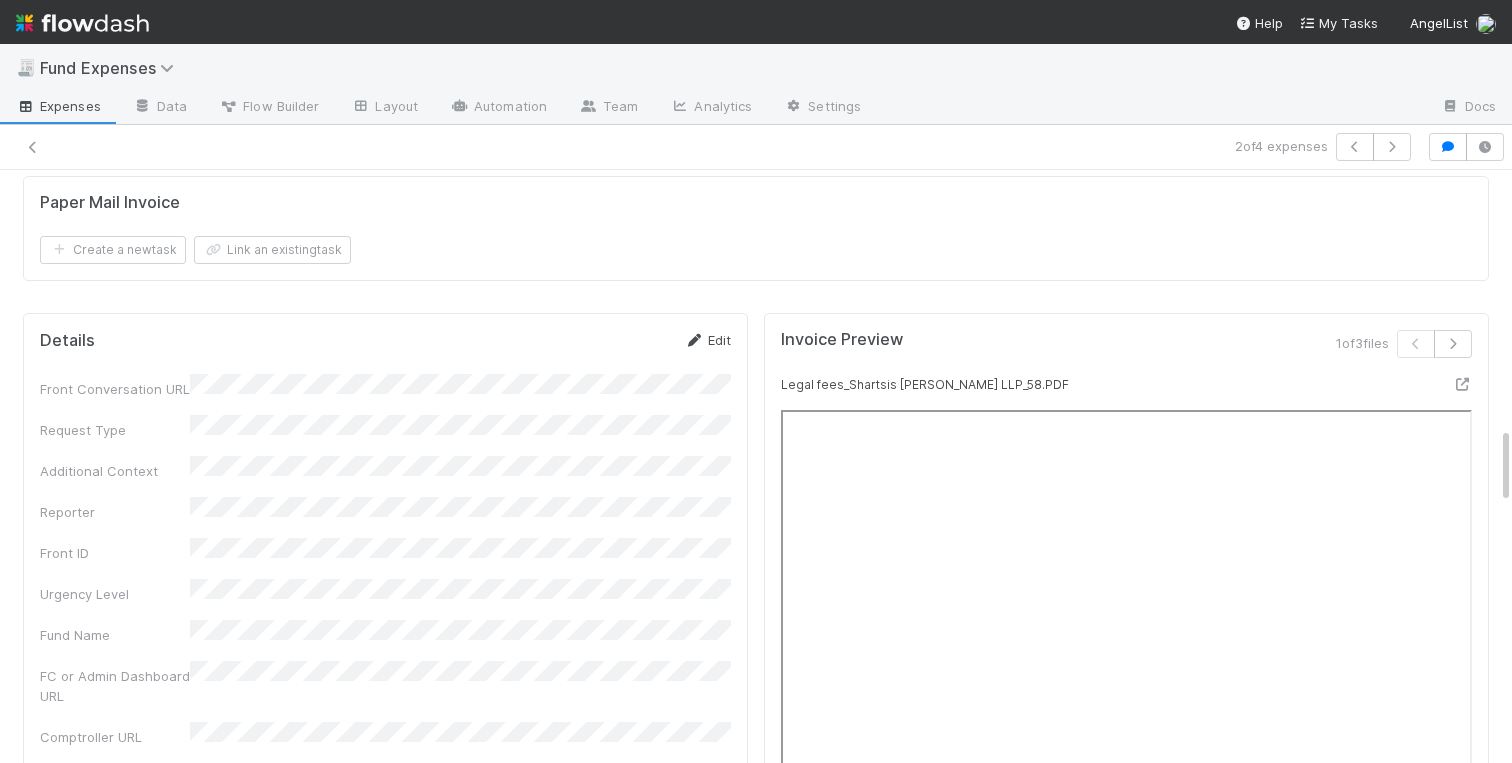 click on "Edit" at bounding box center (707, 340) 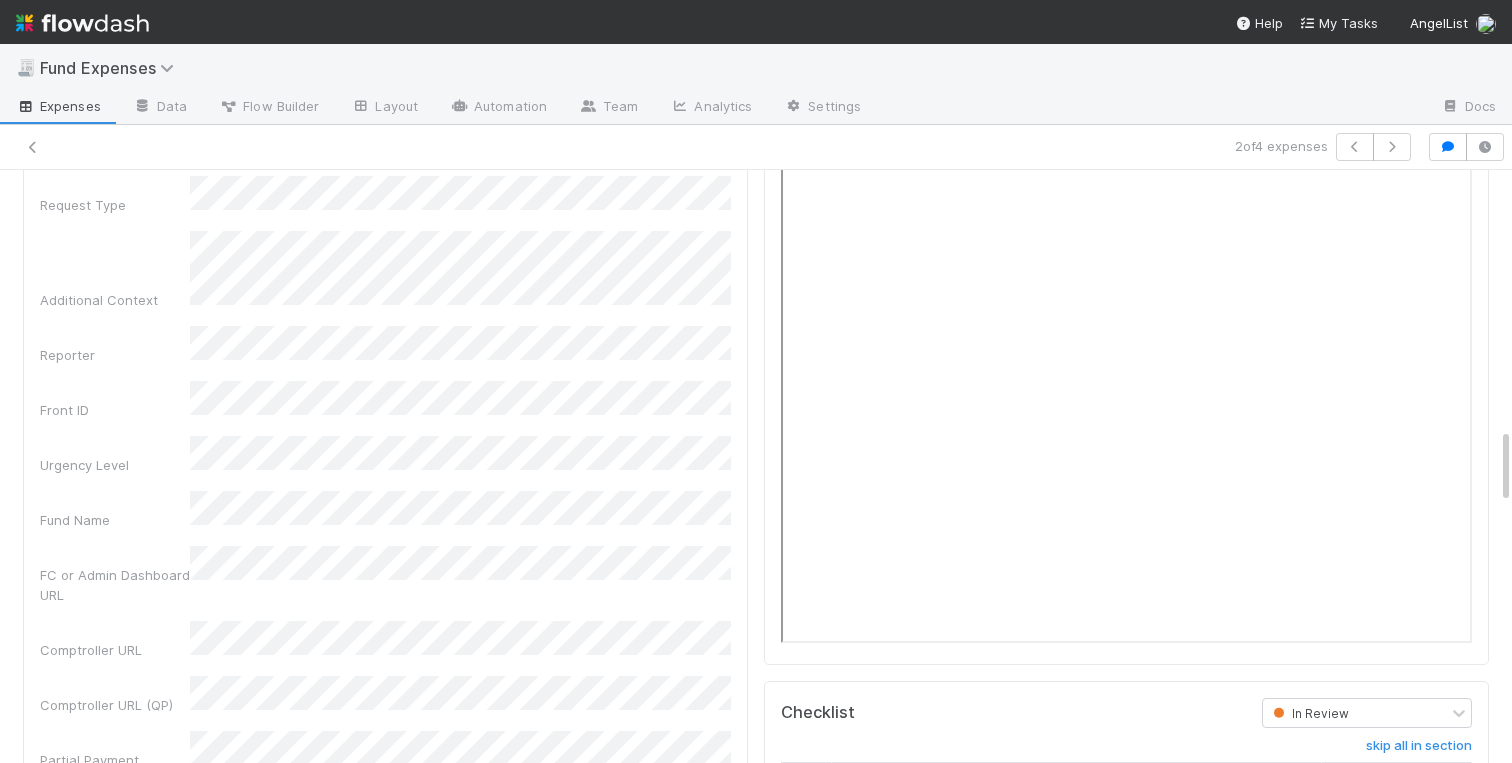 scroll, scrollTop: 2395, scrollLeft: 0, axis: vertical 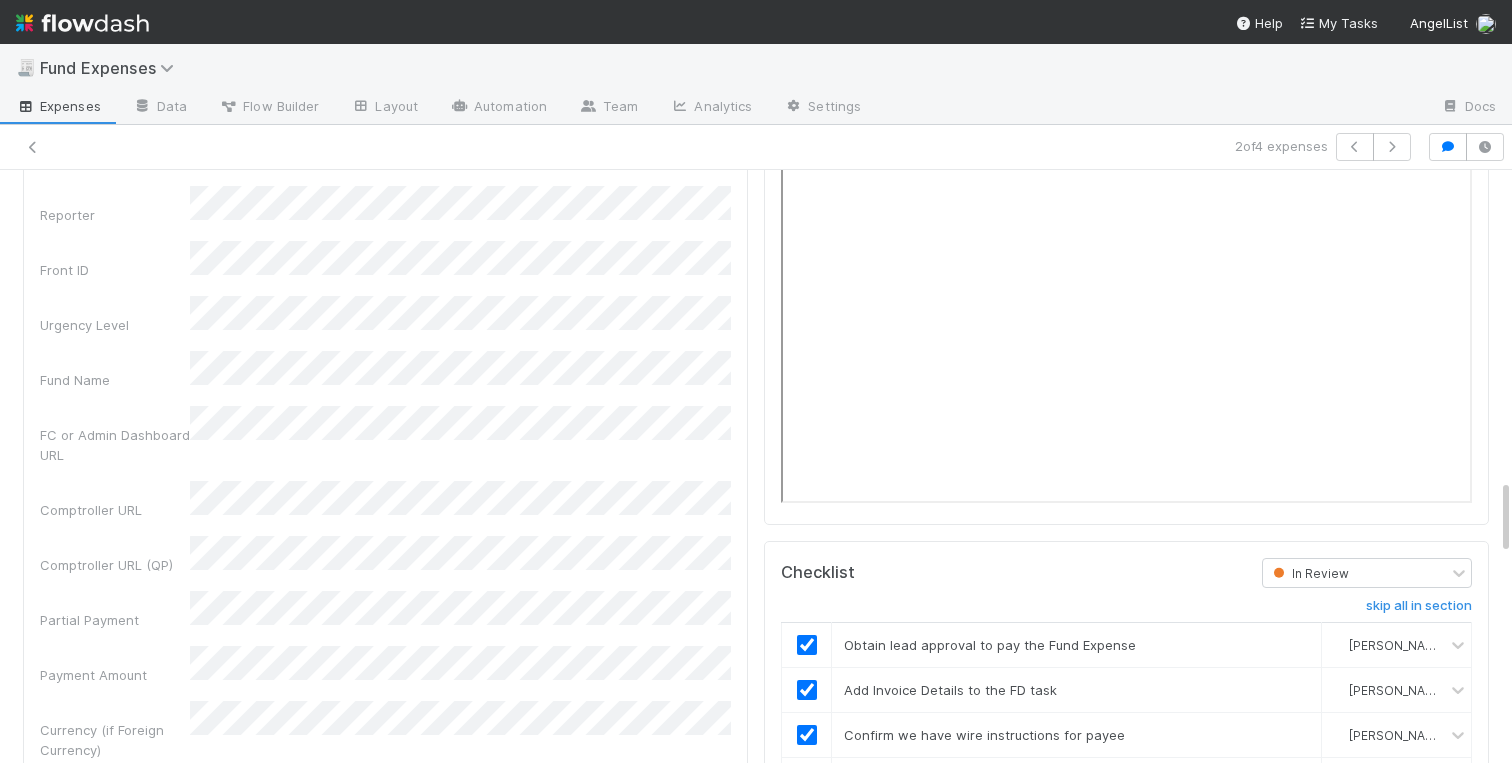 click on "Payment Amount" at bounding box center [385, 665] 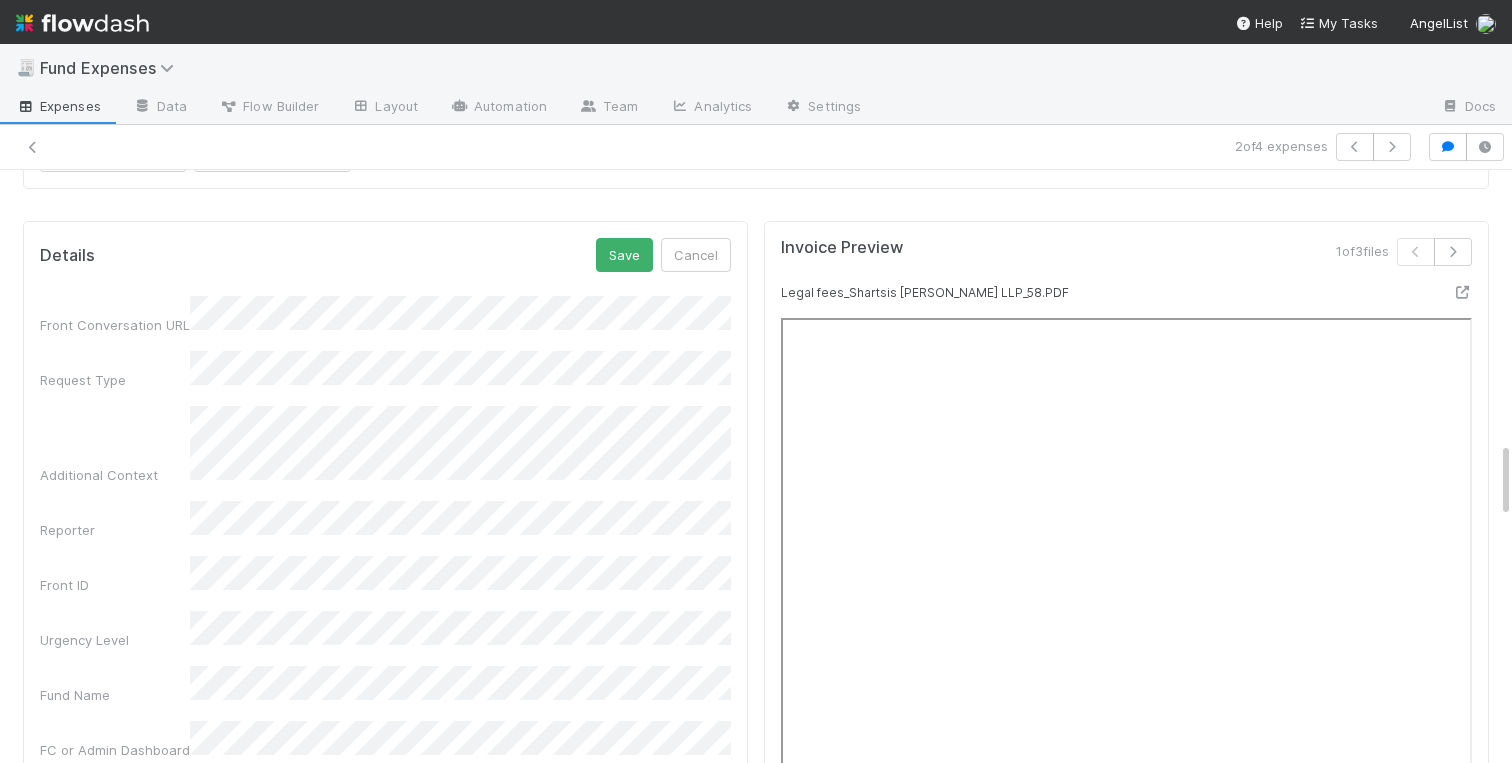 scroll, scrollTop: 2033, scrollLeft: 0, axis: vertical 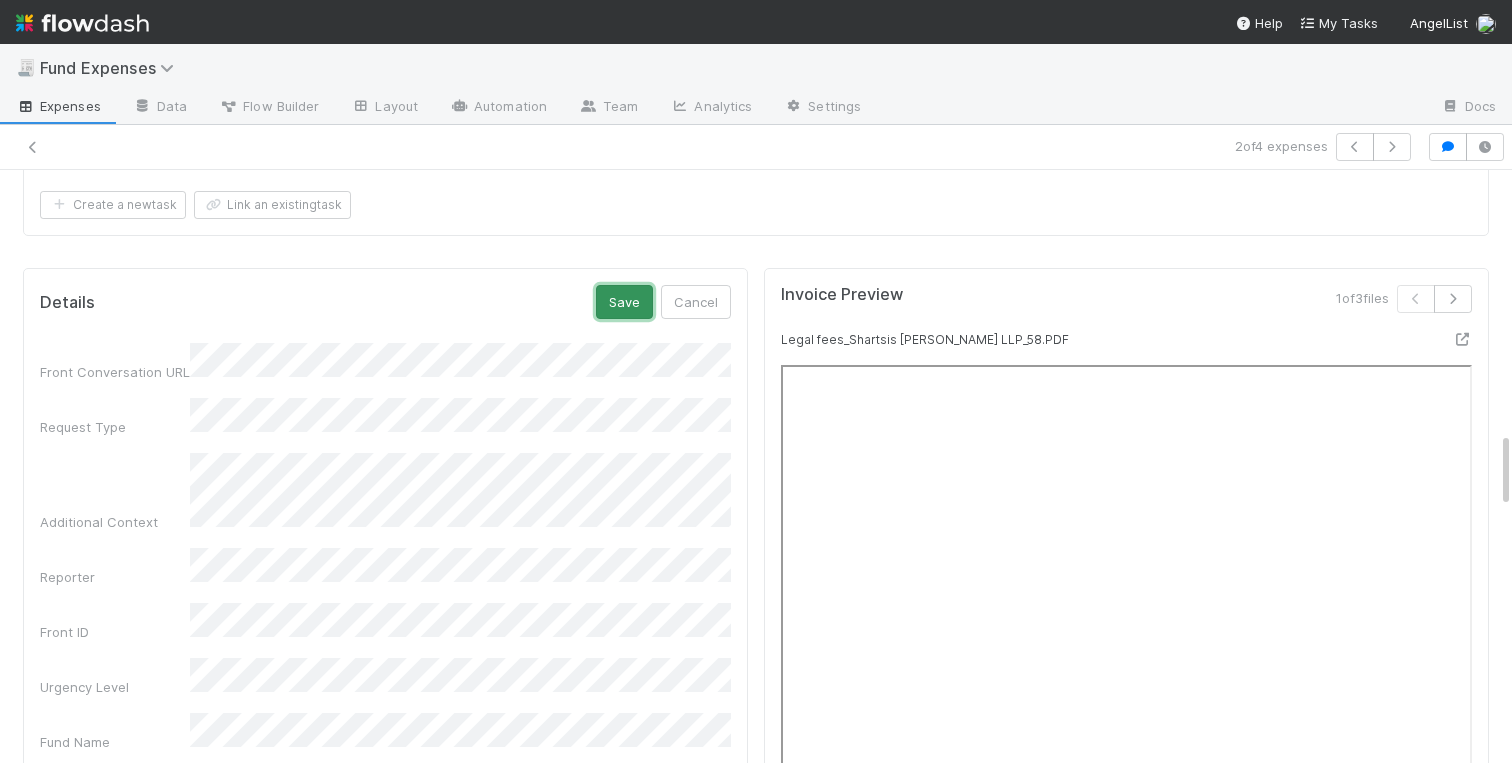 click on "Save" at bounding box center [624, 302] 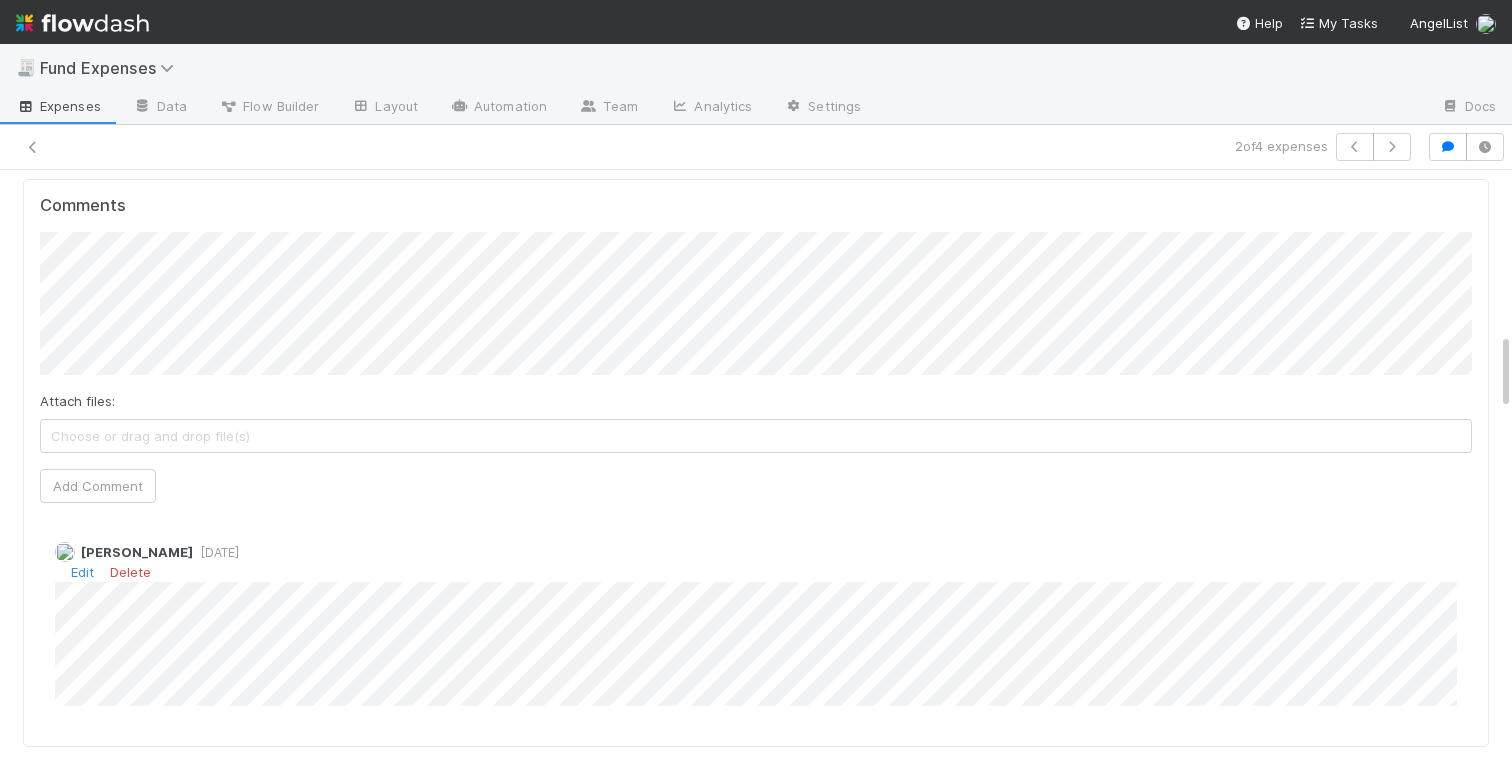 scroll, scrollTop: 1240, scrollLeft: 0, axis: vertical 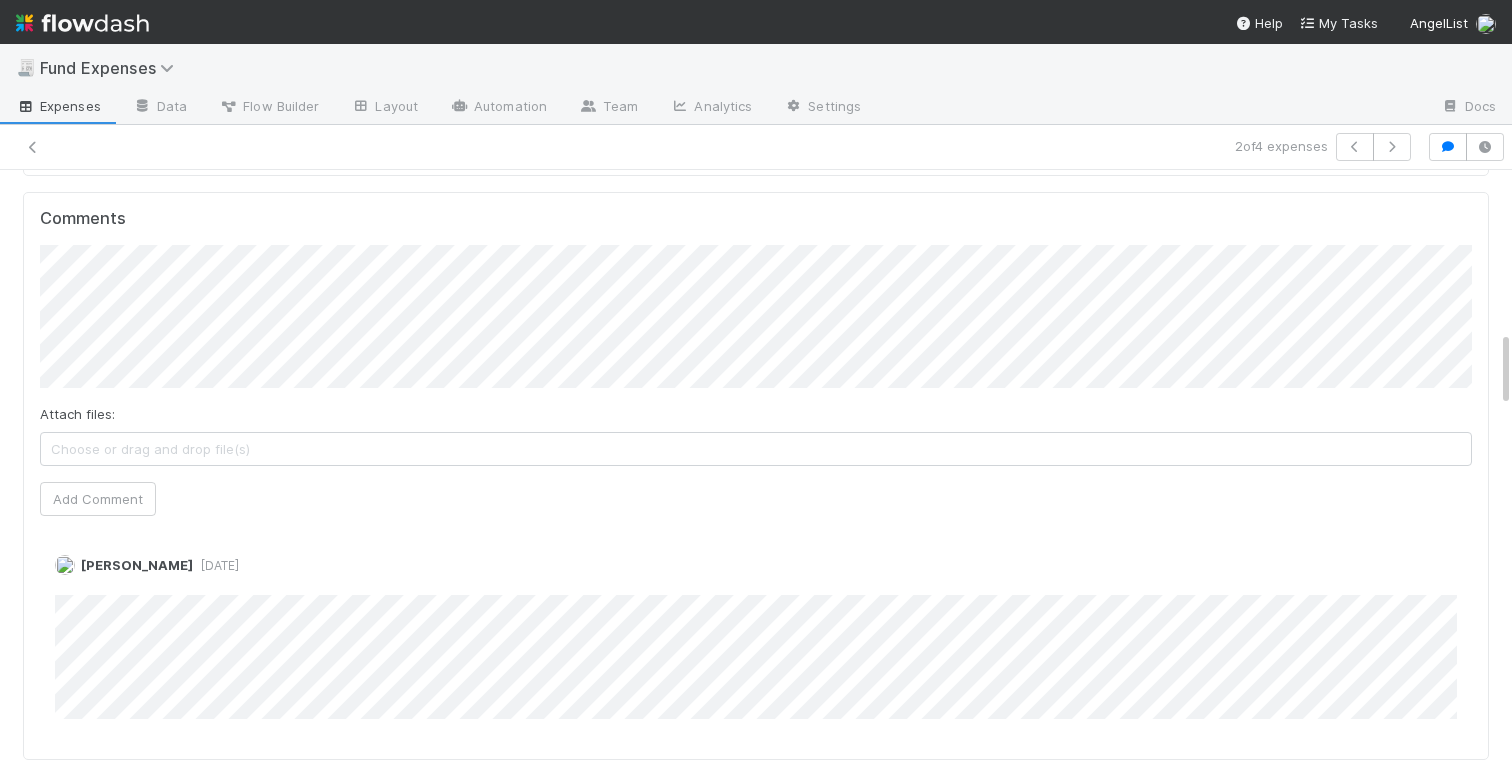 click on "Warehoused Investment   Comptroller Fund Expenses - Custom Rules Sanity Check    Create a new  task Link an existing  task Comments Attach files: Choose or drag and drop file(s) Add Comment Charlotte Mas 2 days ago   Edit Delete Linked Workflow Tasks You do not have access to the   Belltower Administrative Fee Contributions   workflow. Paper Mail Invoice   Create a new  task Link an existing  task" at bounding box center (756, 20) 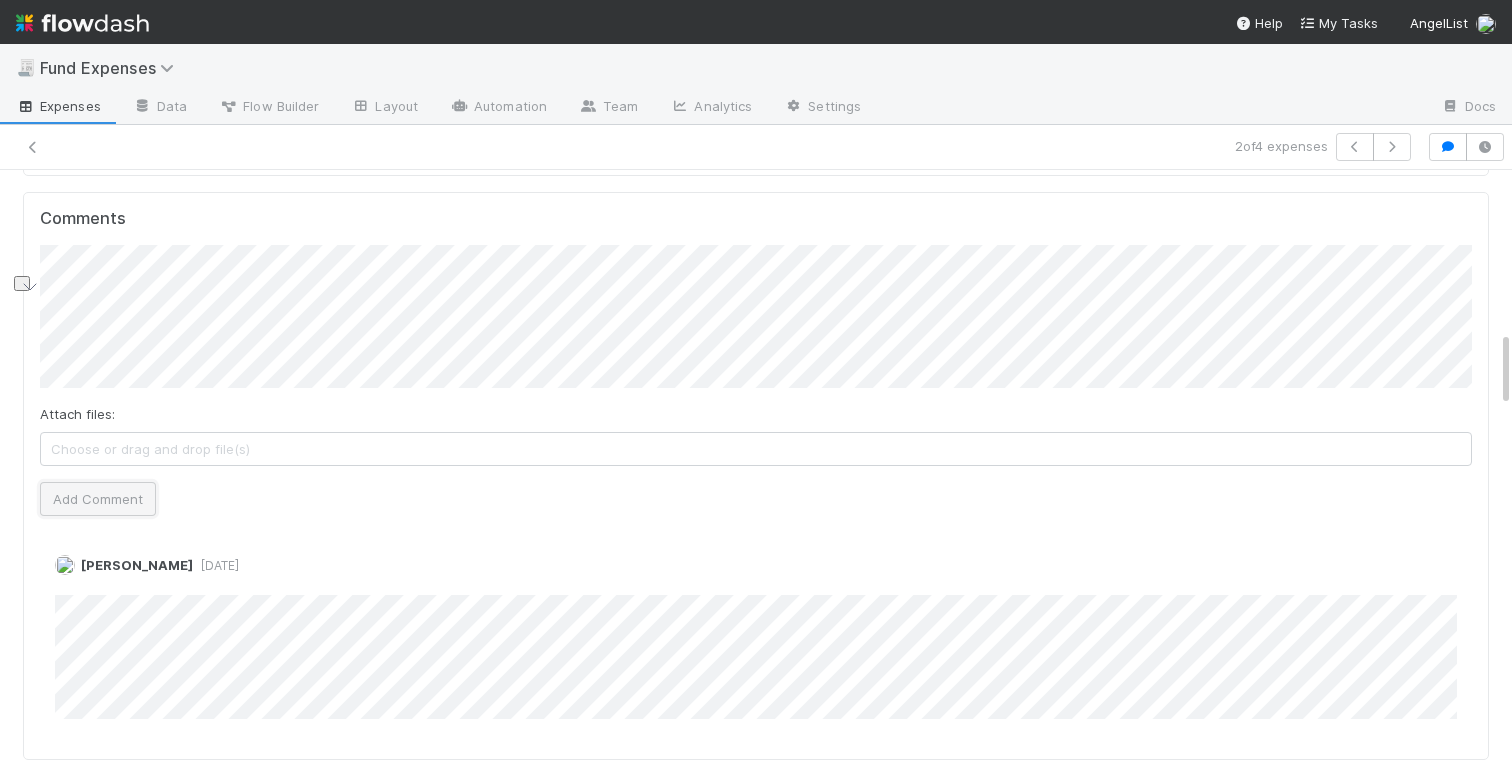 click on "Add Comment" at bounding box center (98, 499) 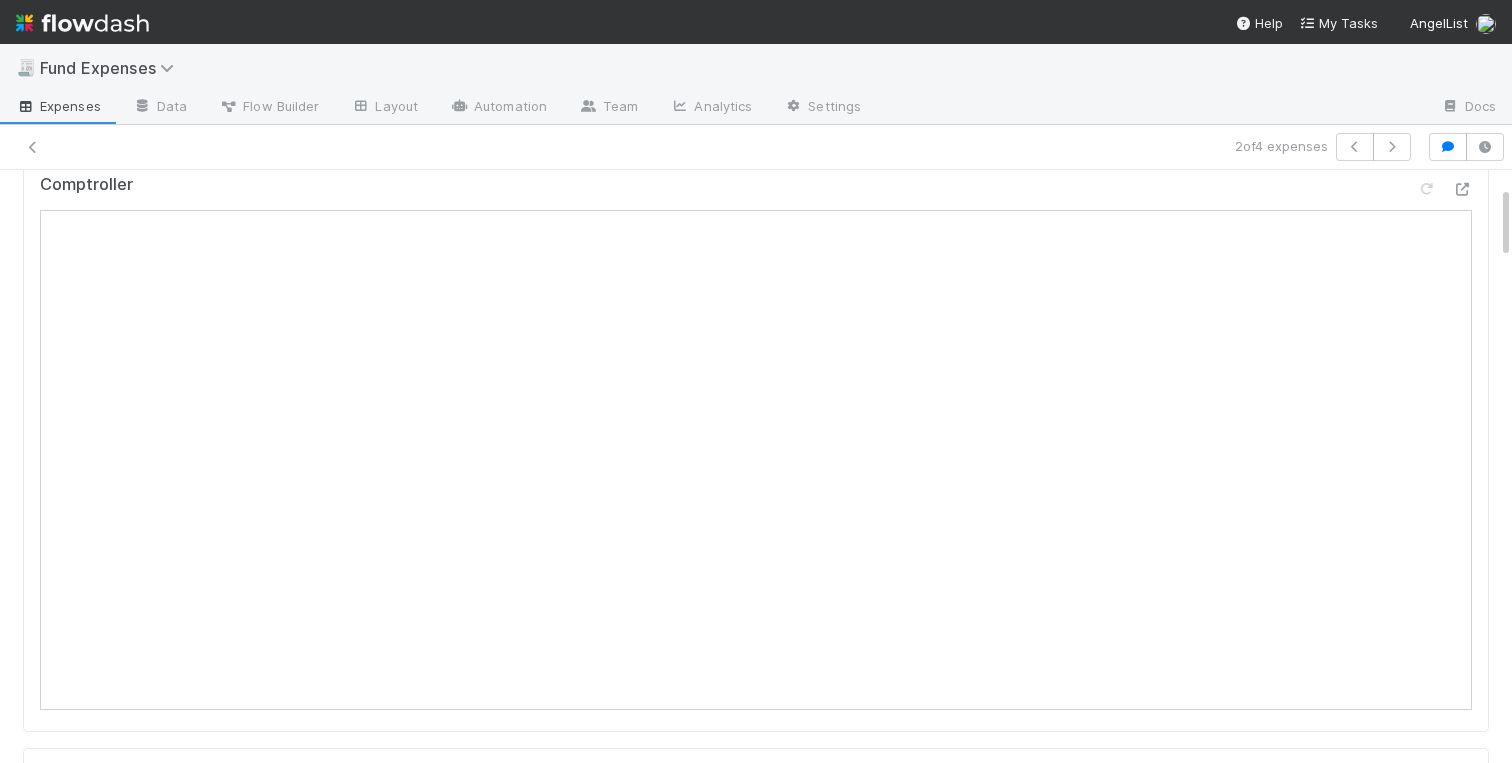 scroll, scrollTop: 0, scrollLeft: 0, axis: both 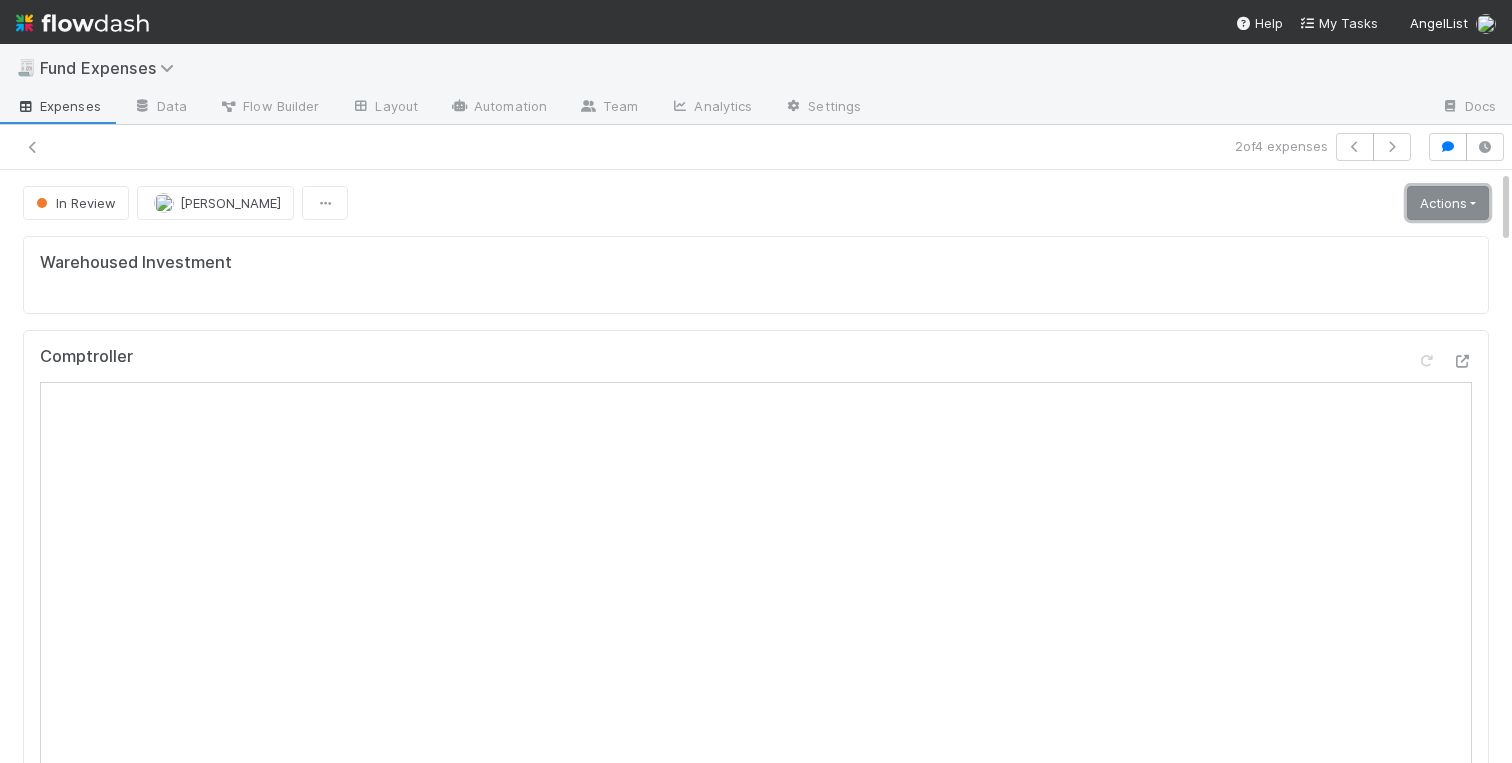 click on "Actions" at bounding box center [1448, 203] 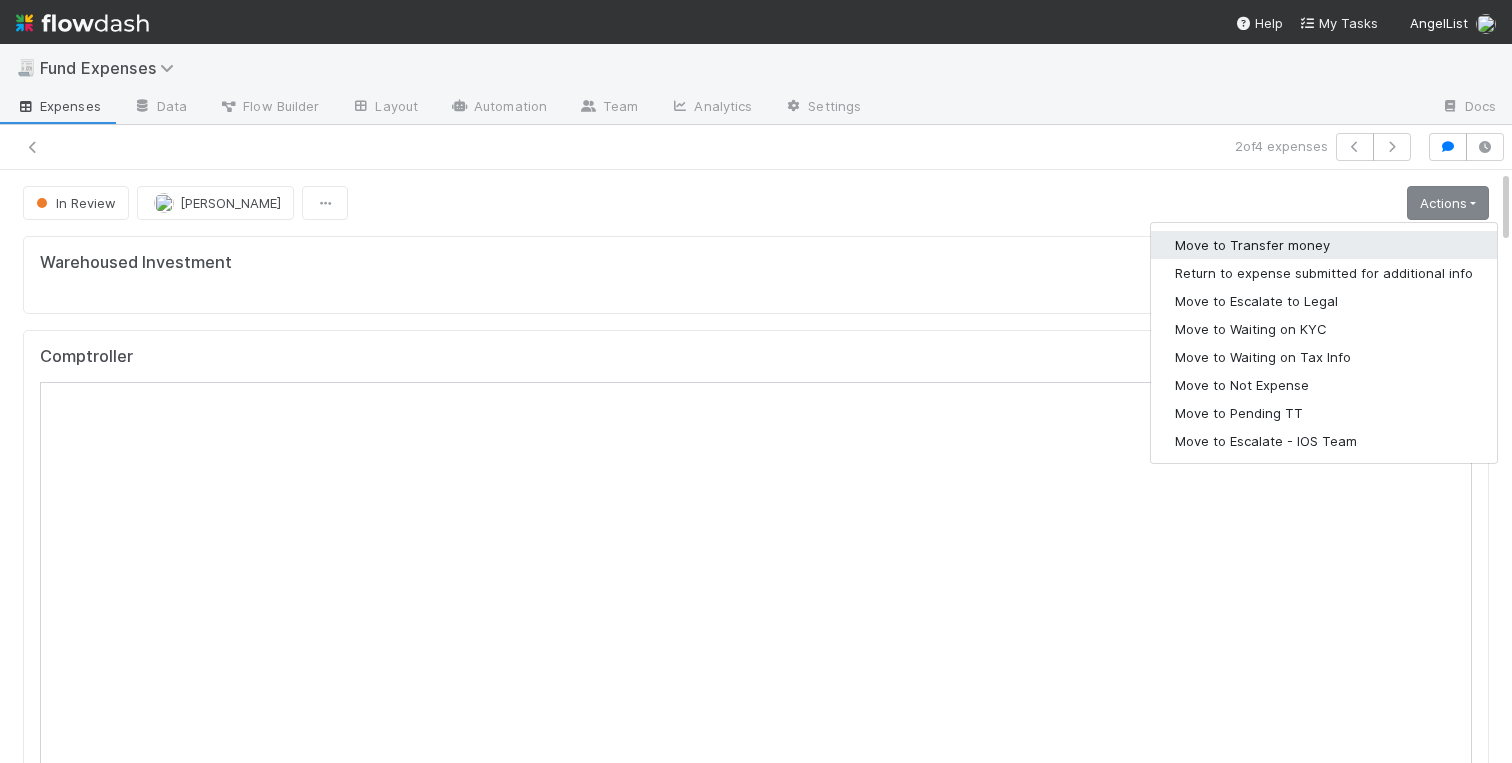 click on "Move to Transfer money" at bounding box center (1324, 245) 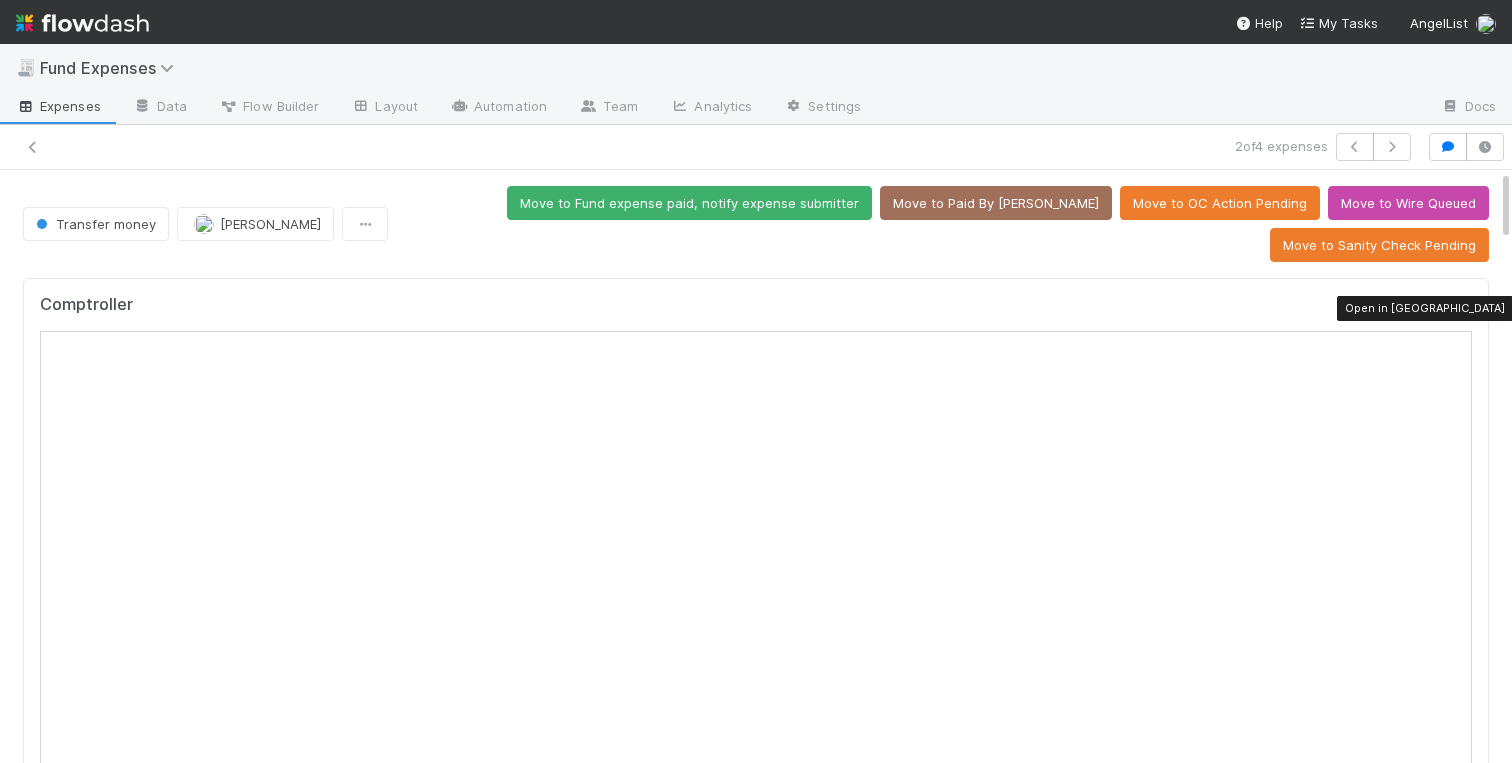click at bounding box center [1462, 309] 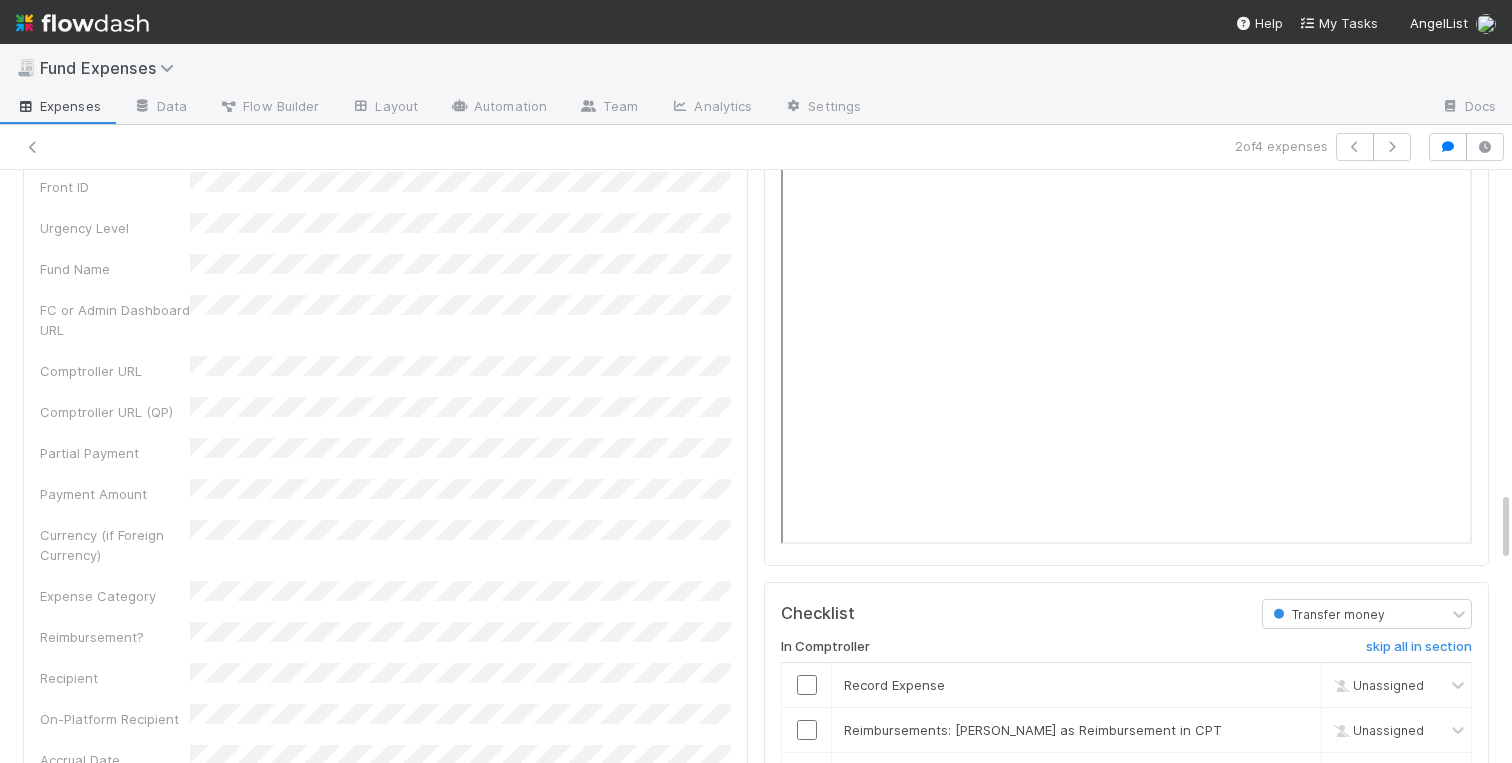 scroll, scrollTop: 2681, scrollLeft: 0, axis: vertical 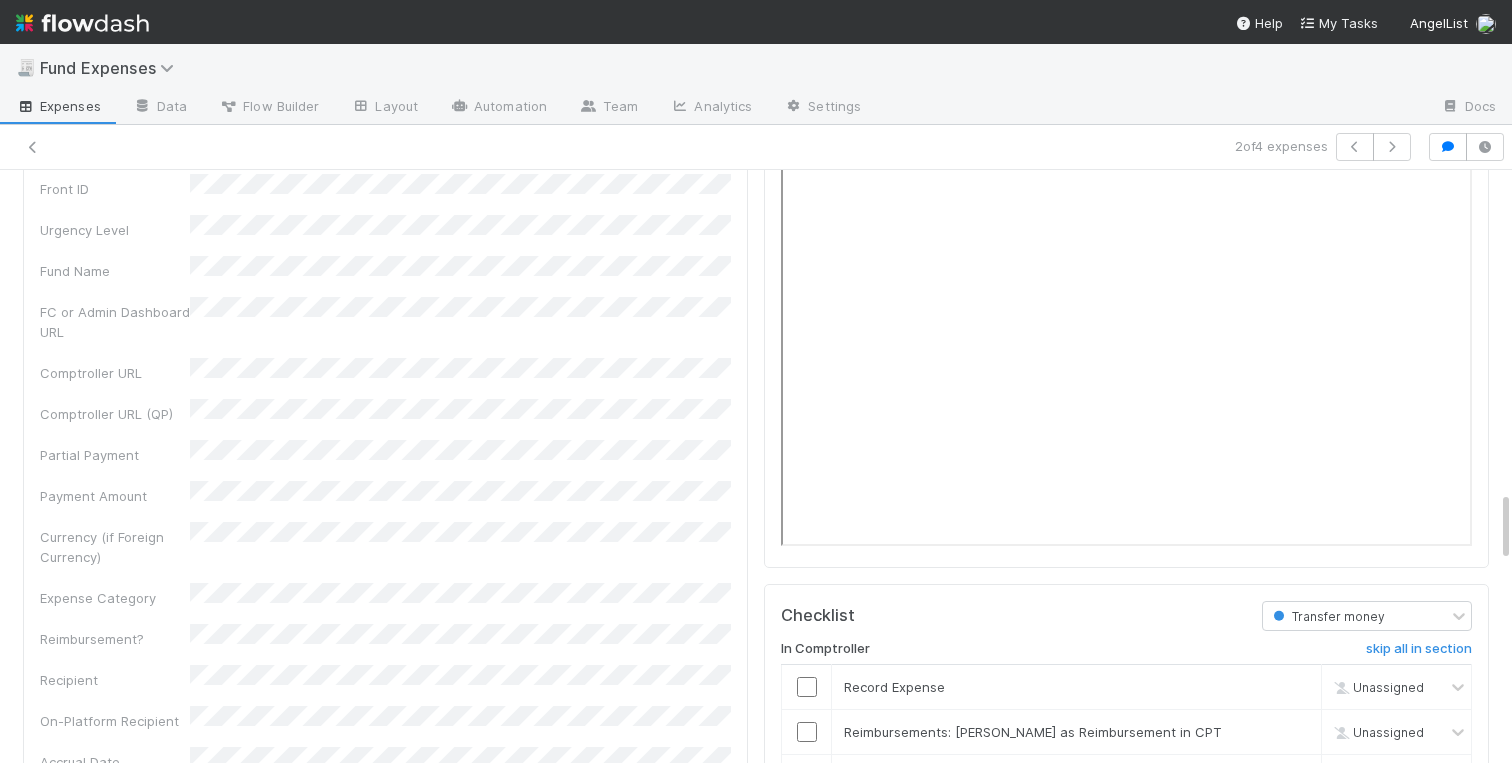 click on "Front Conversation URL  Request Type  Additional Context  Reporter  Front ID  Urgency Level  Fund Name  FC or Admin Dashboard URL  Comptroller URL  Comptroller URL (QP)  Partial Payment  Payment Amount   Currency (if Foreign Currency)  Expense Category  Reimbursement?  Recipient  On-Platform Recipient  Accrual Date  Vendor (Payee)  Vendor Wire Instructions  3PC Invoice  Invoice   Invoice Attachment  Vendor Tax Information  Fund Documents  Outgoing Wire ID - Primary   Outgoing Wire ID - Secondary (QP)   _3pc?  ACH  Funding Account  Wire  Incoming Wire ID (3PC)  MP Fees Paid via TPC  Created On Legal Launchpad Ticket  OC Ticket  Notes for Banking  Non-standard review   Expense Definition & Special Rules  Treasury Transfer Request  test field  Sanity Check Notes  Special Rules / Context  IOS Owner Slack ID   Altius Support  Create Invoice" at bounding box center (385, 1025) 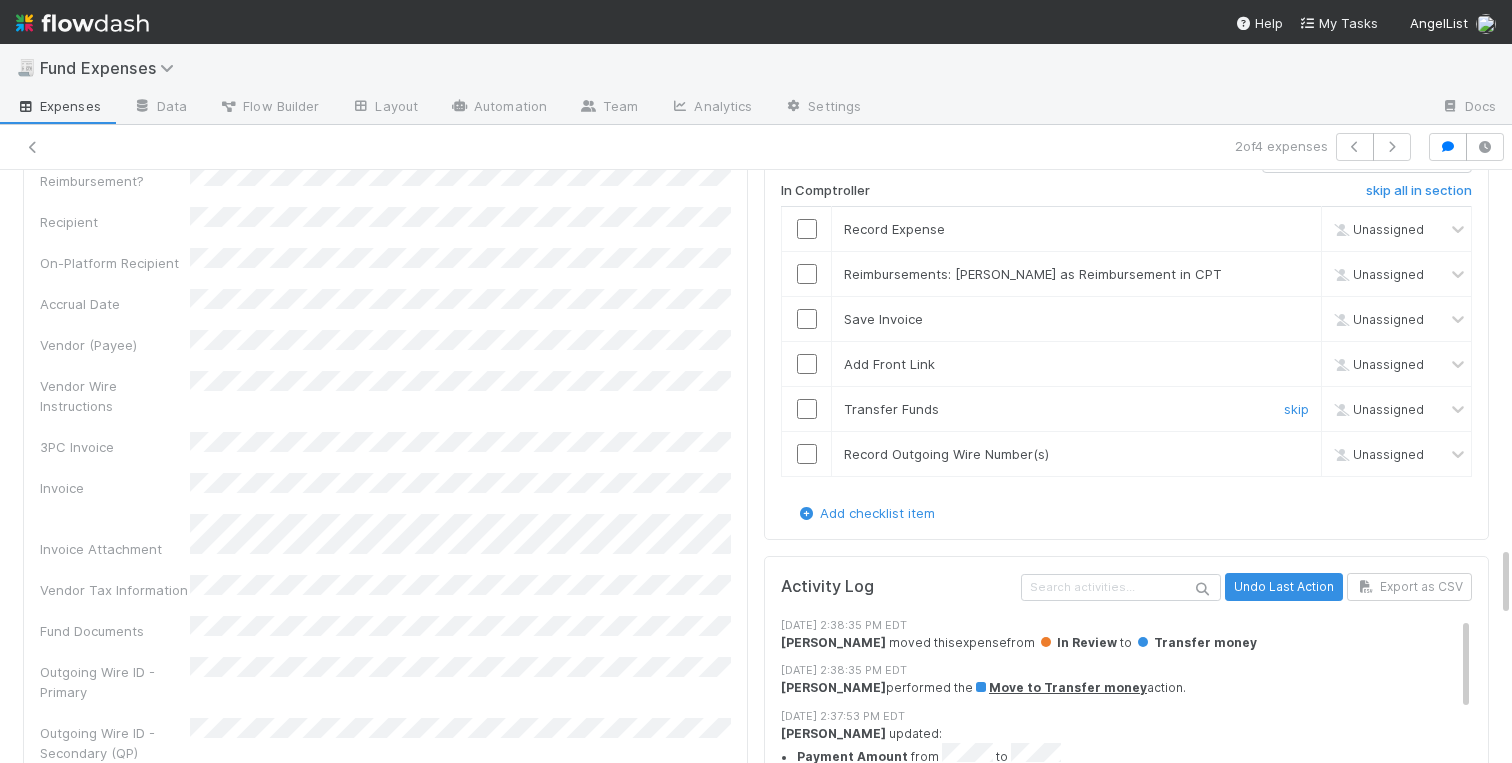scroll, scrollTop: 3133, scrollLeft: 0, axis: vertical 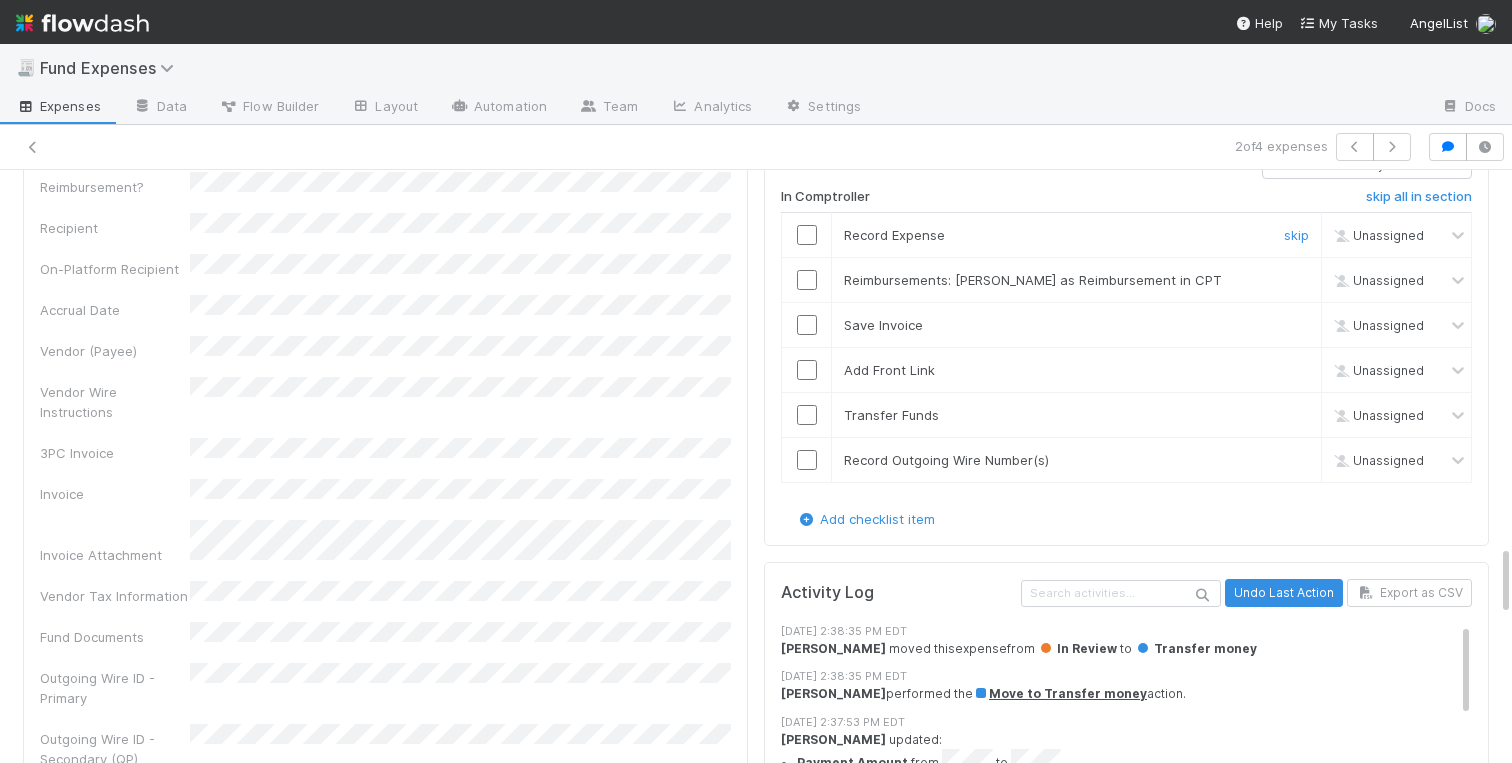 click at bounding box center [807, 235] 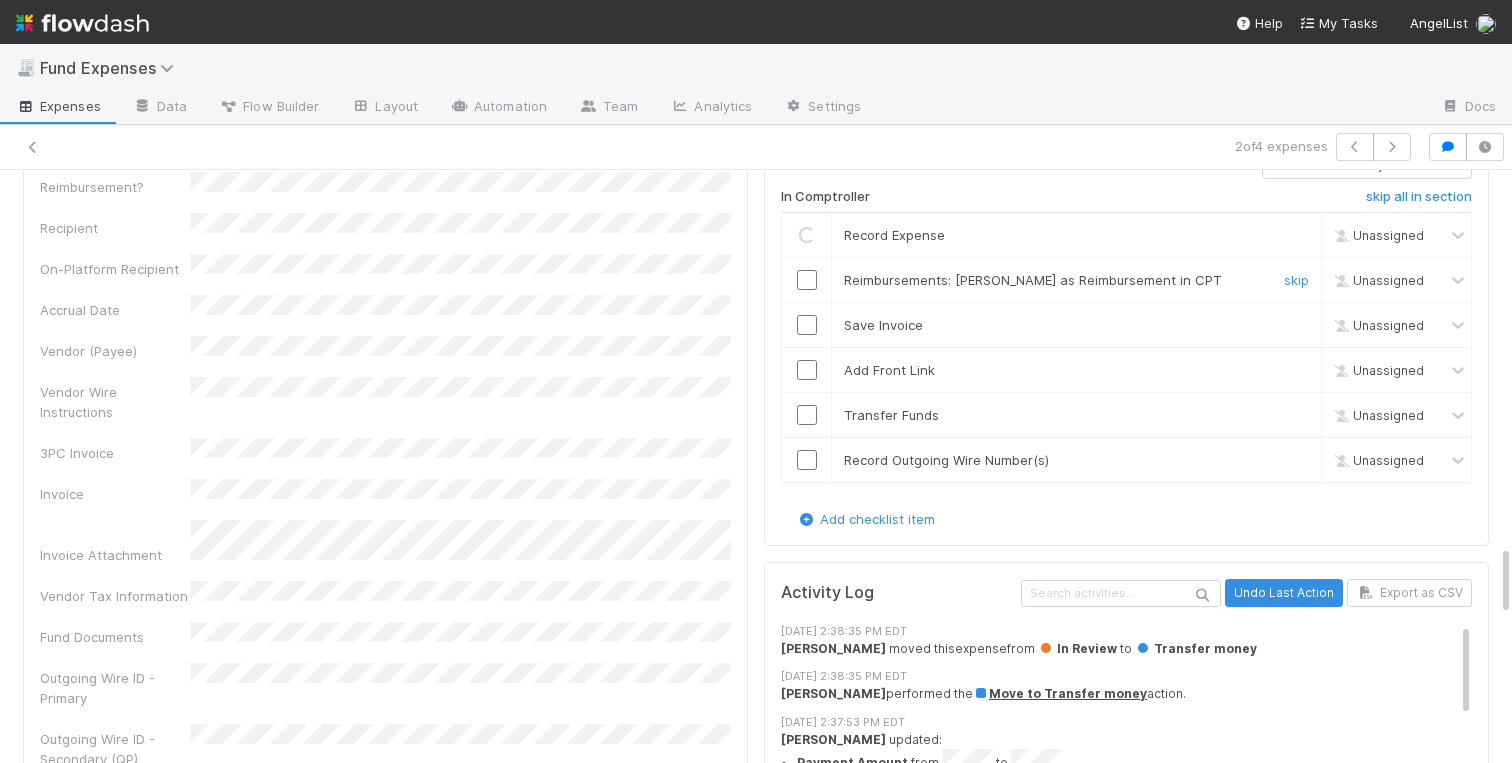 click at bounding box center (807, 280) 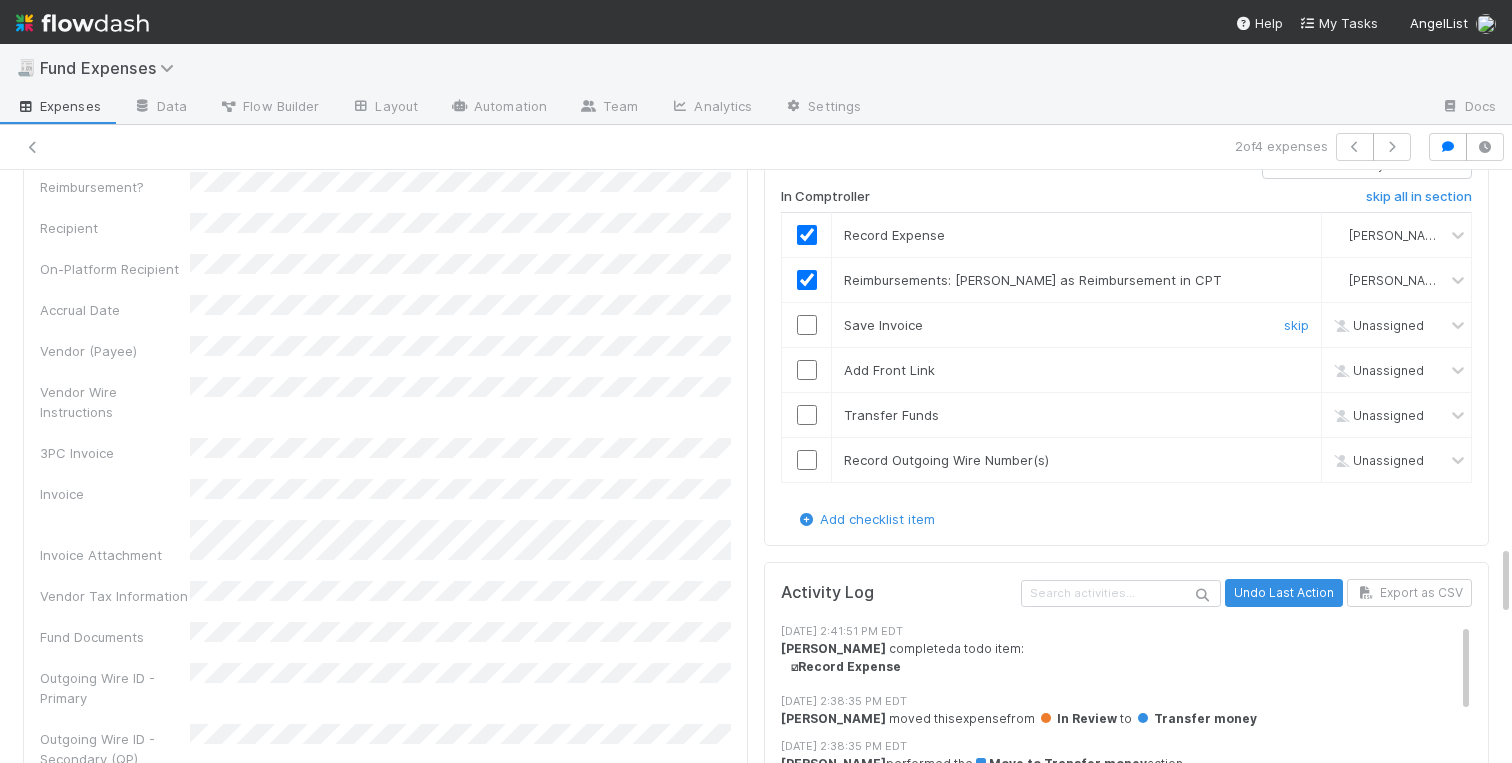 click at bounding box center (807, 325) 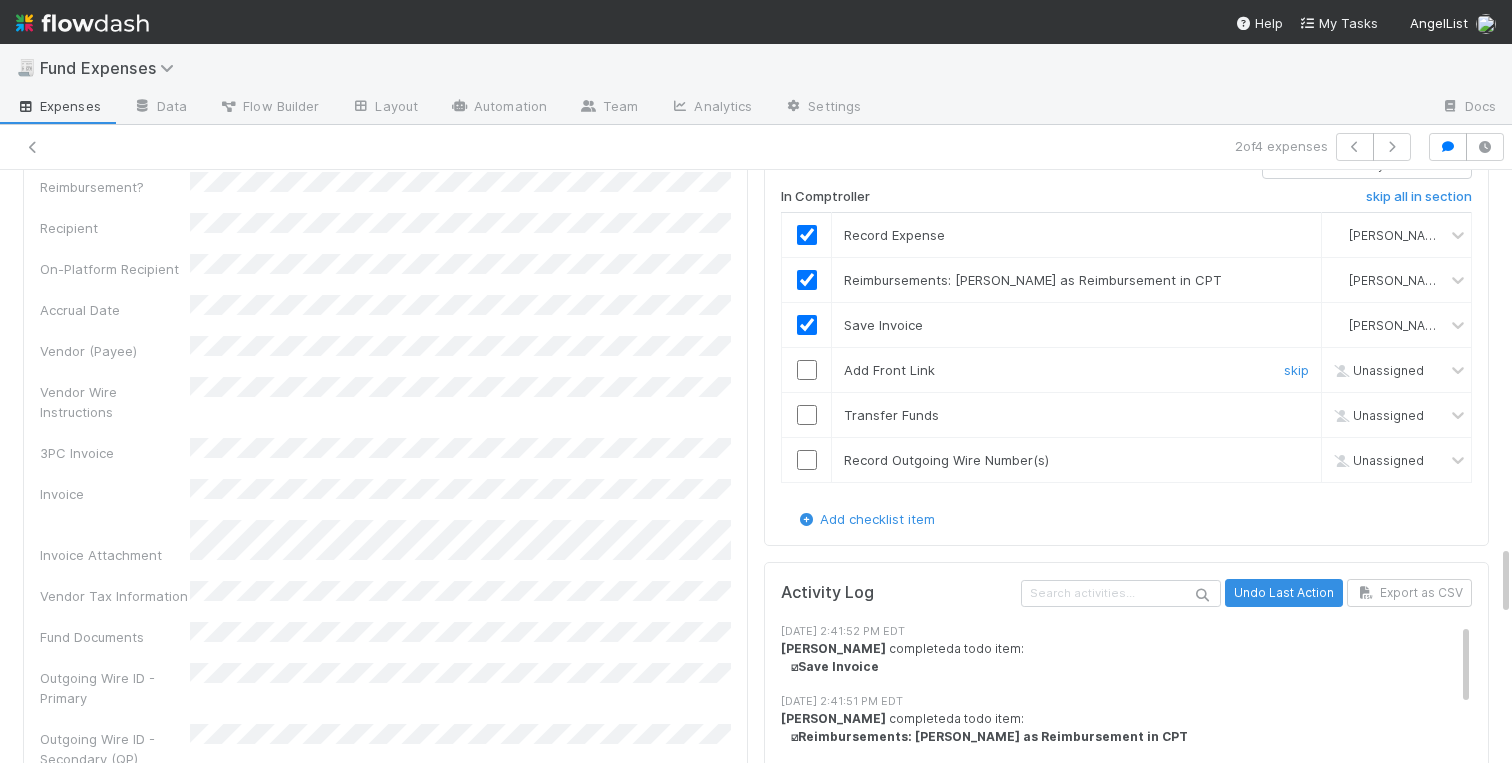 click at bounding box center [807, 370] 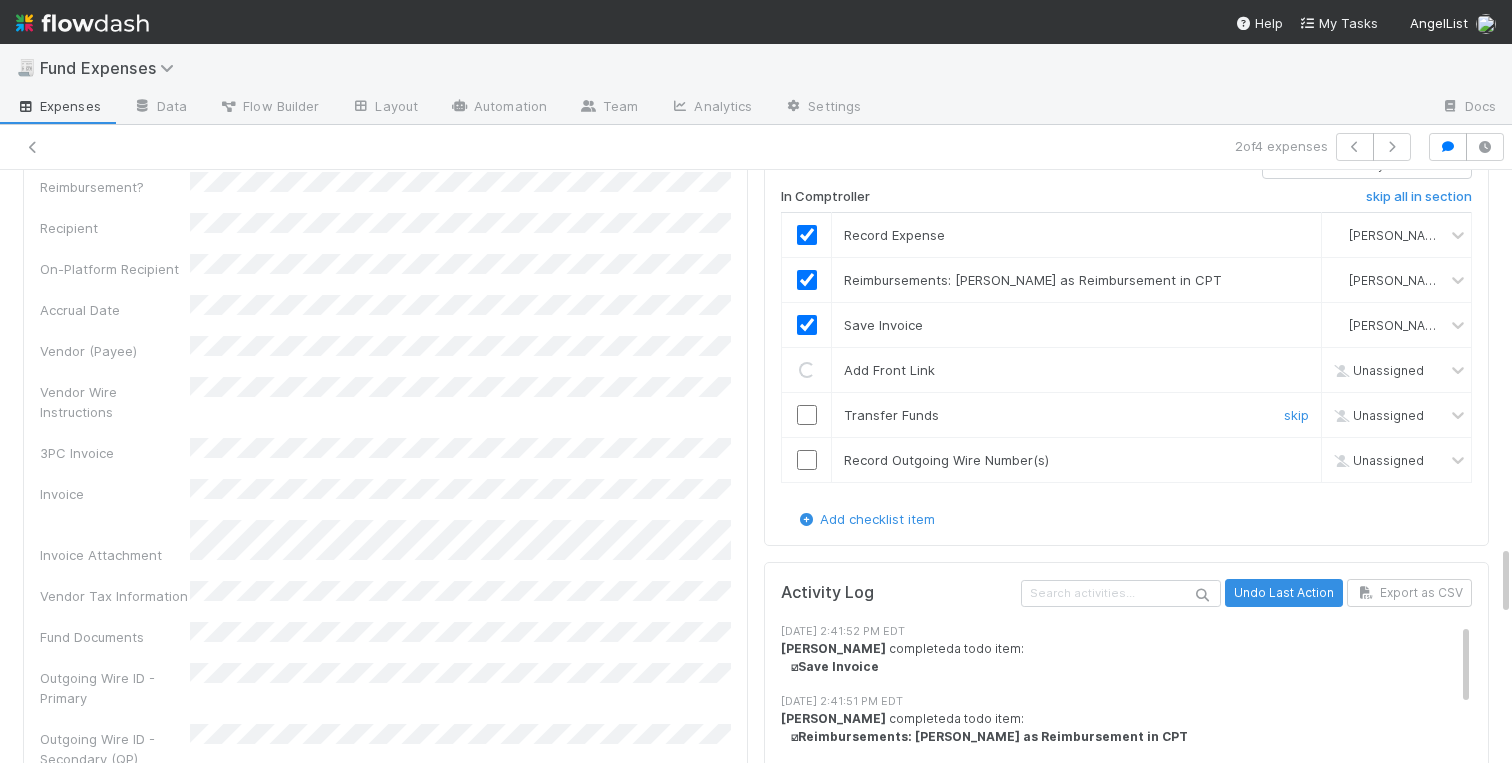 click at bounding box center (807, 415) 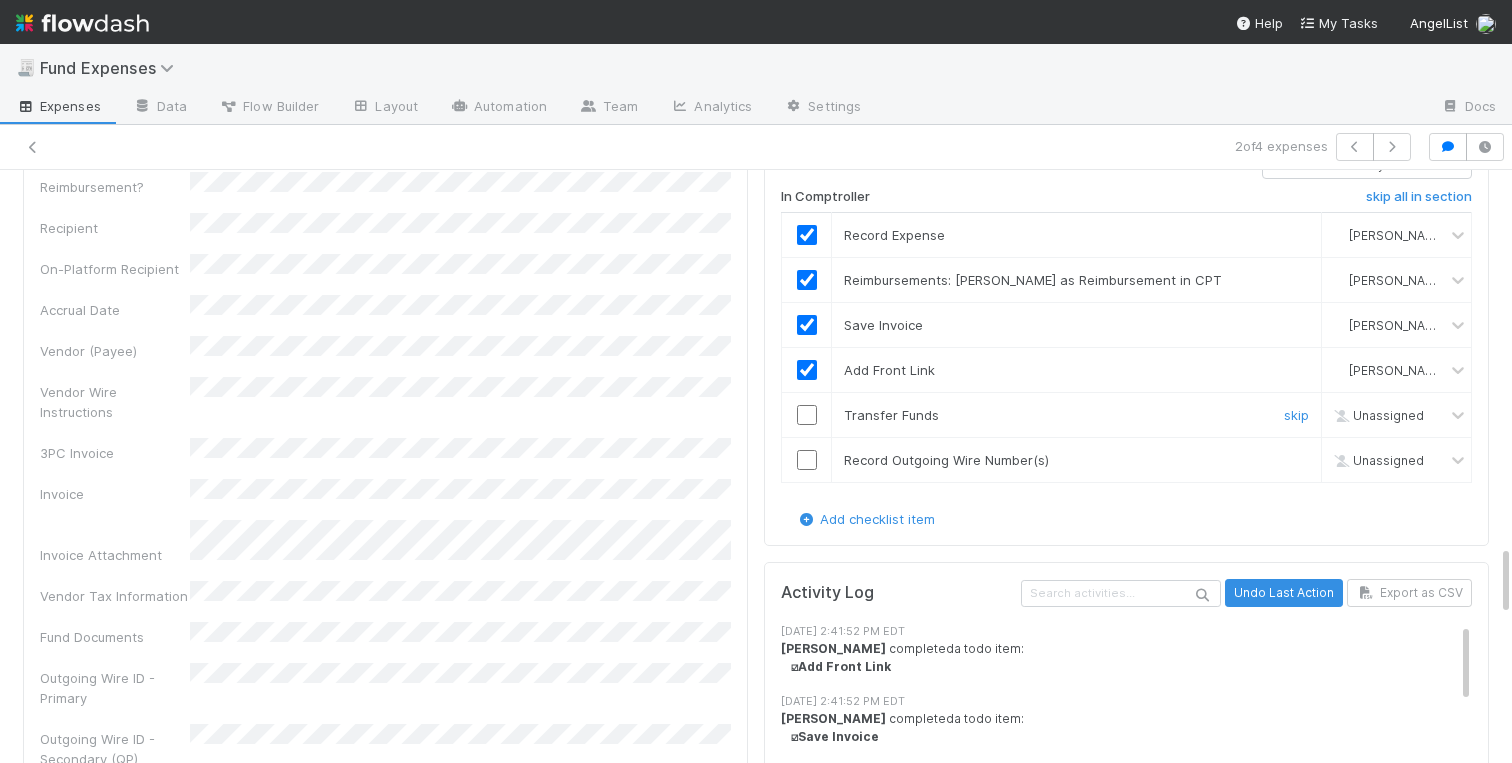 click at bounding box center (807, 415) 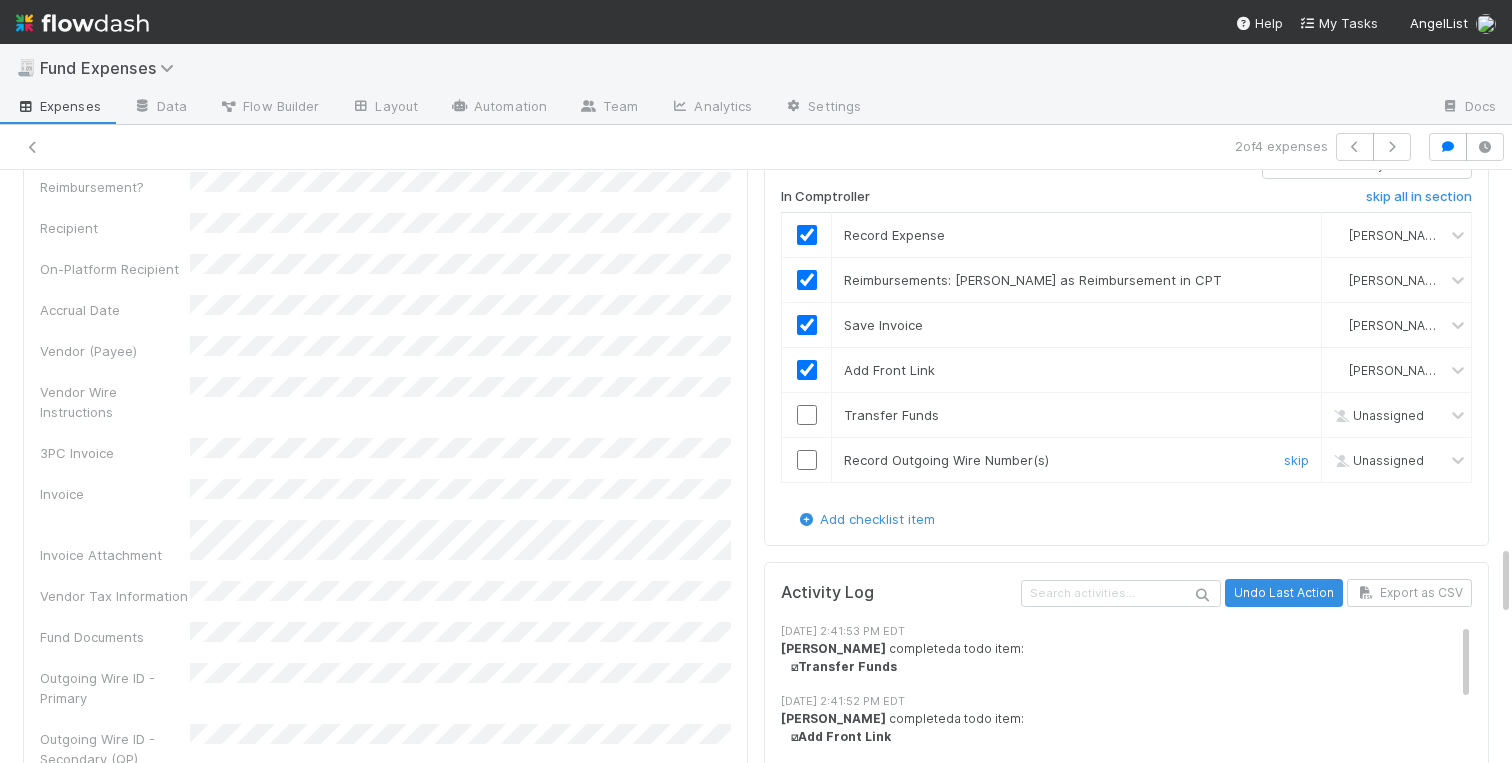 click on "skip" at bounding box center [1294, 460] 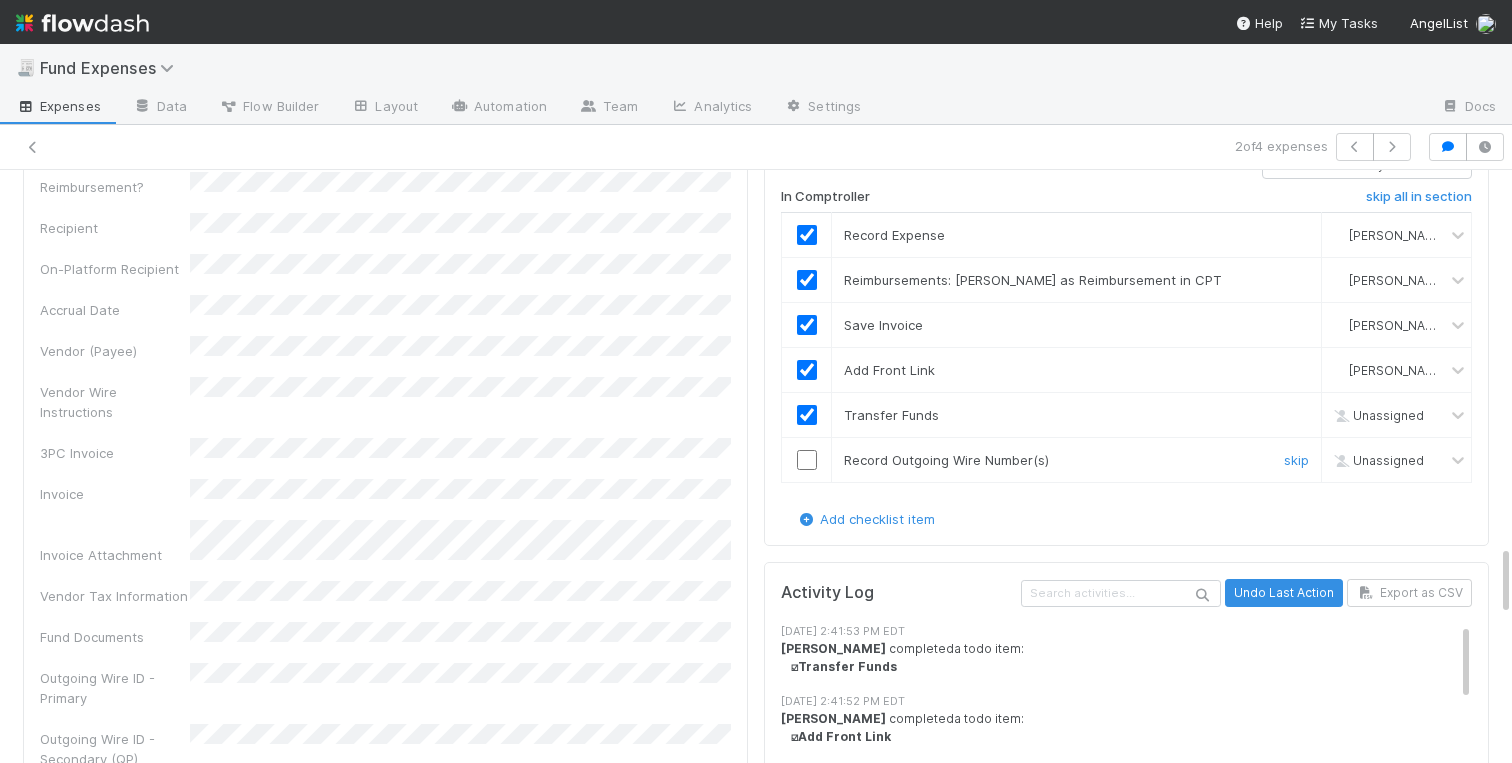 checkbox on "true" 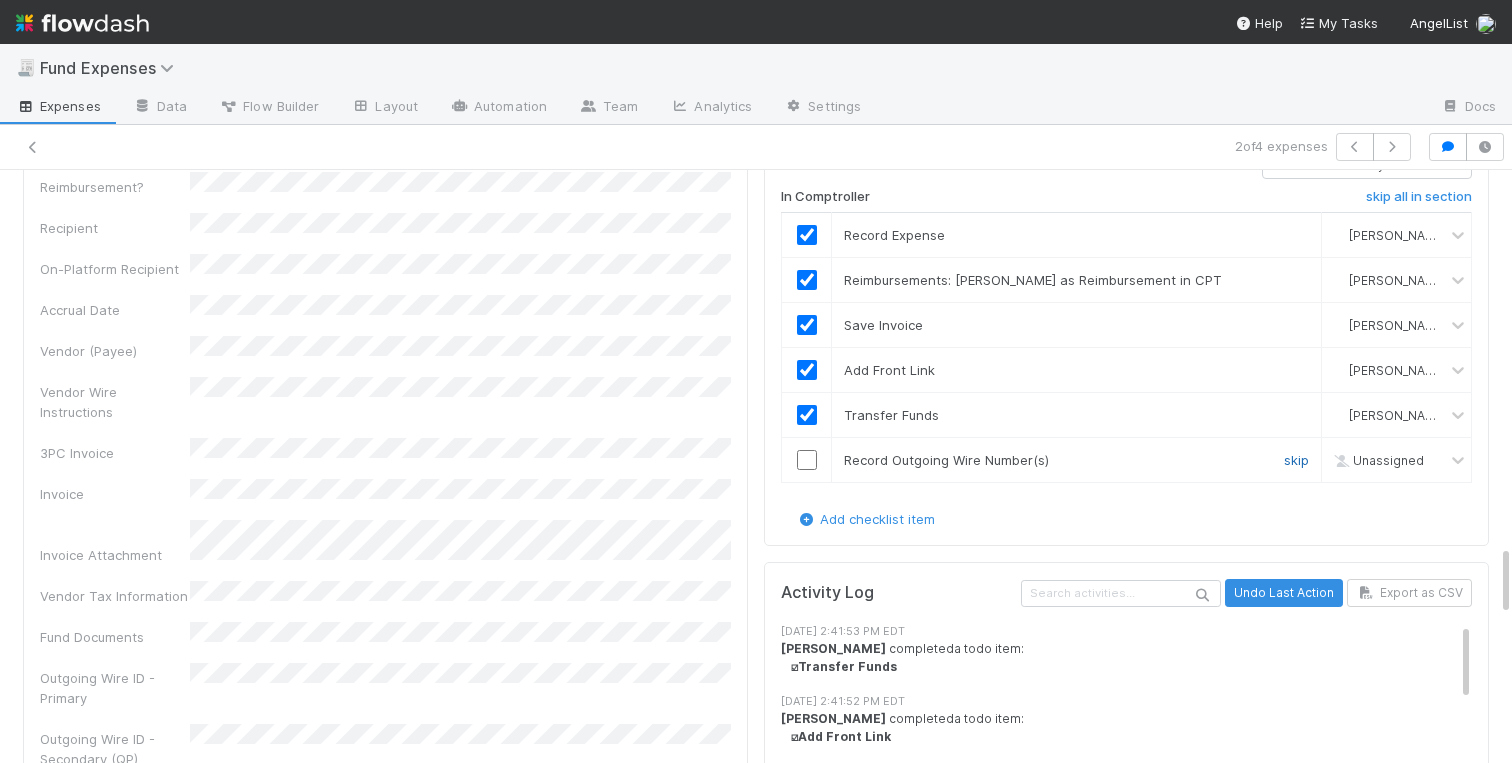 click on "skip" at bounding box center (1296, 460) 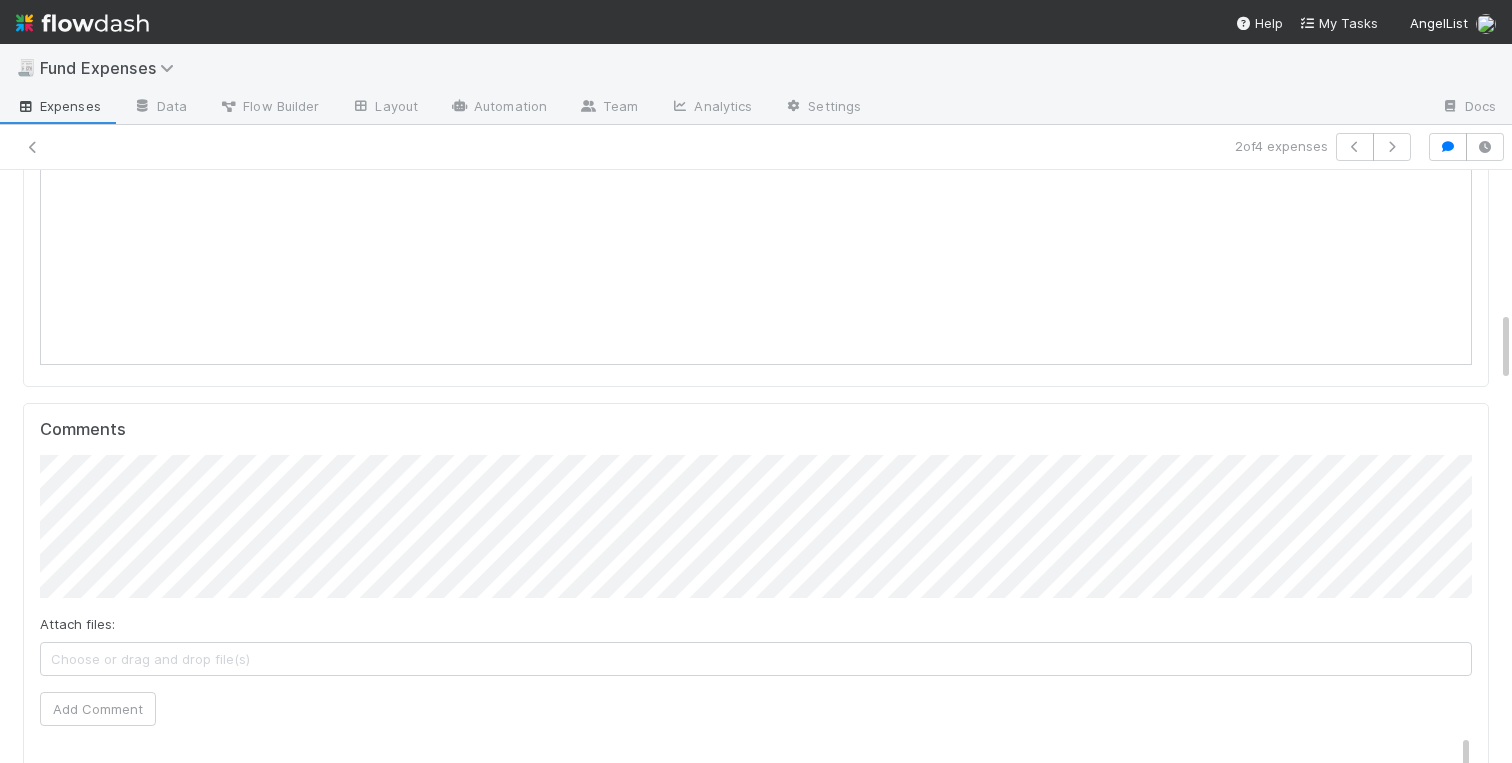 scroll, scrollTop: 0, scrollLeft: 0, axis: both 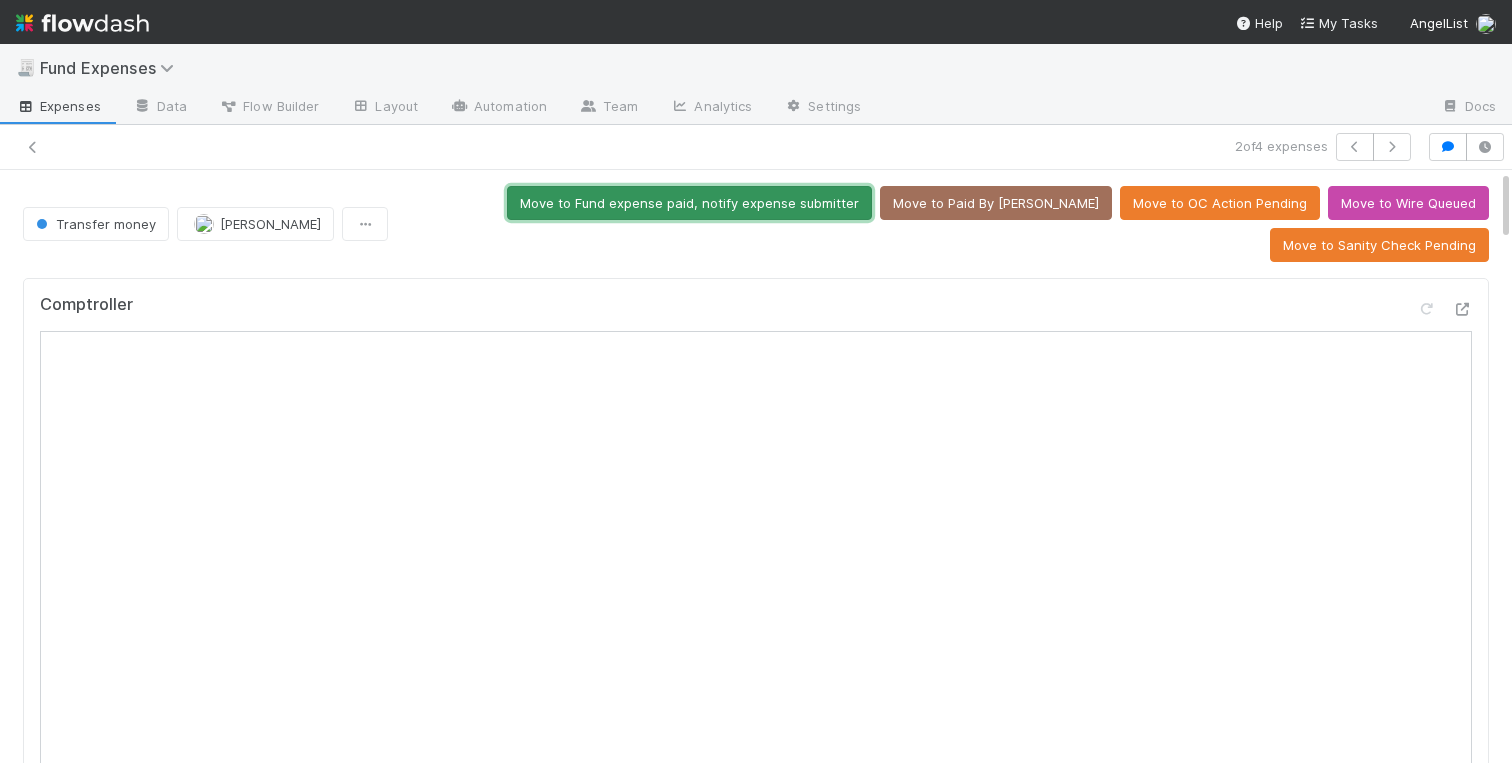 click on "Move to Fund expense paid, notify expense submitter" at bounding box center (689, 203) 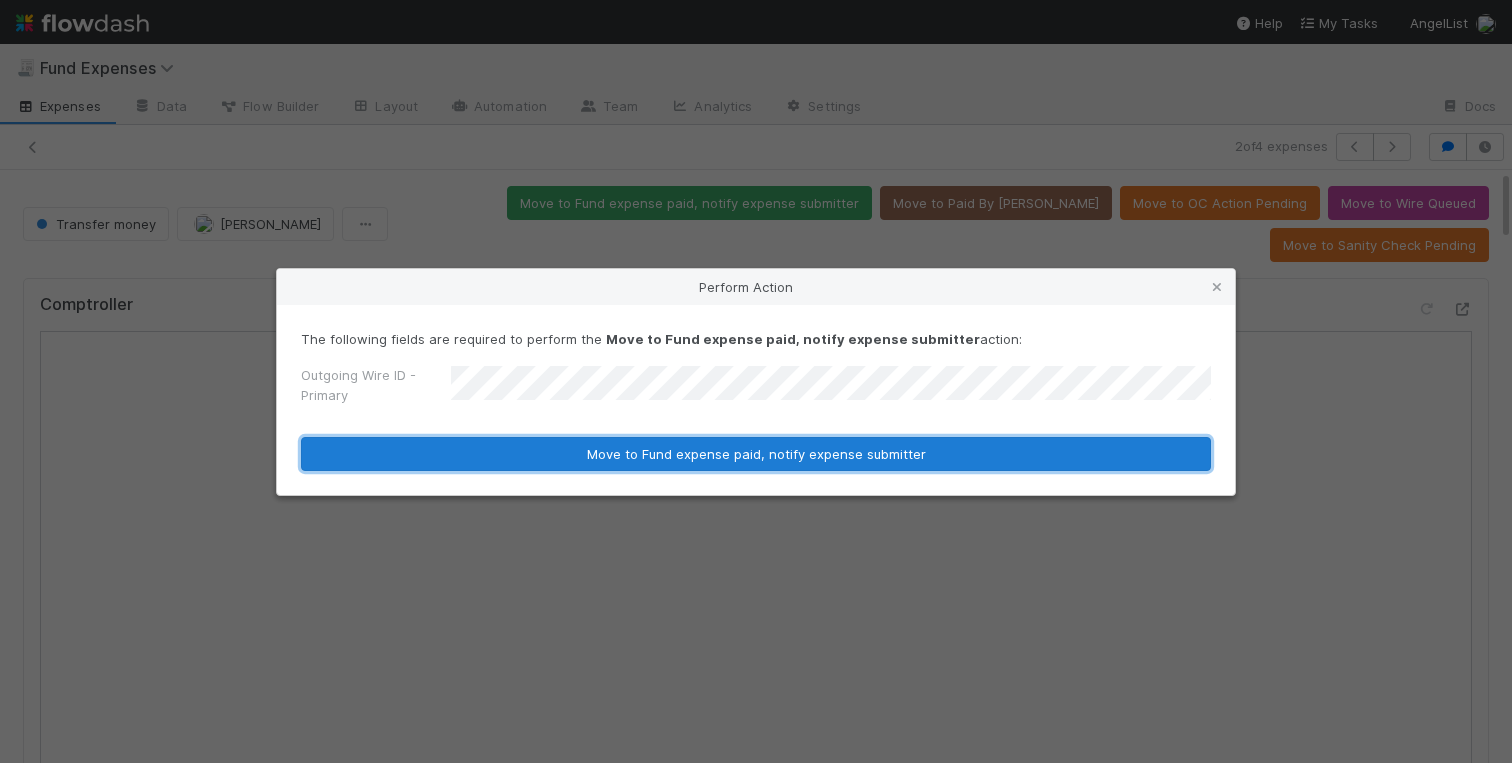 click on "Move to Fund expense paid, notify expense submitter" at bounding box center (756, 454) 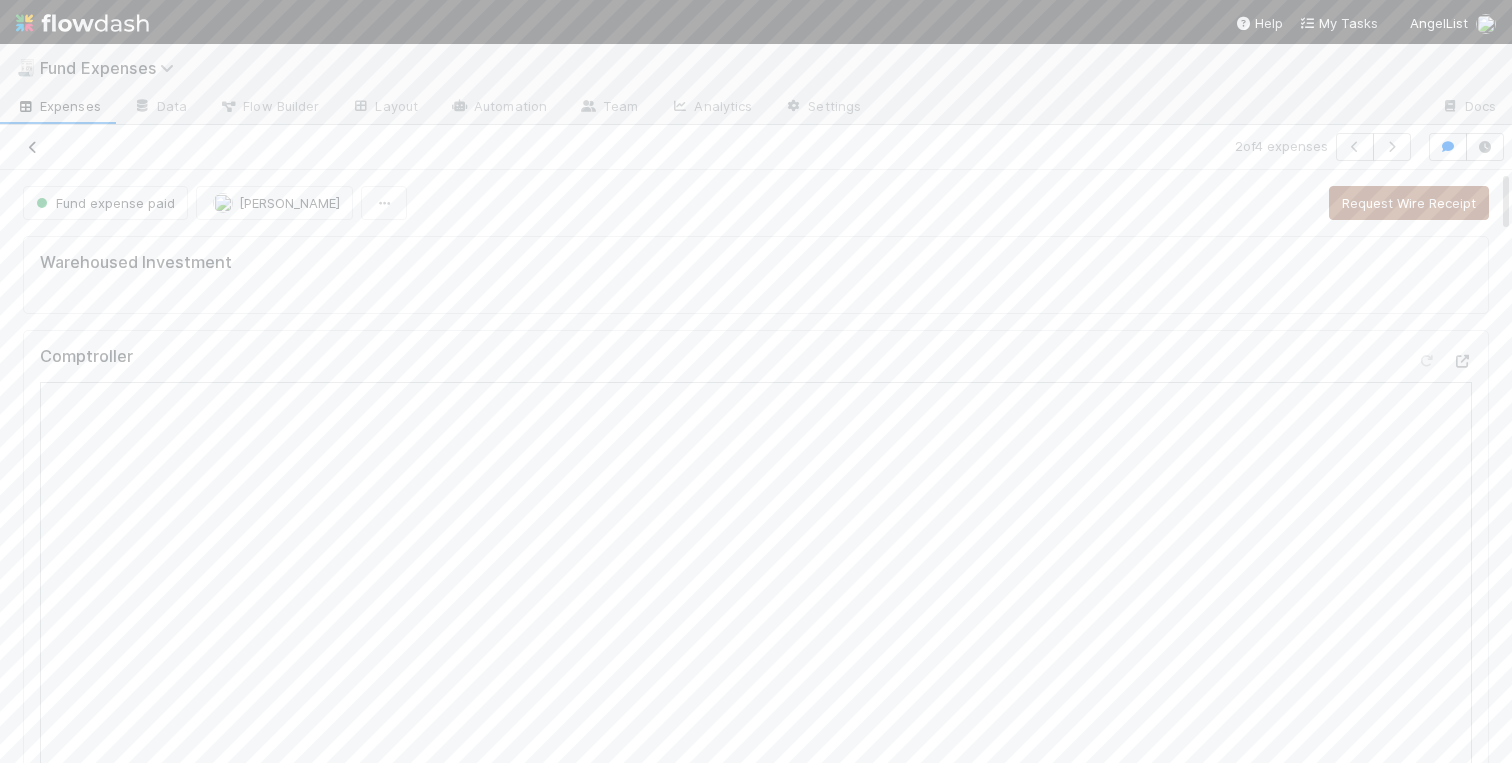 click at bounding box center [33, 147] 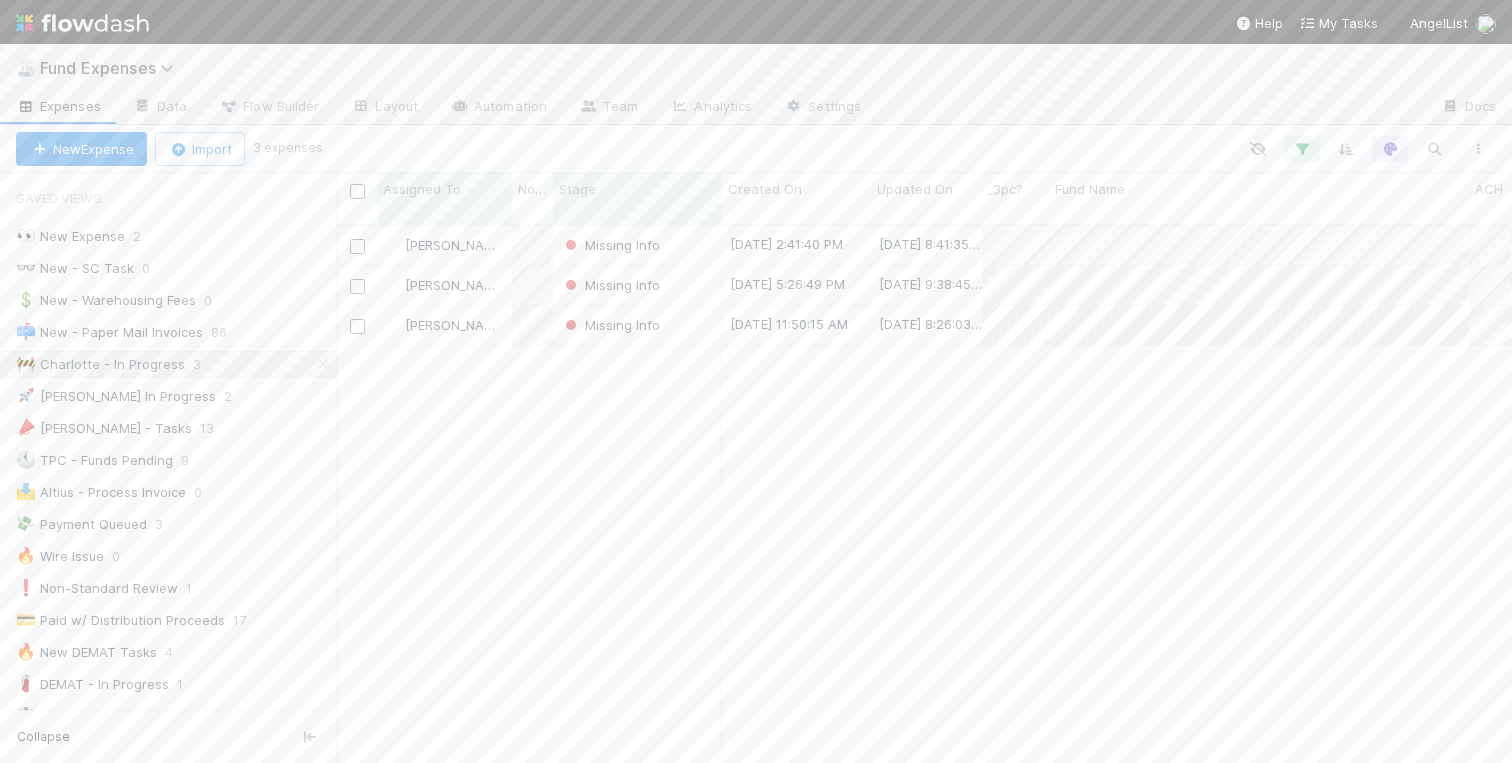 scroll, scrollTop: 554, scrollLeft: 1175, axis: both 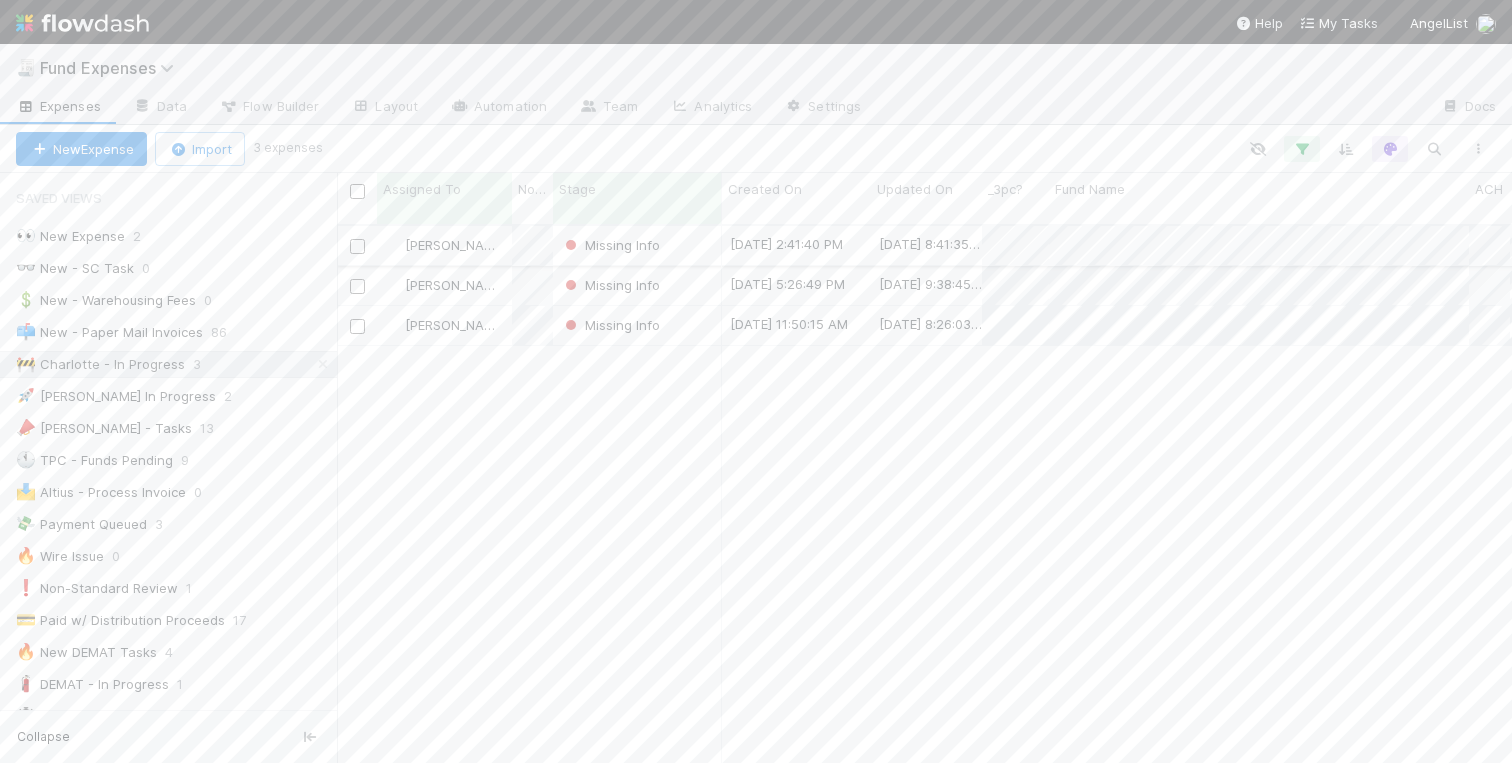 click on "Missing Info" at bounding box center (637, 245) 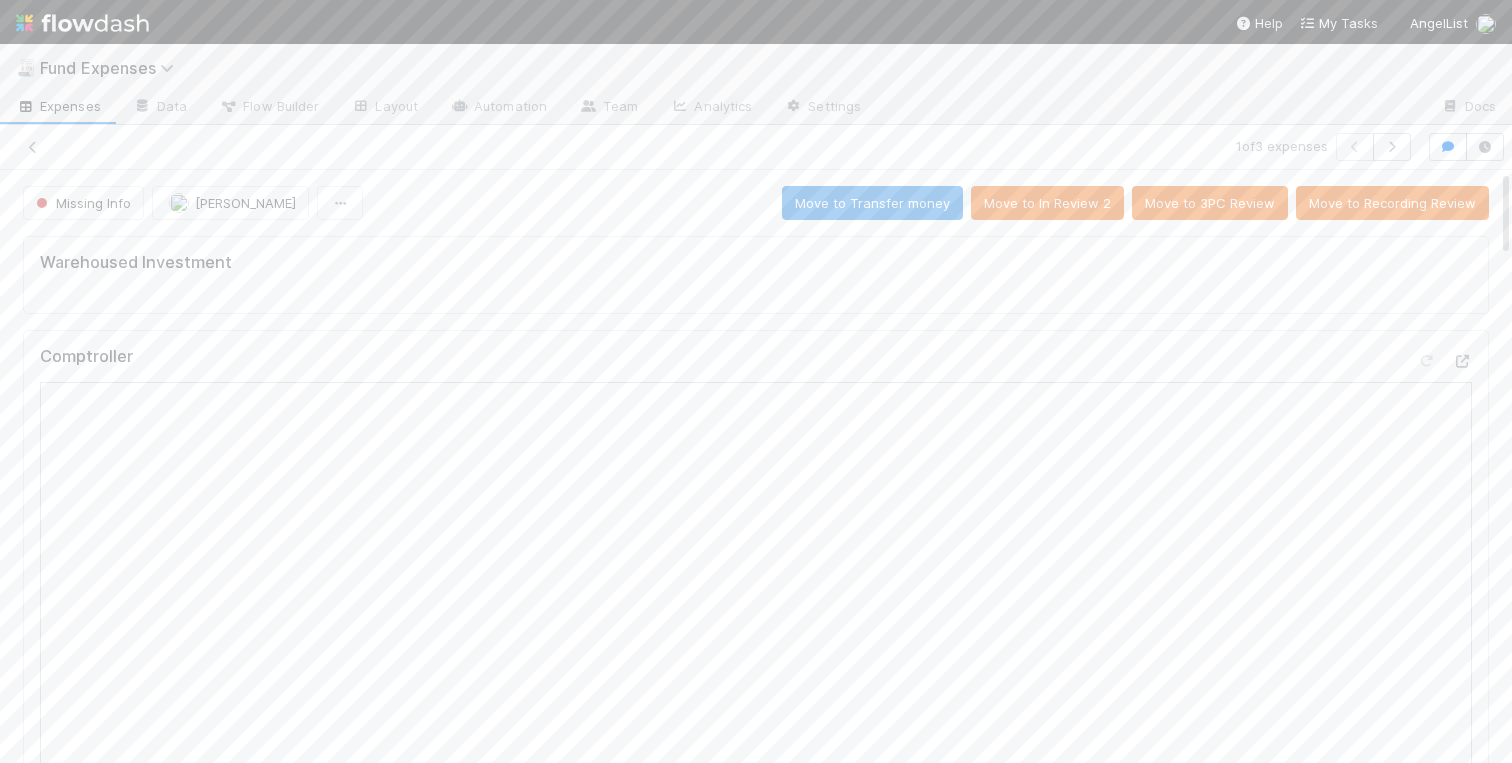 click on "Warehoused Investment   Comptroller Sanity Check    Create a new  task Link an existing  task Comments Attach files: Choose or drag and drop file(s) Add Comment William Rosean 5 hours ago   Linda Ortiz 18 hours ago   Linked Workflow Tasks You do not have access to the   Belltower Administrative Fee Contributions   workflow. Paper Mail Invoice   Create a new  task Link an existing  task Details Edit Front Conversation URL  Request Type  Additional Context  Reporter  Front ID  Urgency Level  Fund Name  FC or Admin Dashboard URL  Comptroller URL  Comptroller URL (QP)  Partial Payment  Payment Amount   Currency (if Foreign Currency)  Expense Category  Reimbursement?  Recipient  On-Platform Recipient  Accrual Date  Vendor (Payee)  Vendor Wire Instructions  3PC Invoice  Invoice   Invoice Attachment  Vendor Tax Information  Fund Documents  Outgoing Wire ID - Primary   Outgoing Wire ID - Secondary (QP)   _3pc?  ACH  Funding Account  Wire  Incoming Wire ID (3PC)  MP Fees Paid via TPC  Created On OC Ticket  test field" at bounding box center [756, 2225] 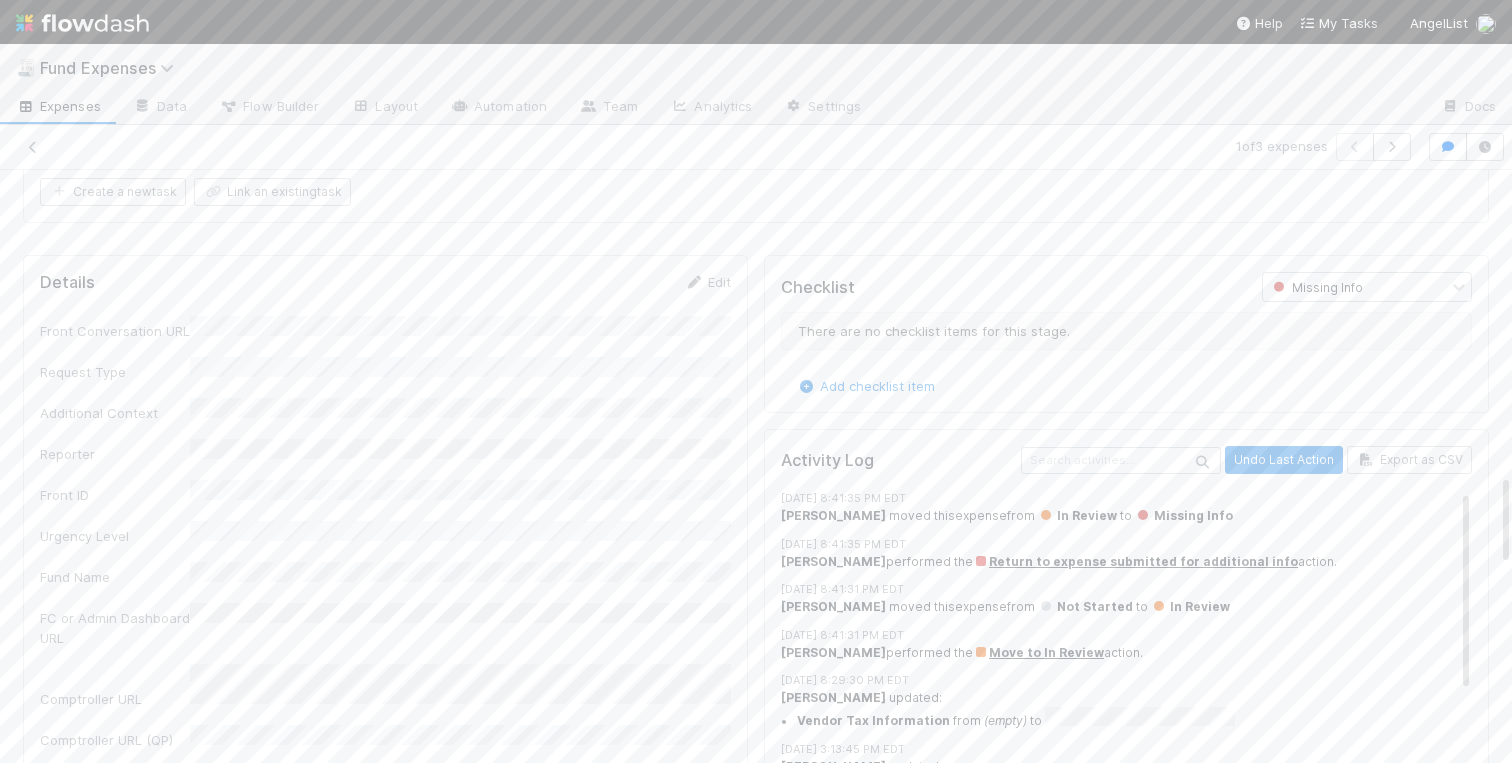 scroll, scrollTop: 1806, scrollLeft: 0, axis: vertical 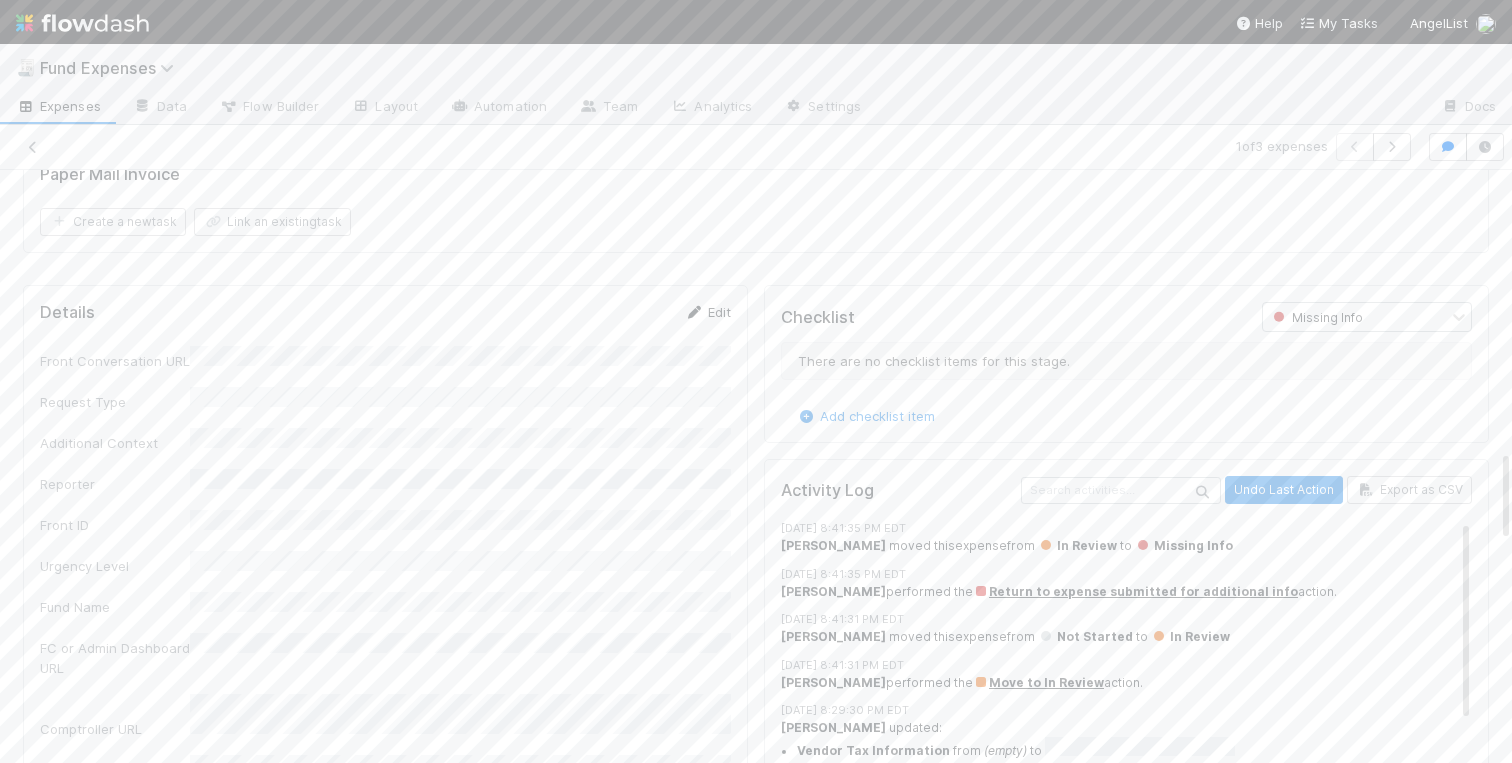 click on "Edit" at bounding box center [707, 312] 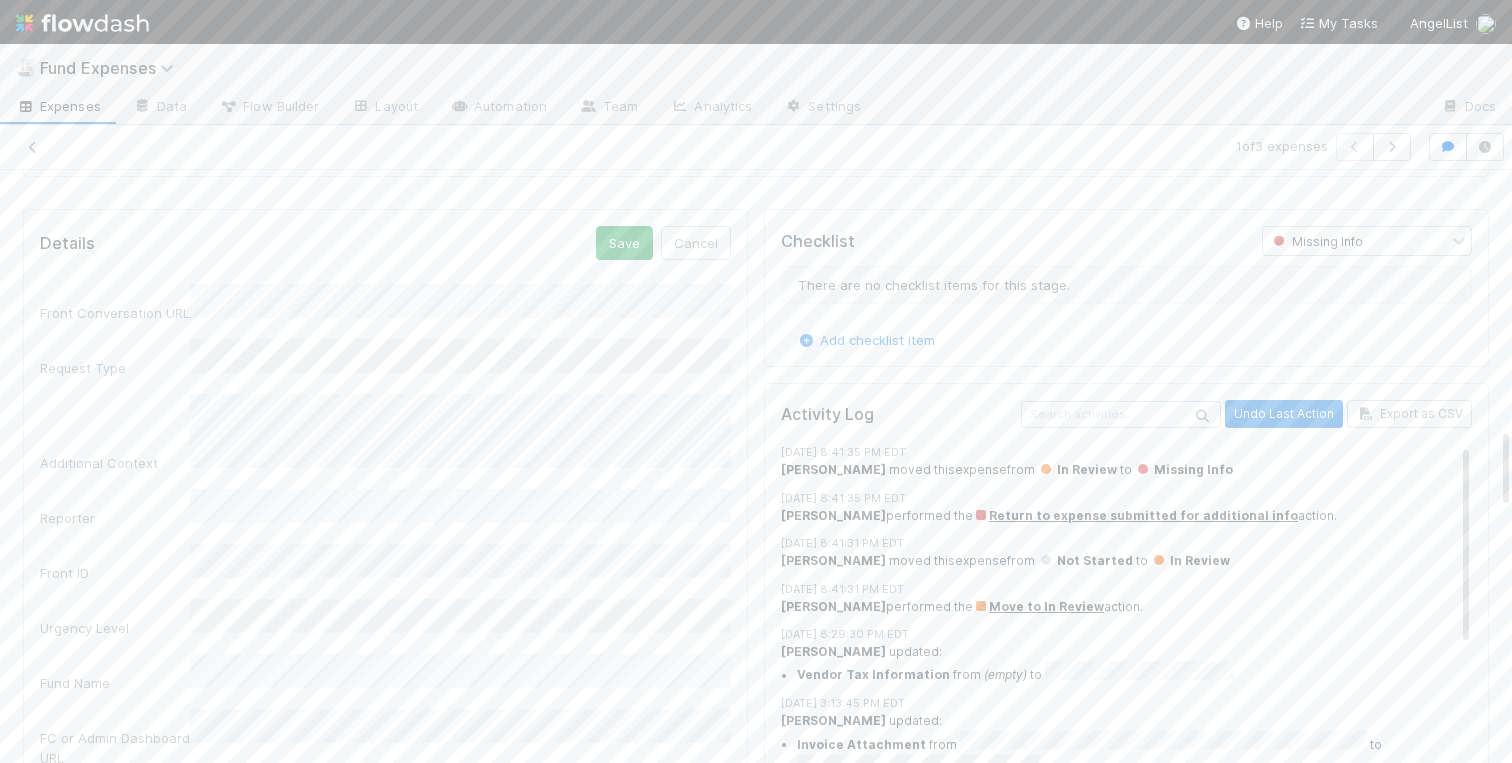 scroll, scrollTop: 1887, scrollLeft: 0, axis: vertical 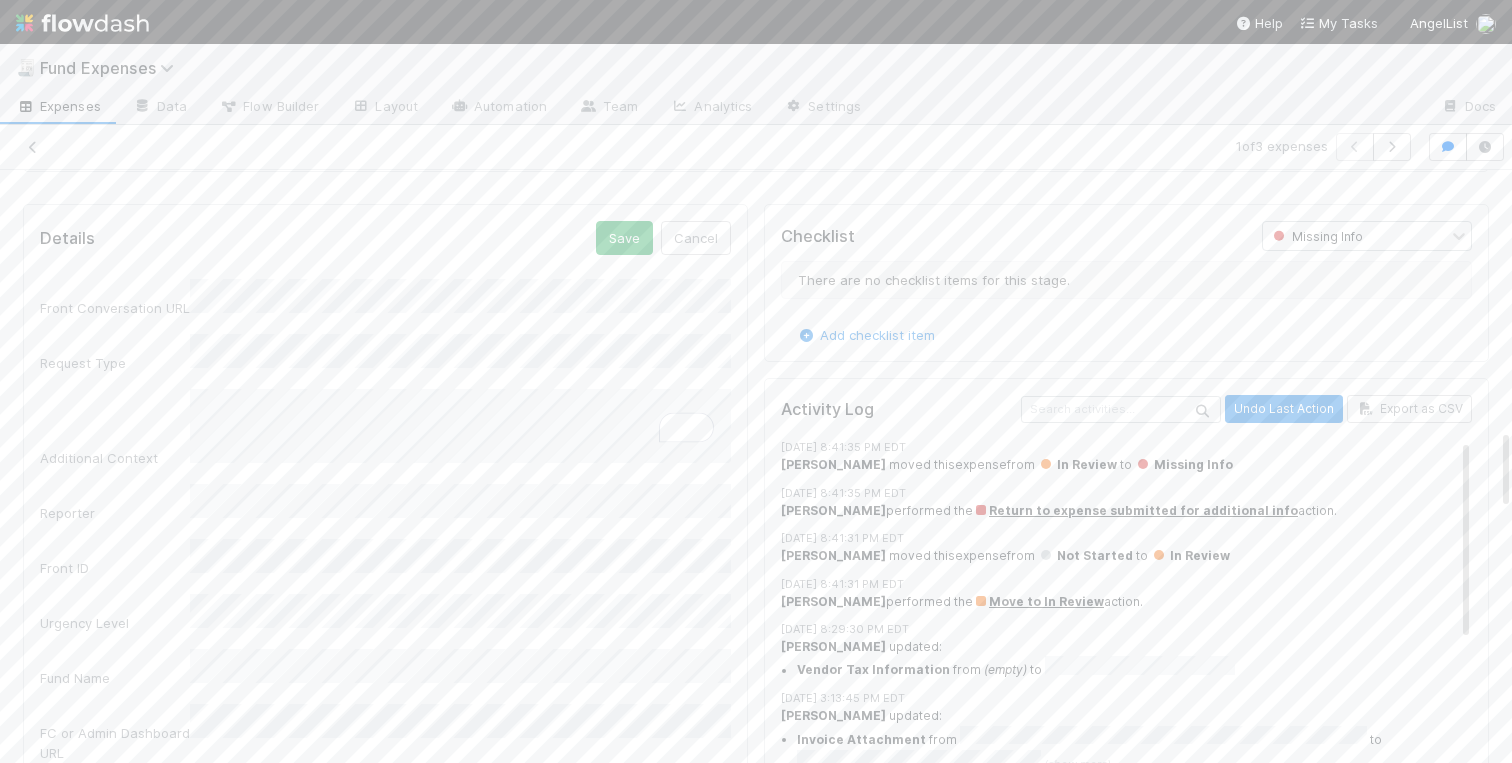 click on "Additional Context" at bounding box center [385, 428] 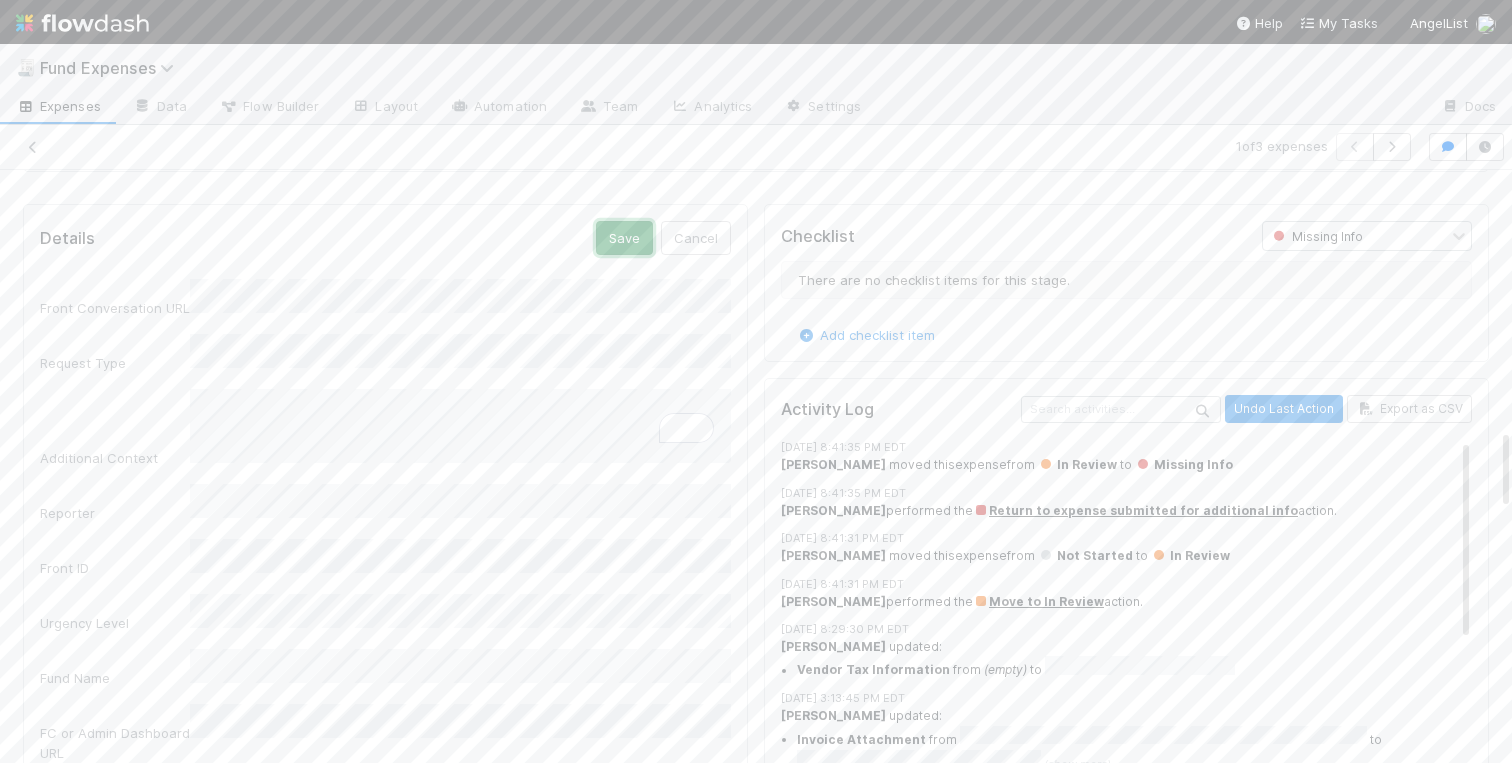 click on "Save" at bounding box center (624, 238) 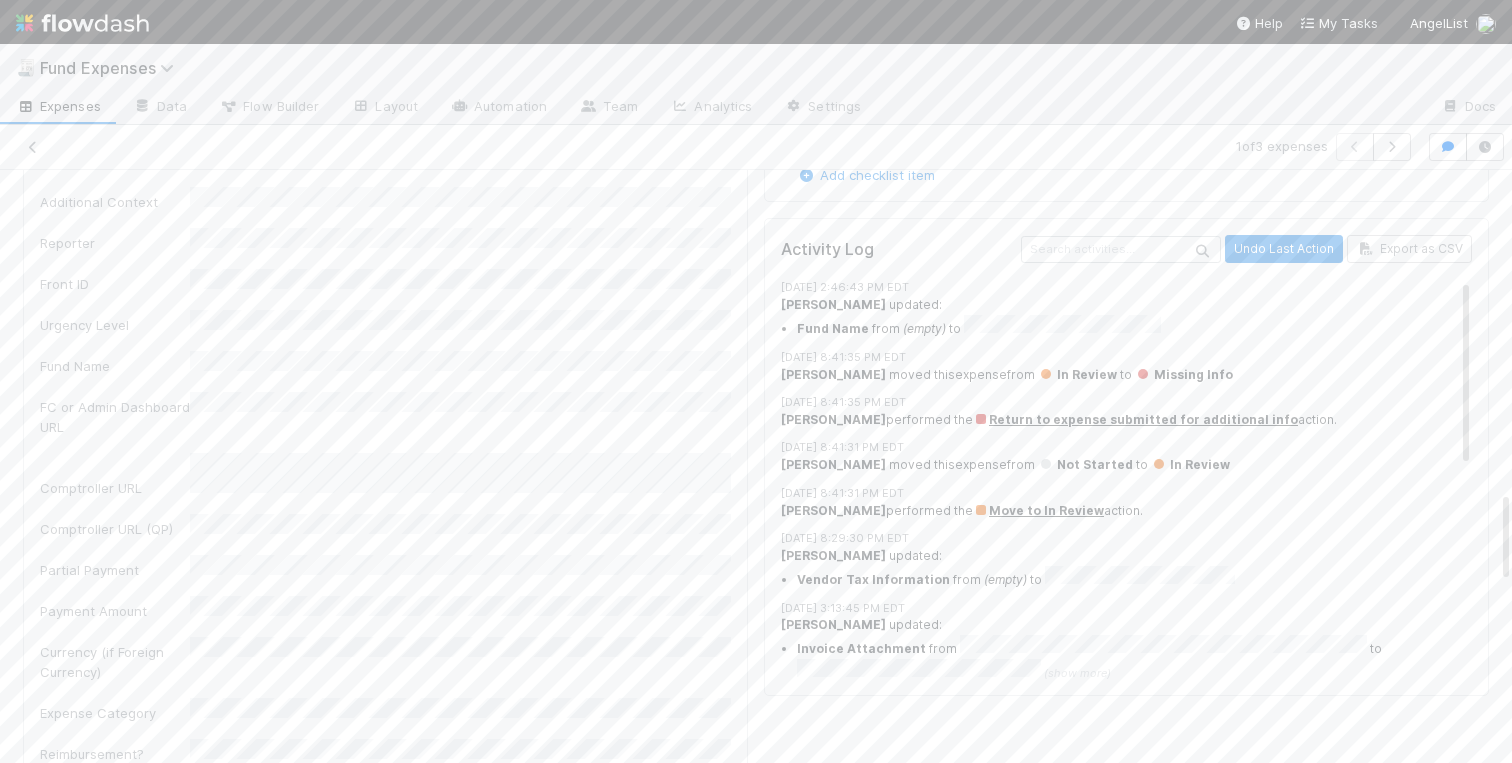 scroll, scrollTop: 2026, scrollLeft: 0, axis: vertical 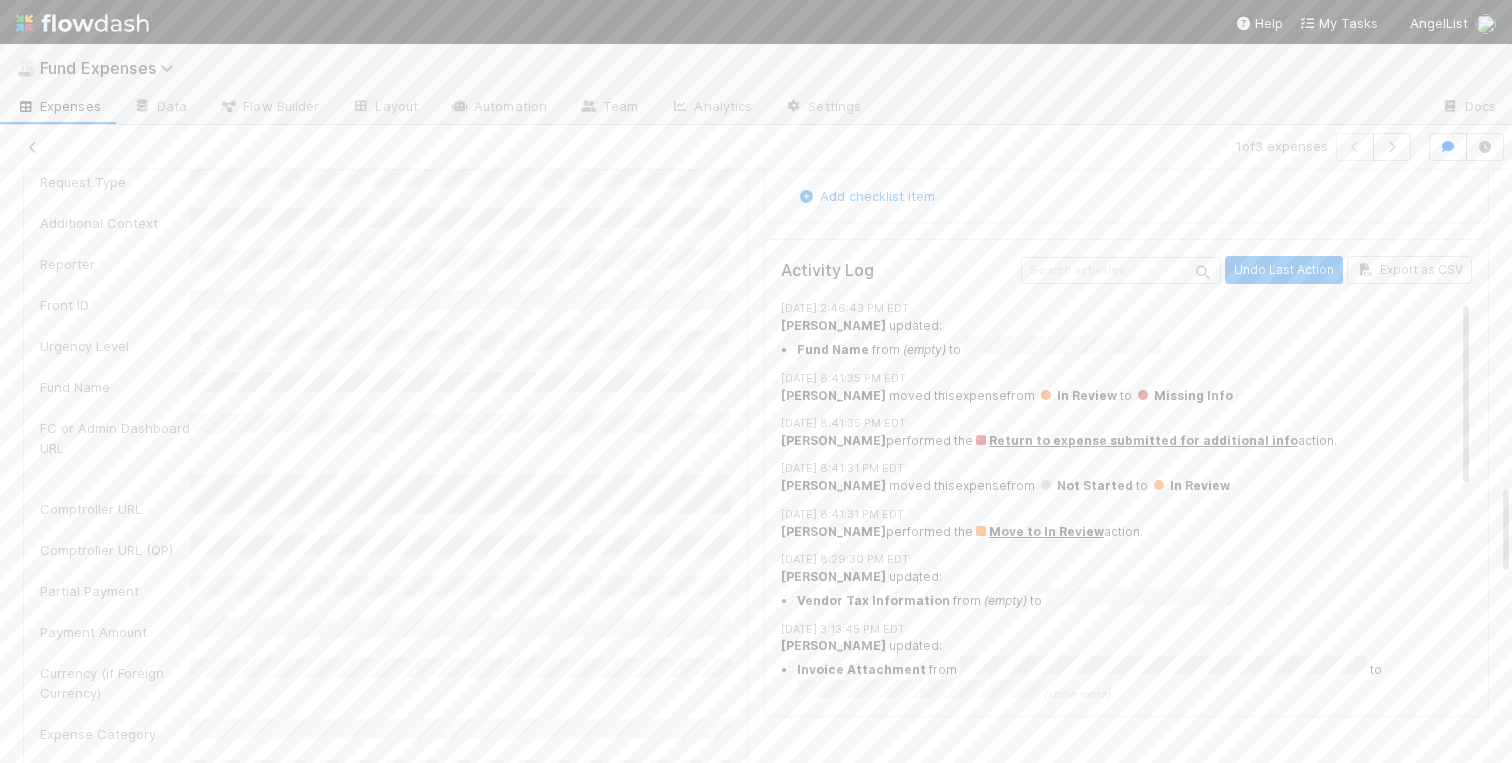 click on "Warehoused Investment   Comptroller Sanity Check    Create a new  task Link an existing  task Comments Attach files: Choose or drag and drop file(s) Add Comment William Rosean 5 hours ago   Linda Ortiz 18 hours ago   Linked Workflow Tasks You do not have access to the   Belltower Administrative Fee Contributions   workflow. Paper Mail Invoice   Create a new  task Link an existing  task Details Edit Front Conversation URL  Request Type  Additional Context  Reporter  Front ID  Urgency Level  Fund Name  FC or Admin Dashboard URL  Comptroller URL  Comptroller URL (QP)  Partial Payment  Payment Amount   Currency (if Foreign Currency)  Expense Category  Reimbursement?  Recipient  On-Platform Recipient  Accrual Date  Vendor (Payee)  Vendor Wire Instructions  3PC Invoice  Invoice   Invoice Attachment  Vendor Tax Information  Fund Documents  Outgoing Wire ID - Primary   Outgoing Wire ID - Secondary (QP)   _3pc?  ACH  Funding Account  Wire  Incoming Wire ID (3PC)  MP Fees Paid via TPC  Created On OC Ticket  test field" at bounding box center (756, 199) 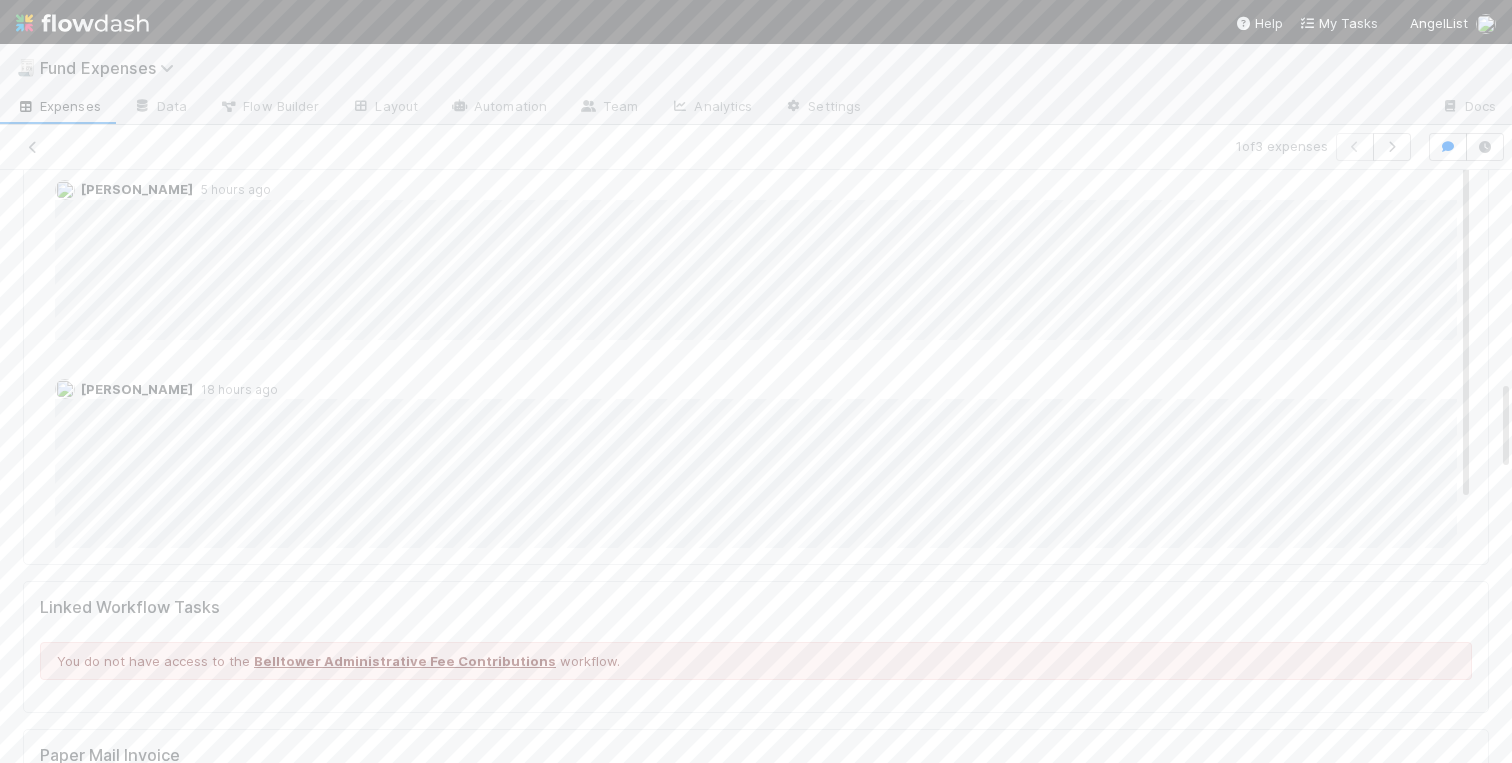 scroll, scrollTop: 1185, scrollLeft: 0, axis: vertical 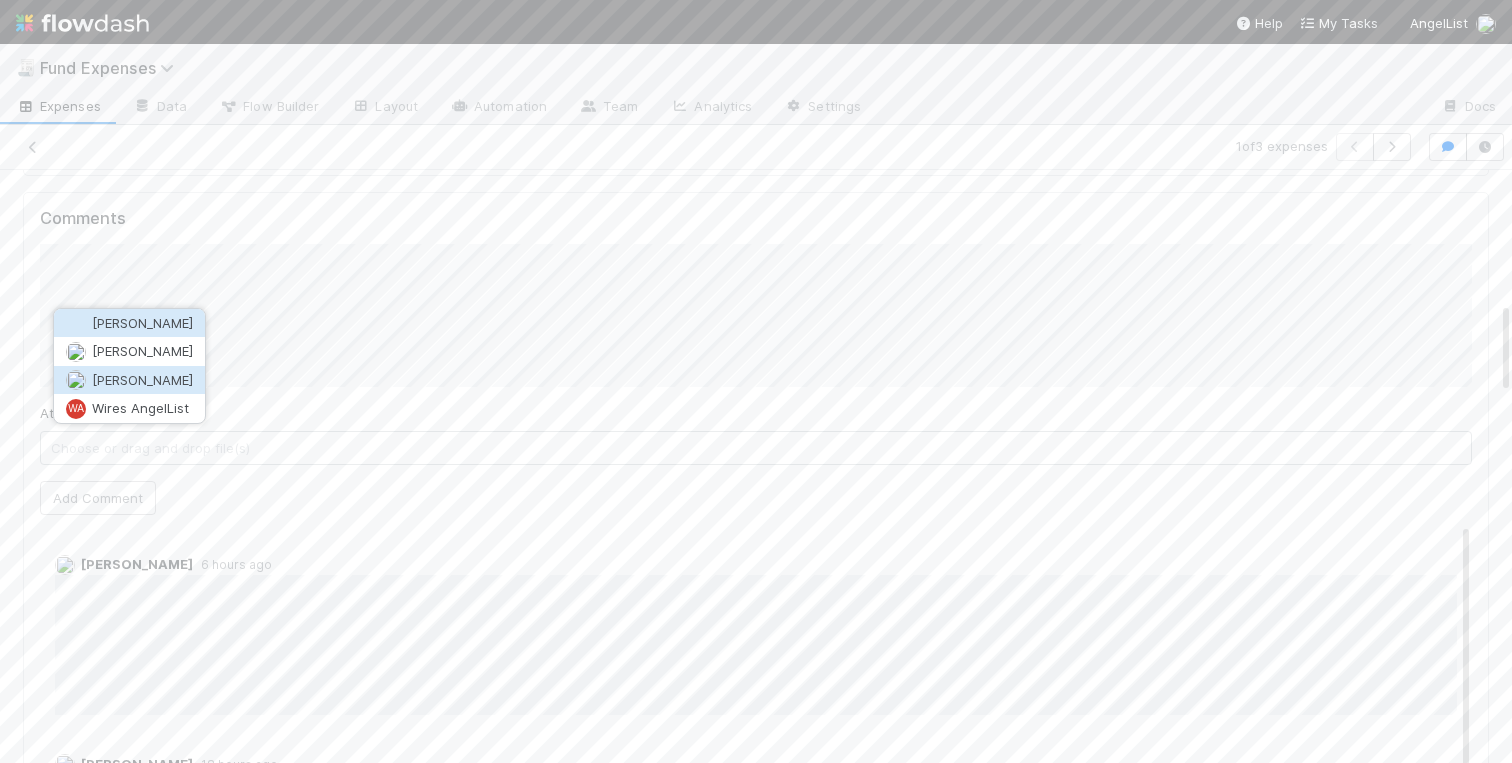 click on "William Rosean" at bounding box center (142, 380) 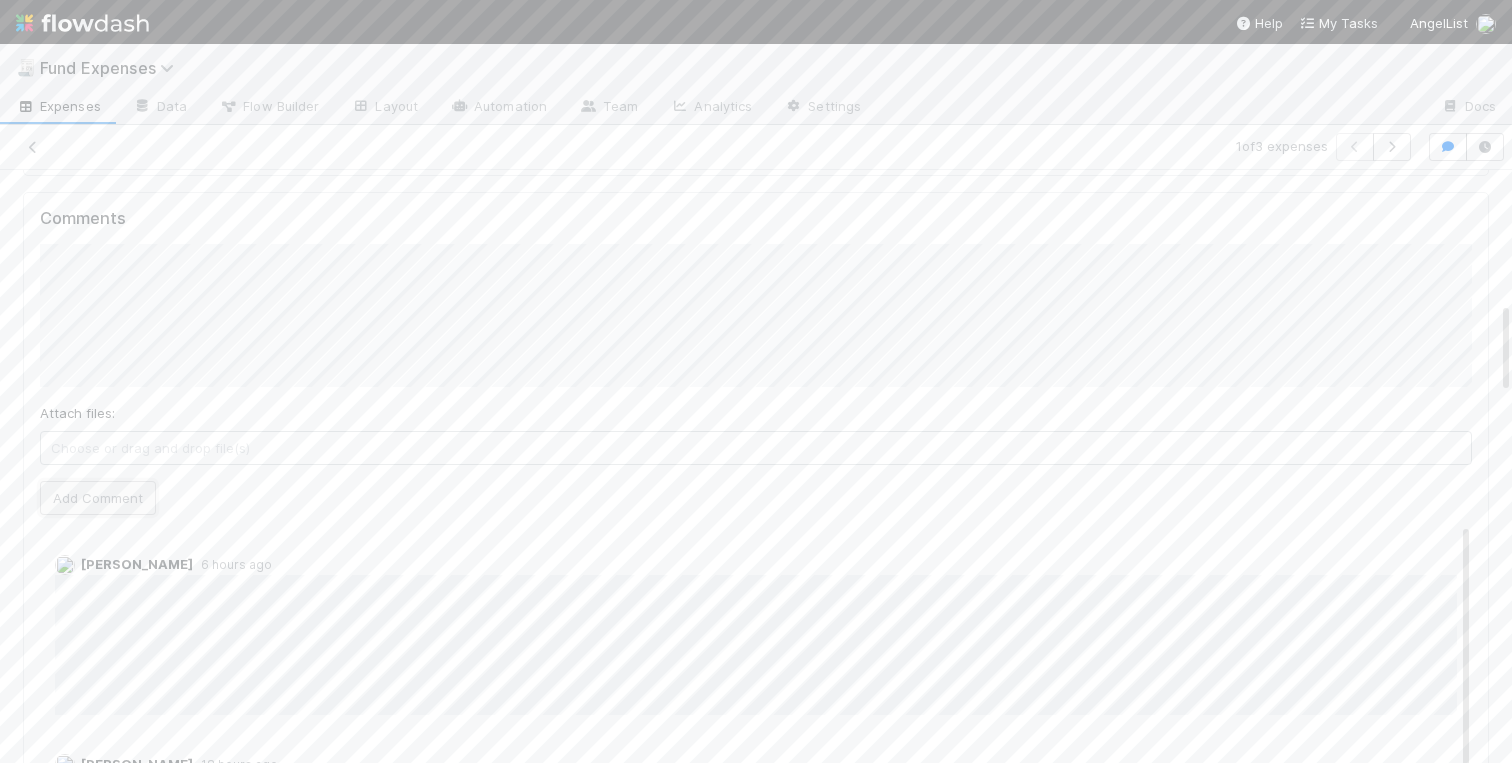 click on "Add Comment" at bounding box center [98, 498] 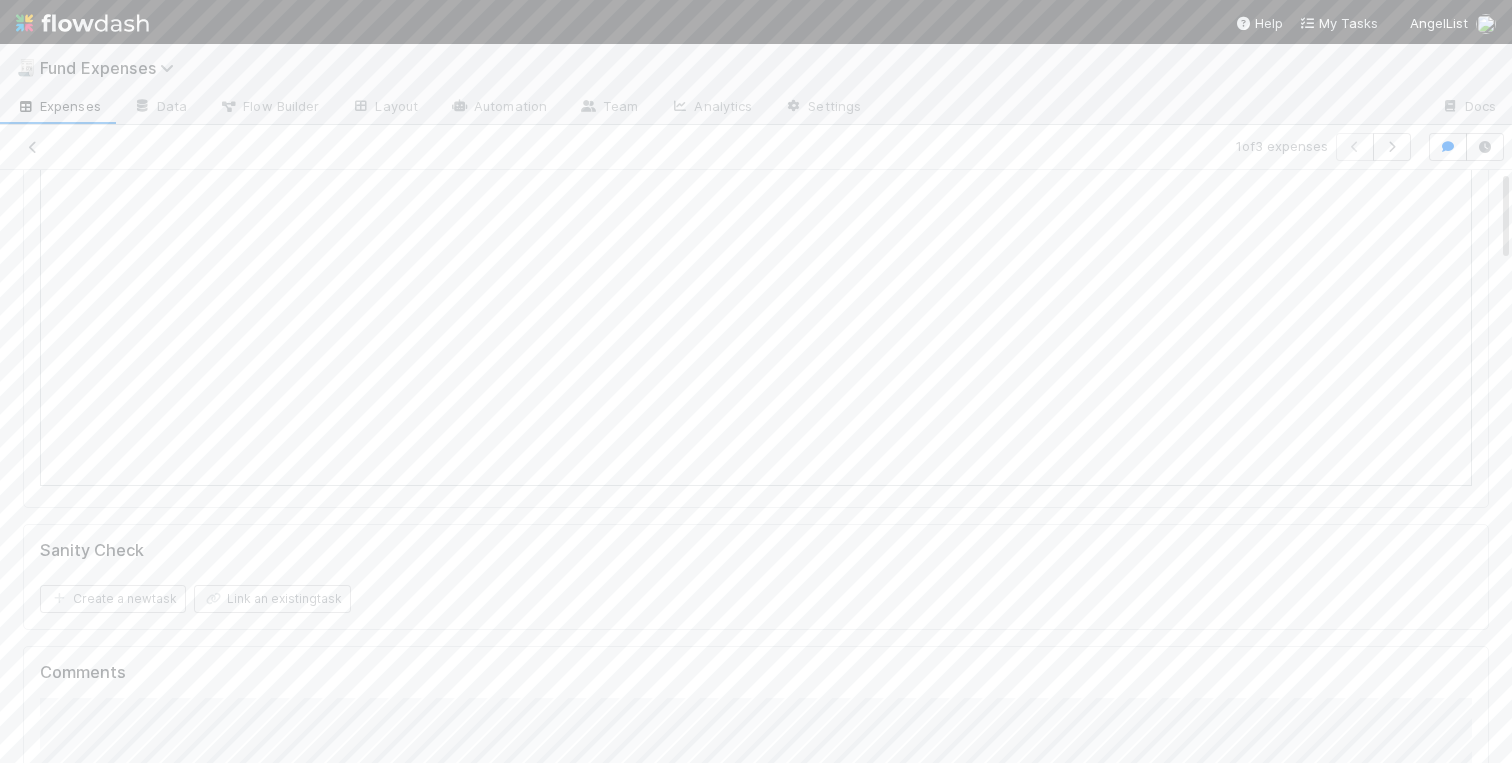 scroll, scrollTop: 0, scrollLeft: 0, axis: both 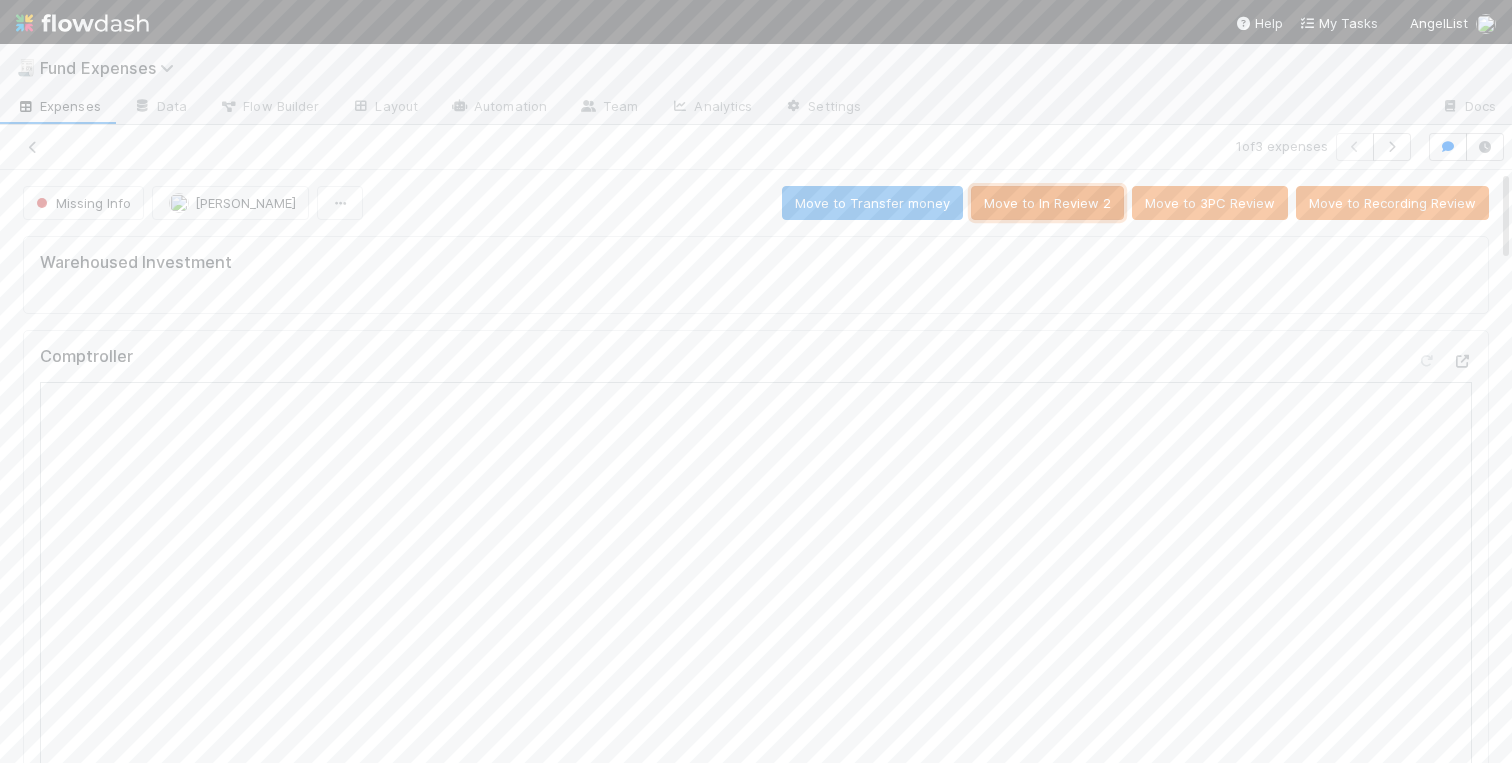 click on "Move to In Review 2" at bounding box center [1047, 203] 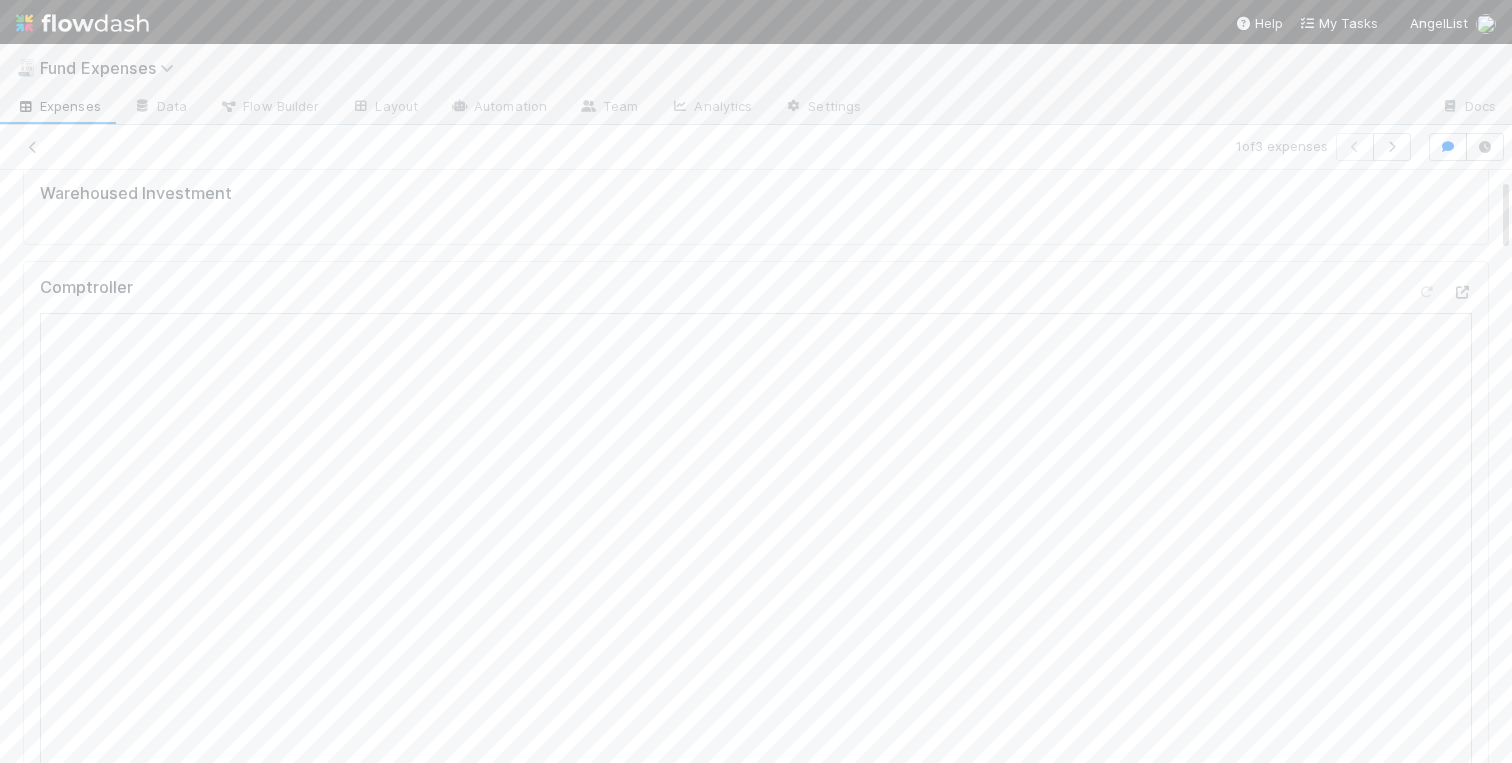 scroll, scrollTop: 77, scrollLeft: 0, axis: vertical 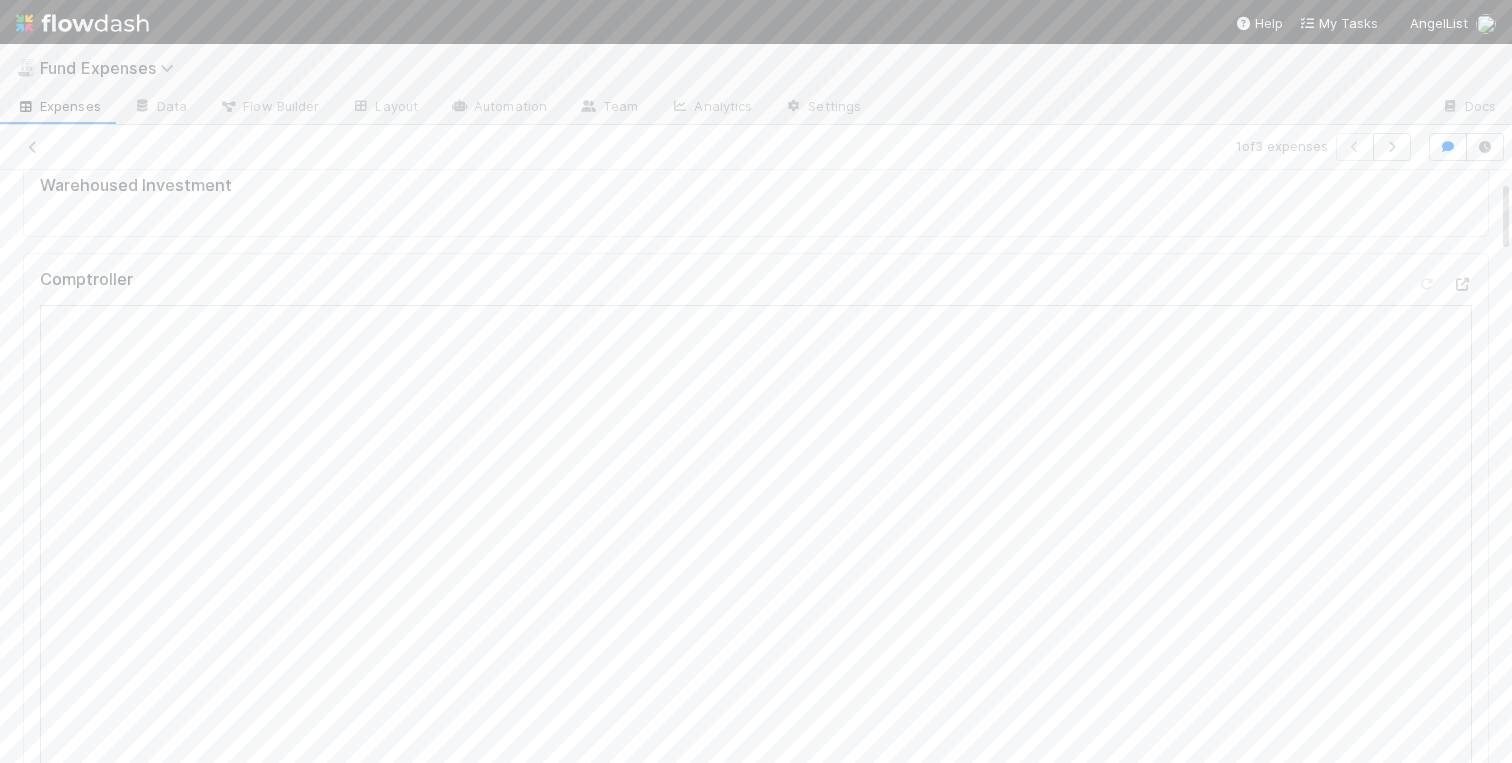 click on "Warehoused Investment   Comptroller Fund Expenses - Custom Rules Sanity Check    Create a new  task Link an existing  task Comments Attach files: Choose or drag and drop file(s) Add Comment Charlotte Mas 3 minutes ago   Edit Delete William Rosean 6 hours ago   Linda Ortiz 18 hours ago   Linked Workflow Tasks You do not have access to the   Belltower Administrative Fee Contributions   workflow. Paper Mail Invoice   Create a new  task Link an existing  task" at bounding box center [756, 1274] 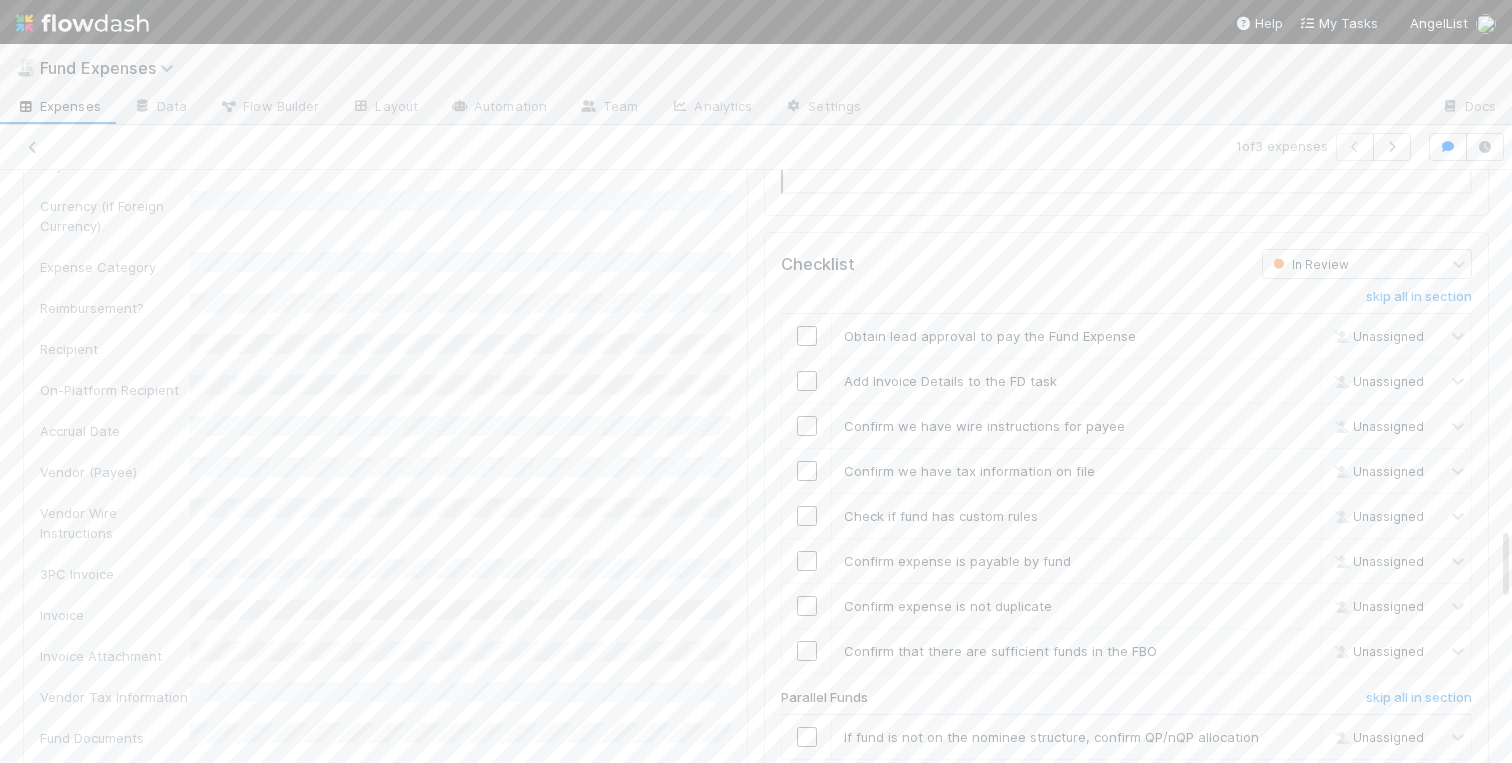 scroll, scrollTop: 2938, scrollLeft: 0, axis: vertical 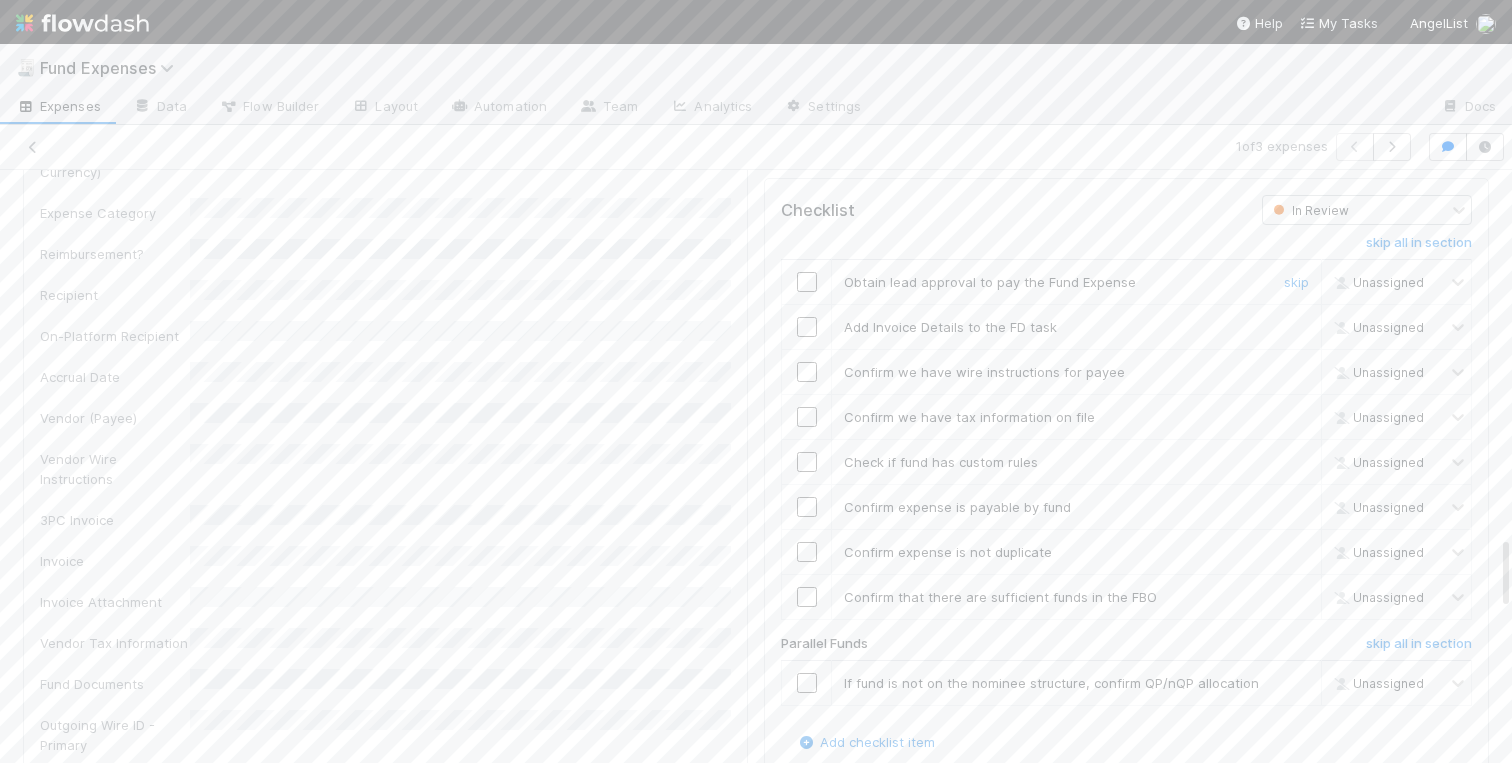 click at bounding box center (807, 282) 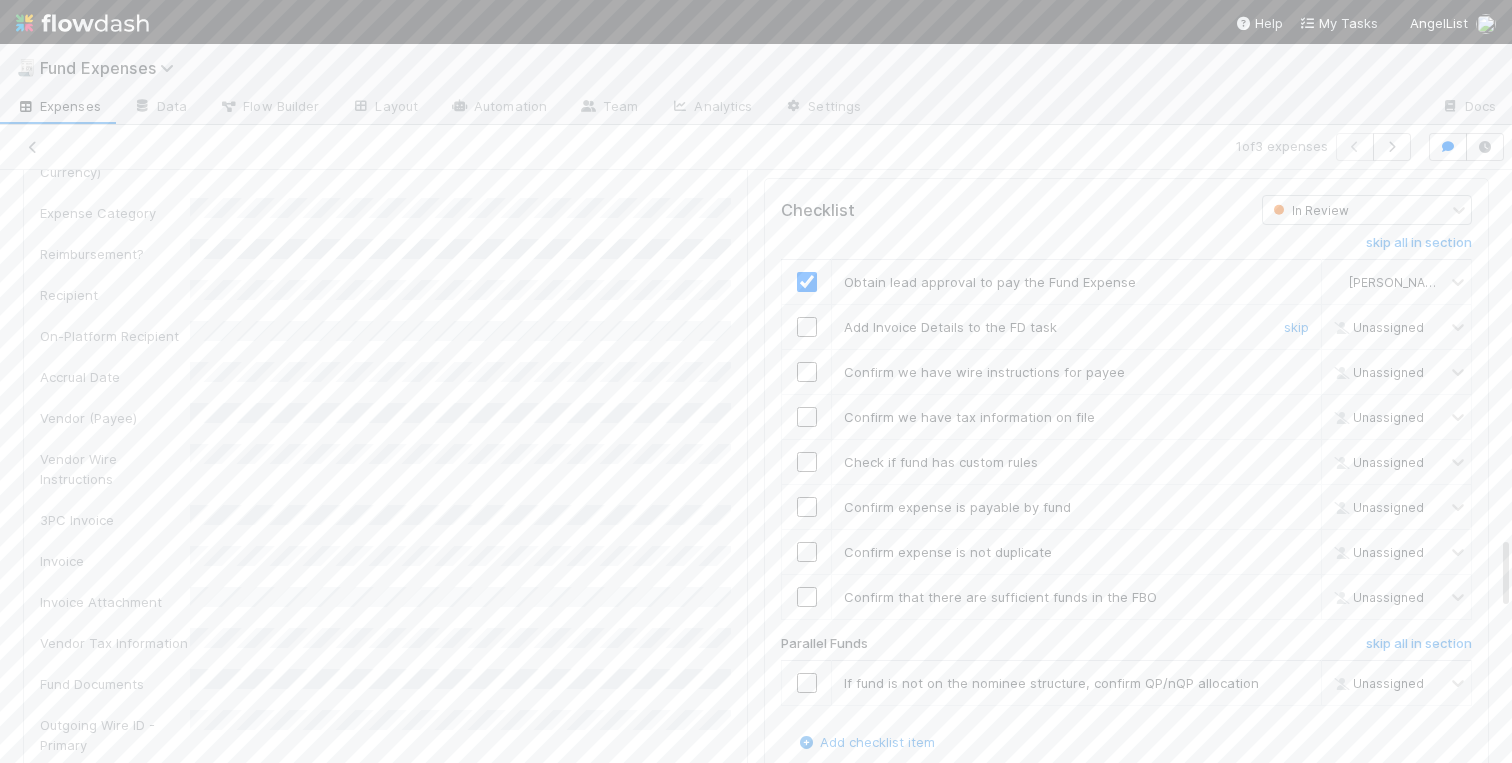 click at bounding box center (807, 327) 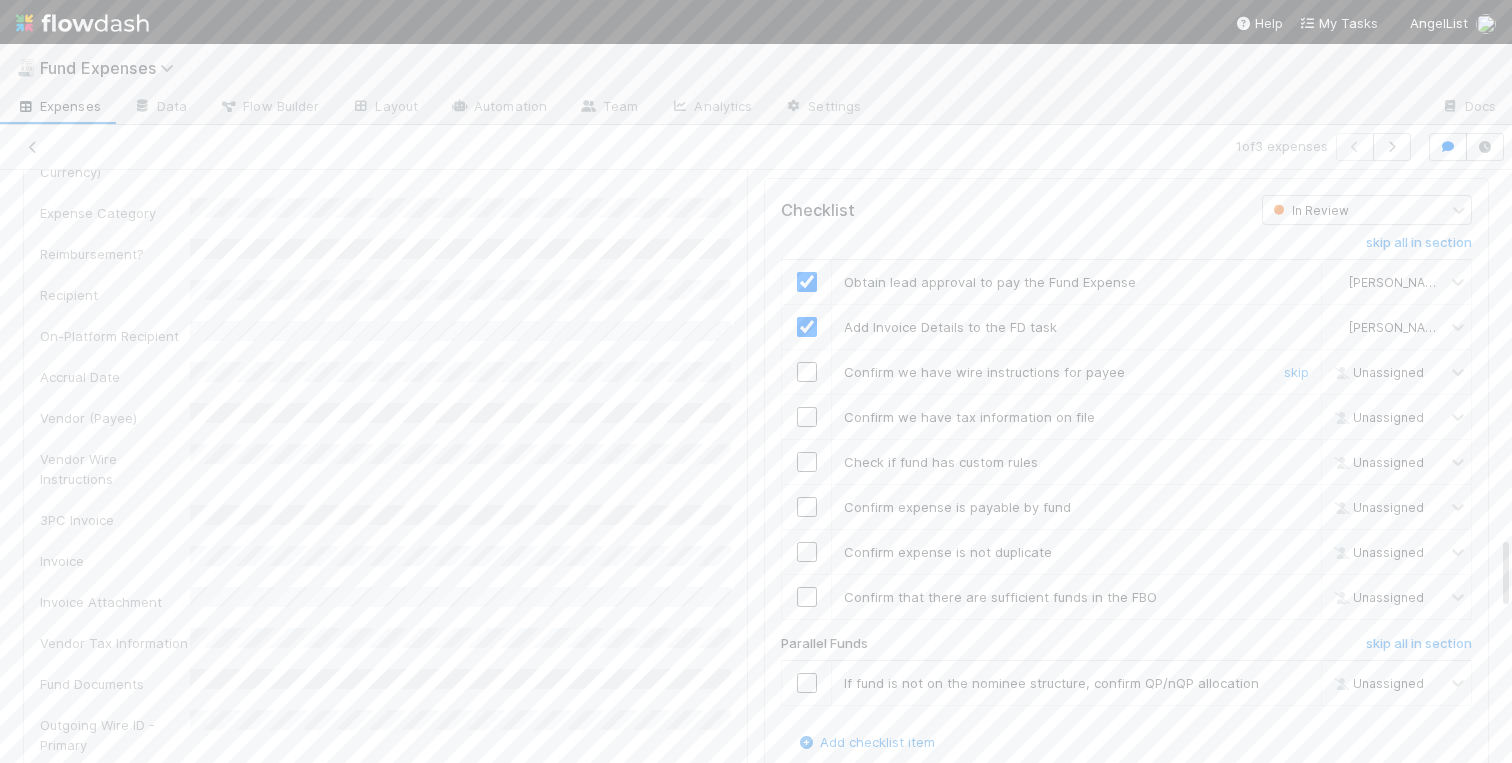 click at bounding box center [807, 372] 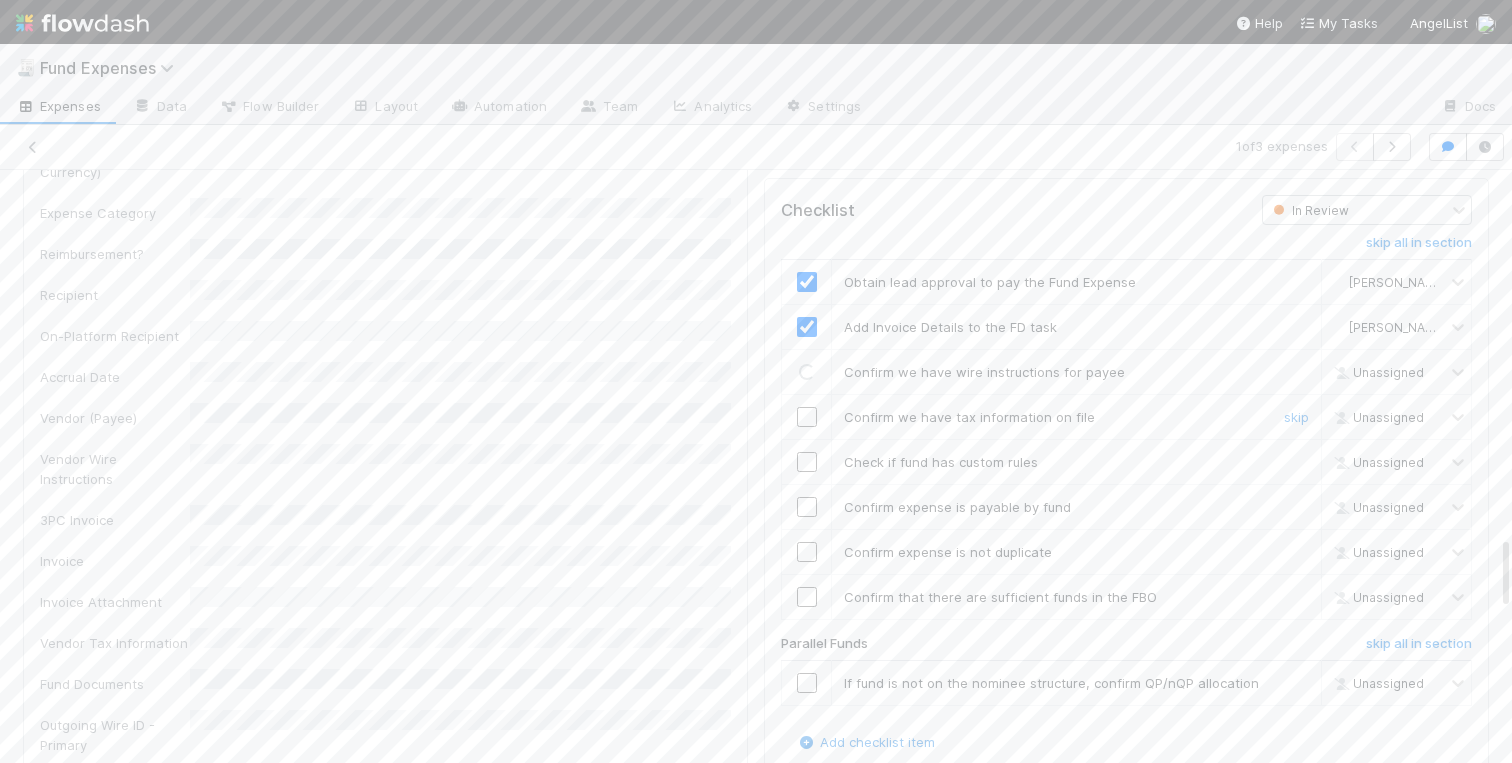 click at bounding box center [807, 417] 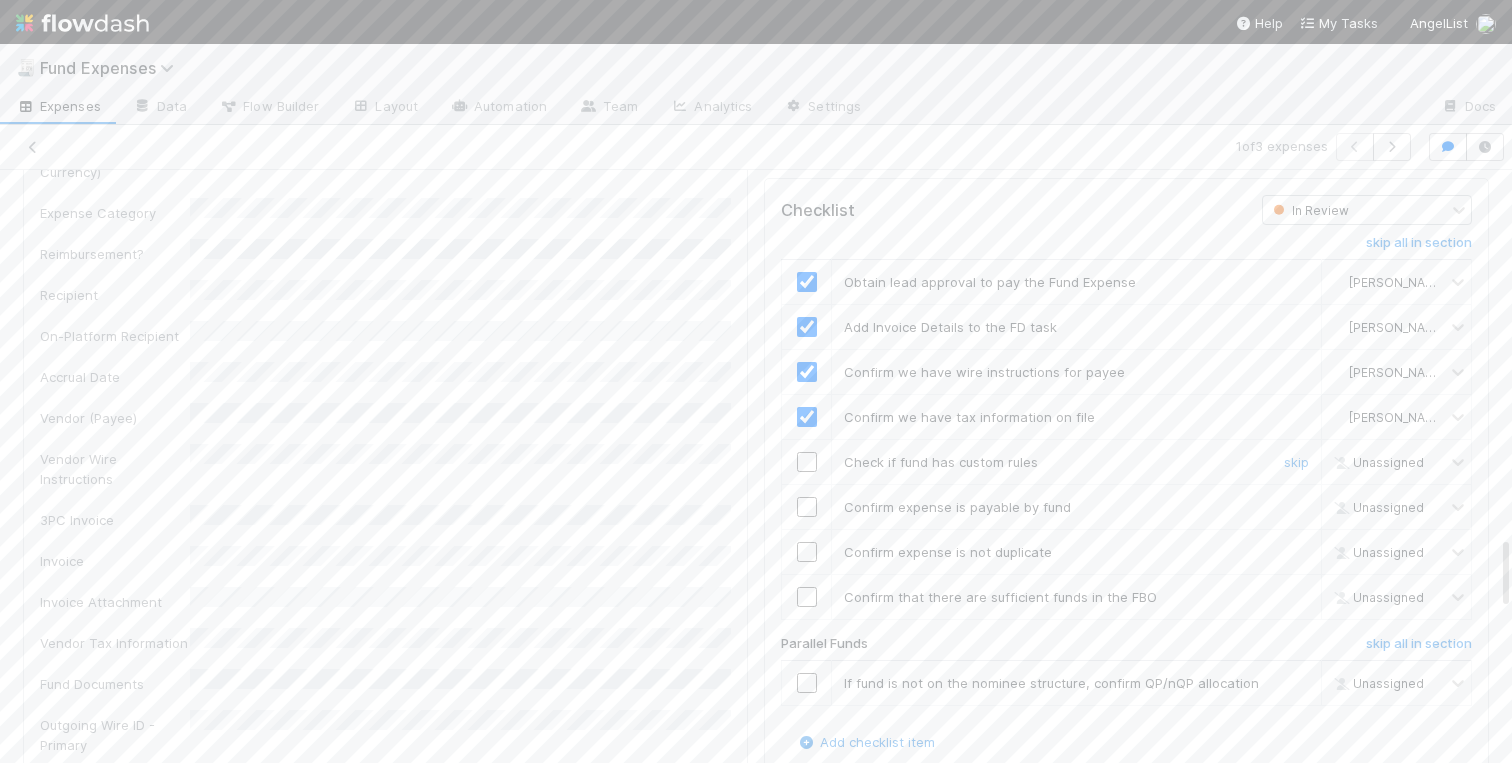 click at bounding box center (807, 462) 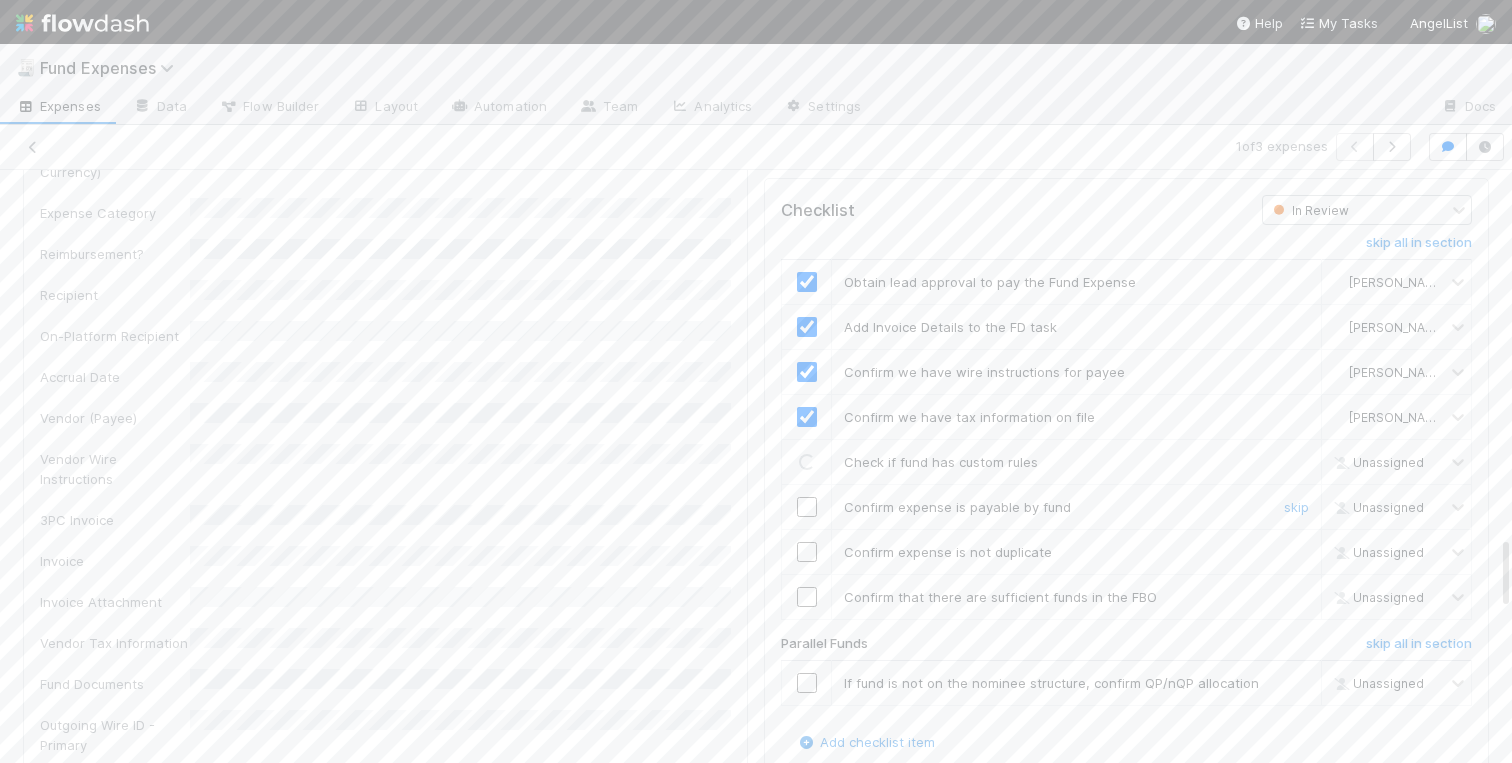 click at bounding box center (807, 507) 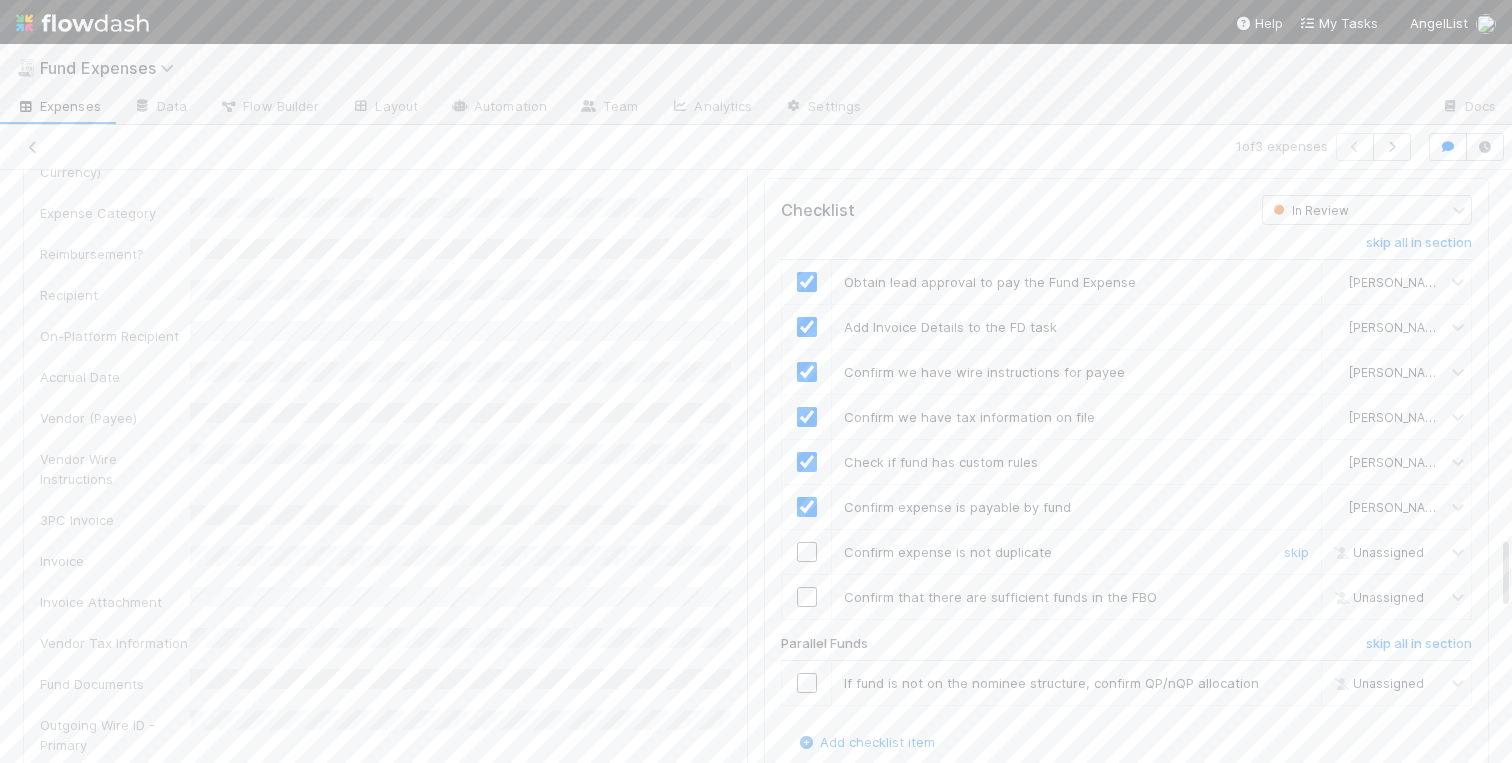 click at bounding box center [807, 552] 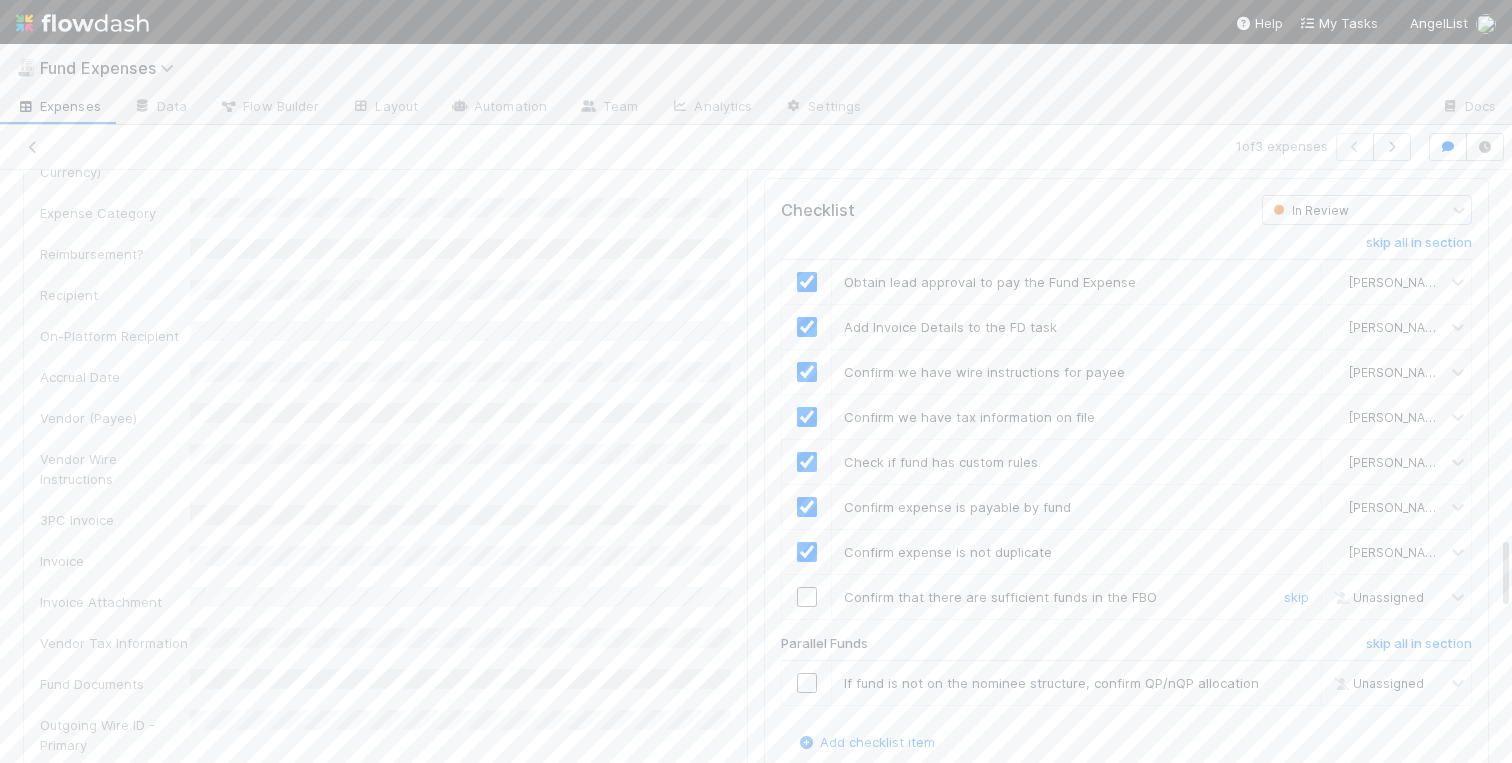 click at bounding box center (807, 597) 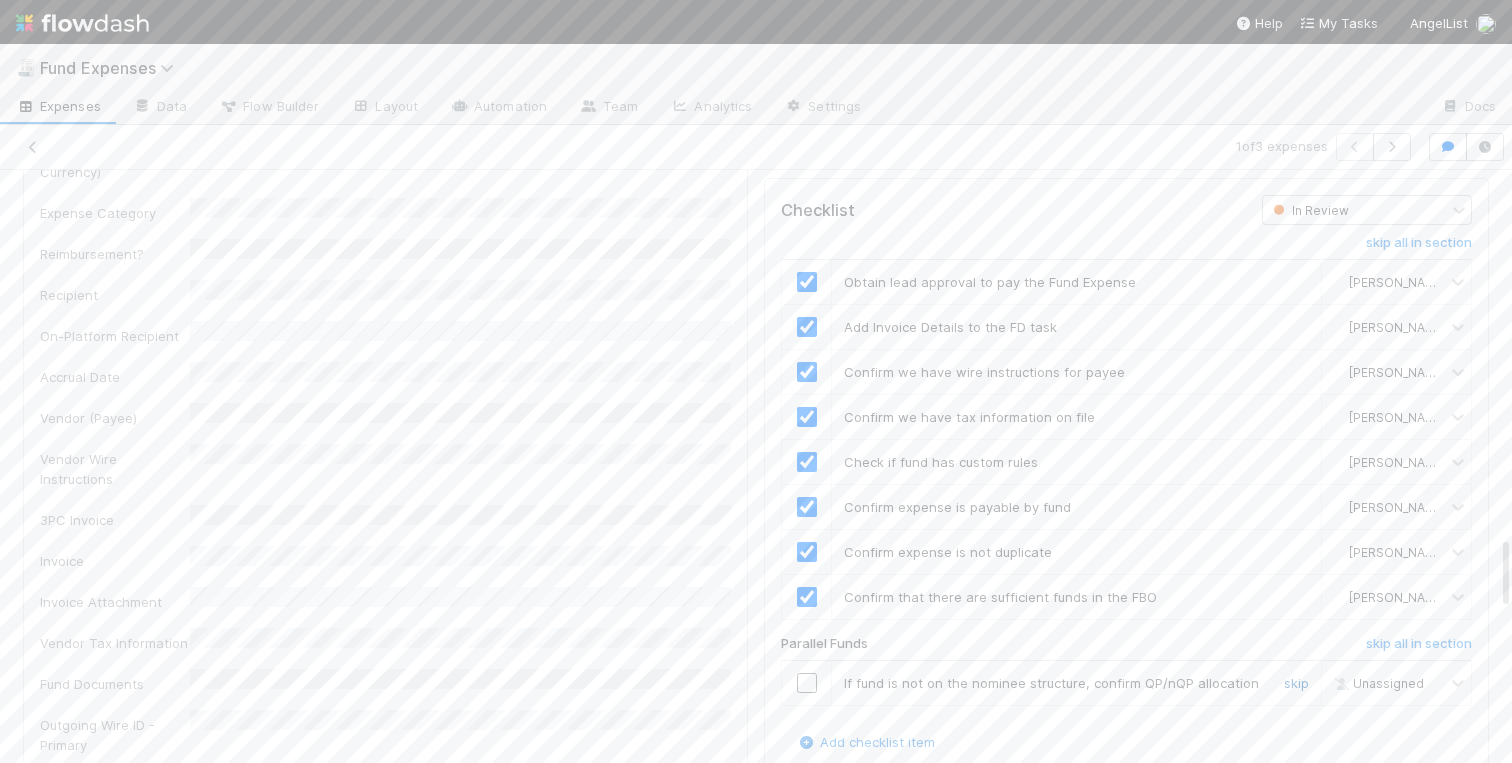 click on "skip" at bounding box center [1296, 683] 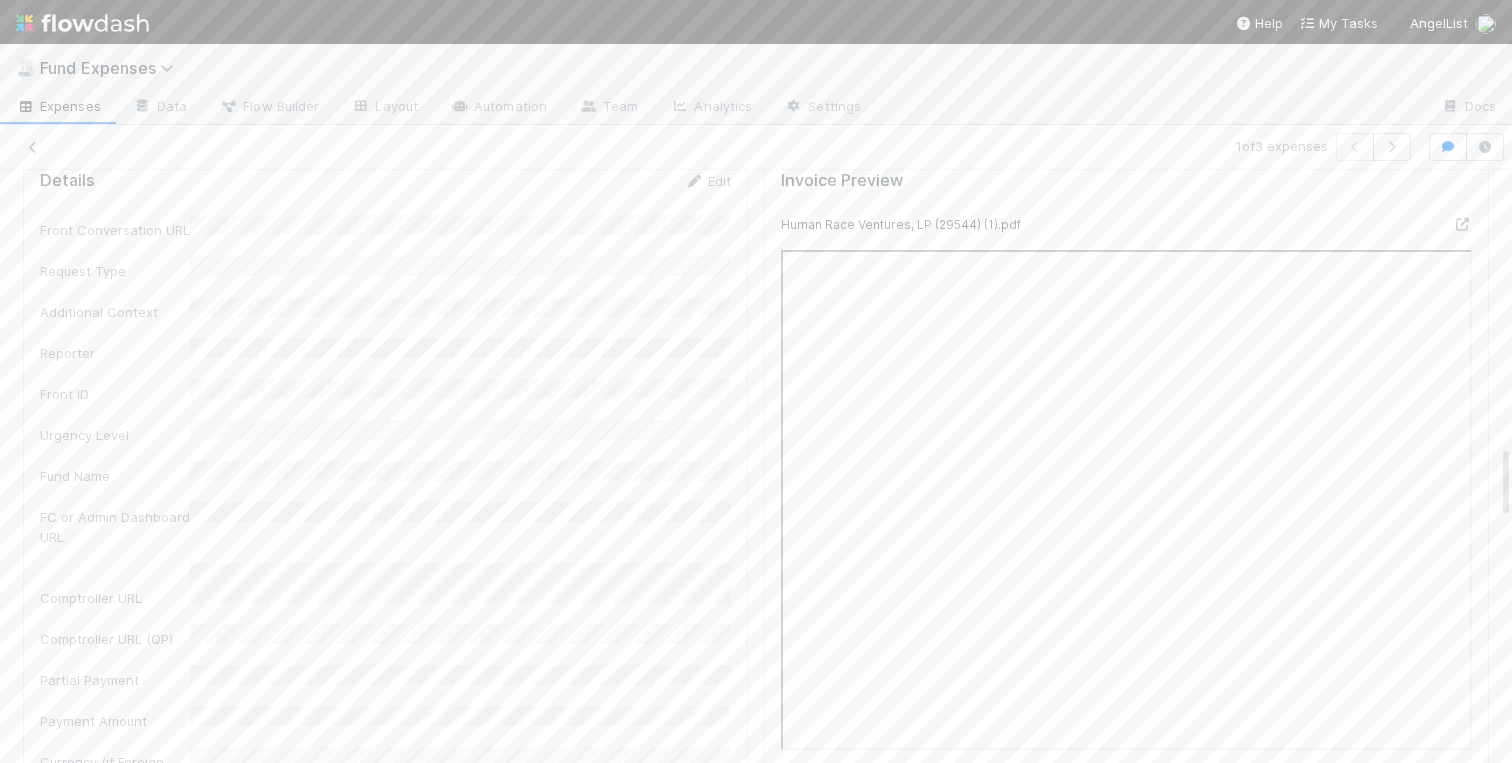 scroll, scrollTop: 2205, scrollLeft: 0, axis: vertical 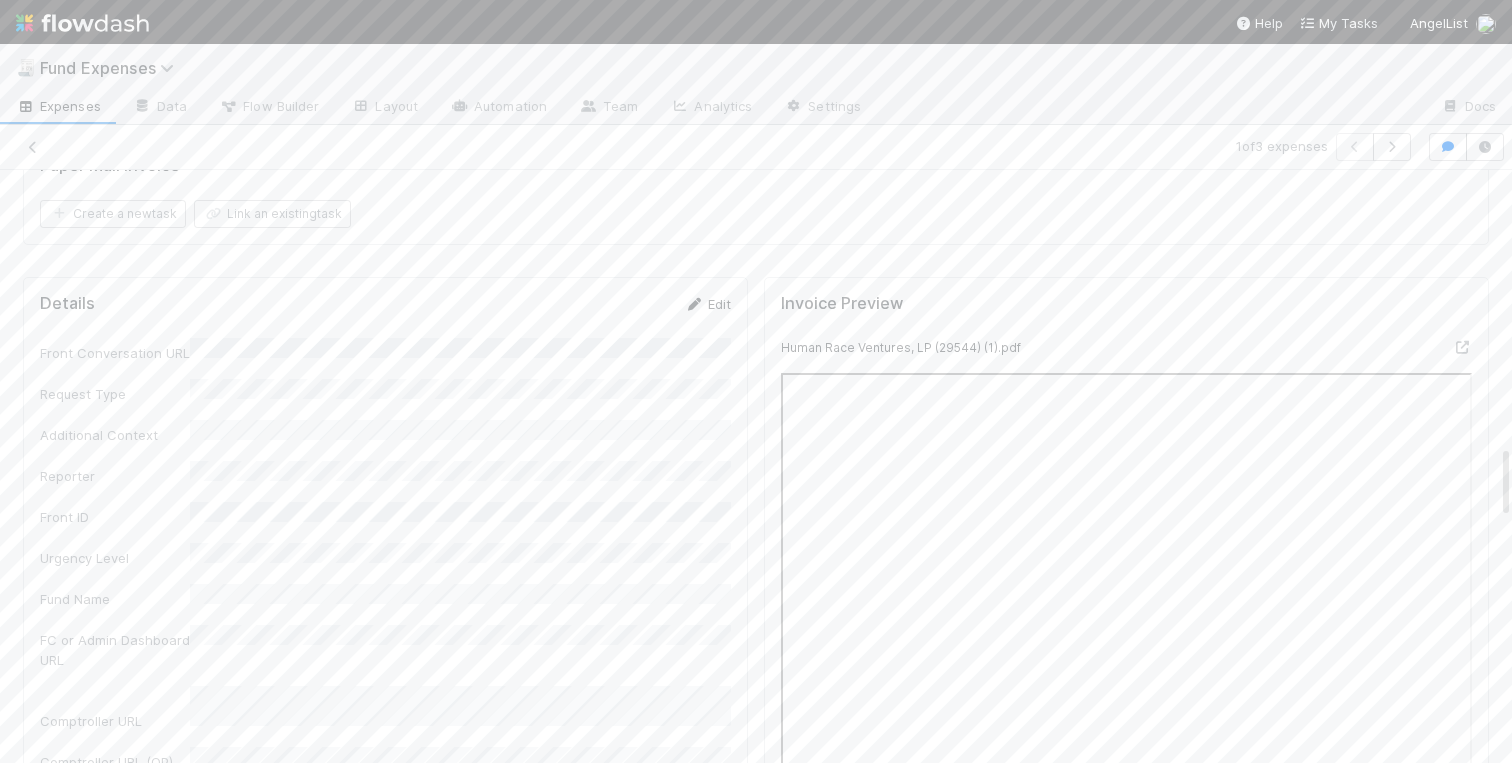 click on "Edit" at bounding box center [707, 304] 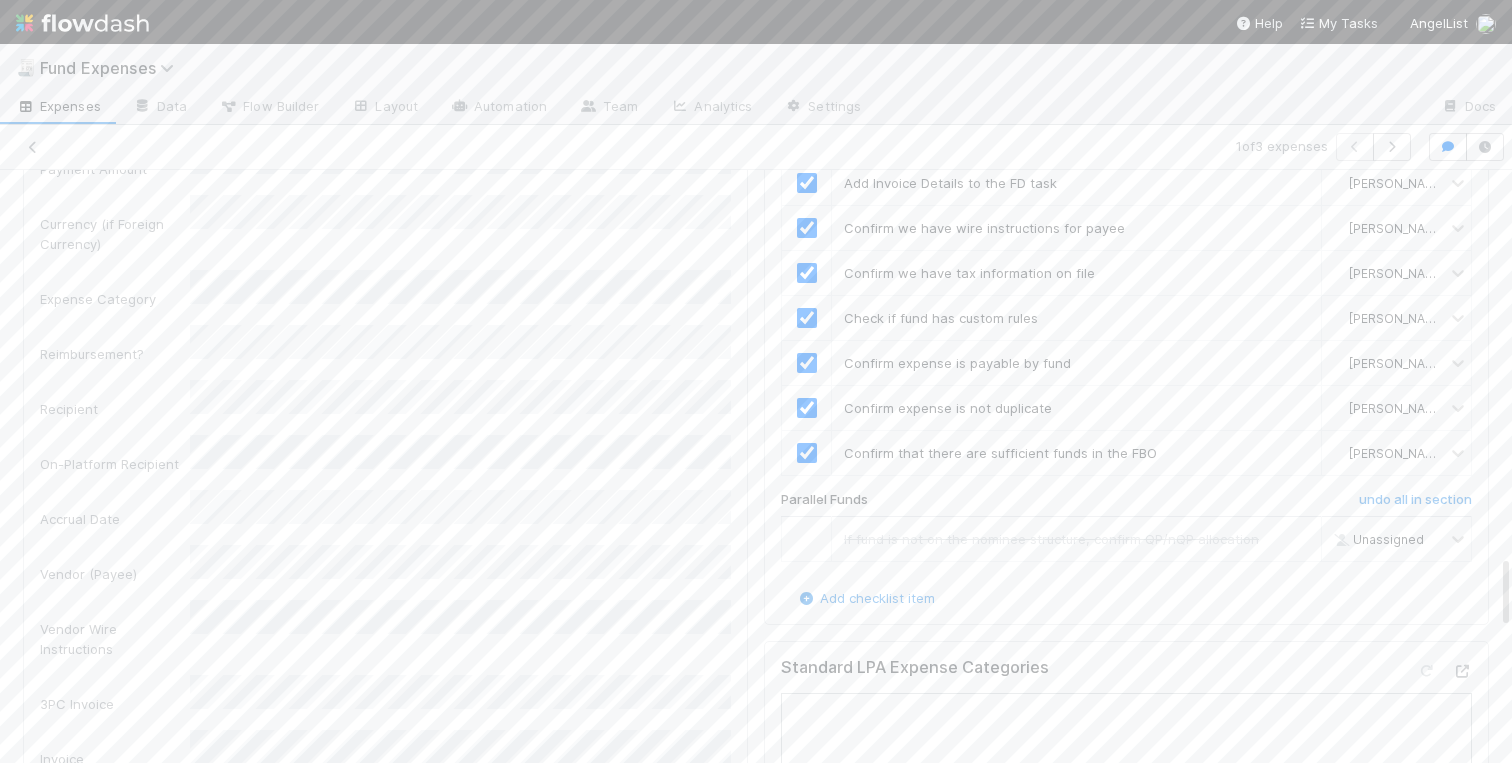 scroll, scrollTop: 3091, scrollLeft: 0, axis: vertical 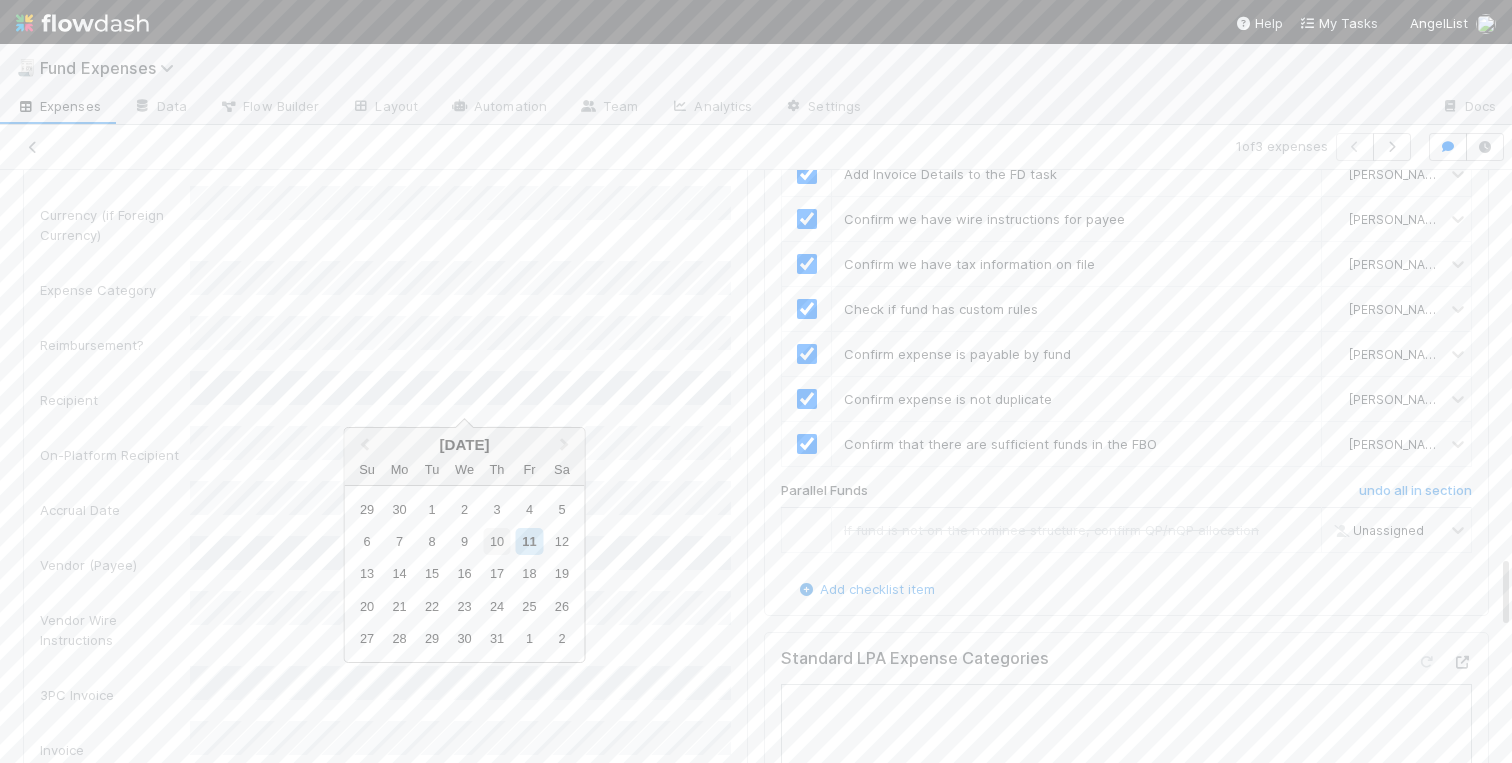click on "10" at bounding box center [496, 541] 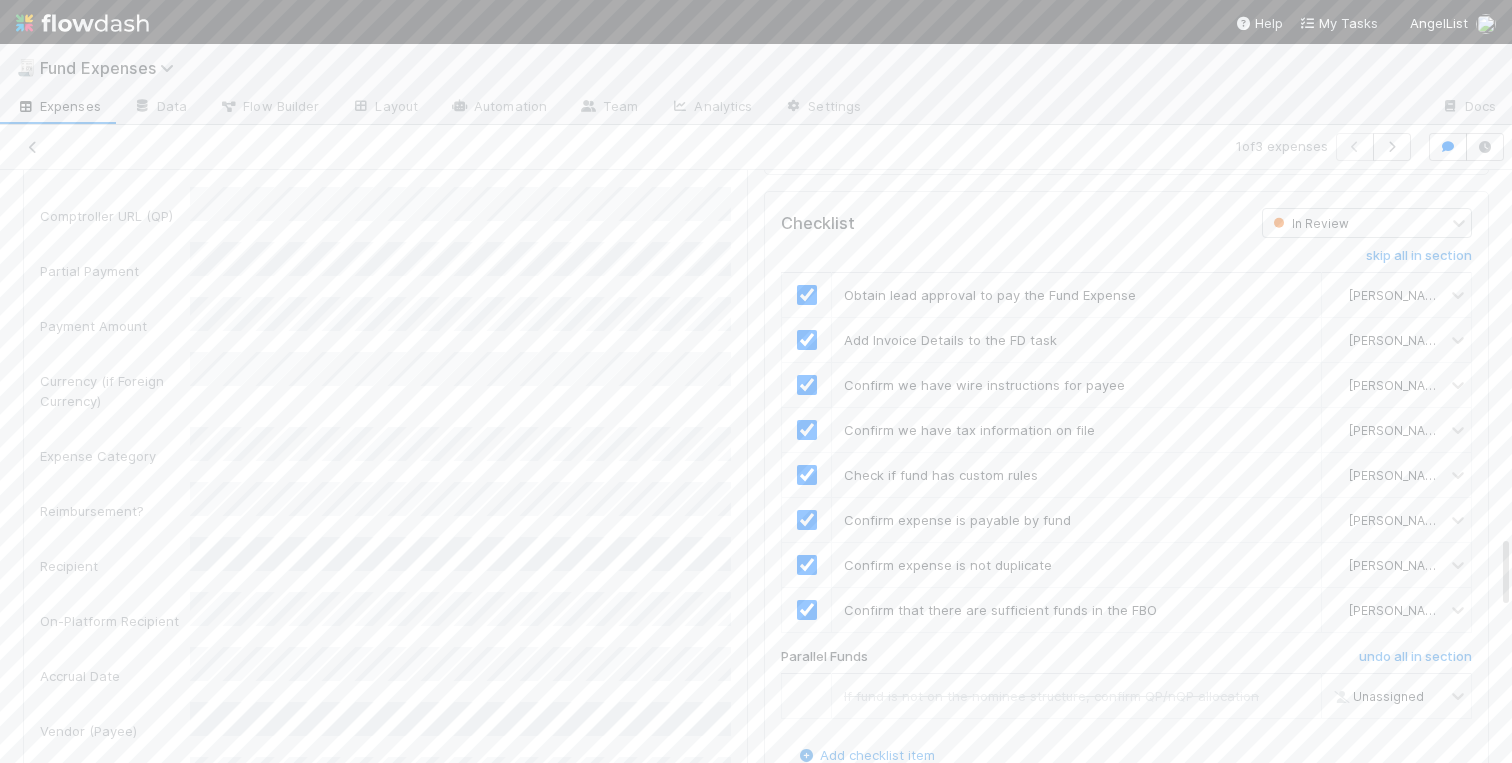 scroll, scrollTop: 2918, scrollLeft: 0, axis: vertical 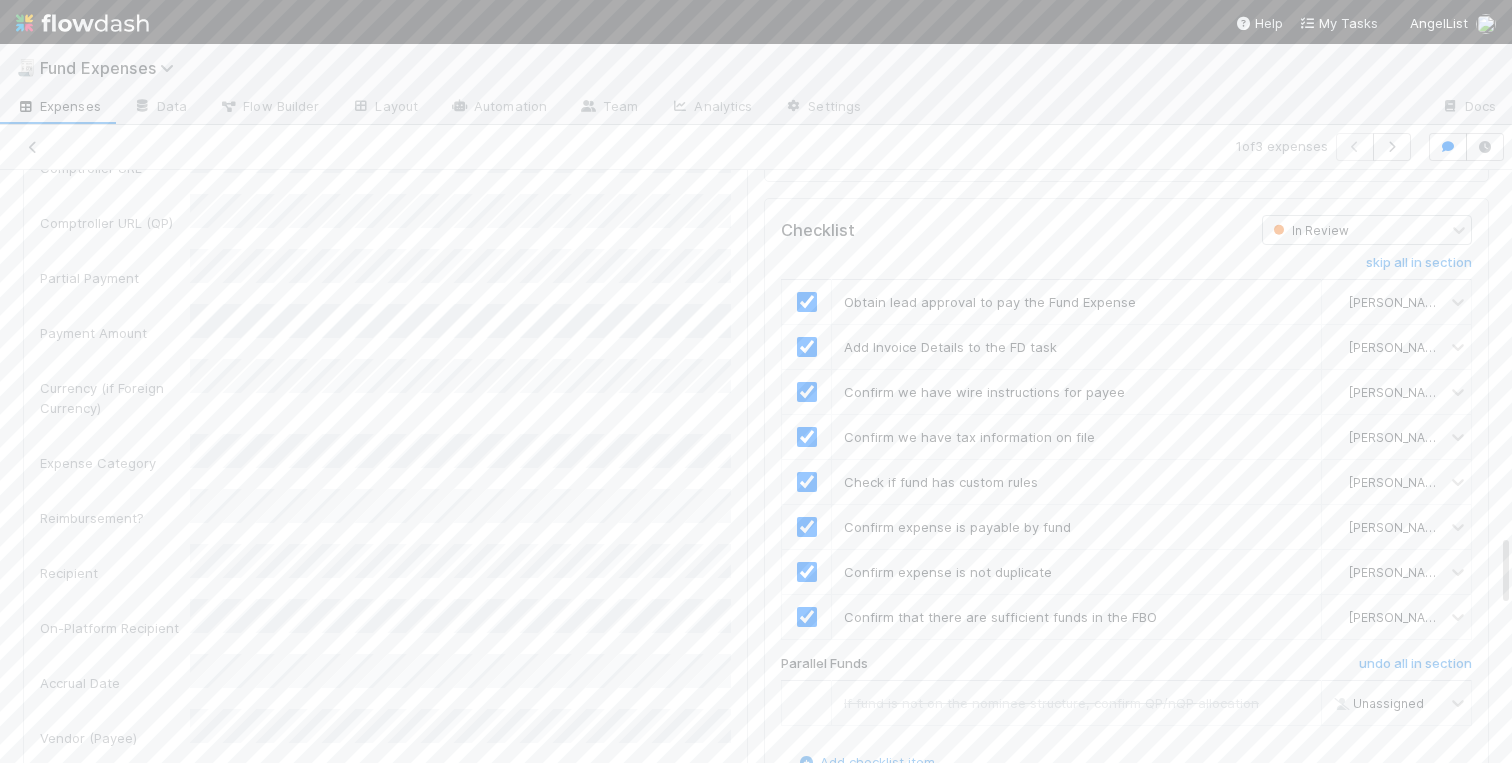click on "Front Conversation URL  Request Type  Additional Context  Reporter  Front ID  Urgency Level  Fund Name  FC or Admin Dashboard URL  Comptroller URL  Comptroller URL (QP)  Partial Payment  Payment Amount   Currency (if Foreign Currency)  Expense Category  Reimbursement?  Recipient  On-Platform Recipient  Accrual Date  Vendor (Payee)  Vendor Wire Instructions  3PC Invoice  Invoice   Invoice Attachment  Vendor Tax Information  Fund Documents  Outgoing Wire ID - Primary   Outgoing Wire ID - Secondary (QP)   _3pc?  ACH  Funding Account  Wire  Incoming Wire ID (3PC)  MP Fees Paid via TPC  Created On Legal Launchpad Ticket  OC Ticket  Notes for Banking  Non-standard review   Expense Definition & Special Rules  Treasury Transfer Request  test field  Sanity Check Notes  Special Rules / Context  IOS Owner Slack ID   Altius Support  Create Invoice" at bounding box center [385, 923] 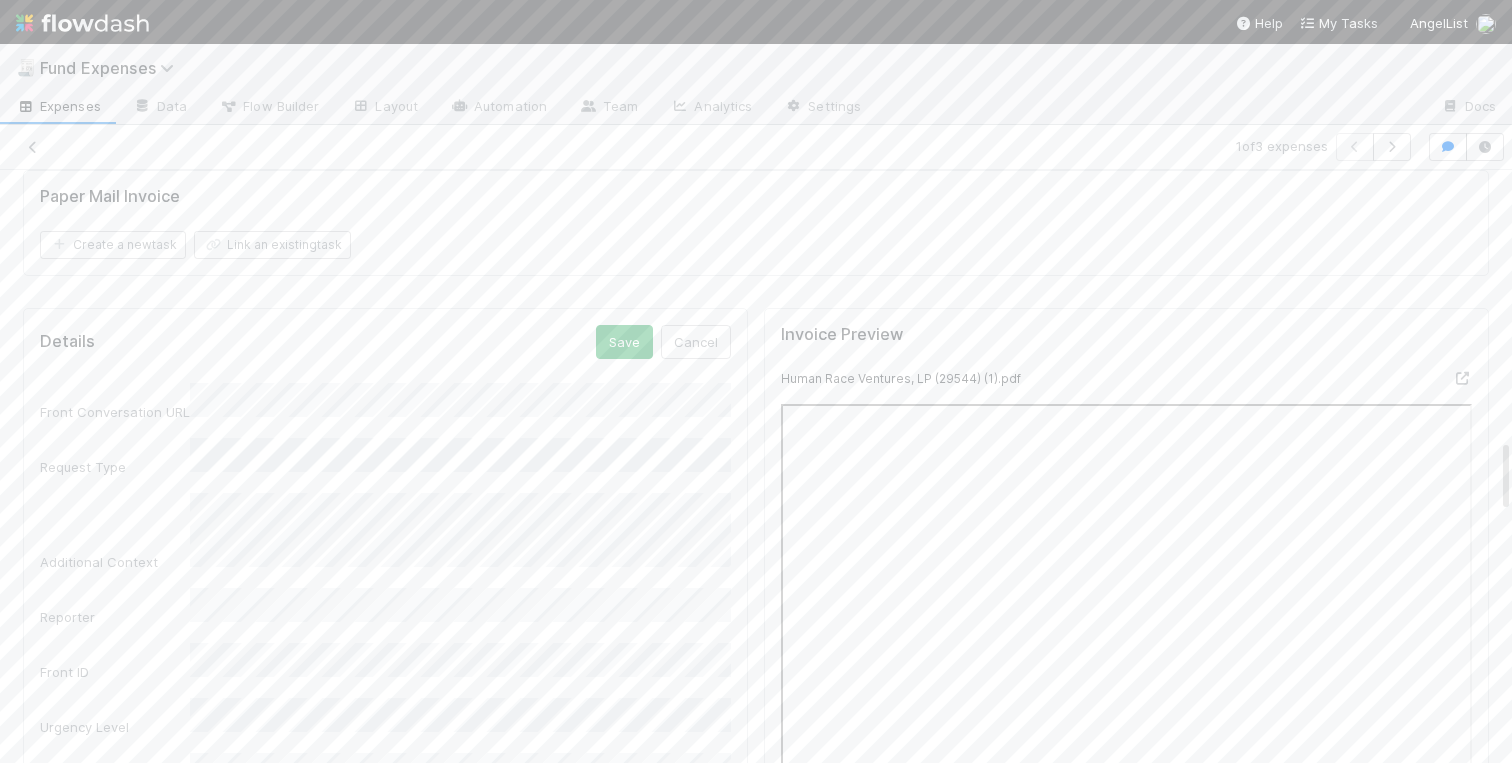 scroll, scrollTop: 2160, scrollLeft: 0, axis: vertical 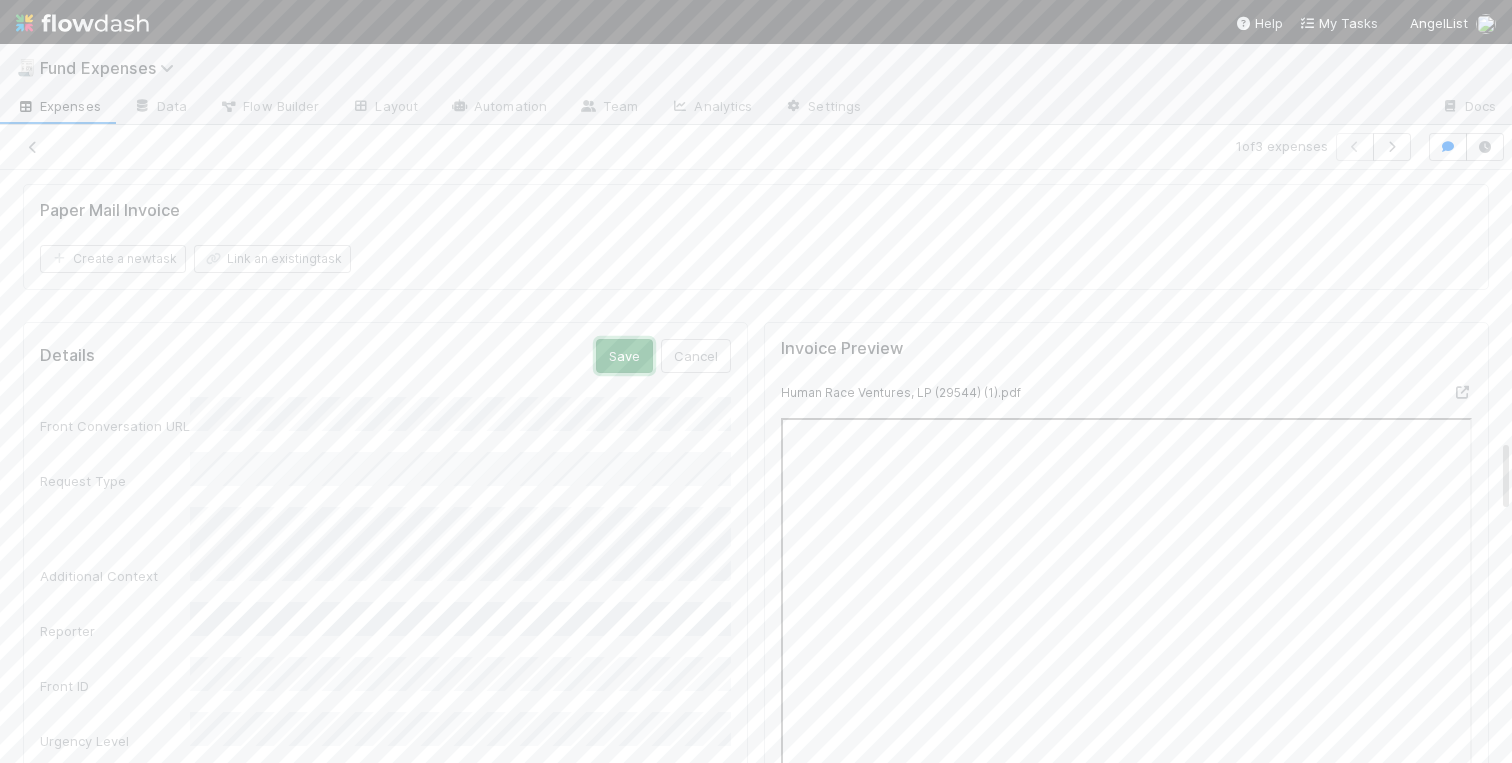 click on "Save" at bounding box center (624, 356) 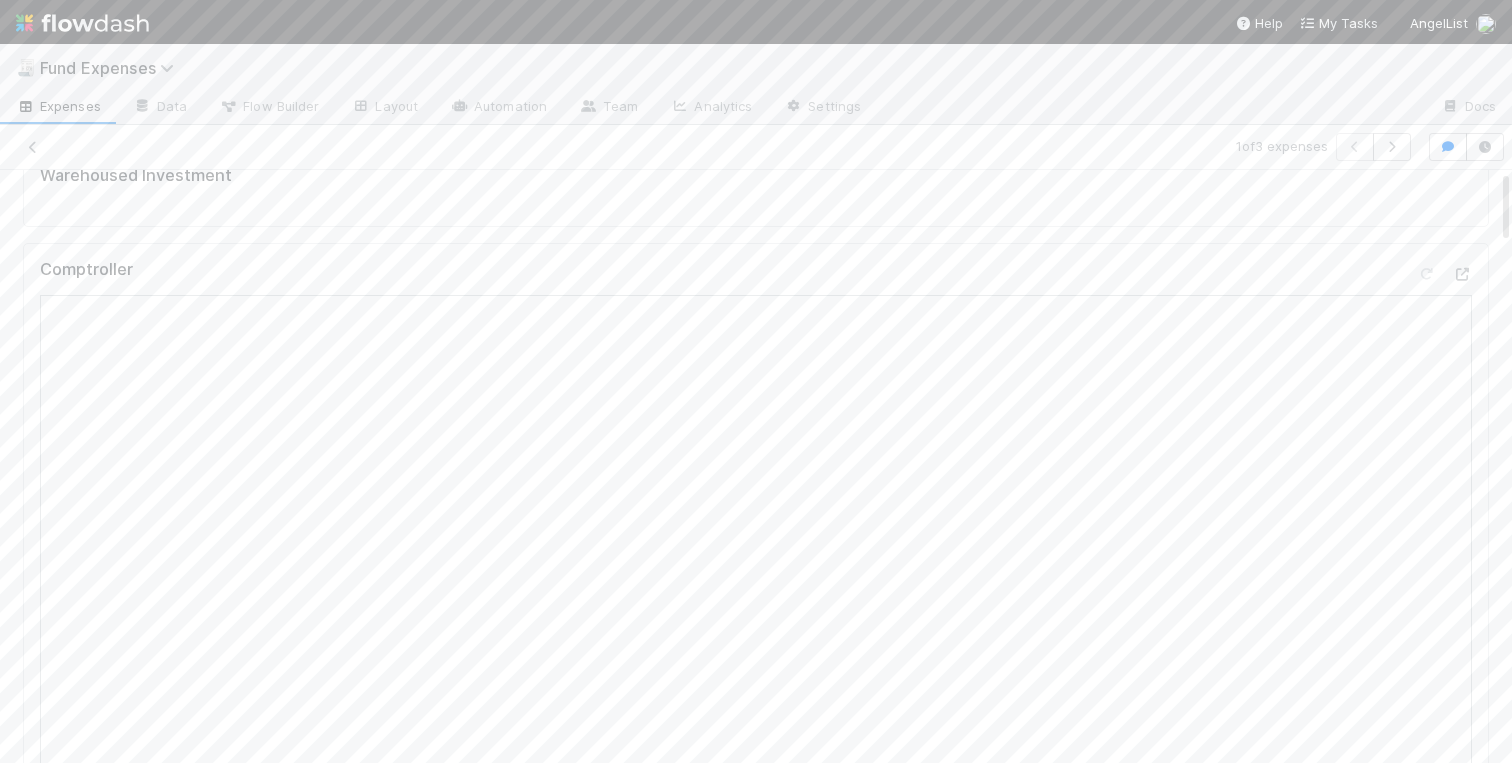 scroll, scrollTop: 0, scrollLeft: 0, axis: both 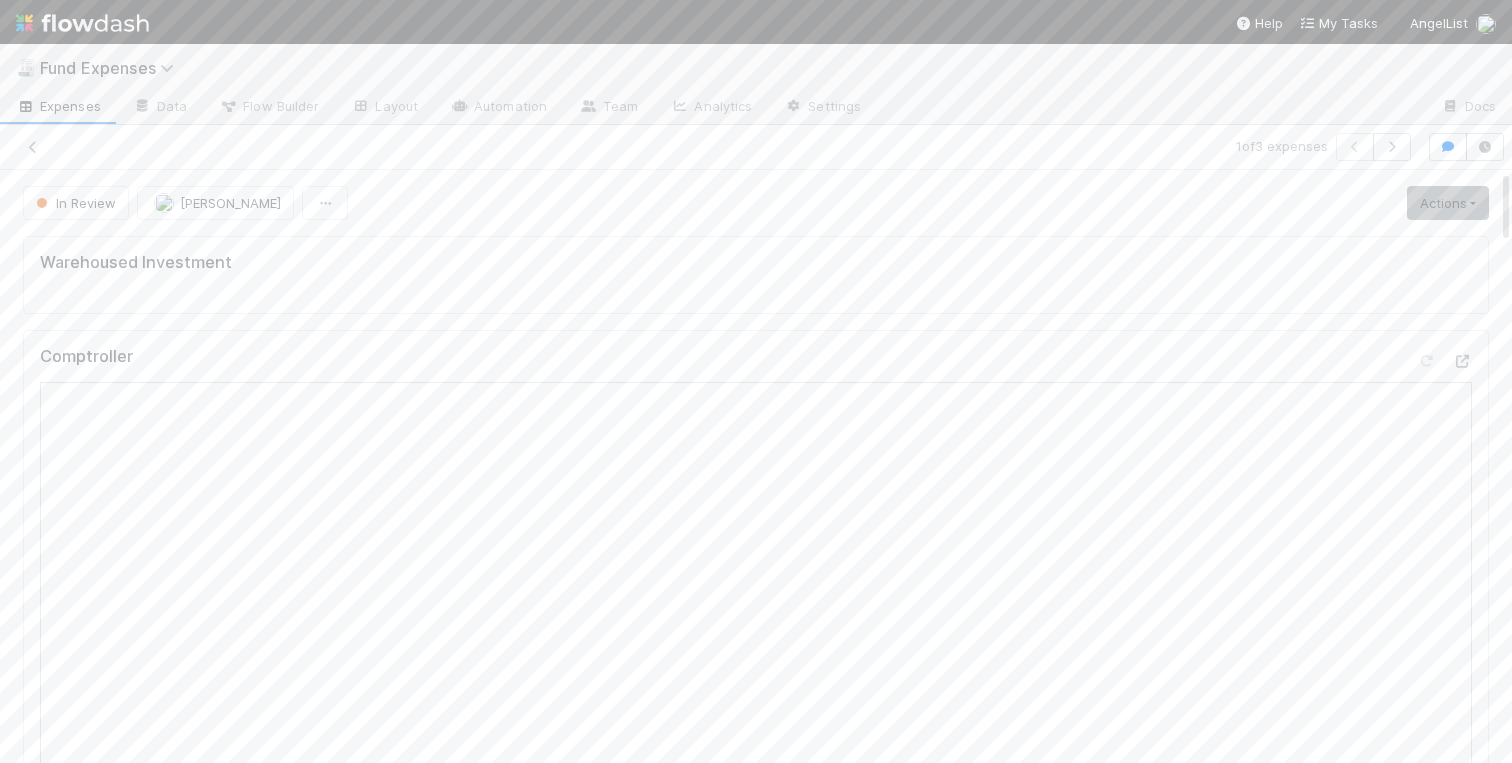click on "Warehoused Investment   Comptroller Fund Expenses - Custom Rules Sanity Check    Create a new  task Link an existing  task Comments Attach files: Choose or drag and drop file(s) Add Comment Charlotte Mas 5 minutes ago   Edit Delete William Rosean 6 hours ago   Linda Ortiz 18 hours ago   Linked Workflow Tasks You do not have access to the   Belltower Administrative Fee Contributions   workflow. Paper Mail Invoice   Create a new  task Link an existing  task Details Edit Front Conversation URL  Request Type  Additional Context  Reporter  Front ID  Urgency Level  Fund Name  FC or Admin Dashboard URL  Comptroller URL  Comptroller URL (QP)  Partial Payment  Payment Amount   Currency (if Foreign Currency)  Expense Category  Reimbursement?  Recipient  On-Platform Recipient  Accrual Date  Vendor (Payee)  Vendor Wire Instructions  3PC Invoice  Invoice   Invoice Attachment  Vendor Tax Information  Fund Documents  Outgoing Wire ID - Primary   Outgoing Wire ID - Secondary (QP)   _3pc?  ACH  Funding Account  Wire" at bounding box center [756, 2578] 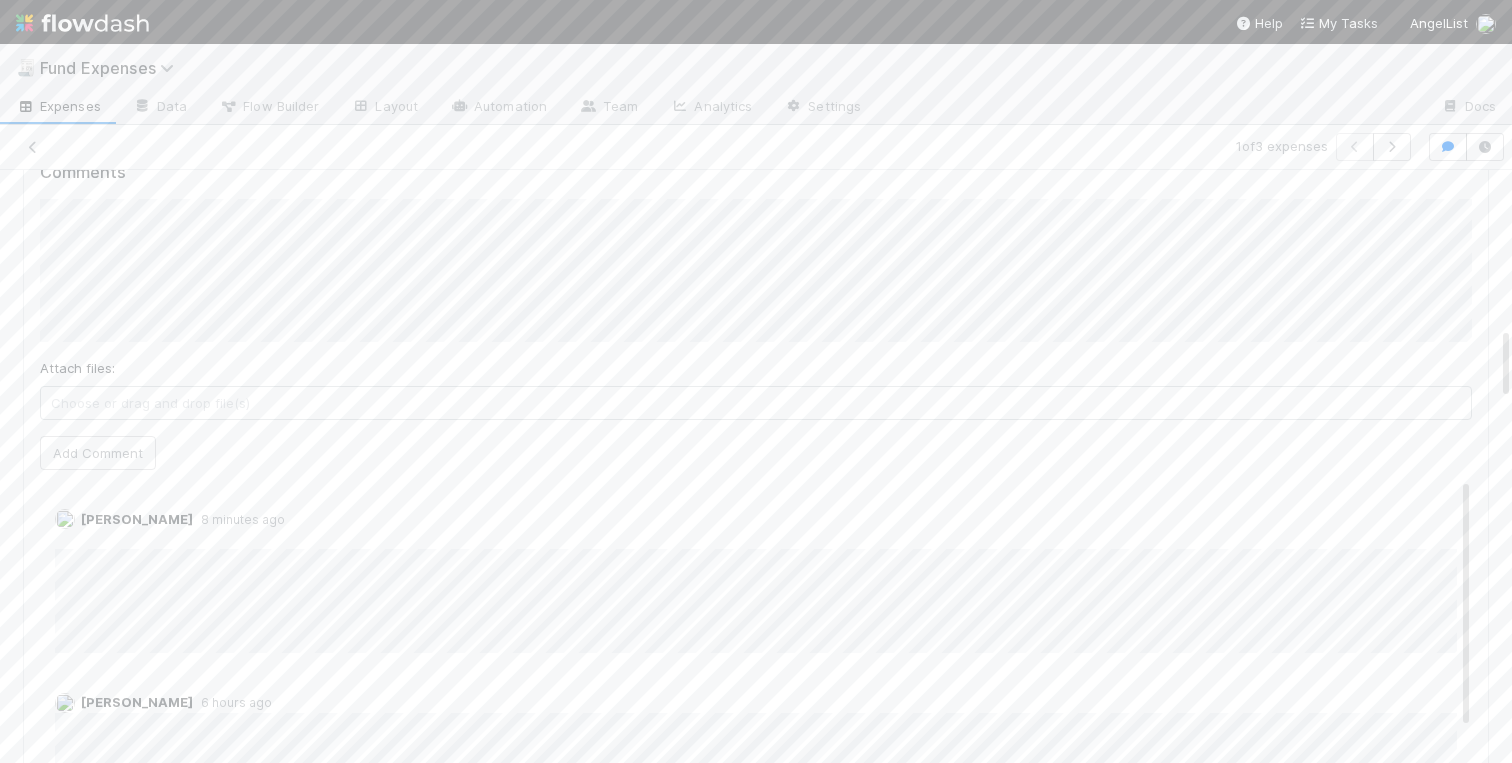 scroll, scrollTop: 1217, scrollLeft: 0, axis: vertical 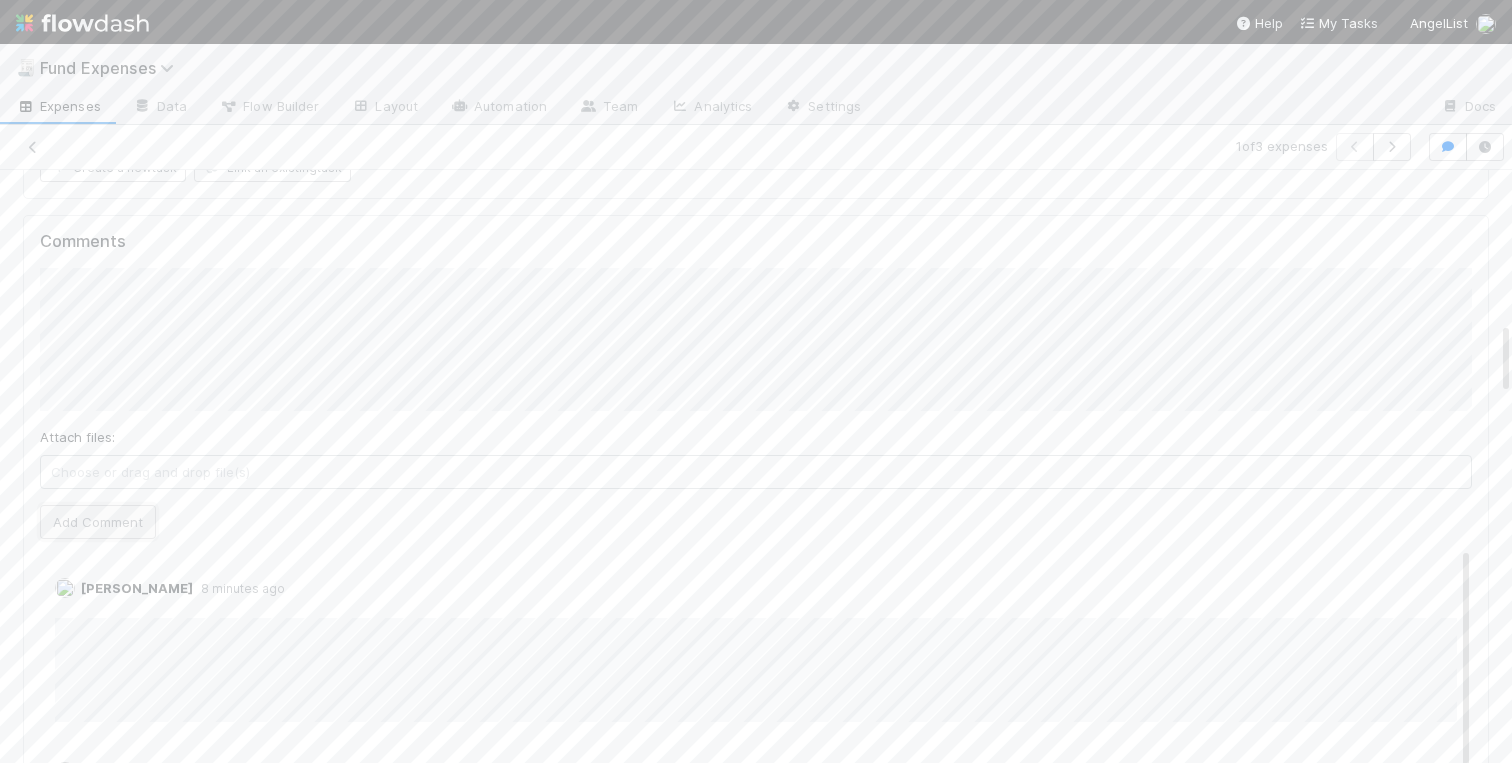 click on "Add Comment" at bounding box center (98, 522) 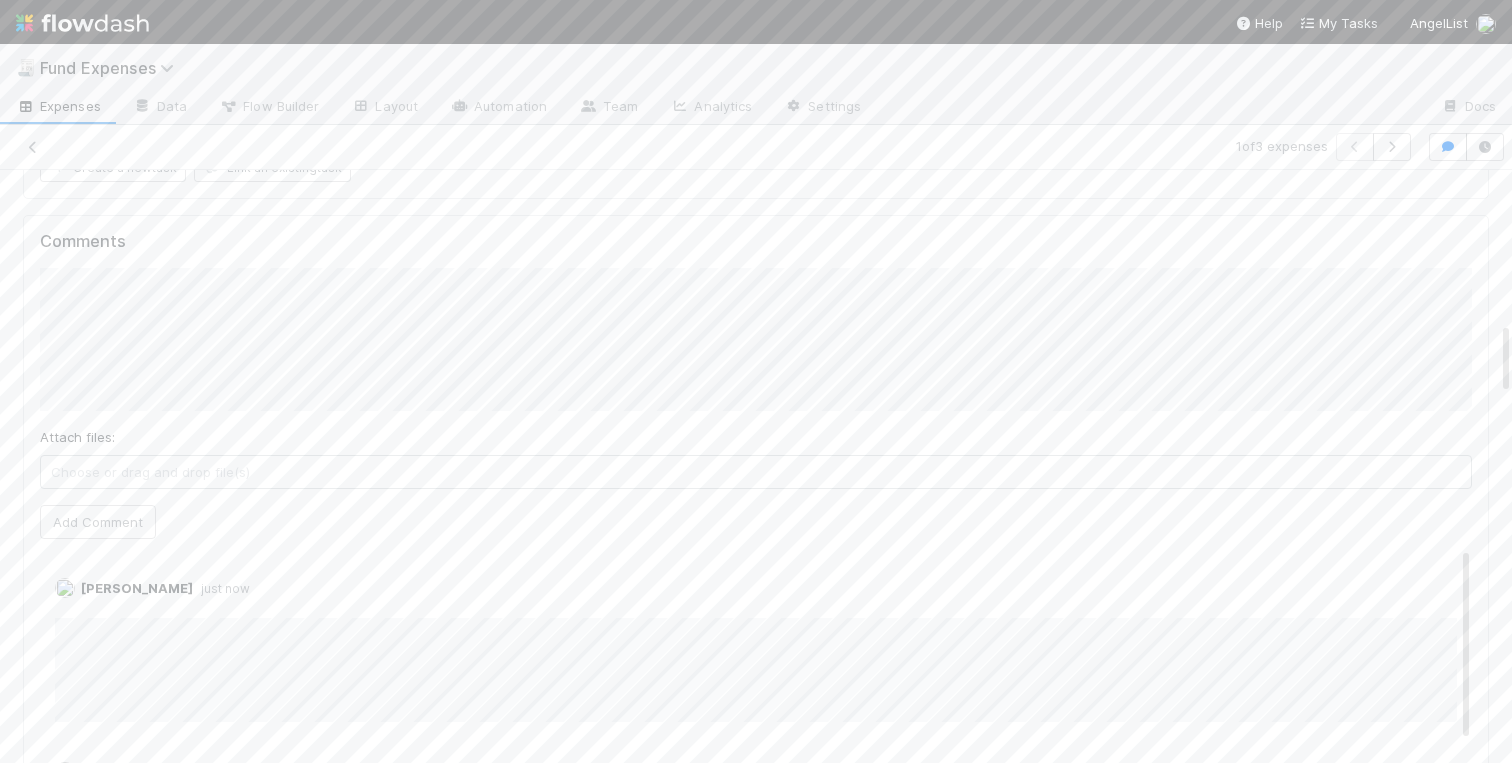 click on "Warehoused Investment   Comptroller Fund Expenses - Custom Rules Sanity Check    Create a new  task Link an existing  task Comments Attach files: Choose or drag and drop file(s) Add Comment Charlotte Mas just now   Edit Delete Charlotte Mas 9 minutes ago   Edit Delete William Rosean 6 hours ago   Linda Ortiz 18 hours ago   Linked Workflow Tasks You do not have access to the   Belltower Administrative Fee Contributions   workflow. Paper Mail Invoice   Create a new  task Link an existing  task Details Edit Front Conversation URL  Request Type  Additional Context  Reporter  Front ID  Urgency Level  Fund Name  FC or Admin Dashboard URL  Comptroller URL  Comptroller URL (QP)  Partial Payment  Payment Amount   Currency (if Foreign Currency)  Expense Category  Reimbursement?  Recipient  On-Platform Recipient  Accrual Date  Vendor (Payee)  Vendor Wire Instructions  3PC Invoice  Invoice   Invoice Attachment  Vendor Tax Information  Fund Documents  Outgoing Wire ID - Primary   Outgoing Wire ID - Secondary (QP)   _3pc?" at bounding box center [756, 1361] 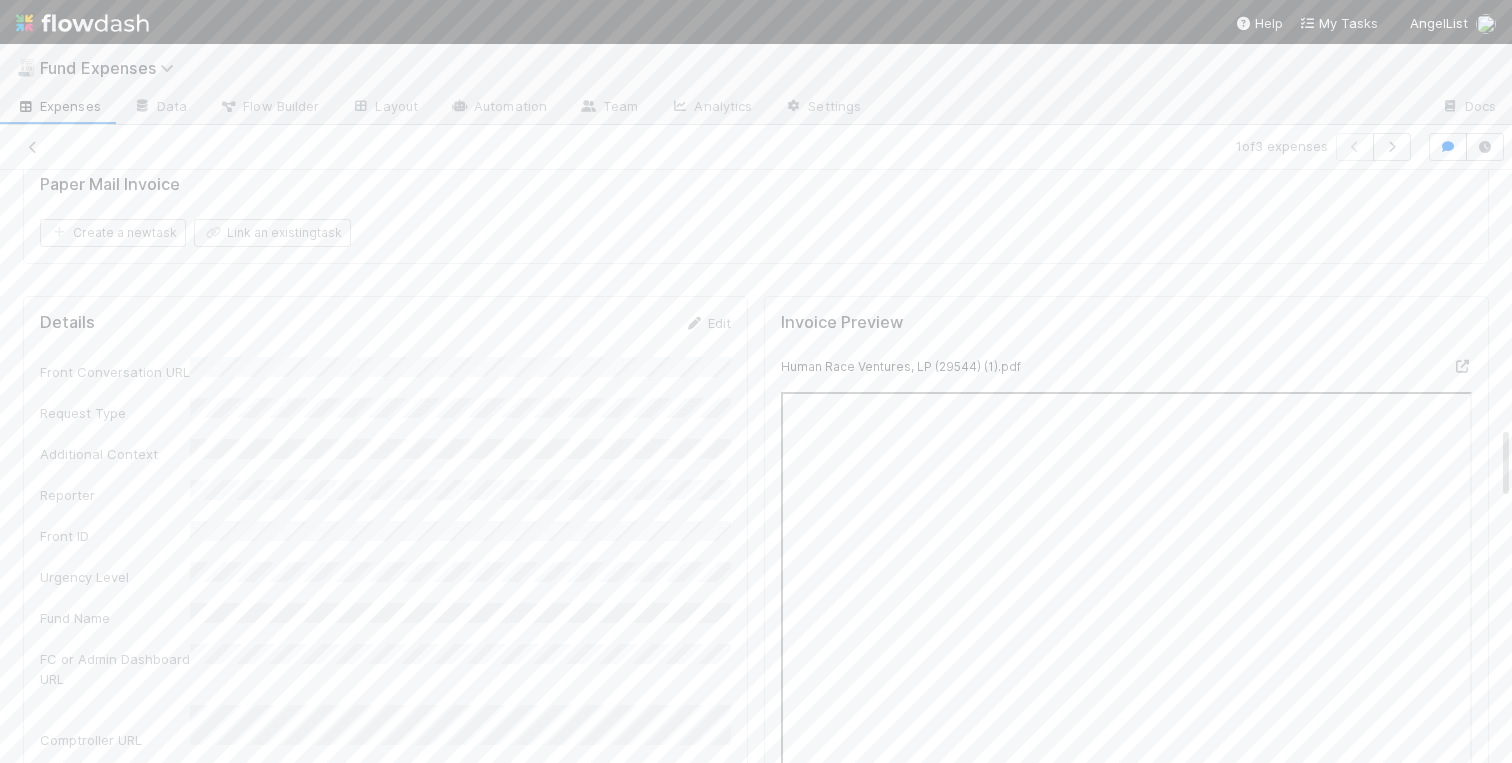 click on "Warehoused Investment   Comptroller Fund Expenses - Custom Rules Sanity Check    Create a new  task Link an existing  task Comments Attach files: Choose or drag and drop file(s) Add Comment Charlotte Mas just now   Edit Delete Charlotte Mas 9 minutes ago   Edit Delete William Rosean 6 hours ago   Linda Ortiz 18 hours ago   Linked Workflow Tasks You do not have access to the   Belltower Administrative Fee Contributions   workflow. Paper Mail Invoice   Create a new  task Link an existing  task Details Edit Front Conversation URL  Request Type  Additional Context  Reporter  Front ID  Urgency Level  Fund Name  FC or Admin Dashboard URL  Comptroller URL  Comptroller URL (QP)  Partial Payment  Payment Amount   Currency (if Foreign Currency)  Expense Category  Reimbursement?  Recipient  On-Platform Recipient  Accrual Date  Vendor (Payee)  Vendor Wire Instructions  3PC Invoice  Invoice   Invoice Attachment  Vendor Tax Information  Fund Documents  Outgoing Wire ID - Primary   Outgoing Wire ID - Secondary (QP)   _3pc?" at bounding box center [756, 392] 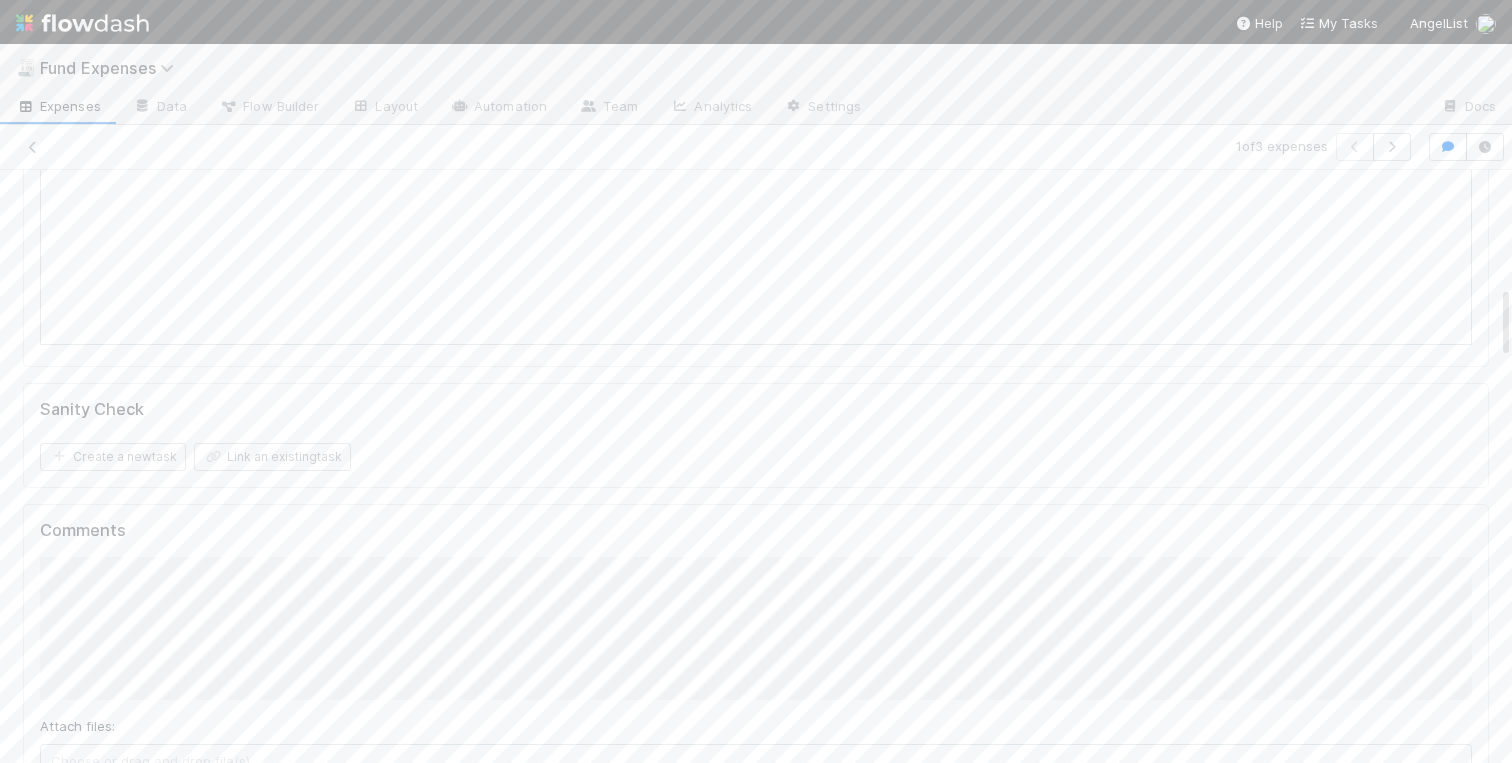 scroll, scrollTop: 0, scrollLeft: 0, axis: both 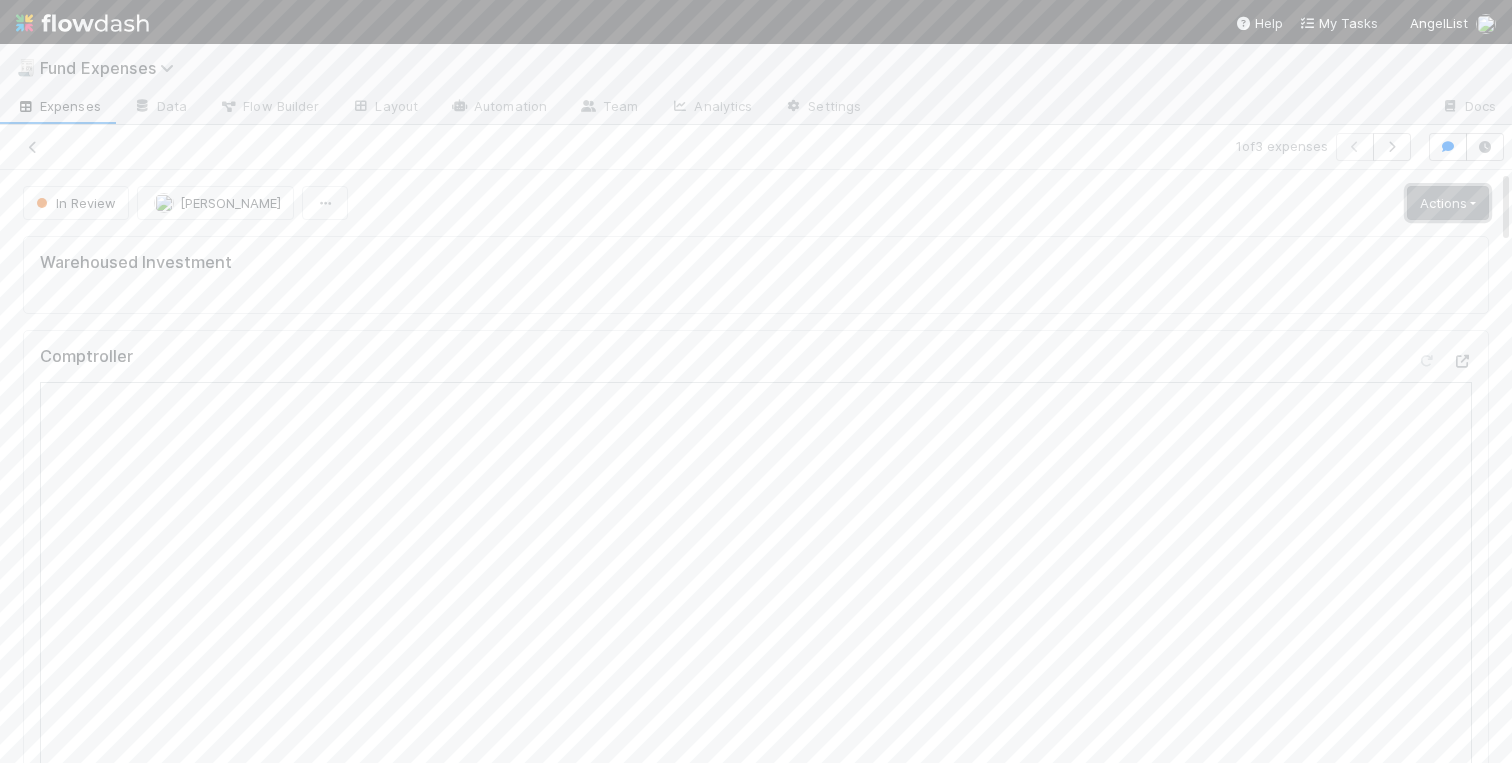 click on "Actions" at bounding box center [1448, 203] 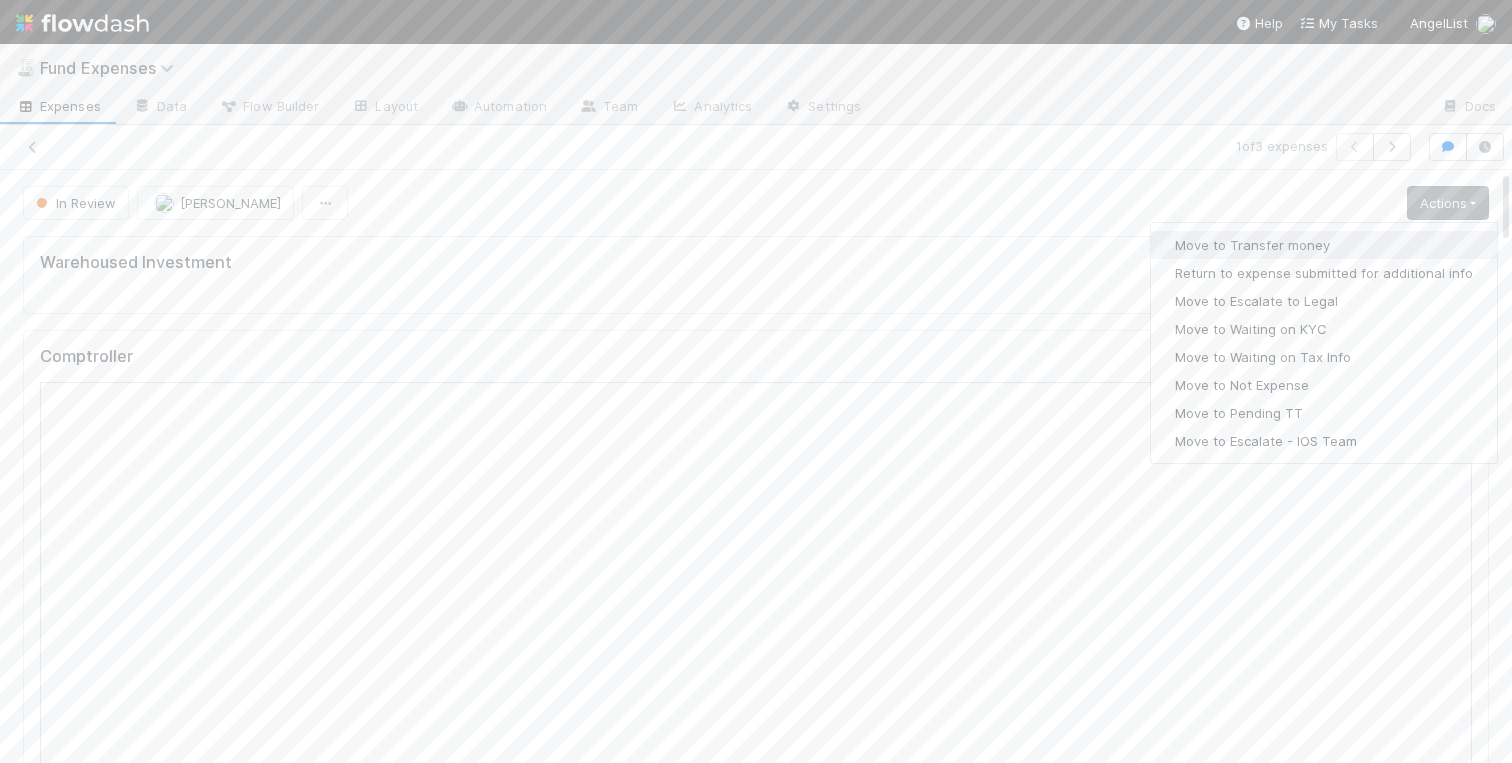 click on "Move to Transfer money" at bounding box center (1324, 245) 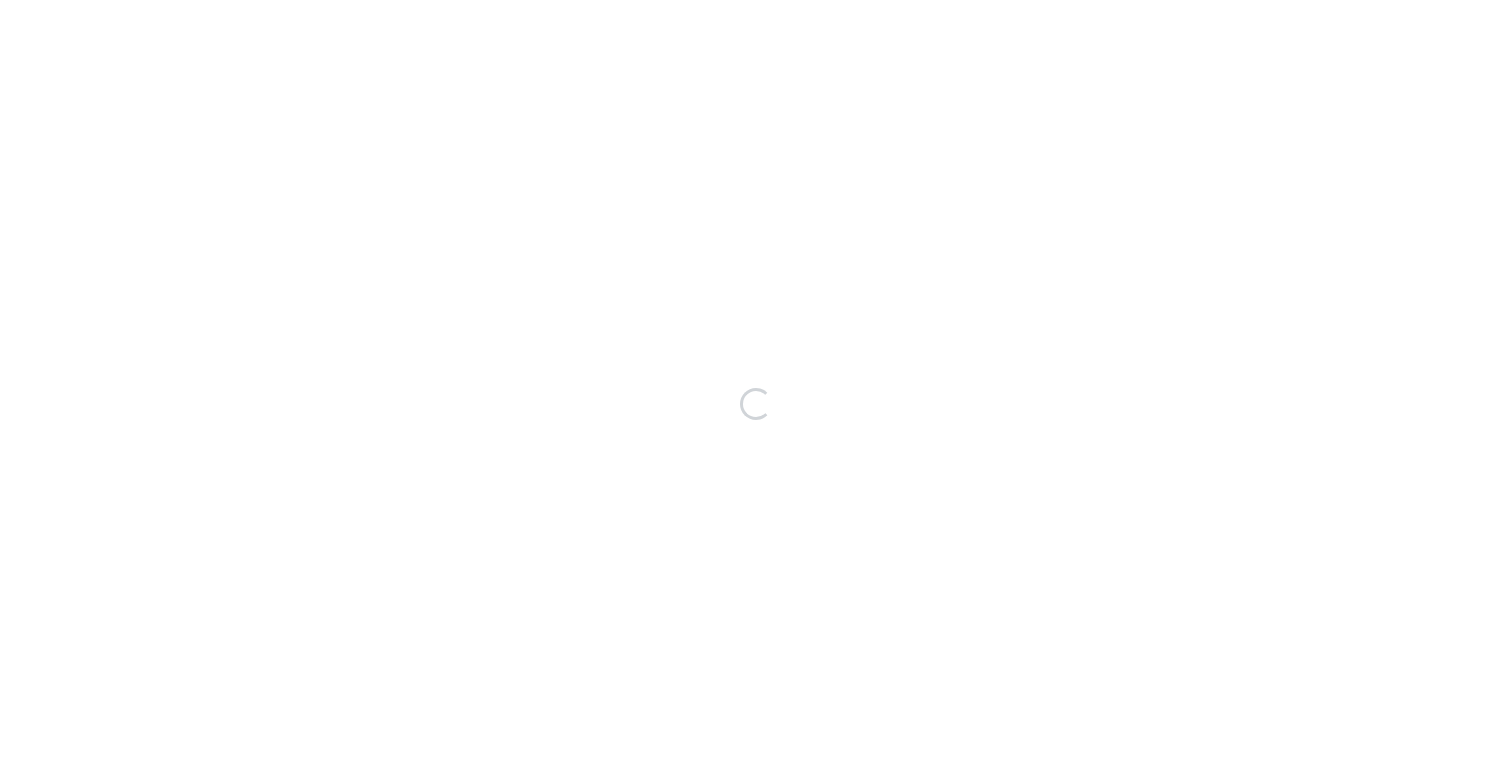 scroll, scrollTop: 0, scrollLeft: 0, axis: both 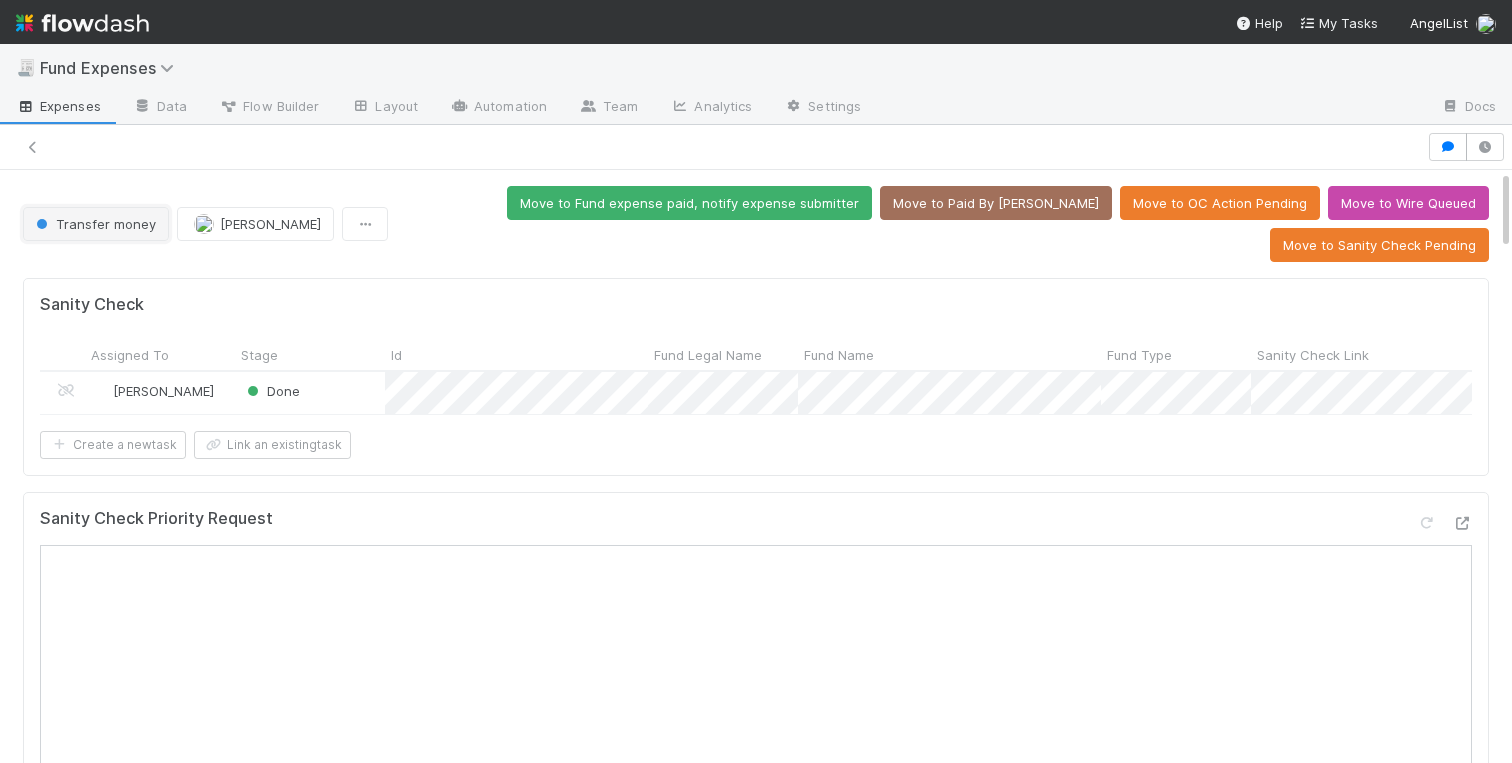 click on "Transfer money" at bounding box center (94, 224) 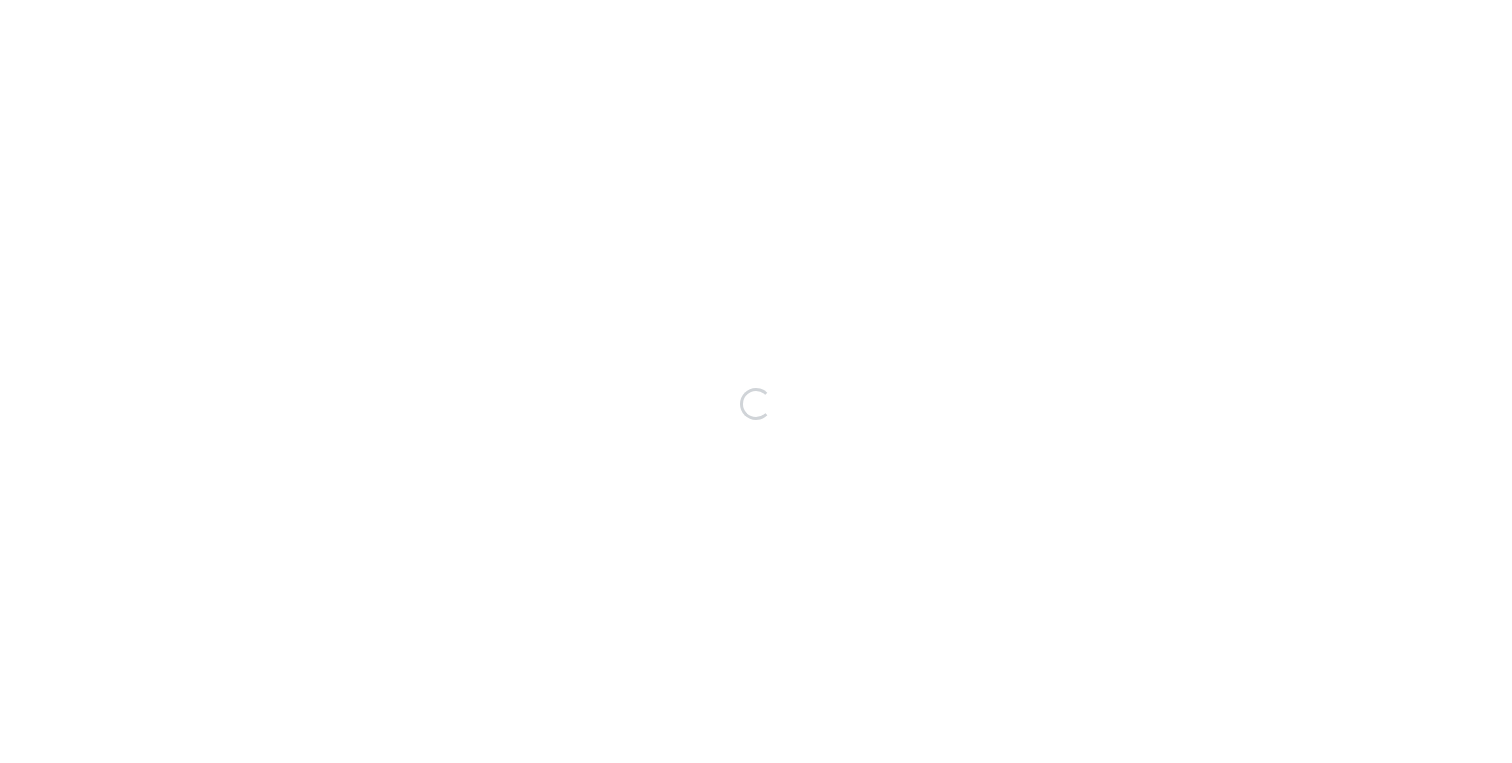 scroll, scrollTop: 0, scrollLeft: 0, axis: both 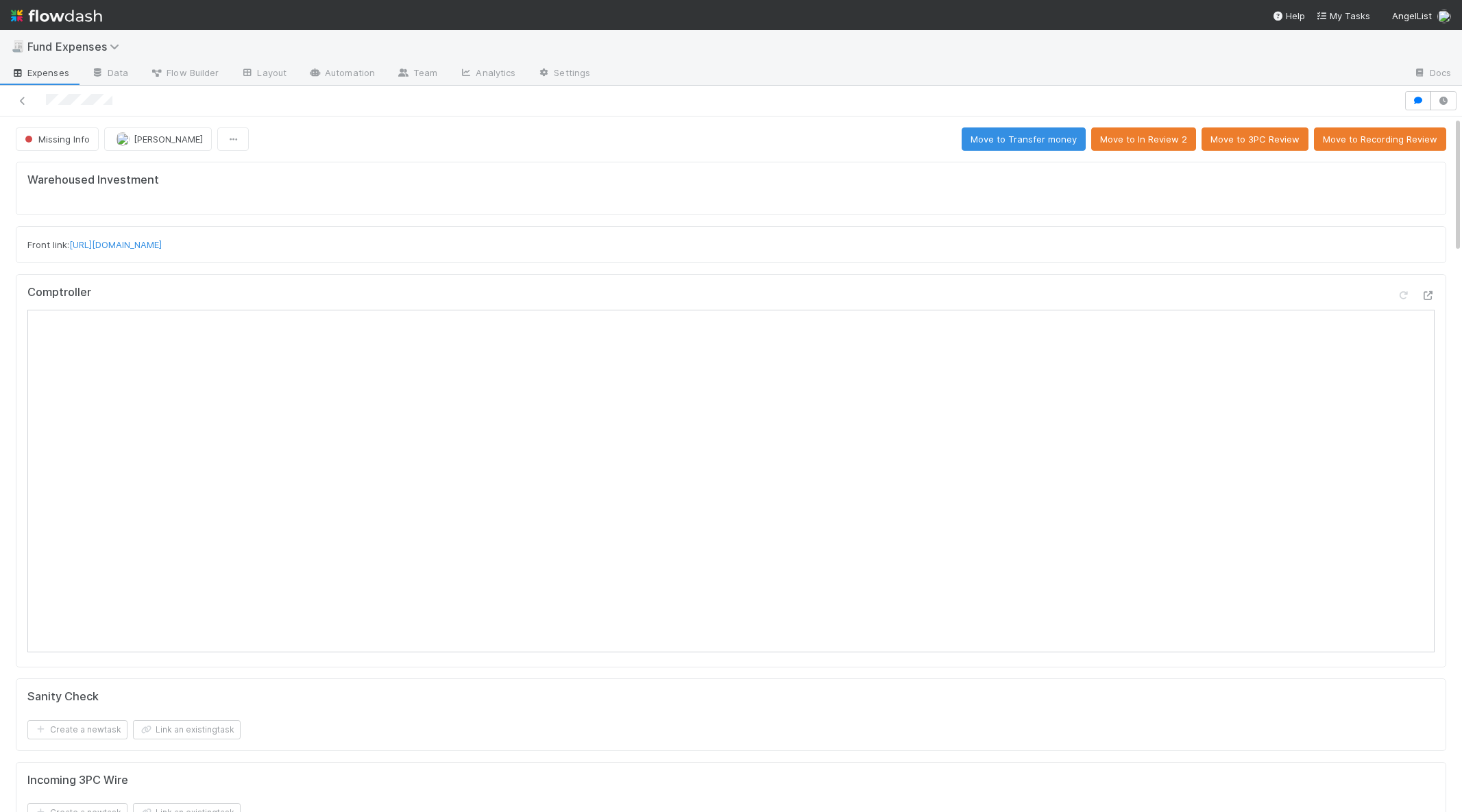 click on "Front link:  [URL][DOMAIN_NAME]" at bounding box center [731, 245] 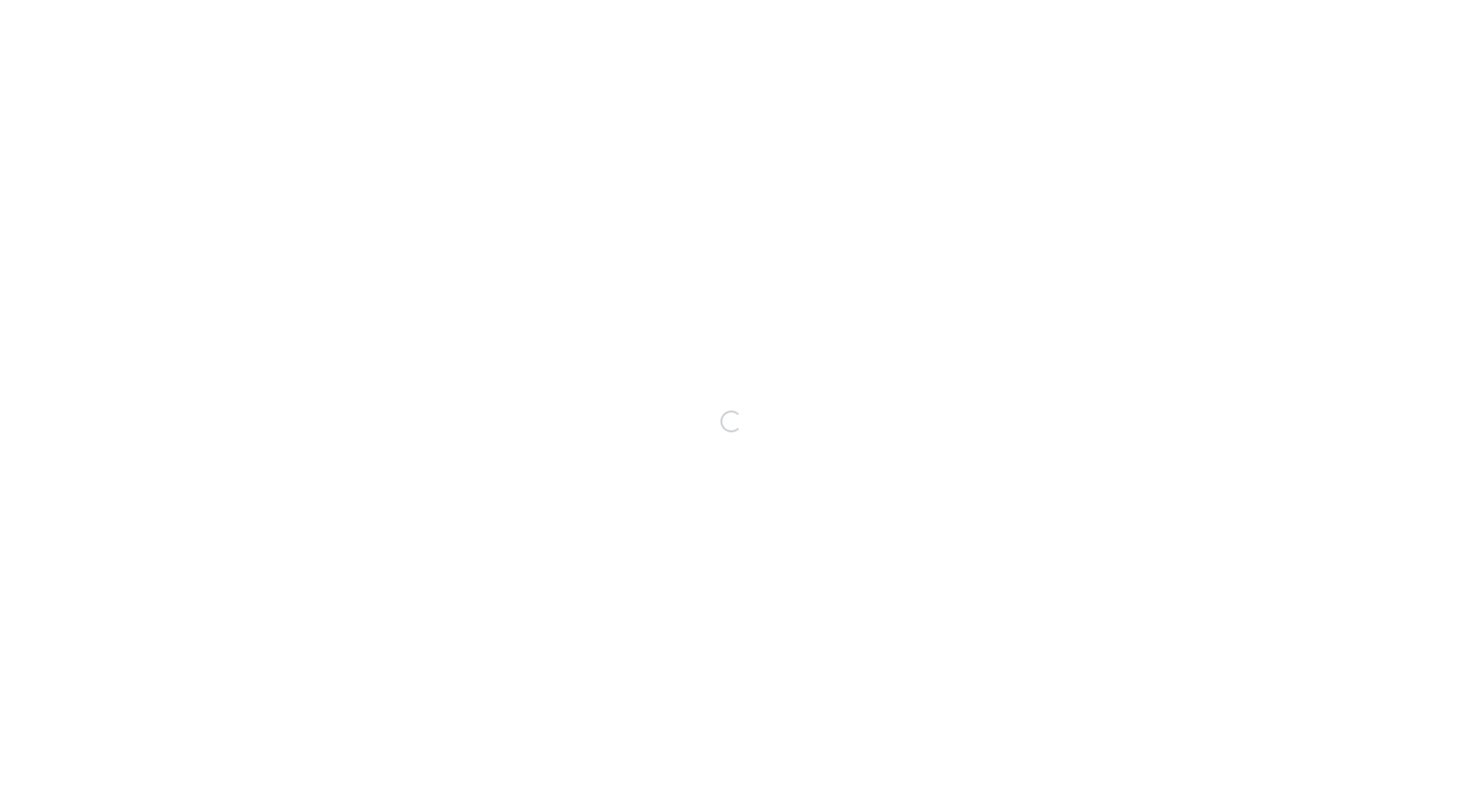 scroll, scrollTop: 0, scrollLeft: 0, axis: both 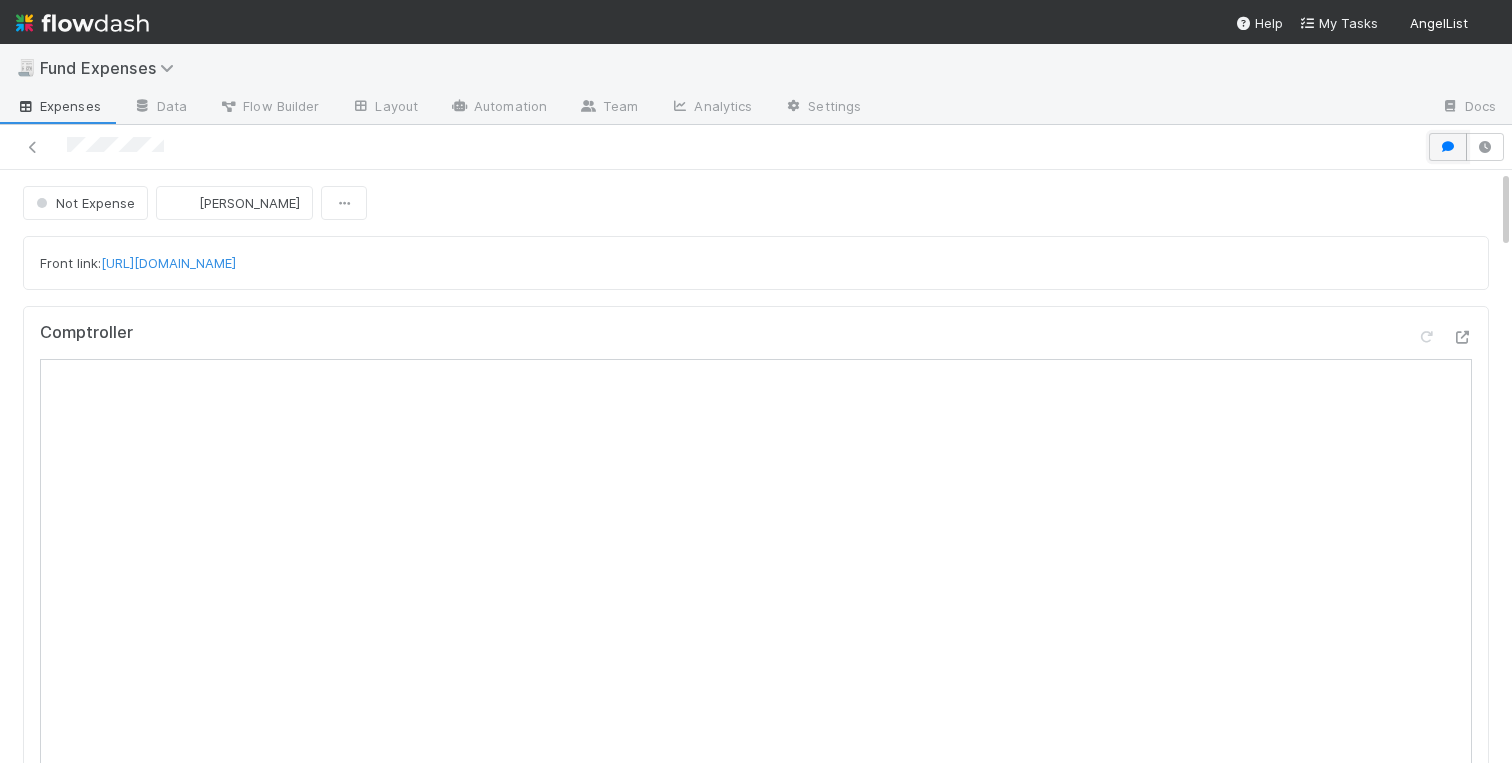 click at bounding box center (1448, 147) 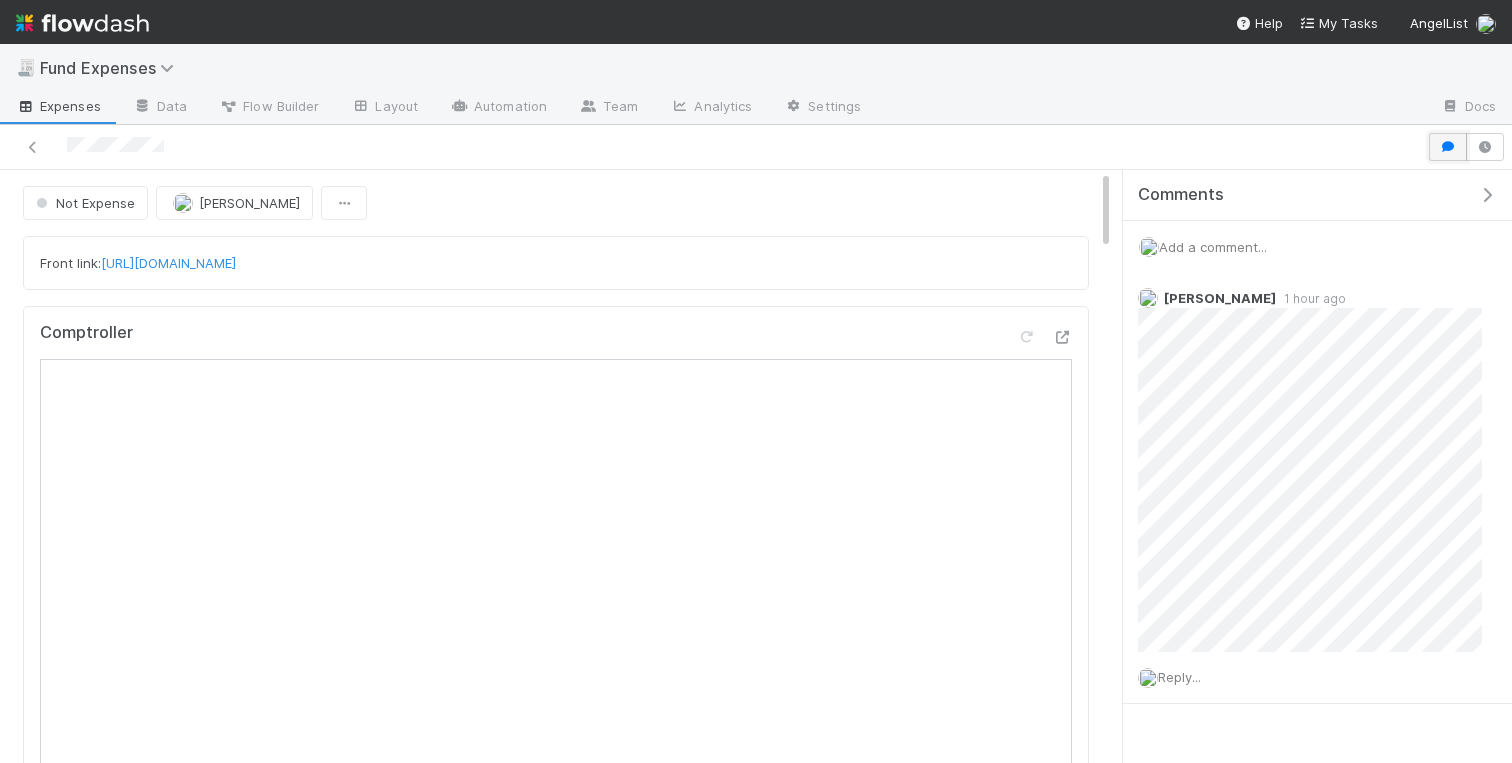 click at bounding box center [1448, 147] 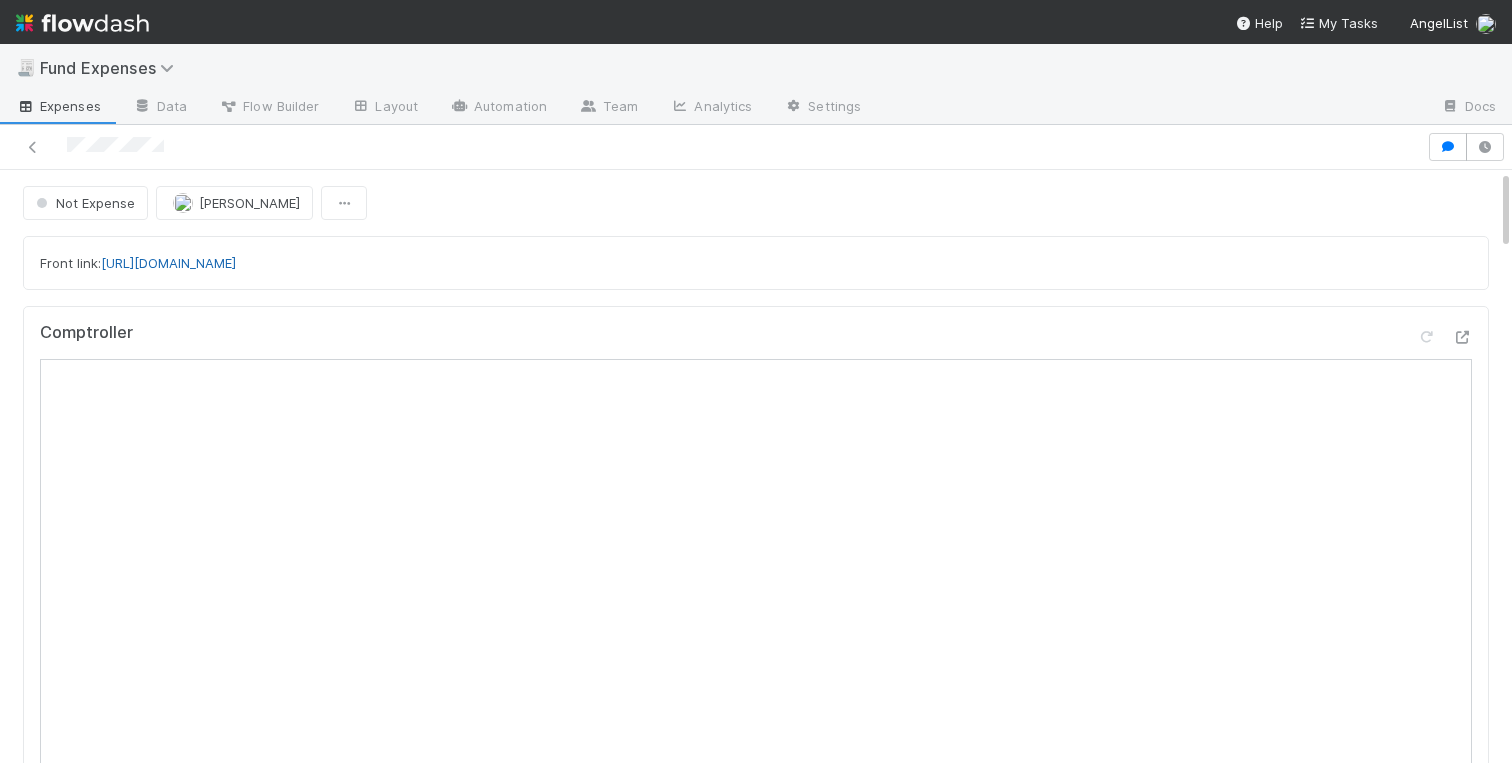 click on "[URL][DOMAIN_NAME]" at bounding box center (168, 263) 